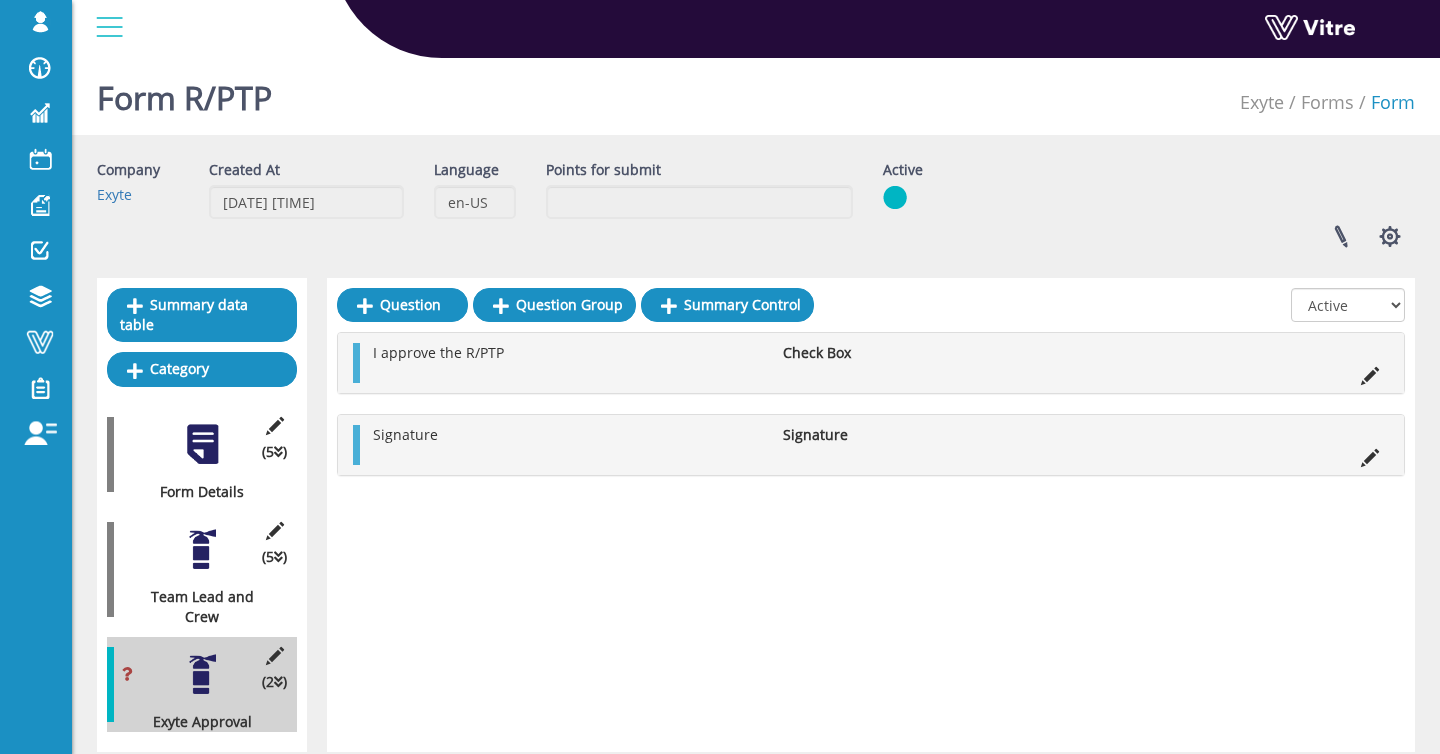 scroll, scrollTop: 69, scrollLeft: 0, axis: vertical 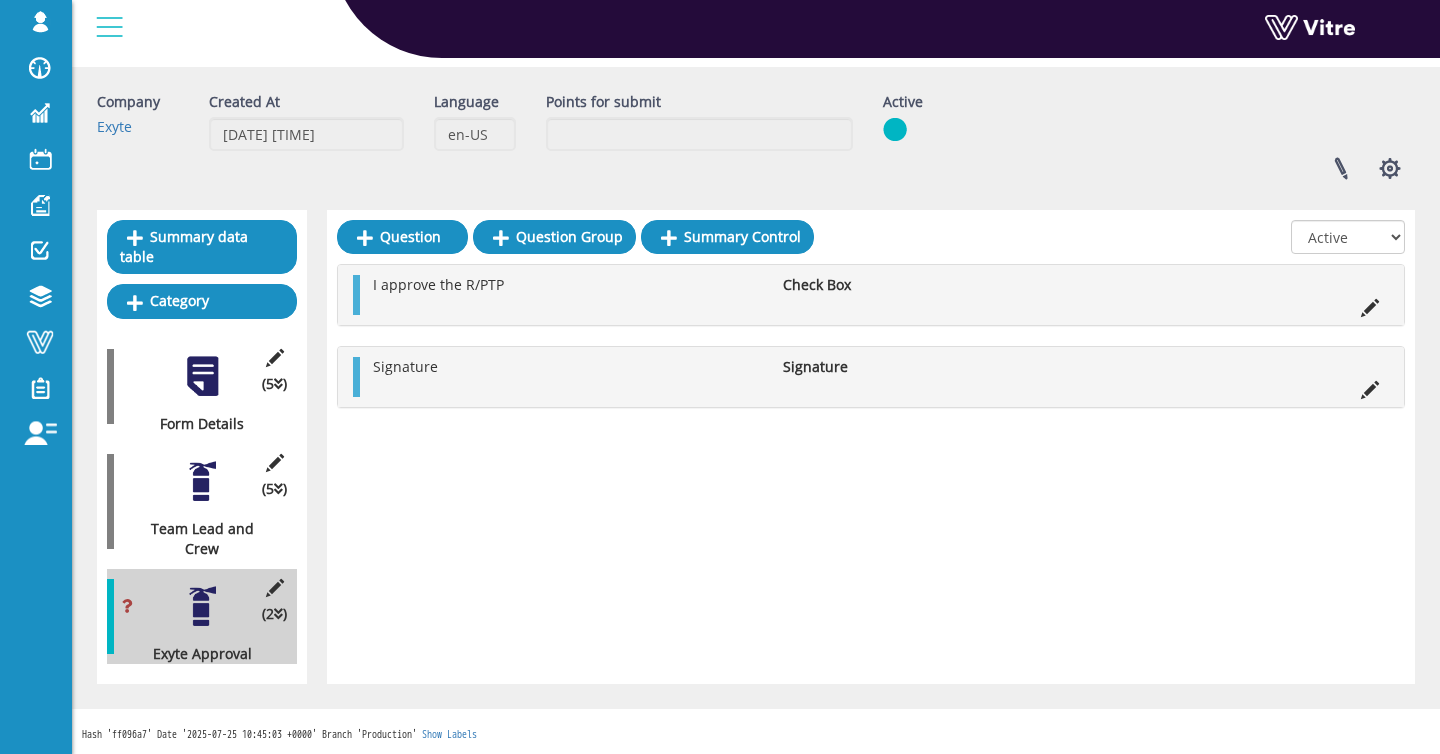 drag, startPoint x: 729, startPoint y: 381, endPoint x: 721, endPoint y: 344, distance: 37.85499 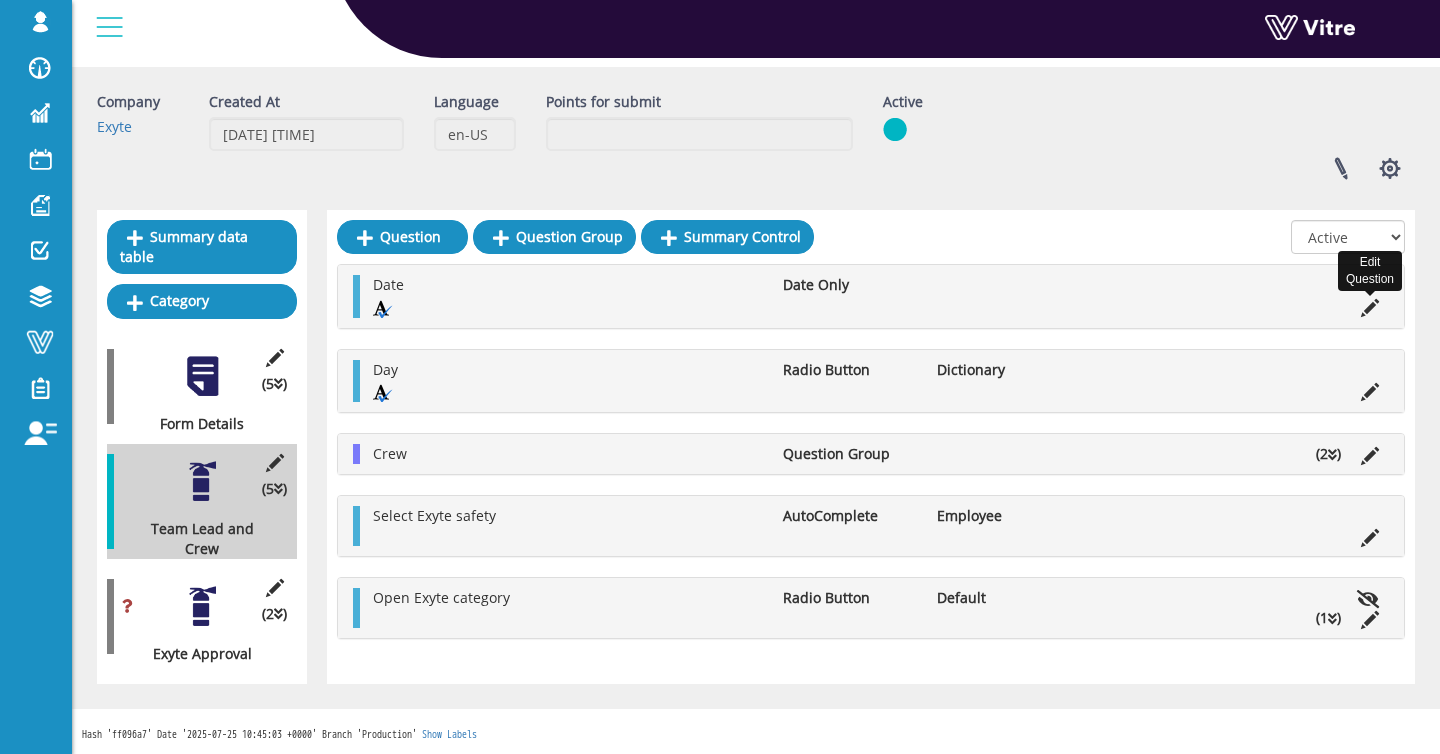 click at bounding box center [1370, 308] 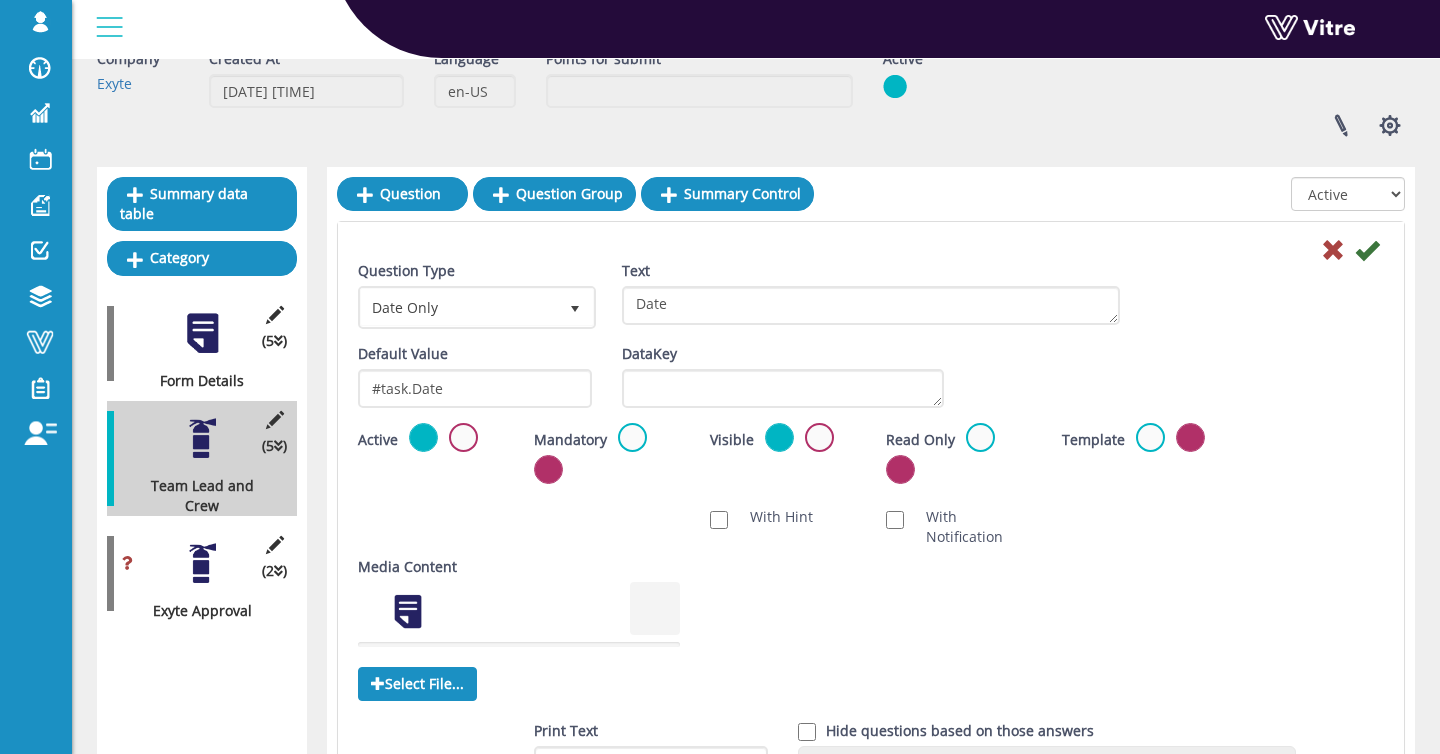 scroll, scrollTop: 78, scrollLeft: 0, axis: vertical 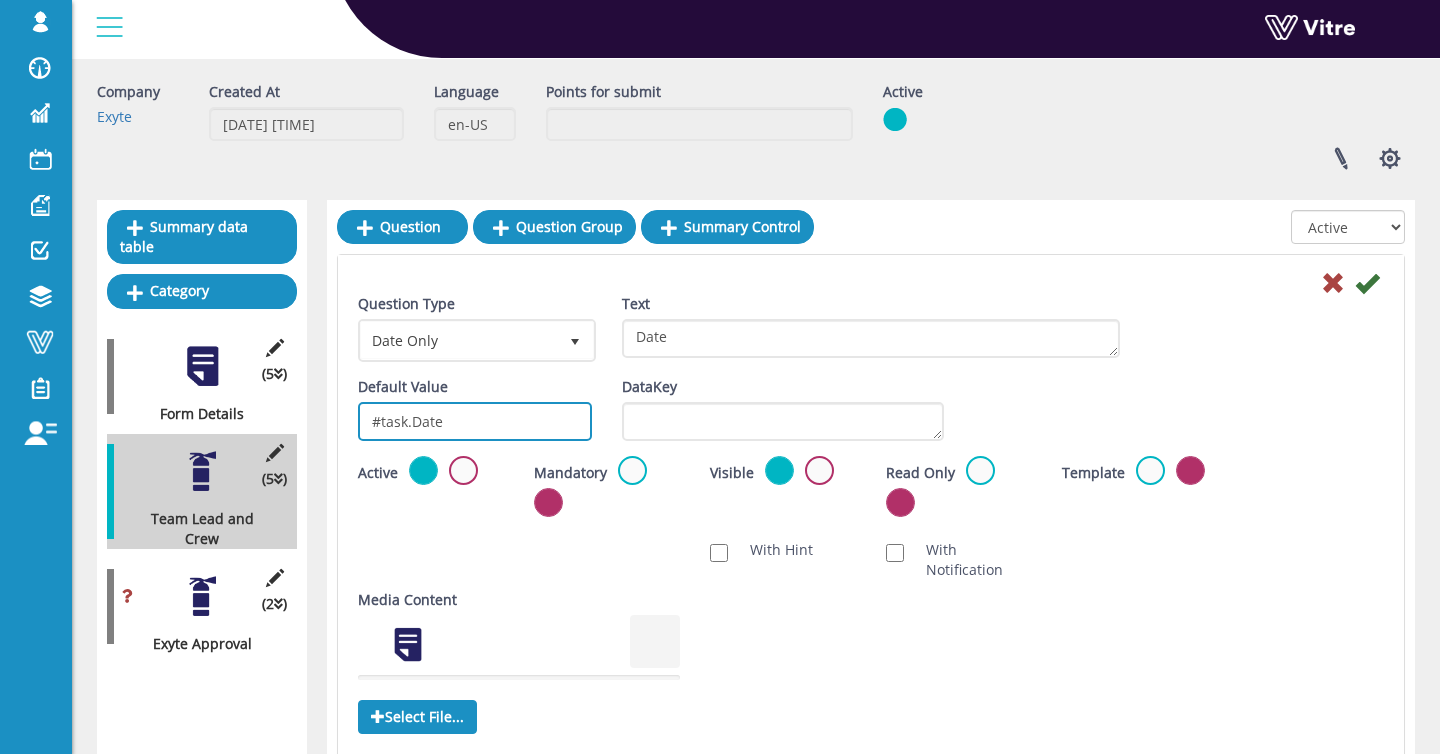 click on "#task.Date" at bounding box center (475, 421) 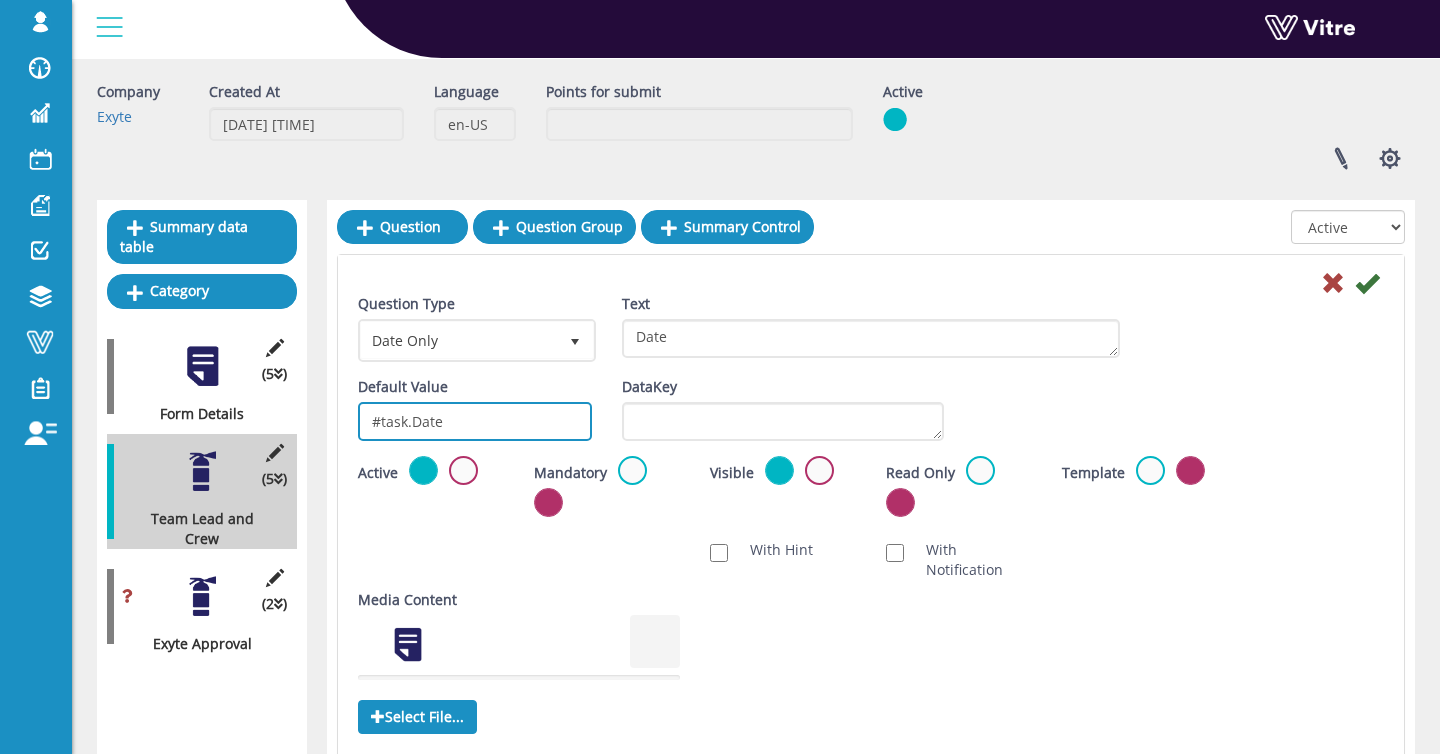click on "#task.Date" at bounding box center [475, 421] 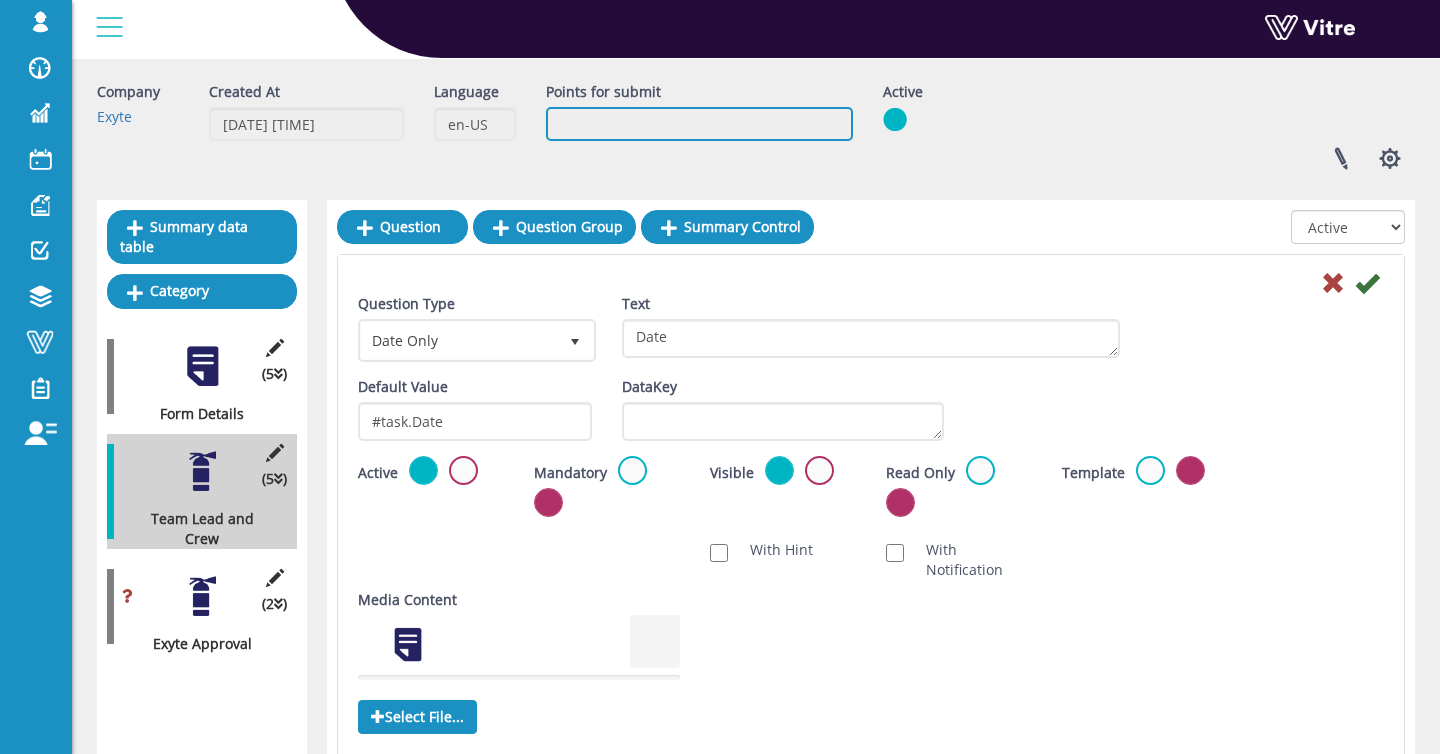 click on "Points for submit" at bounding box center [699, 124] 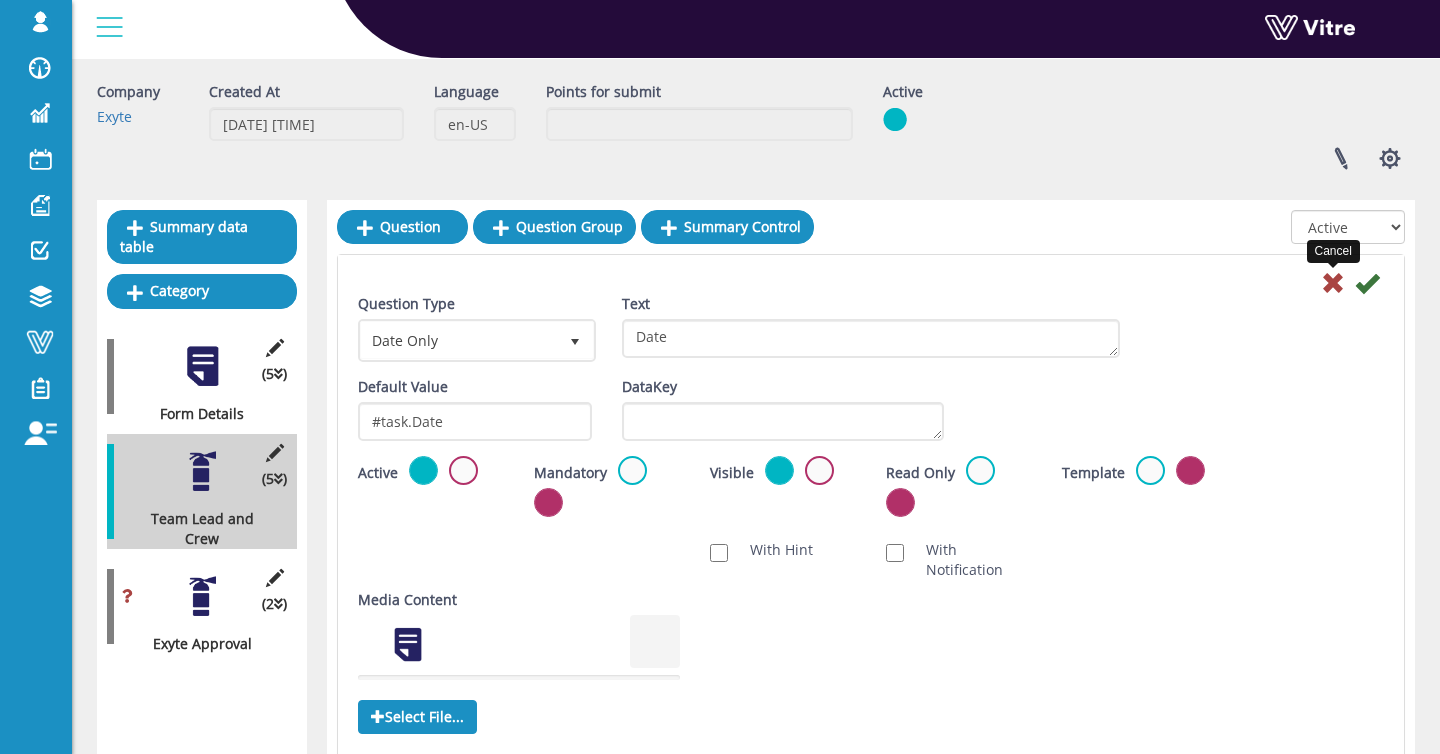 click at bounding box center (1333, 283) 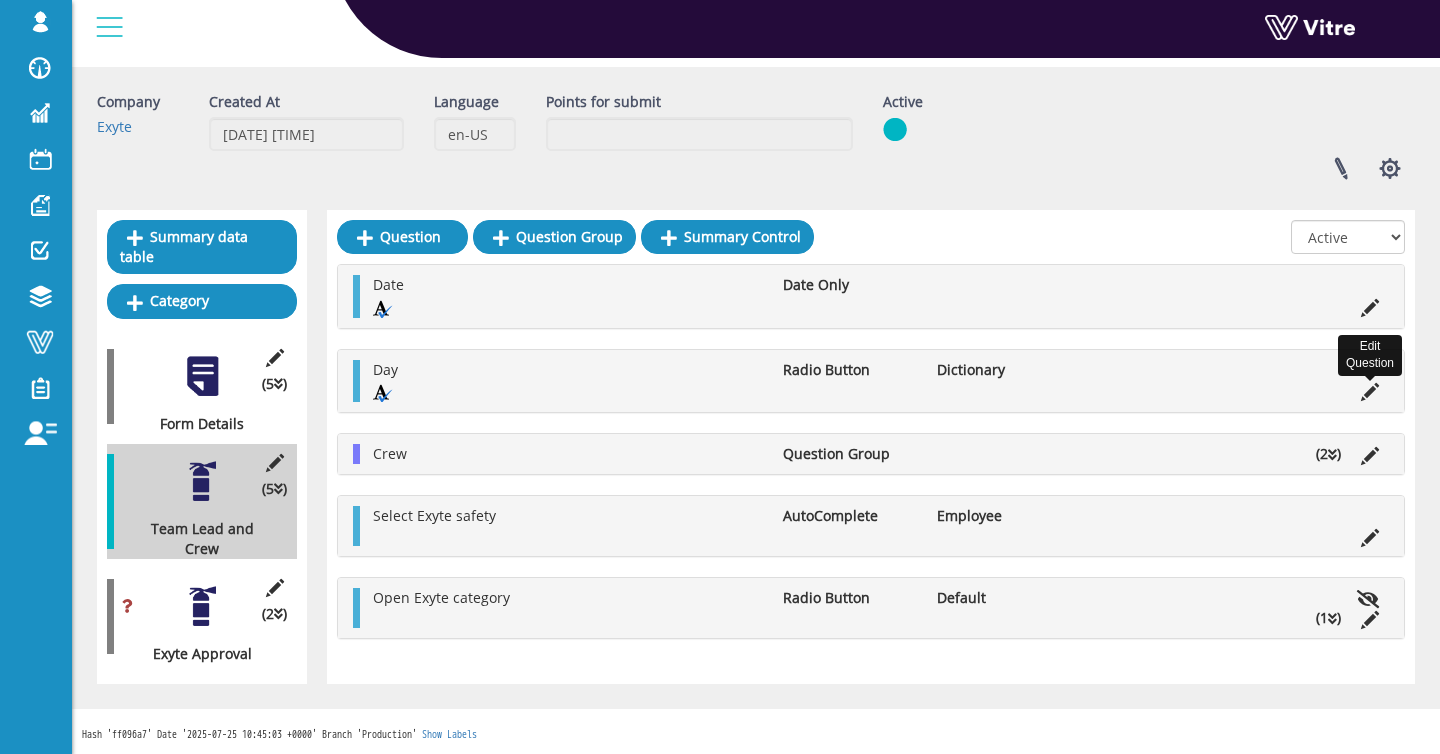 click at bounding box center [1370, 392] 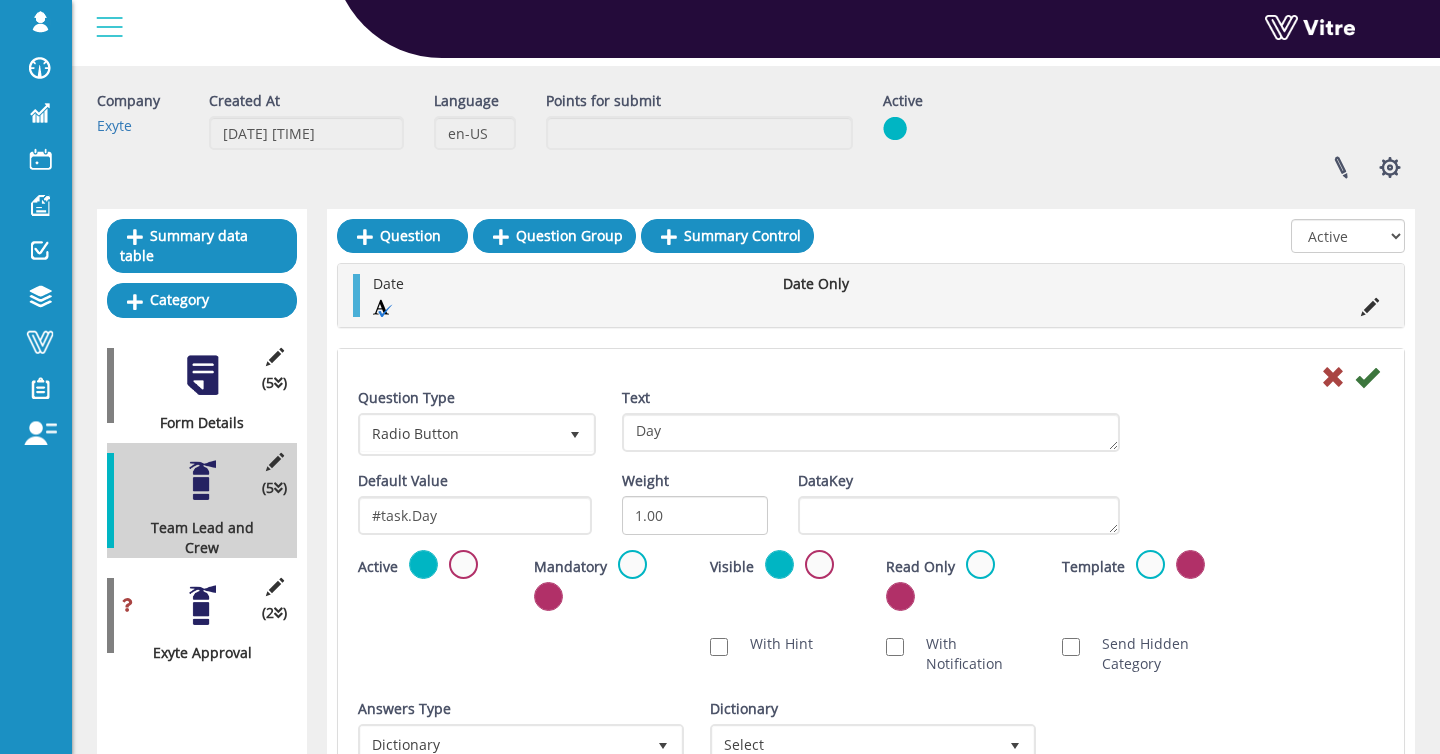 scroll, scrollTop: 78, scrollLeft: 0, axis: vertical 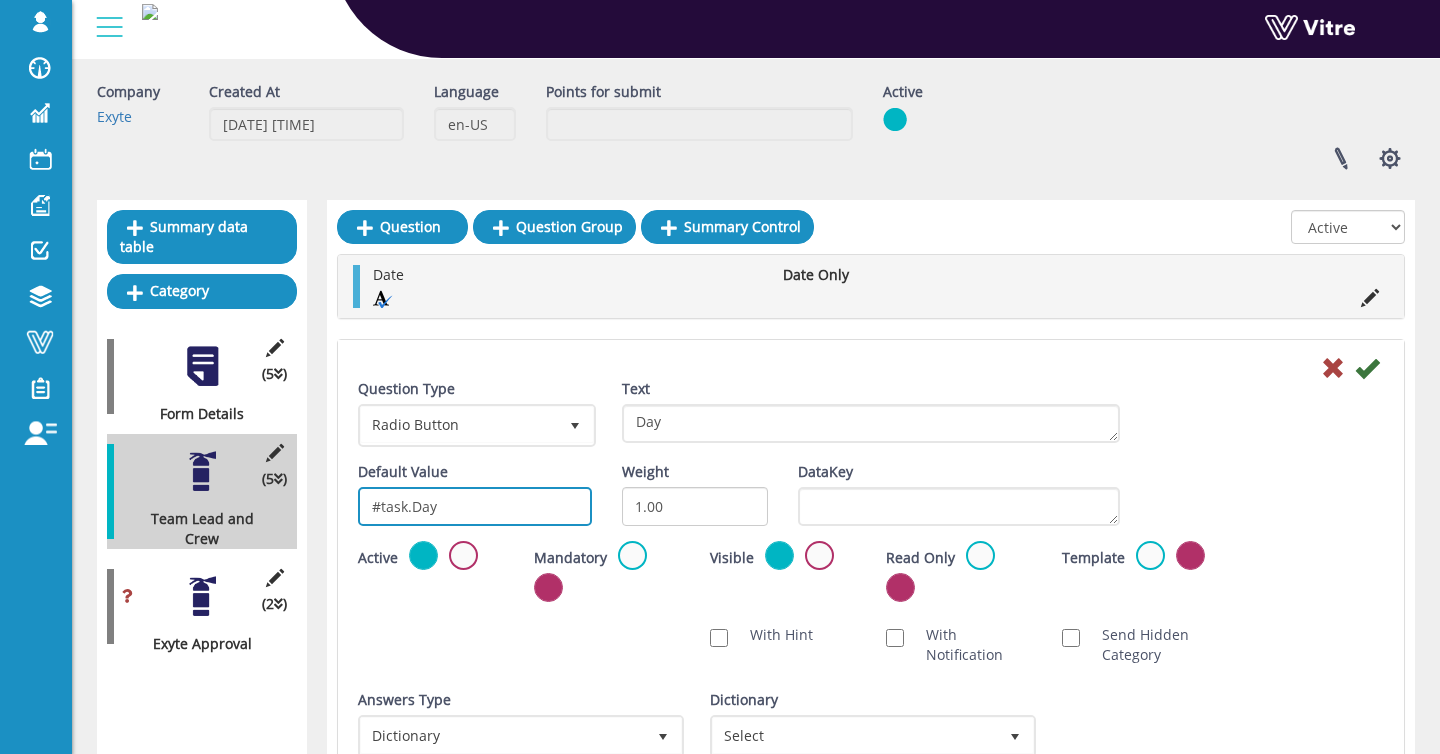 click on "#task.Day" at bounding box center [475, 506] 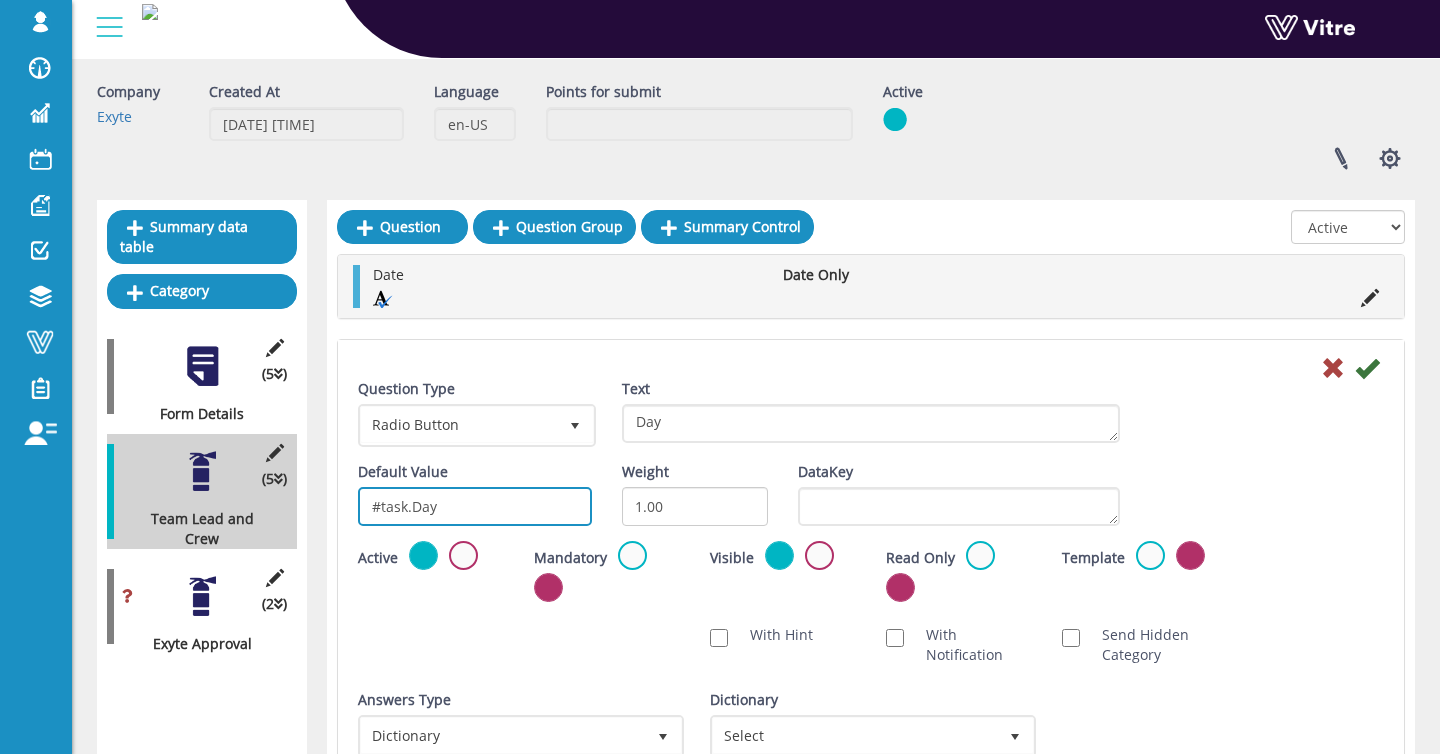 click on "#task.Day" at bounding box center (475, 506) 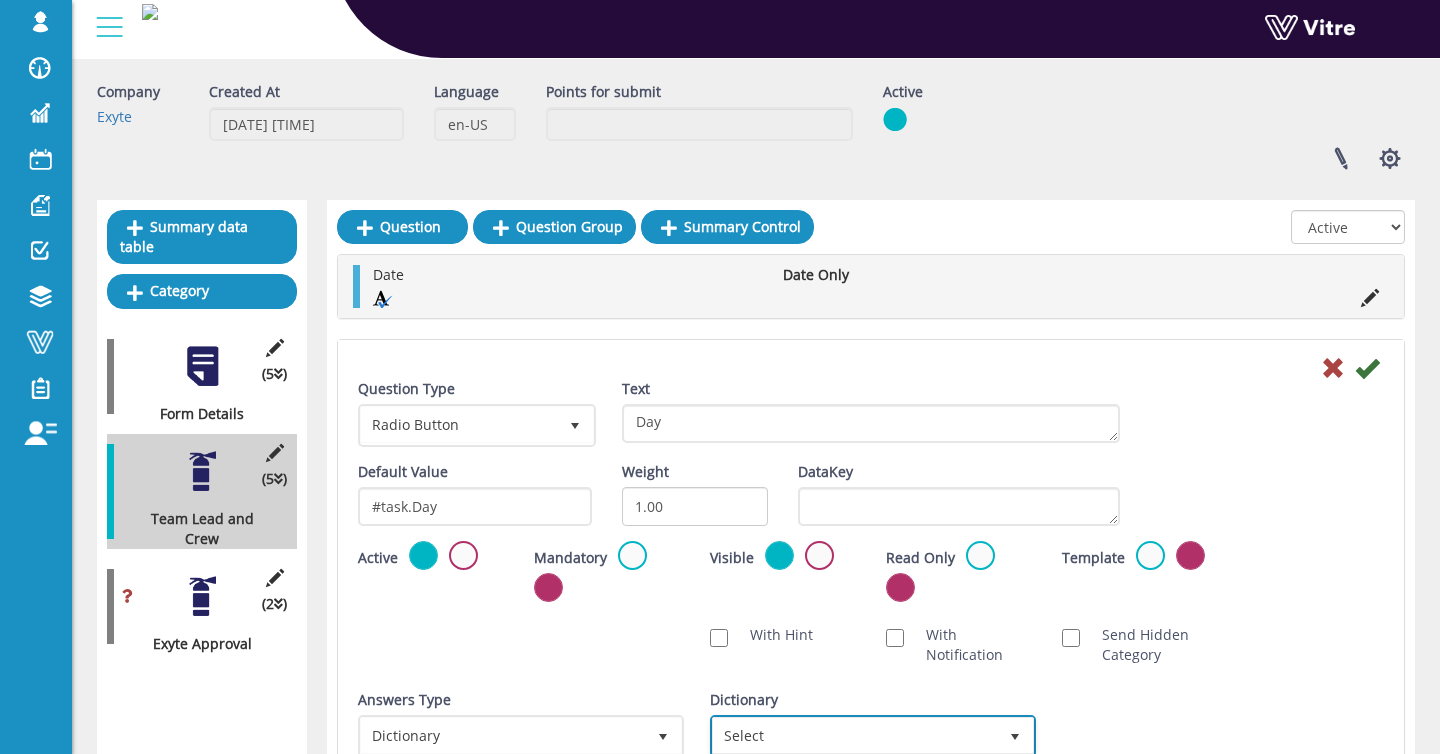 click on "Select" at bounding box center (855, 736) 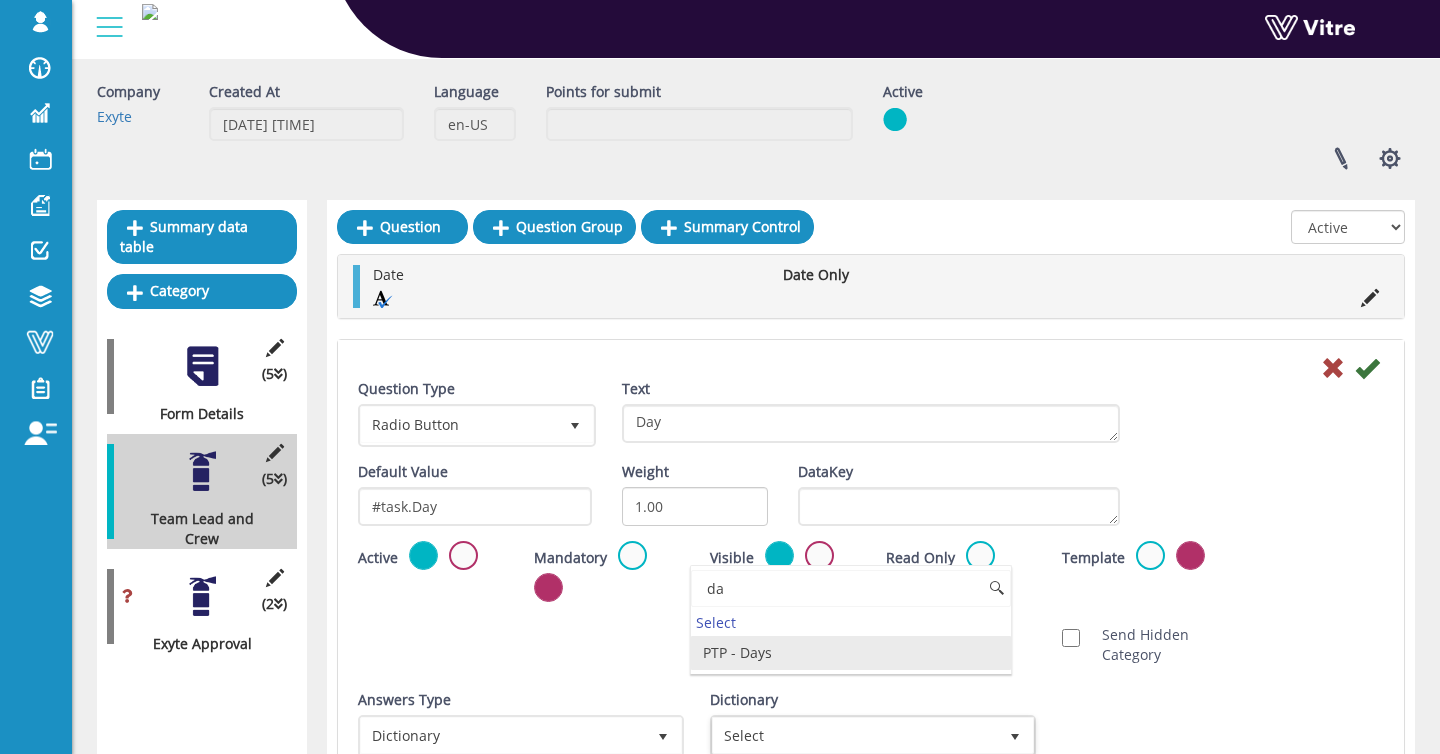click on "PTP - Days" at bounding box center (851, 653) 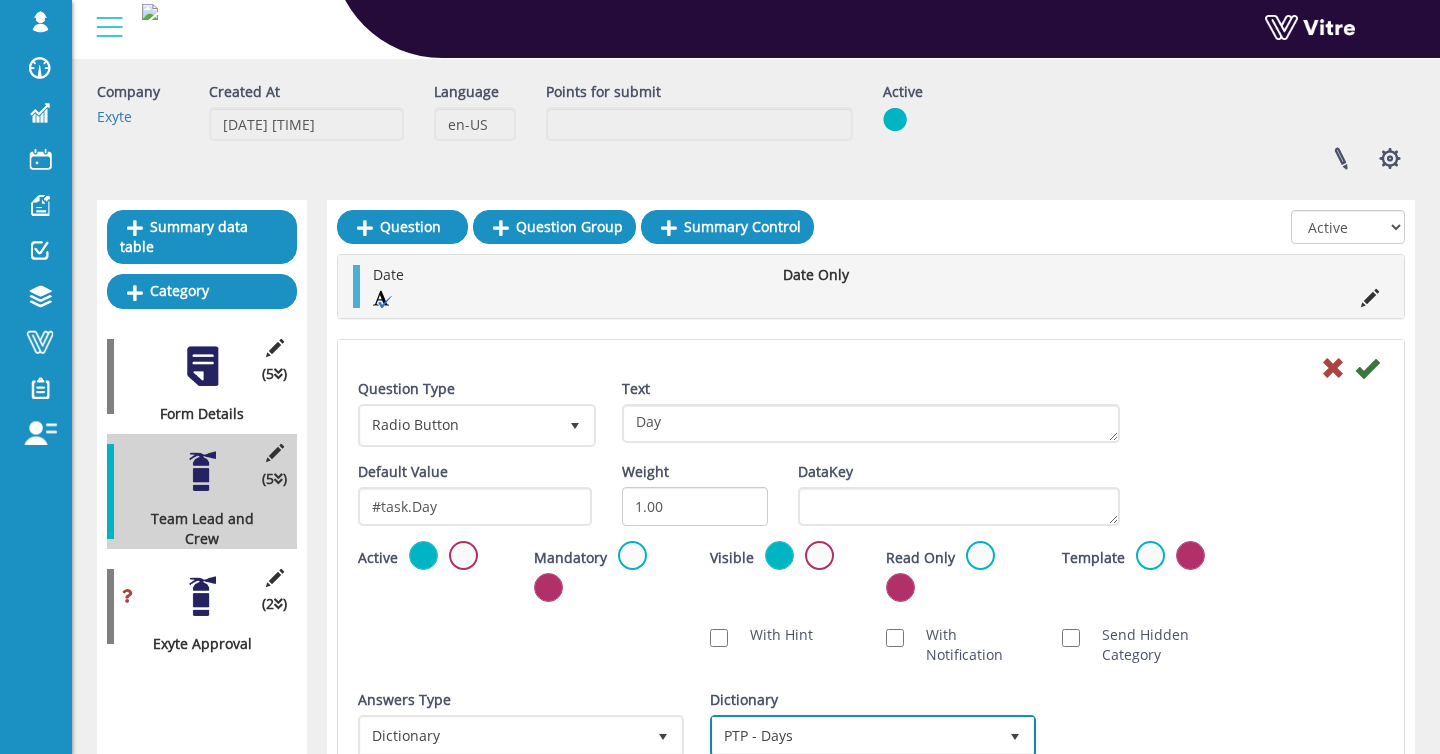 scroll, scrollTop: 81, scrollLeft: 0, axis: vertical 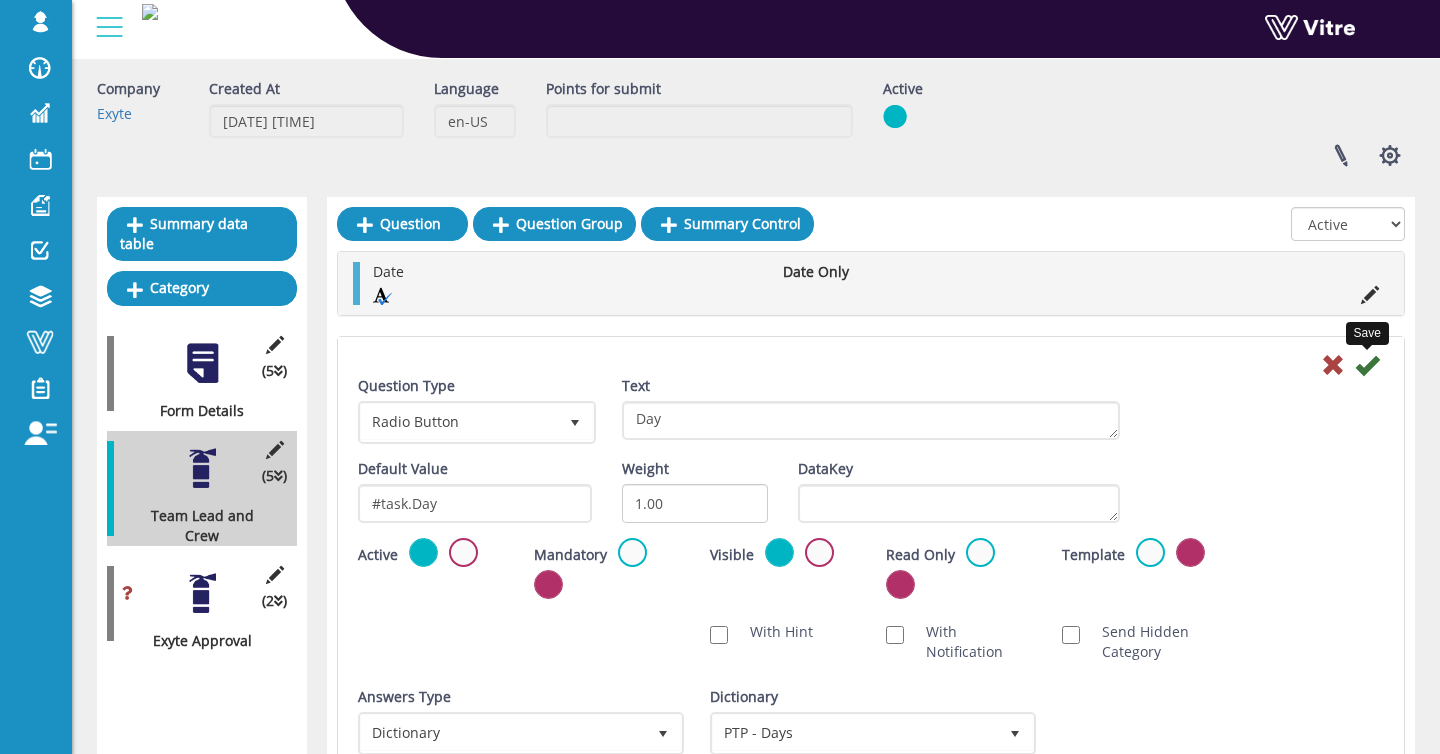 click at bounding box center (1367, 365) 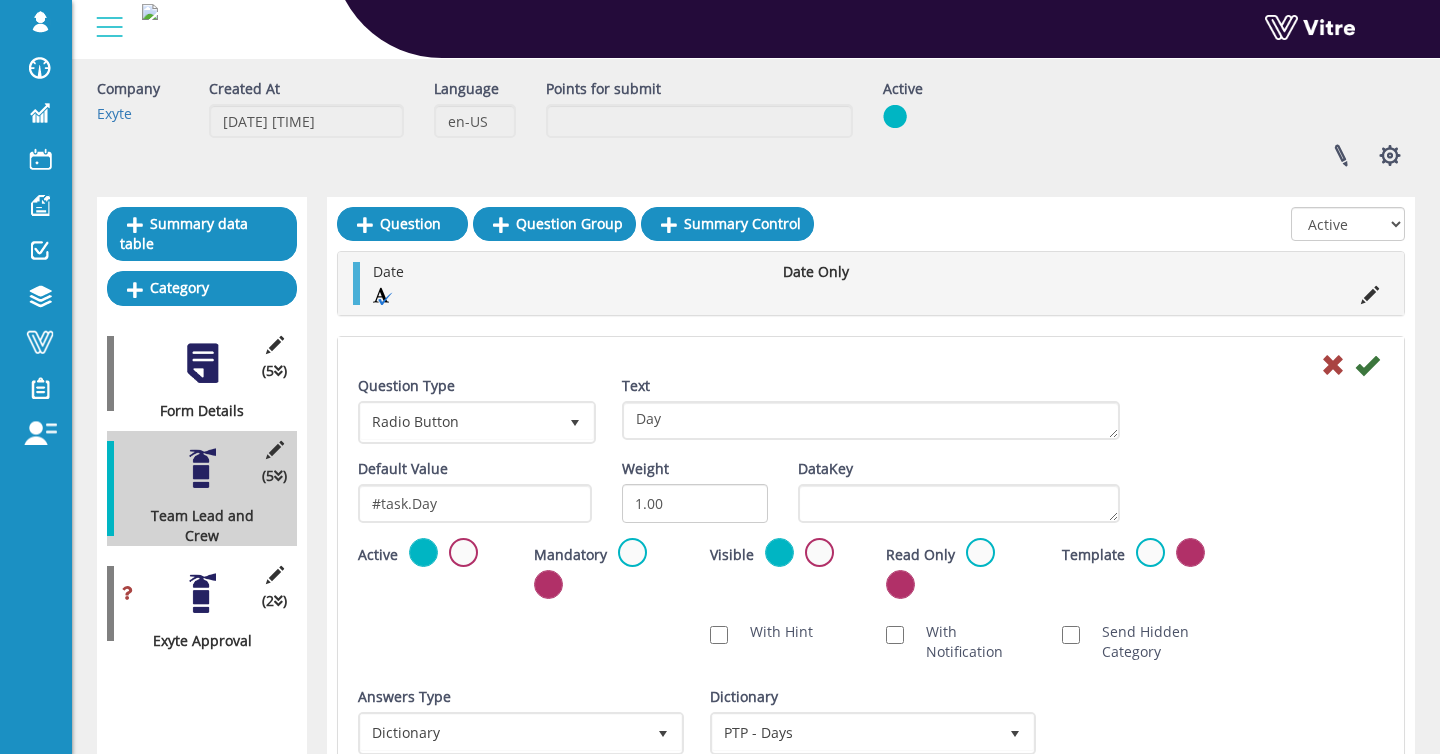 scroll, scrollTop: 69, scrollLeft: 0, axis: vertical 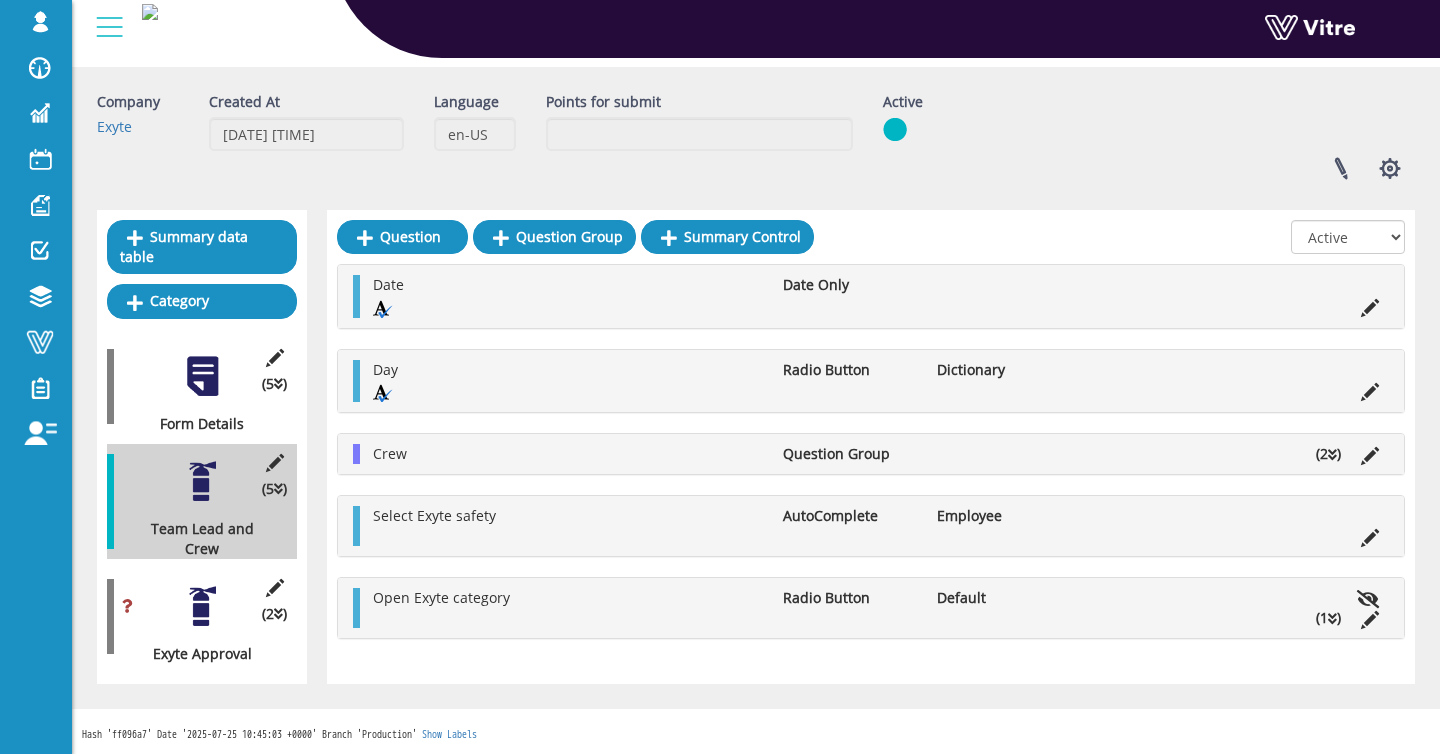 click at bounding box center [202, 606] 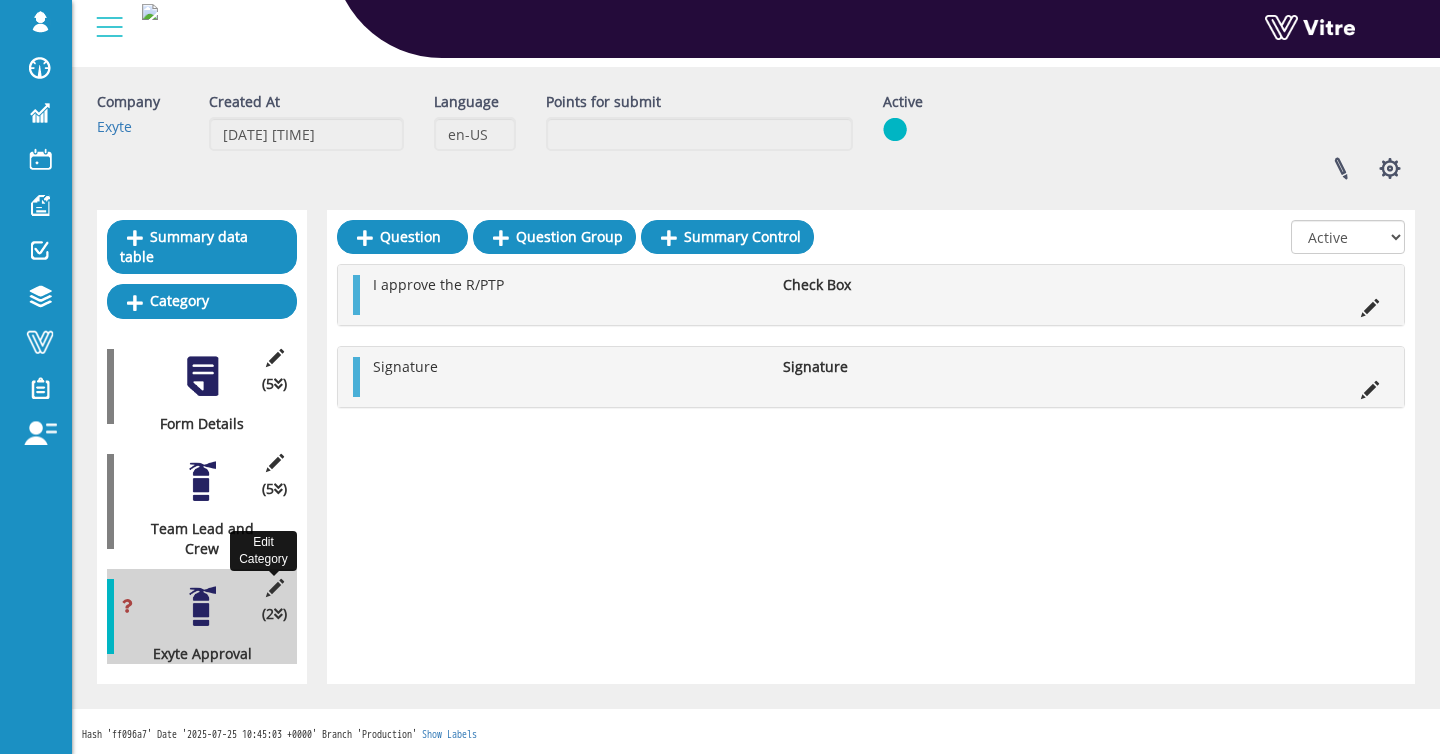click at bounding box center [274, 588] 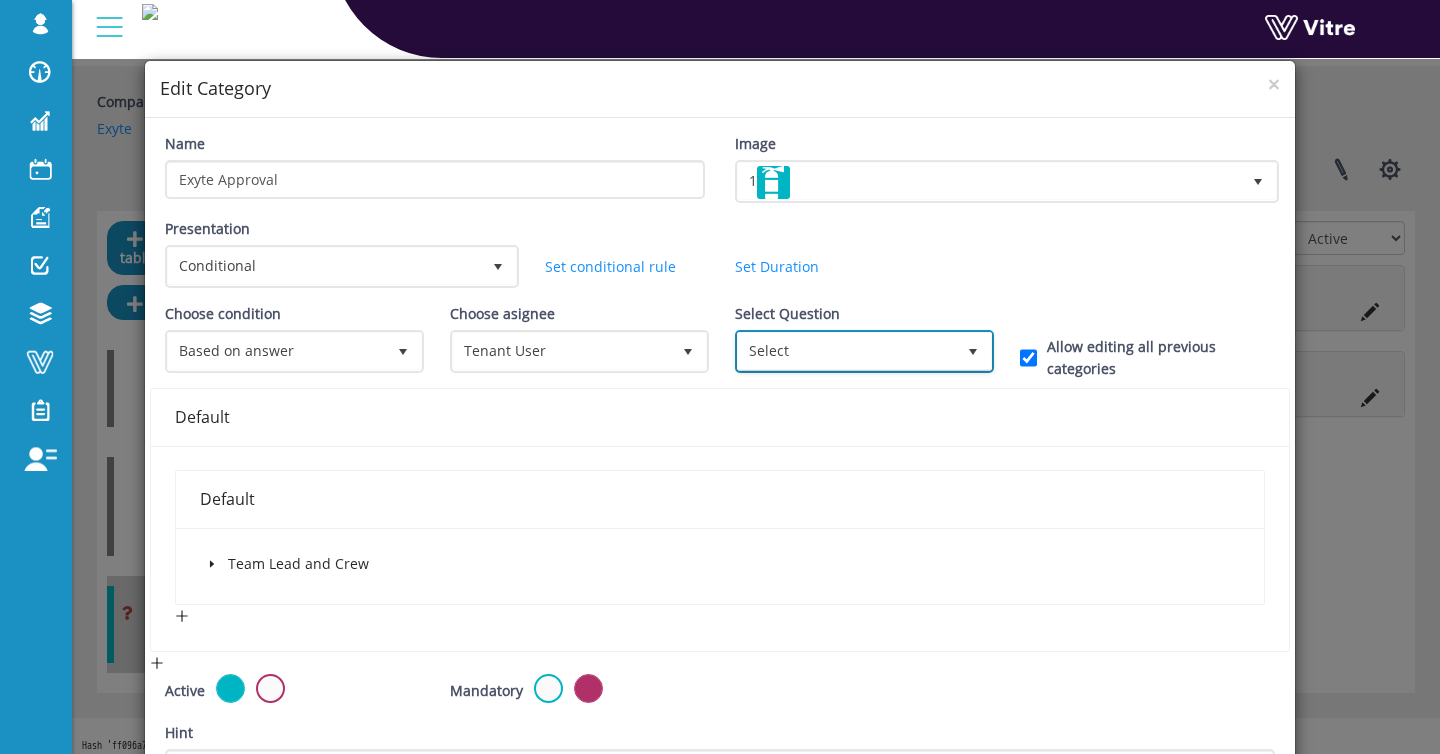 click on "Select" at bounding box center [846, 351] 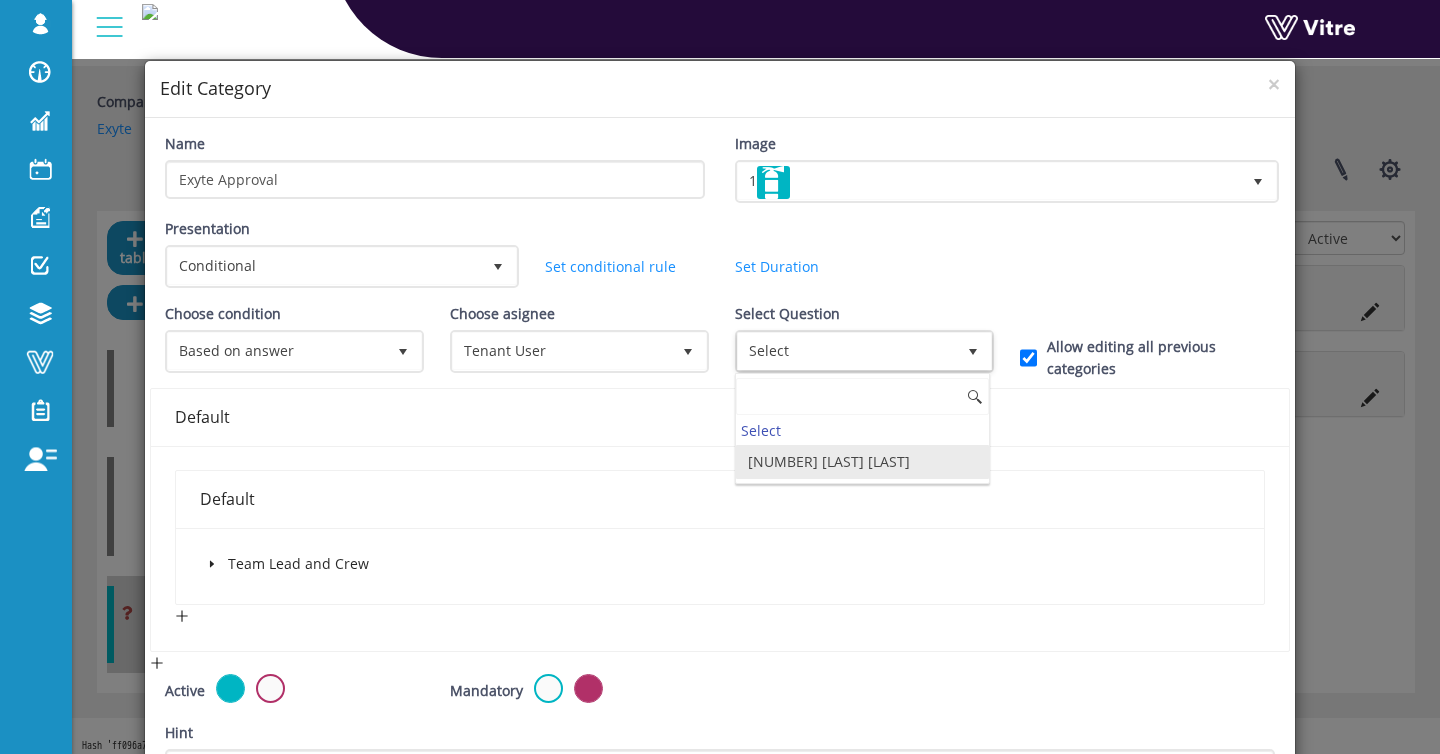 click on "5 Select Exyte safety" at bounding box center [862, 462] 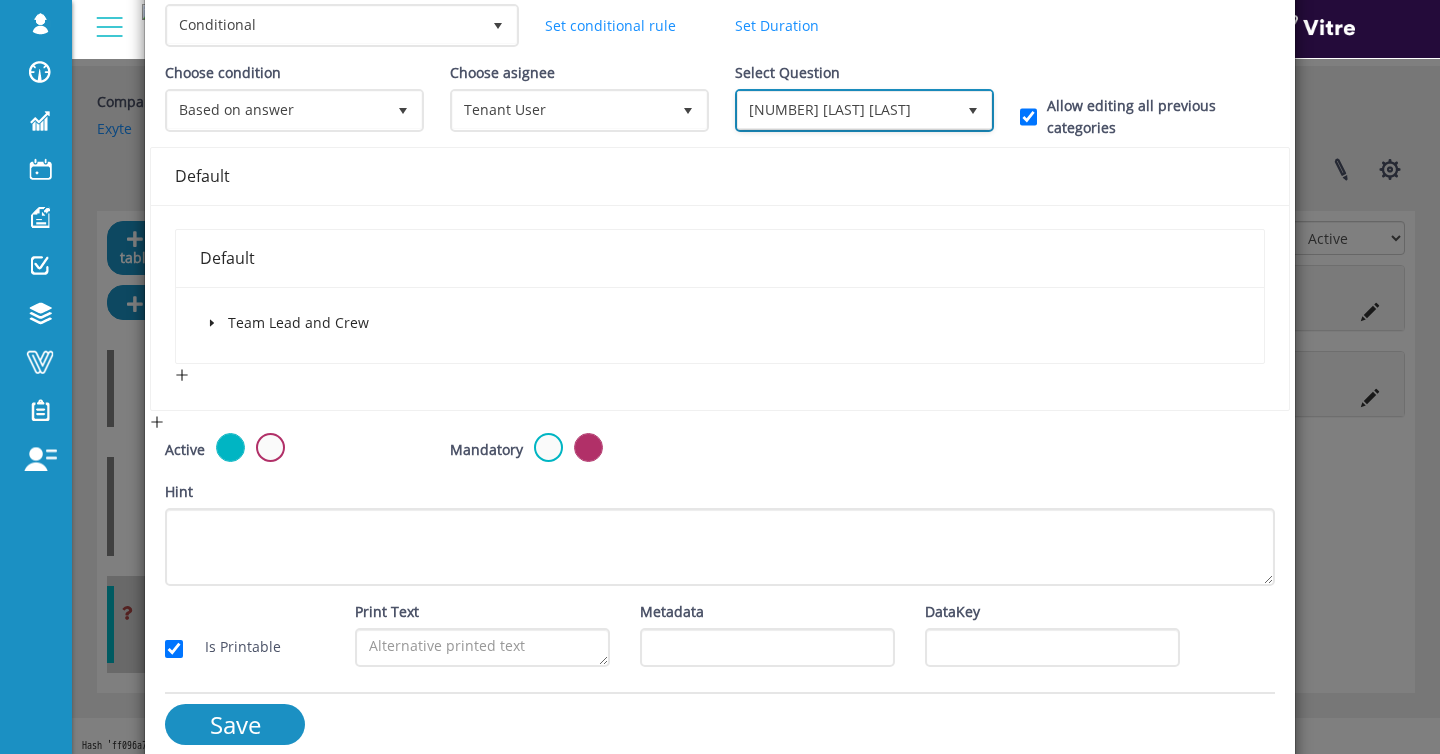 scroll, scrollTop: 262, scrollLeft: 0, axis: vertical 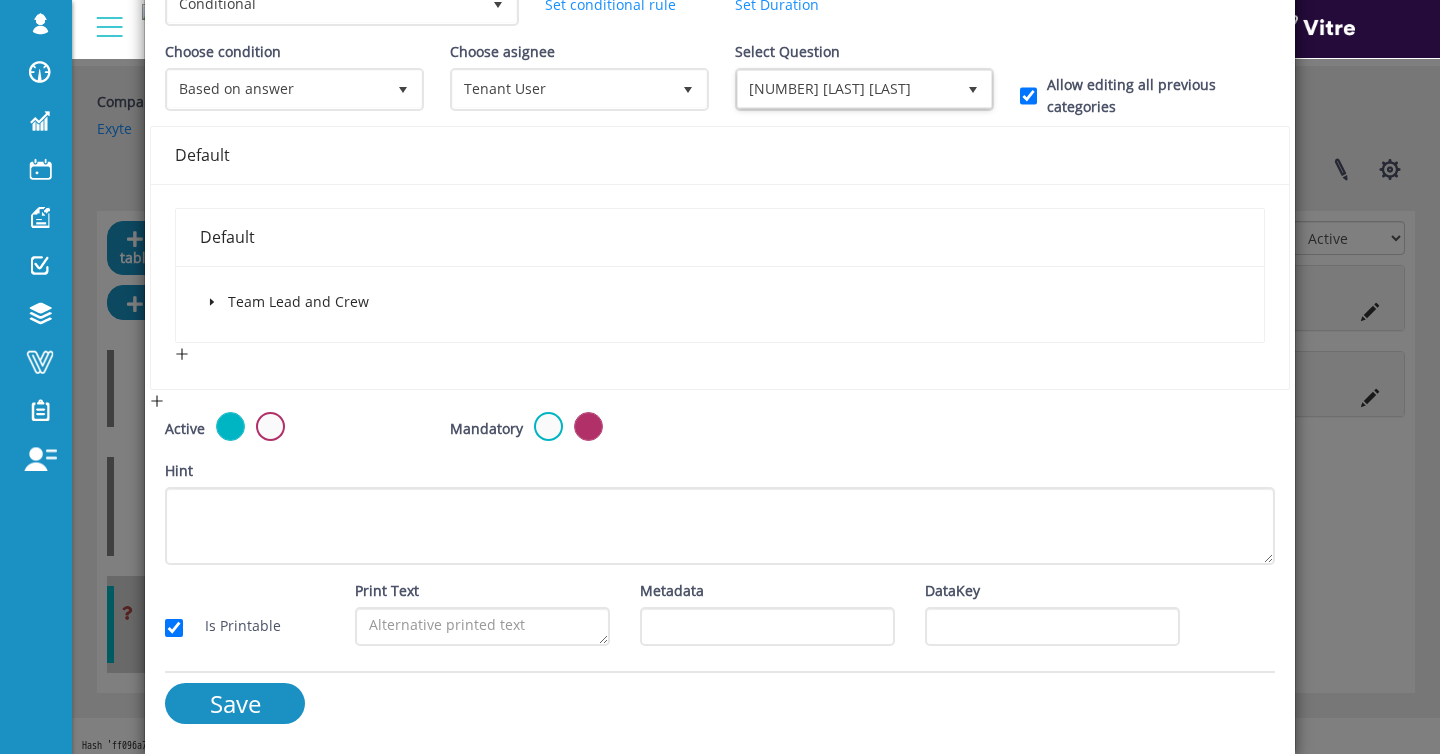 click 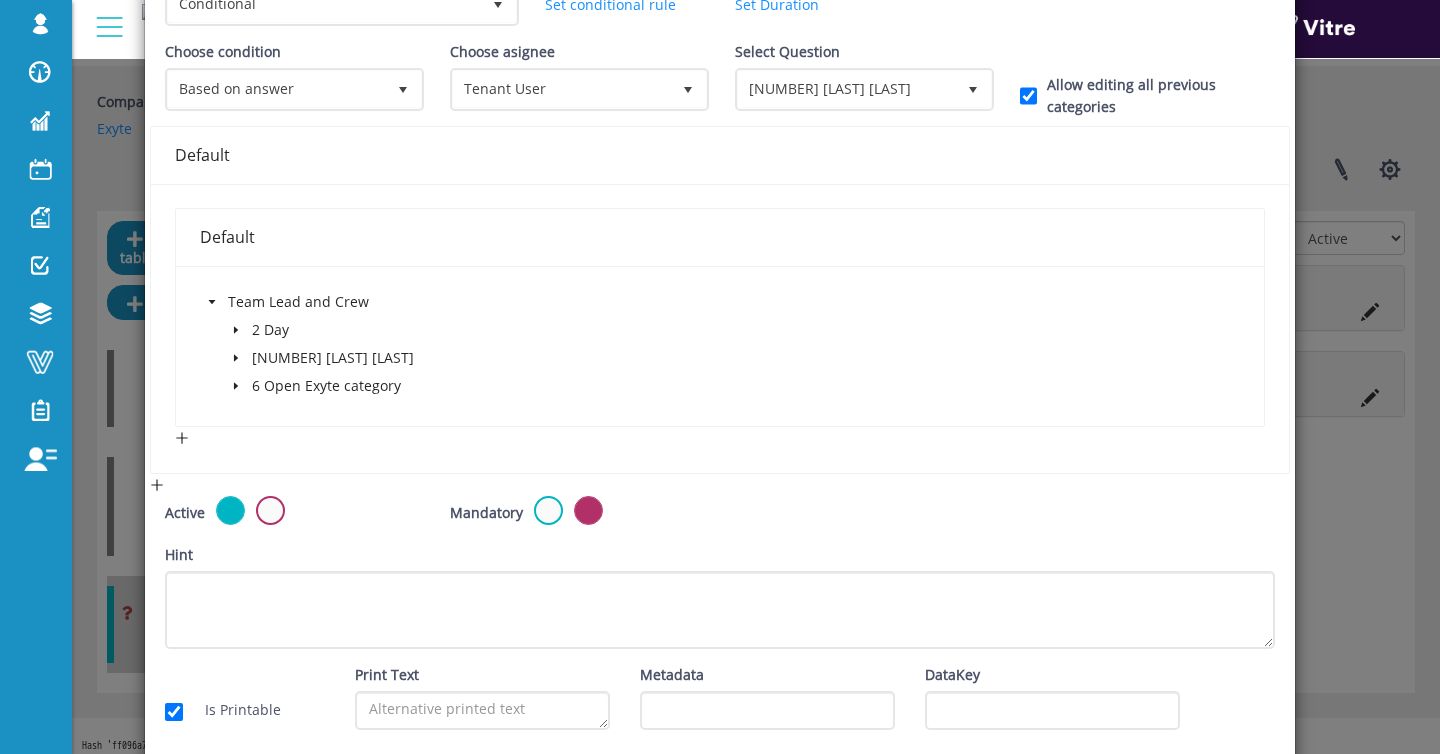 click at bounding box center (236, 386) 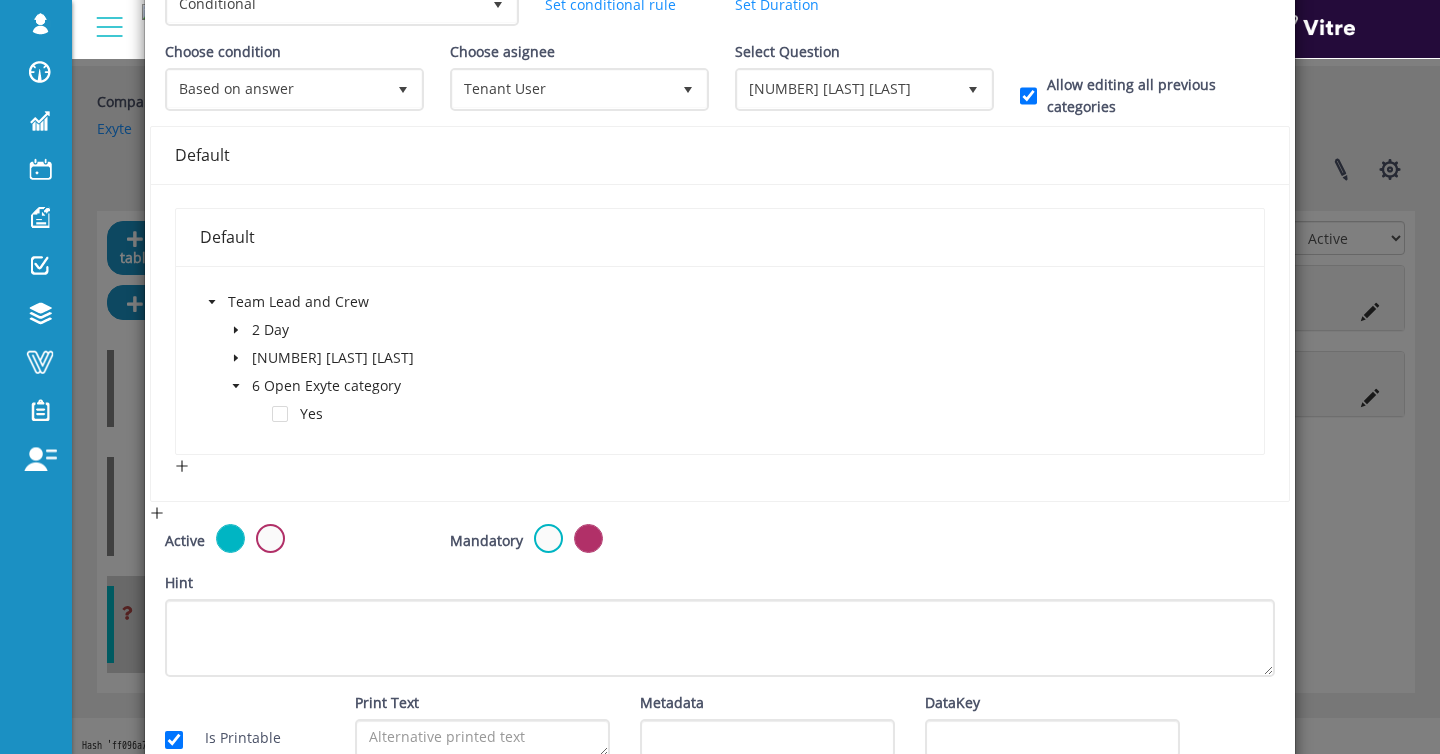 click on "Yes" at bounding box center (263, 416) 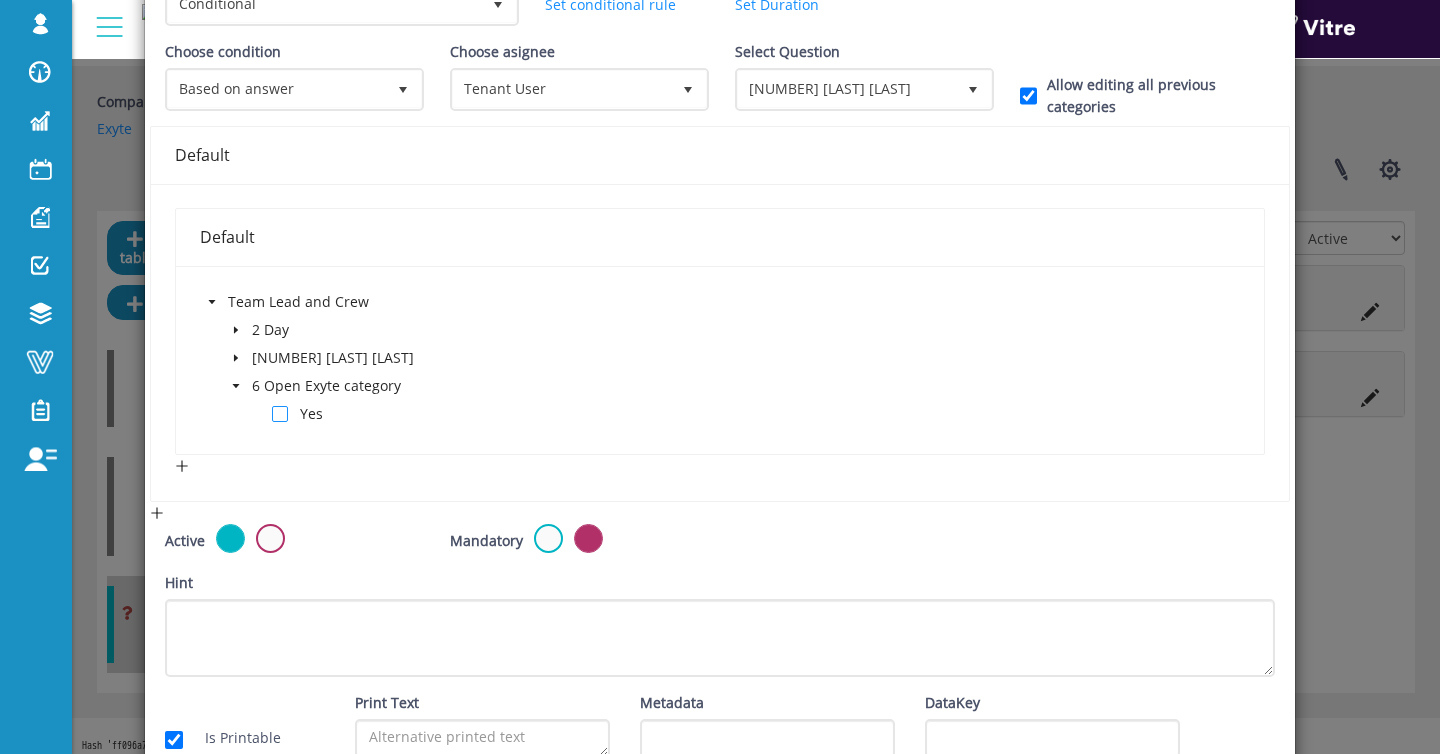 click at bounding box center [280, 414] 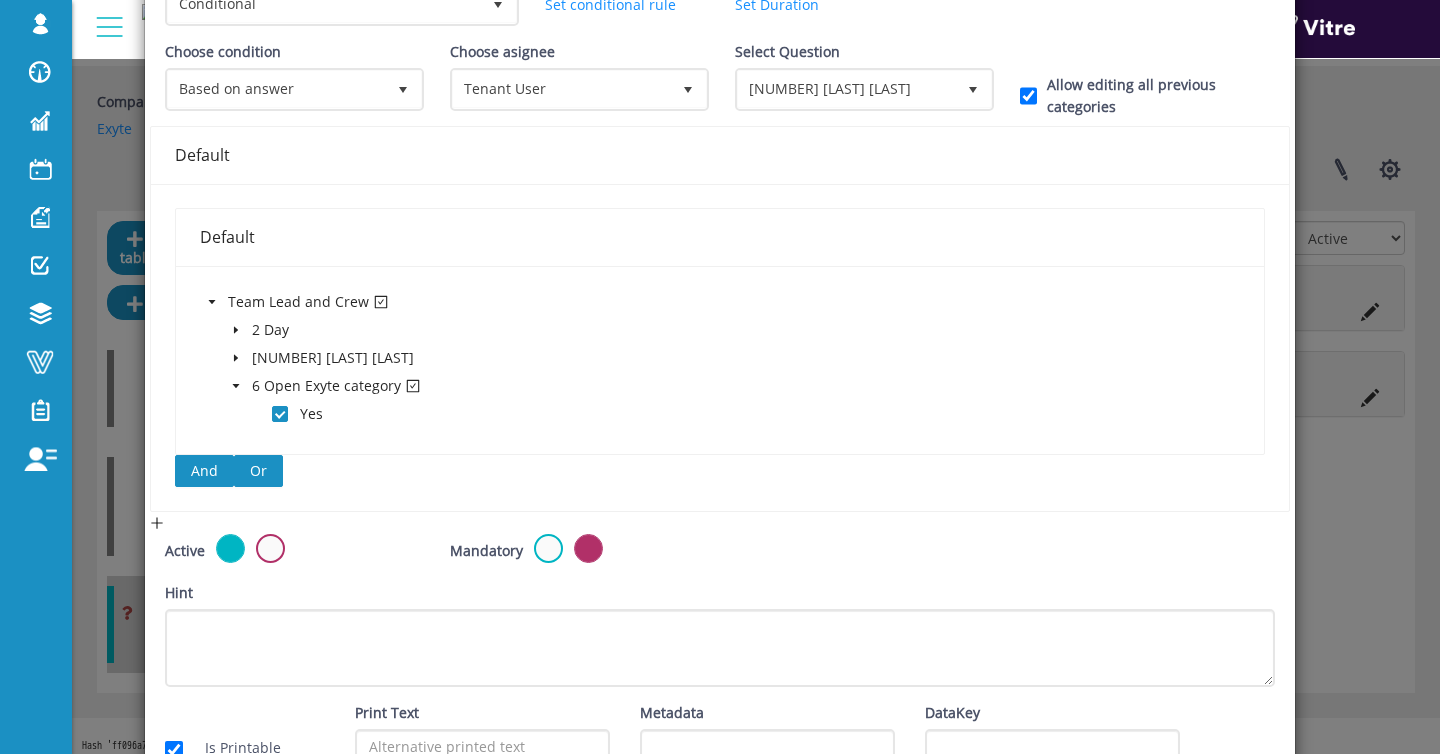 scroll, scrollTop: 374, scrollLeft: 0, axis: vertical 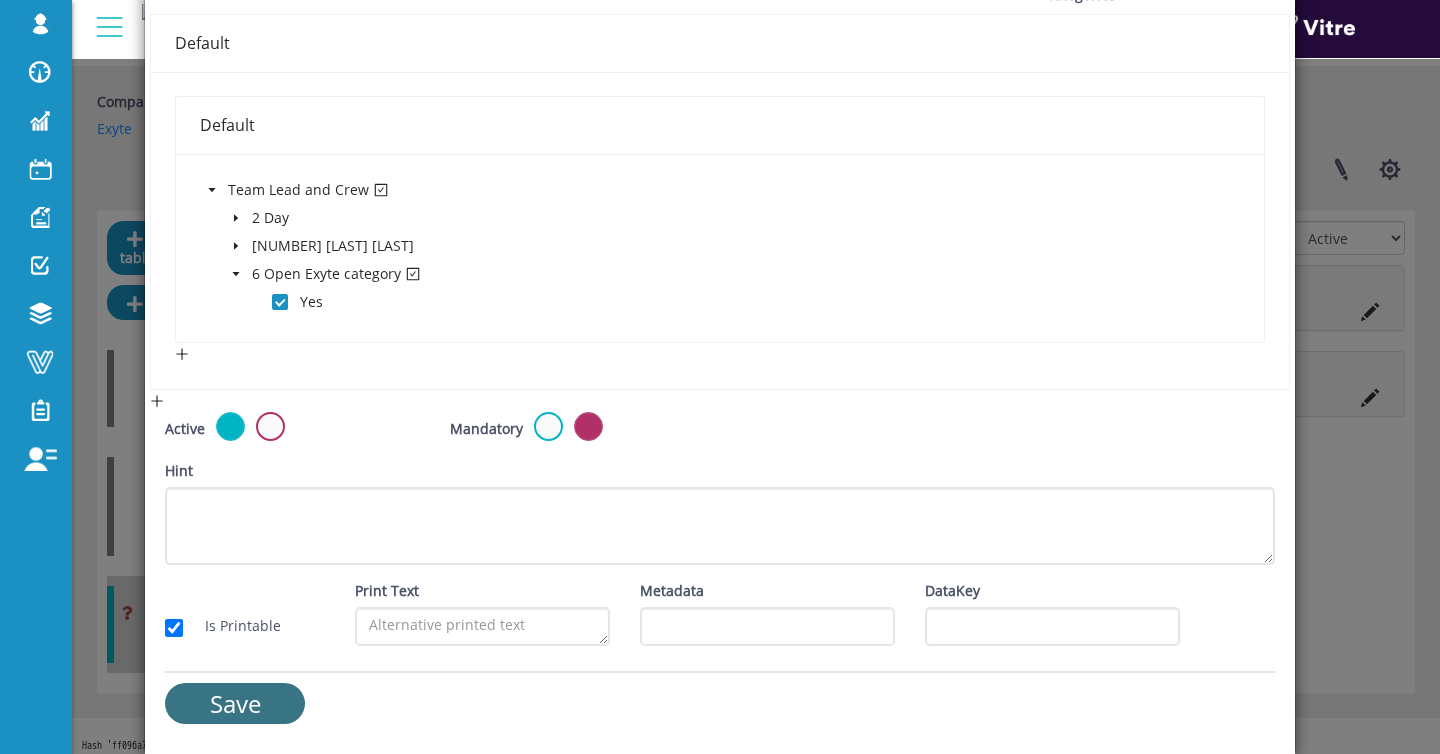 click on "Save" at bounding box center (235, 703) 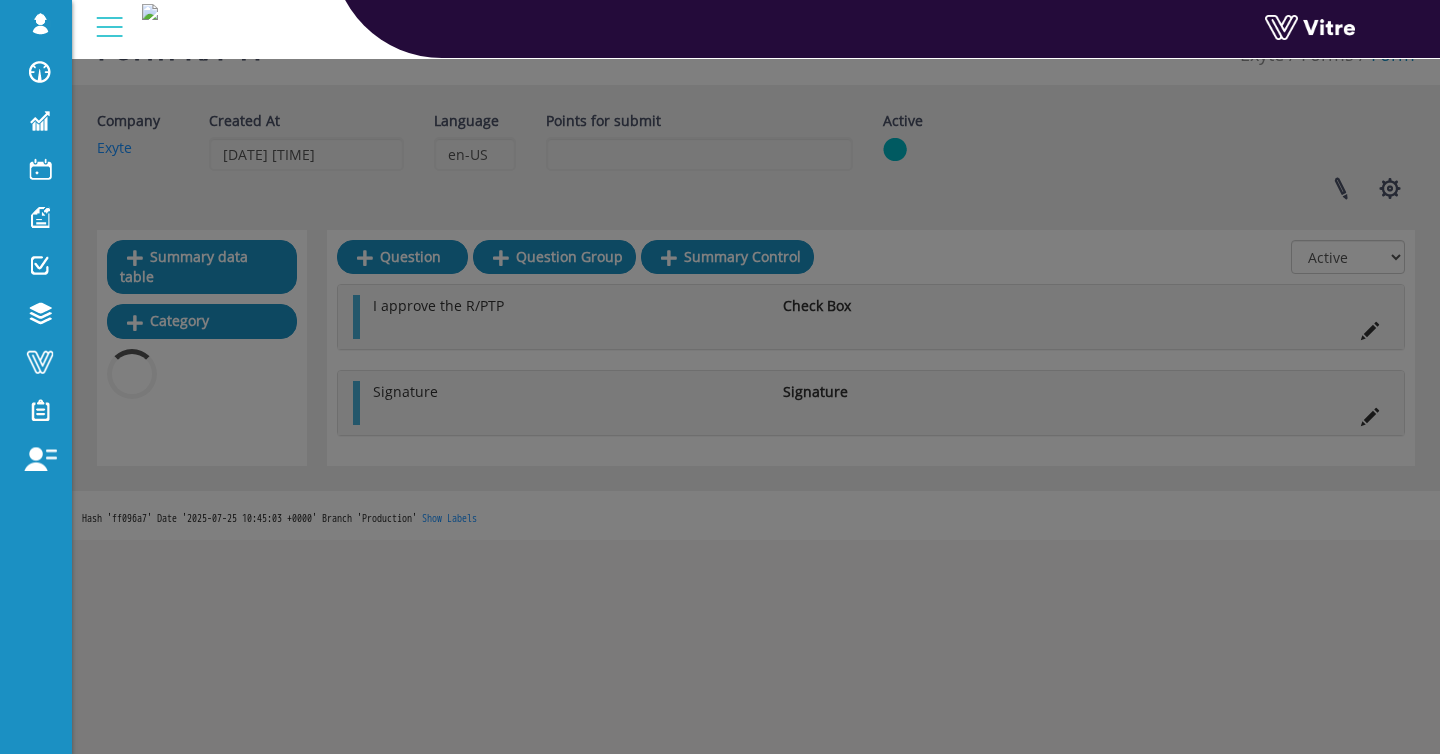 scroll, scrollTop: 69, scrollLeft: 0, axis: vertical 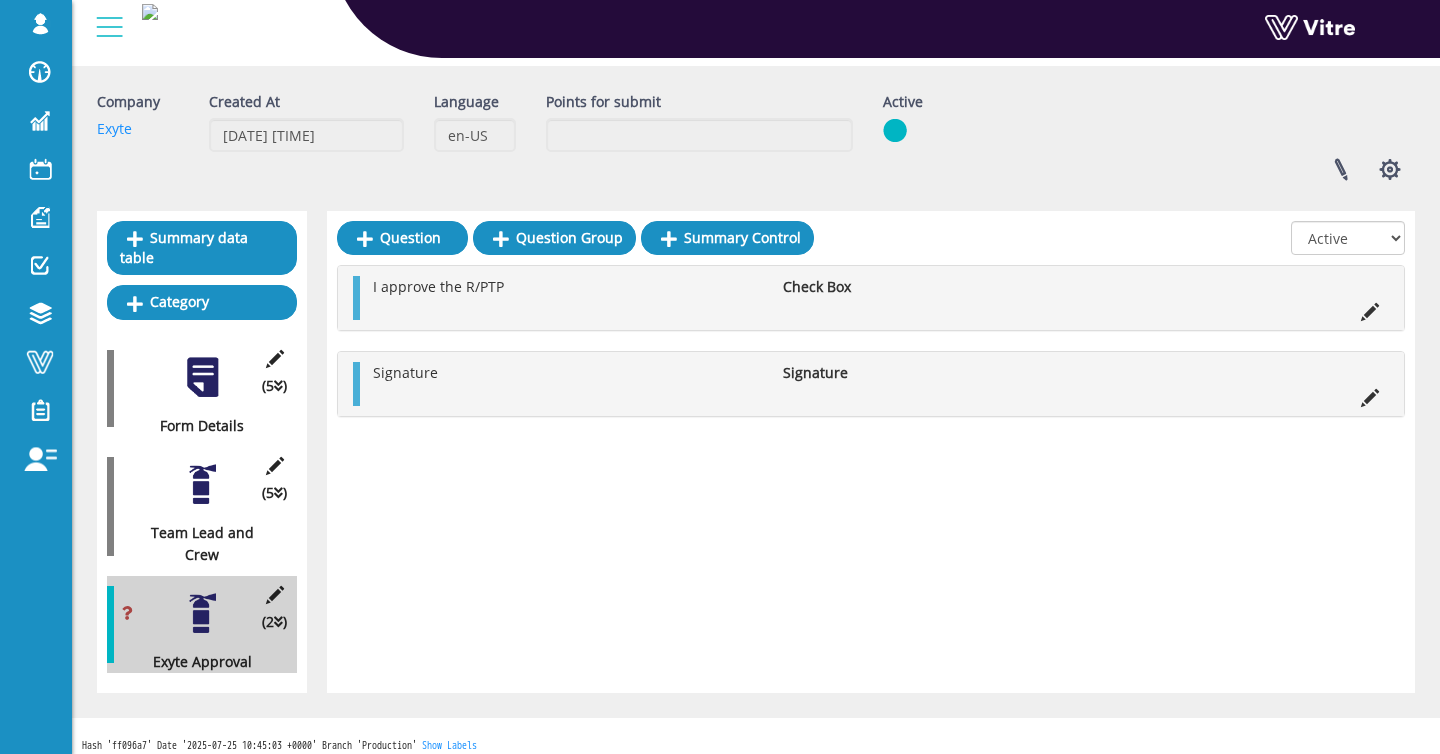 click at bounding box center (202, 484) 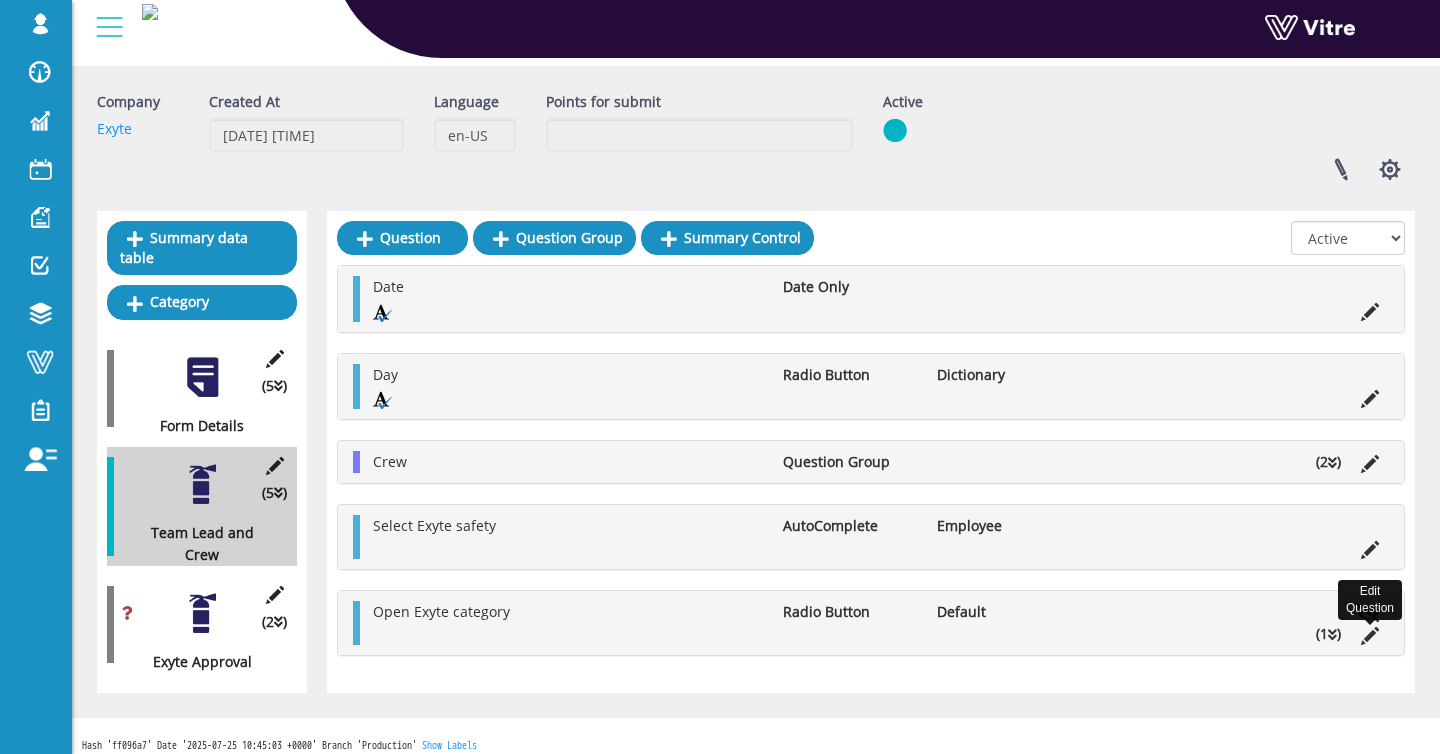 click at bounding box center [1370, 636] 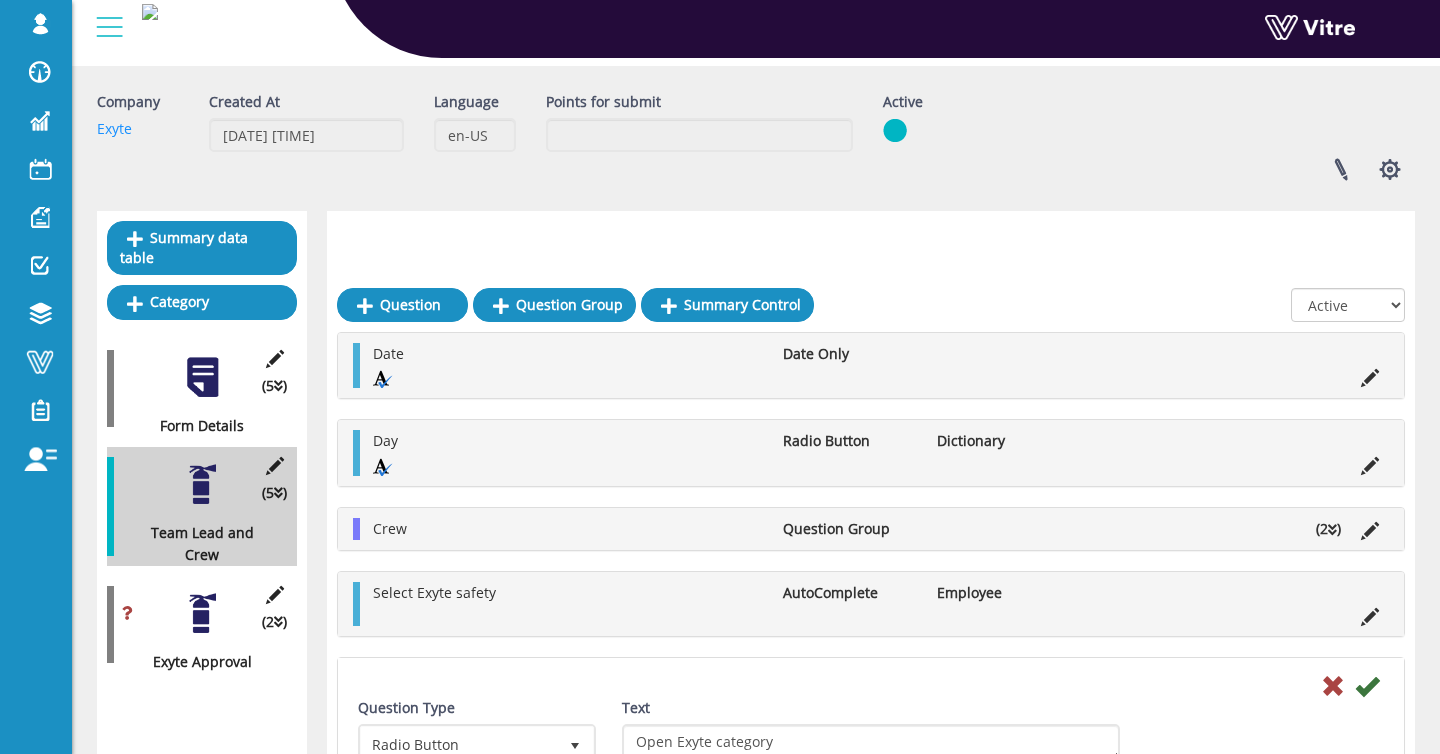 scroll, scrollTop: 636, scrollLeft: 0, axis: vertical 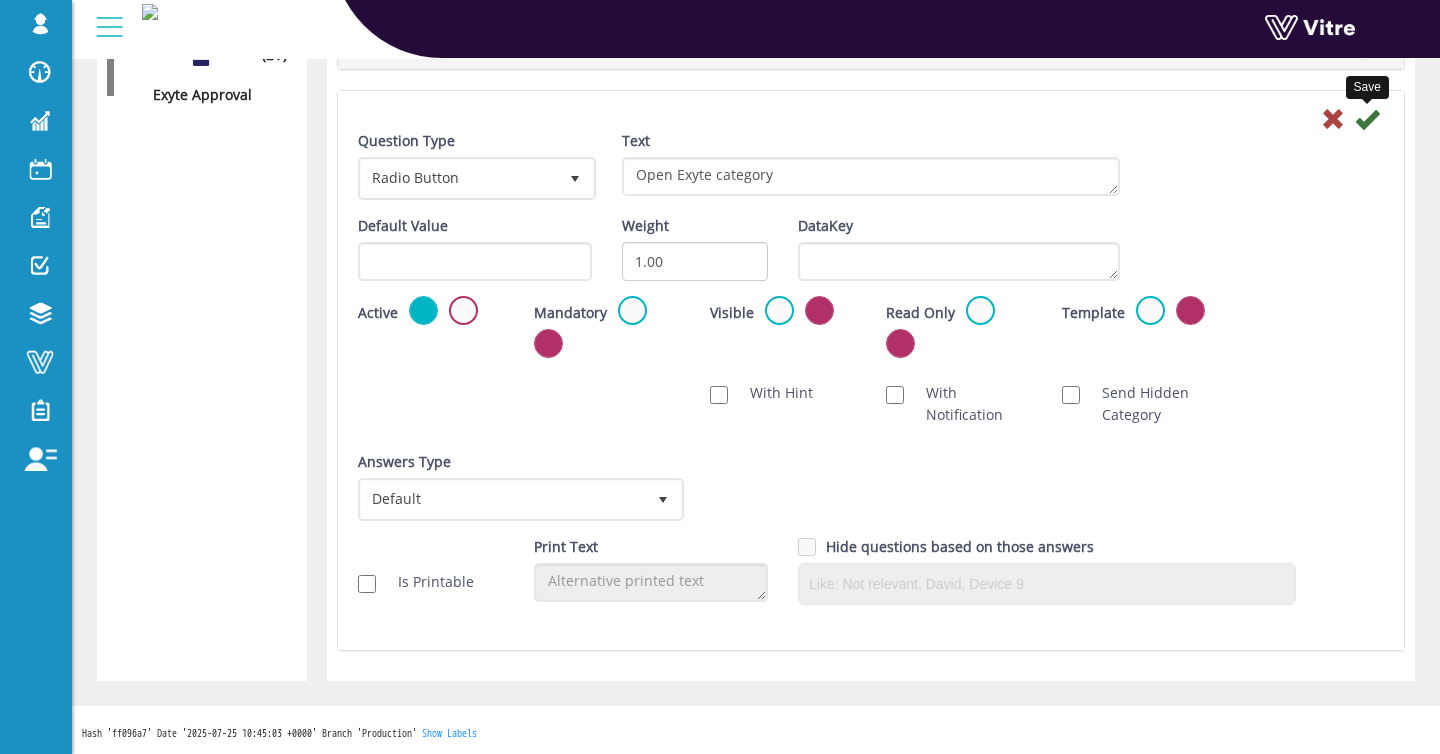 click at bounding box center [1367, 119] 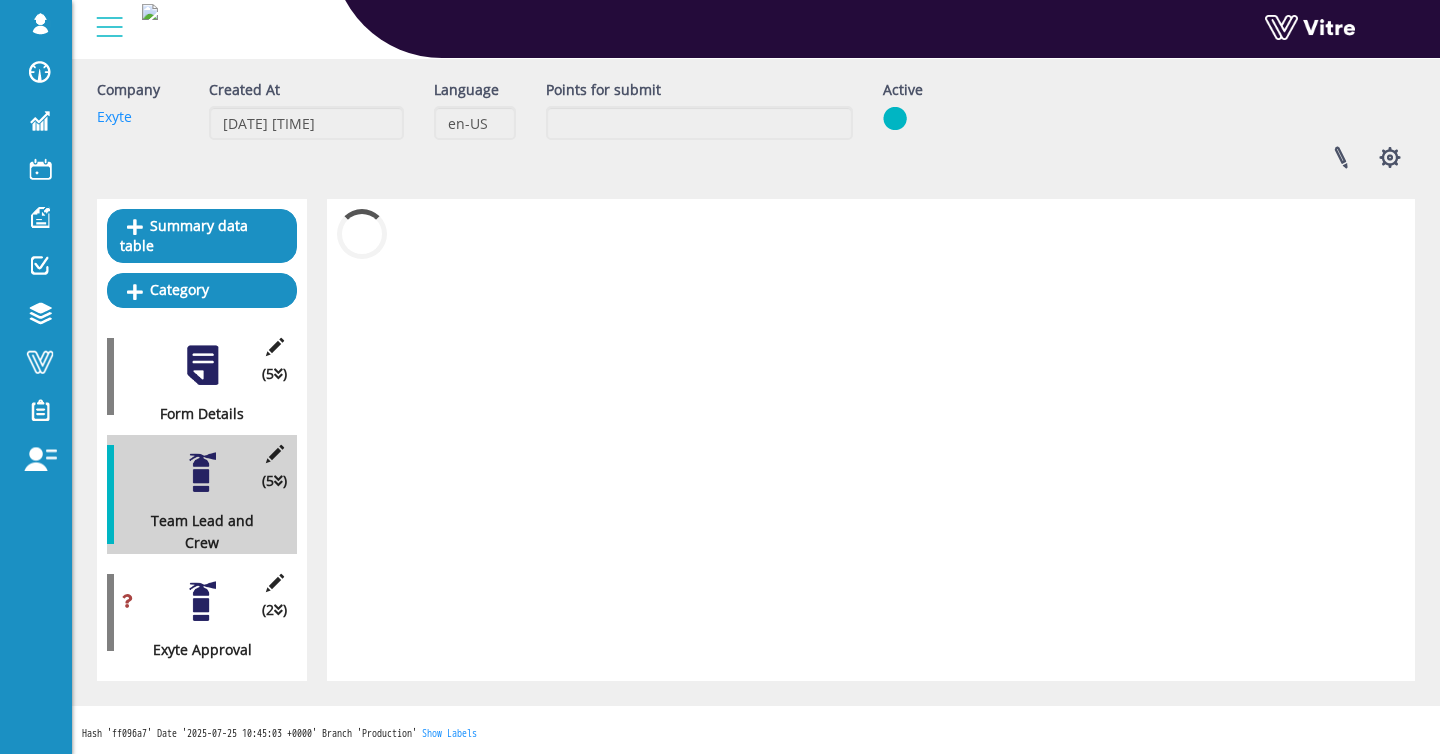 scroll, scrollTop: 82, scrollLeft: 0, axis: vertical 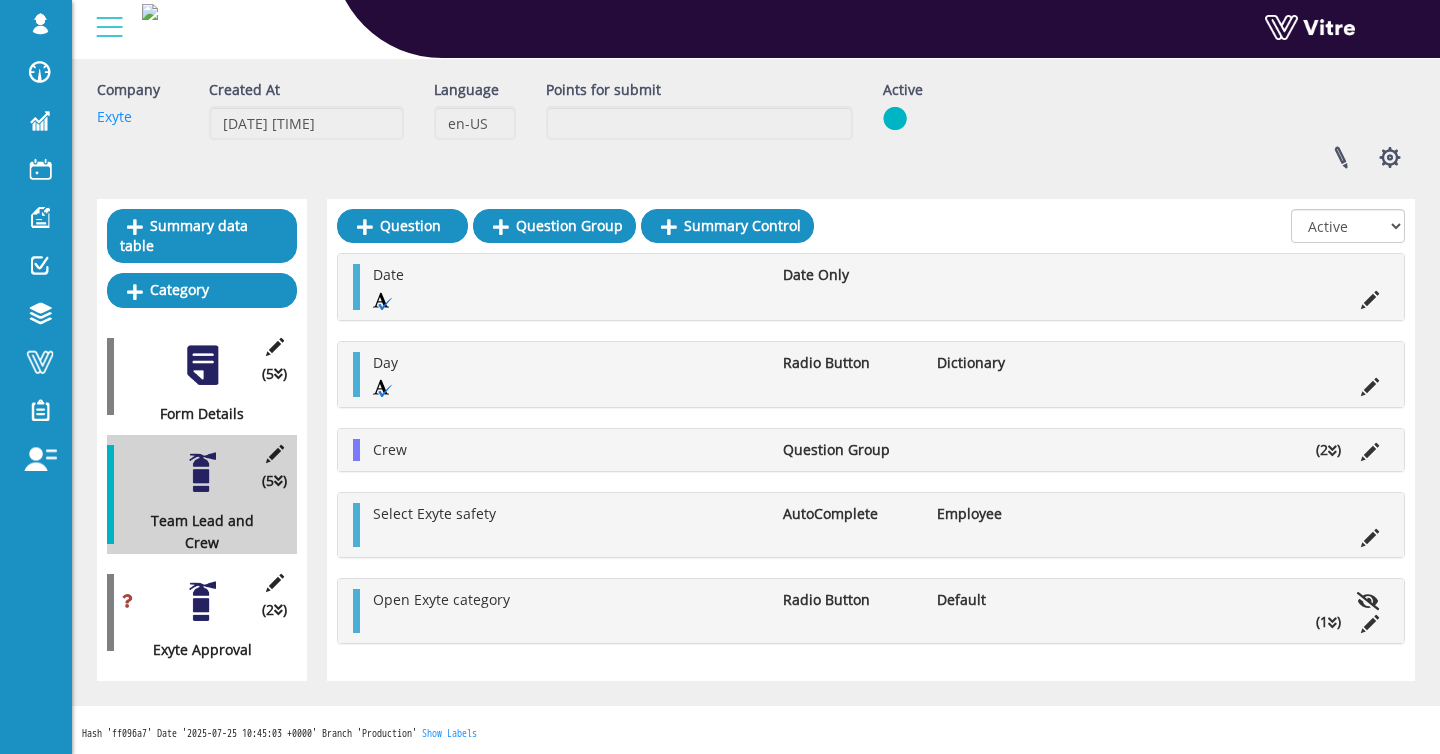 click on "Crew Question Group (2 )" at bounding box center [871, 450] 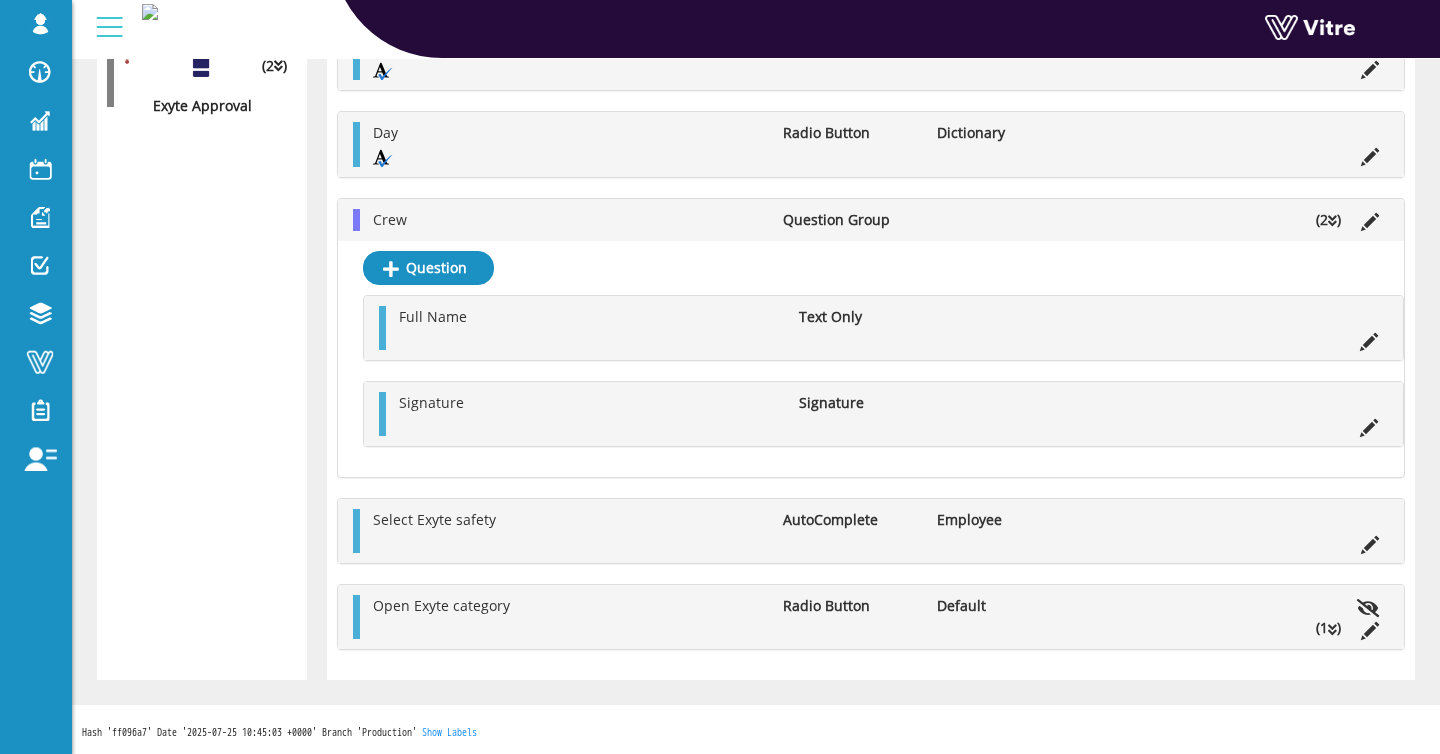 scroll, scrollTop: 626, scrollLeft: 0, axis: vertical 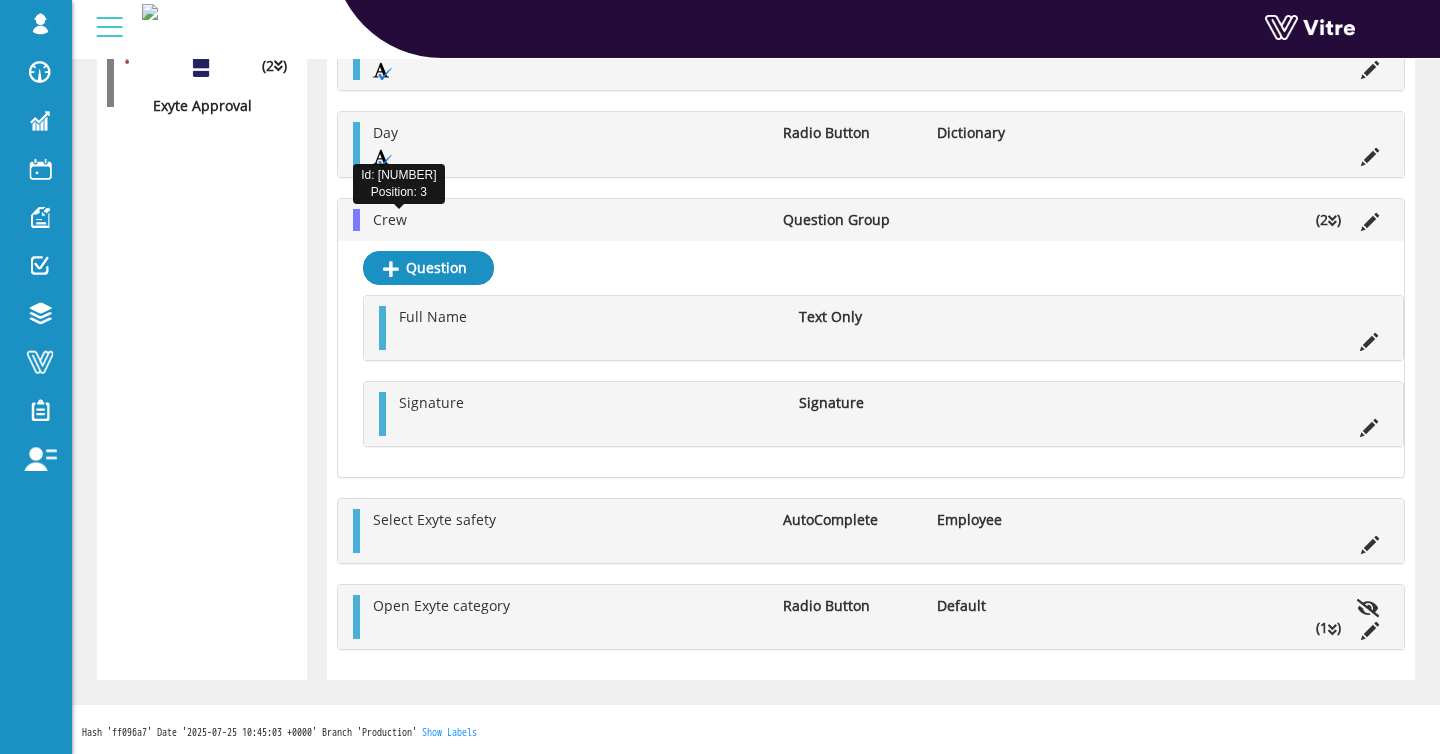 click on "Crew" at bounding box center [390, 219] 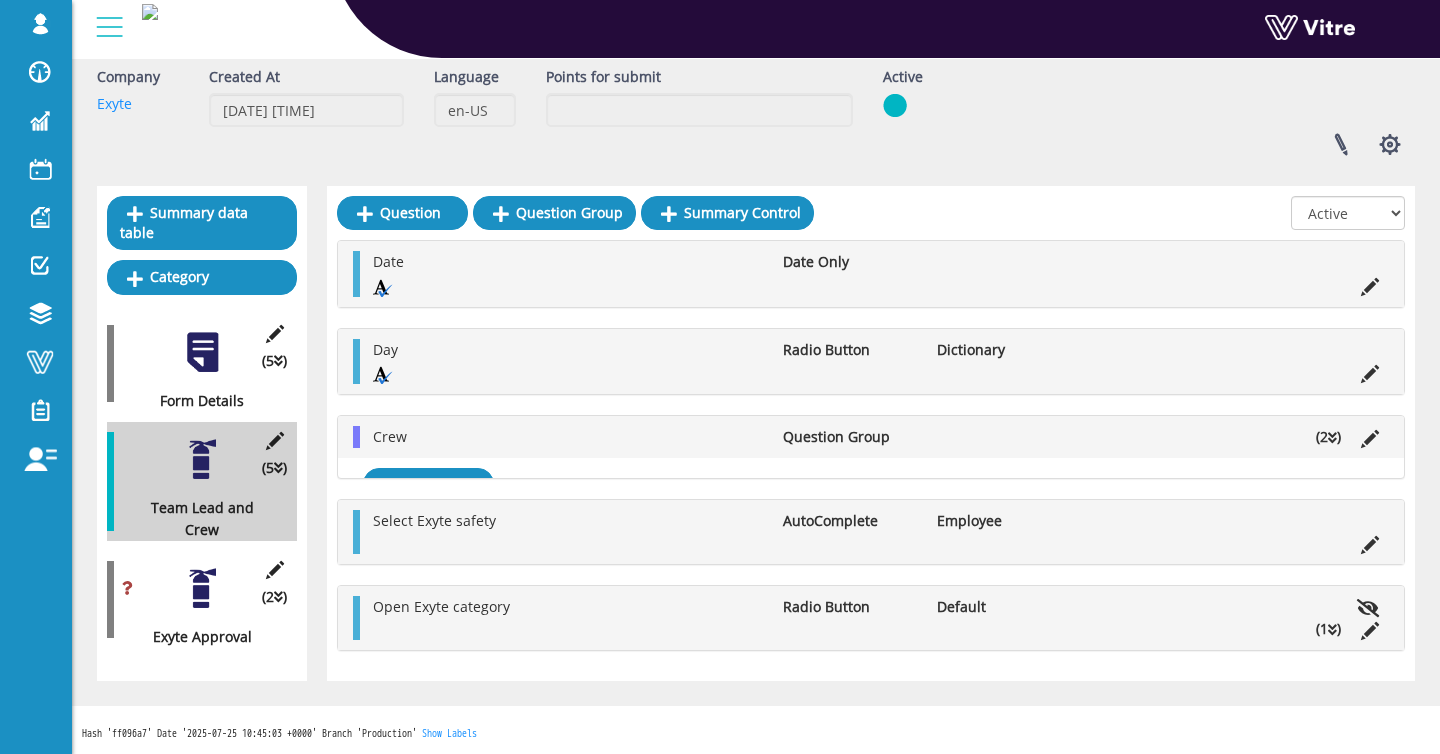 scroll, scrollTop: 82, scrollLeft: 0, axis: vertical 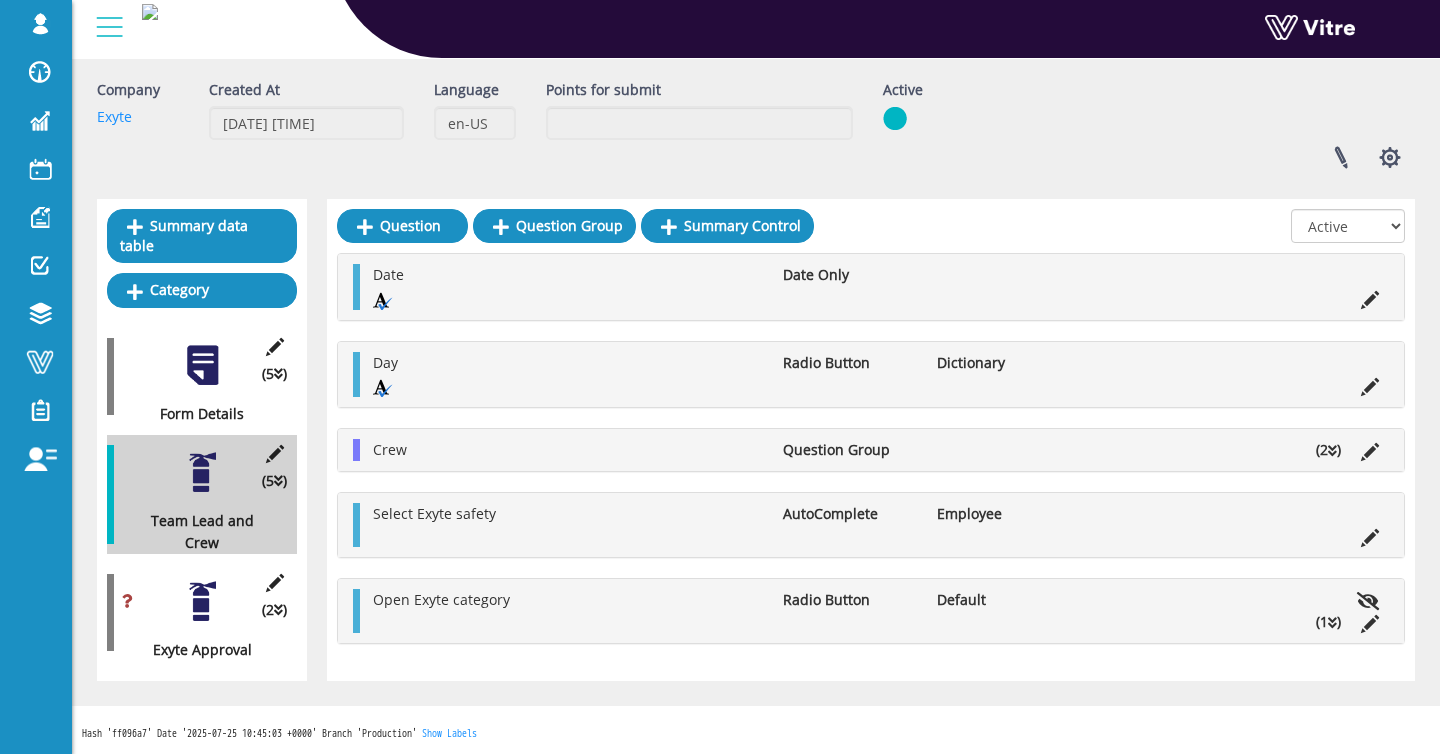 click at bounding box center (202, 601) 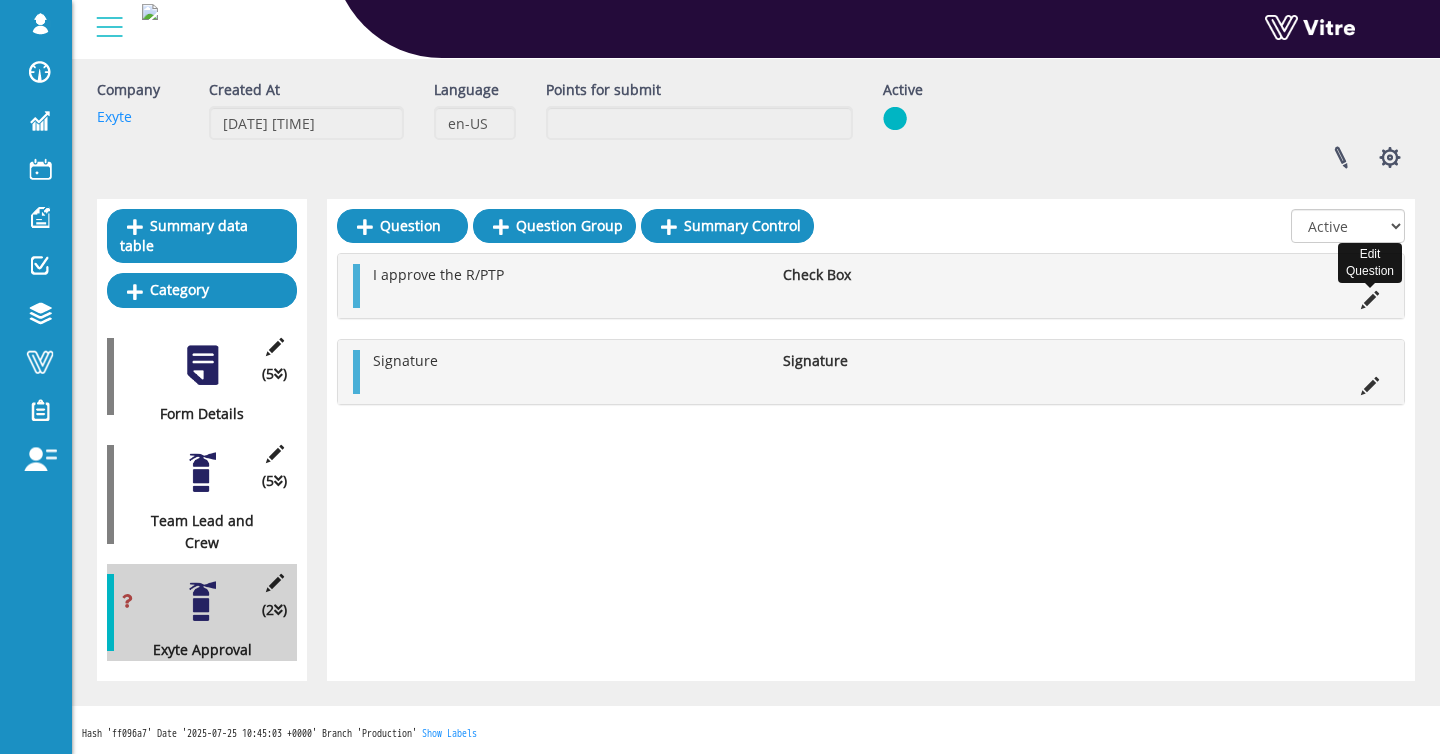 click at bounding box center [1370, 300] 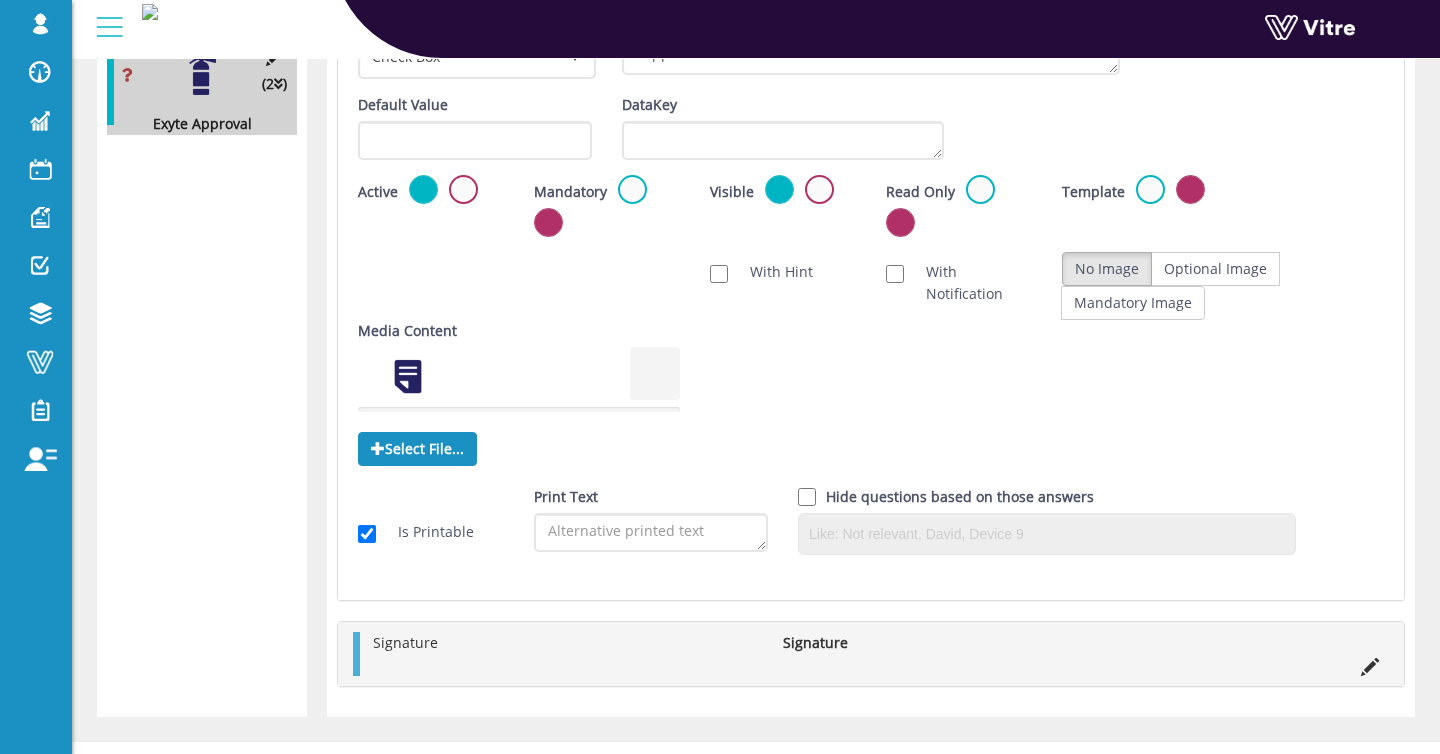 scroll, scrollTop: 360, scrollLeft: 0, axis: vertical 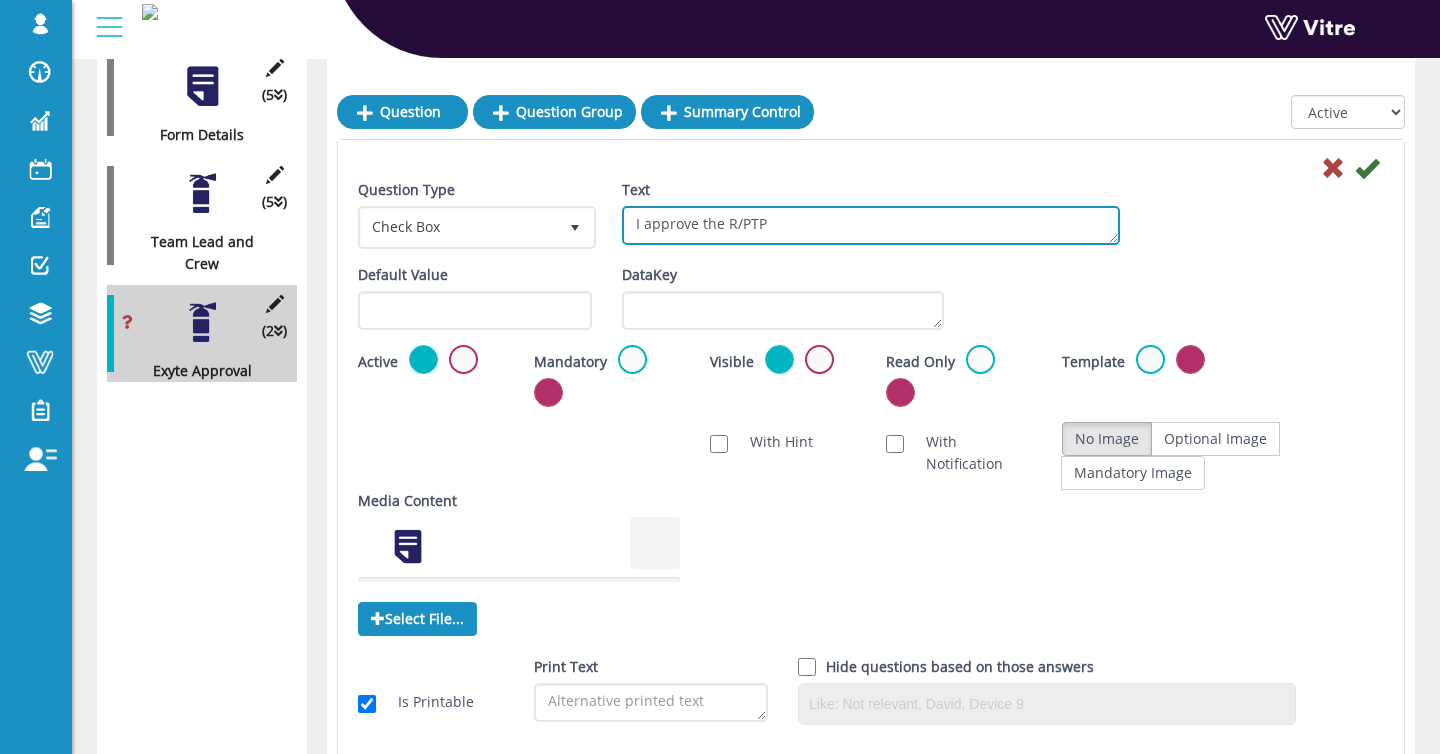 click on "I approve the R/PTP" at bounding box center [871, 225] 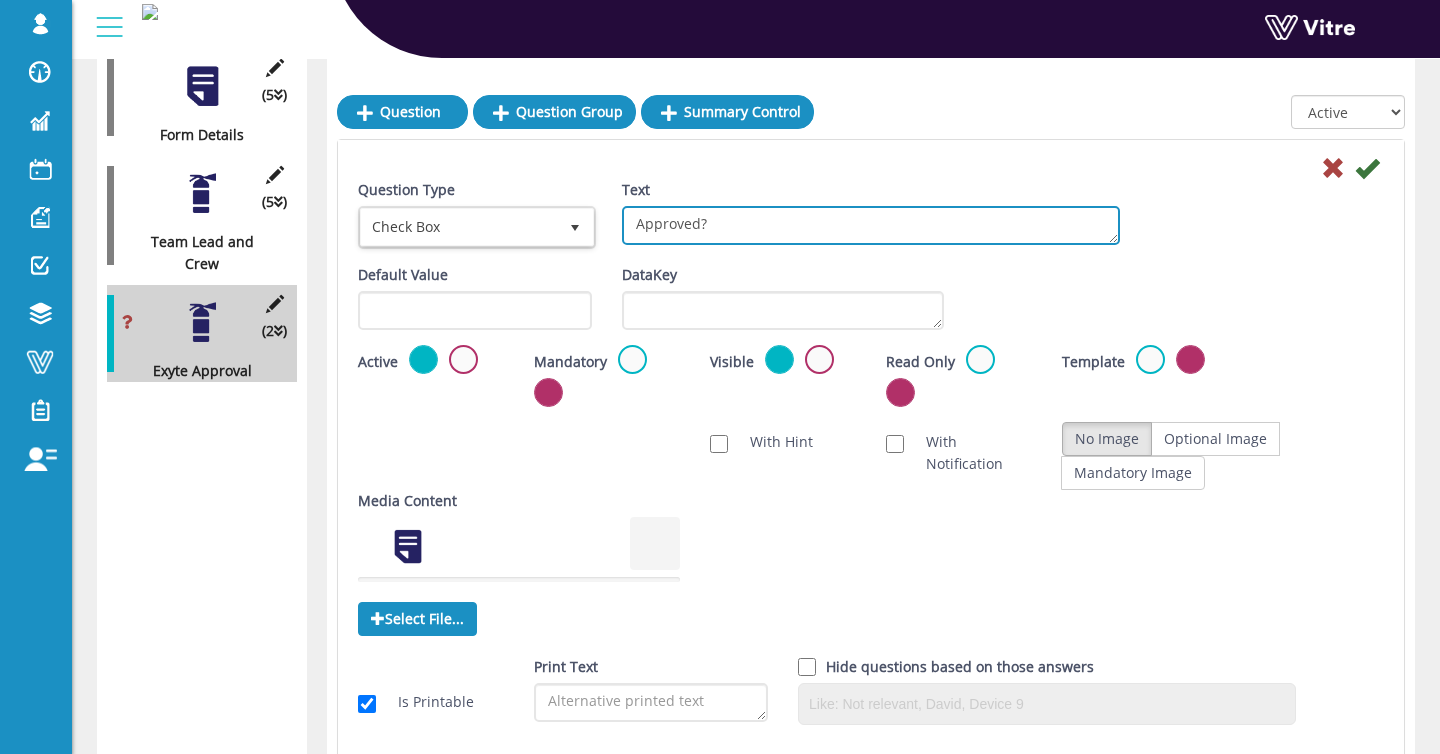 type on "Approved?" 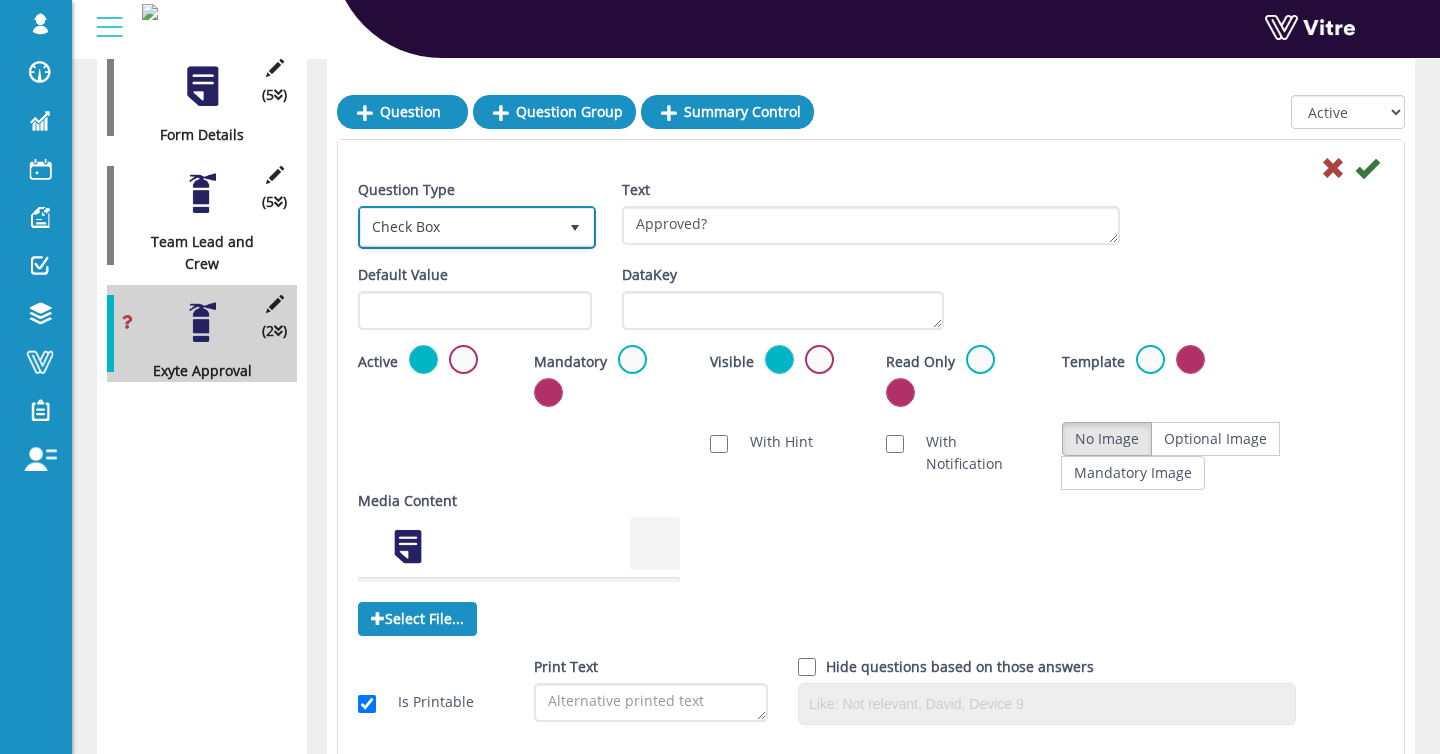 click on "Check Box" at bounding box center [459, 227] 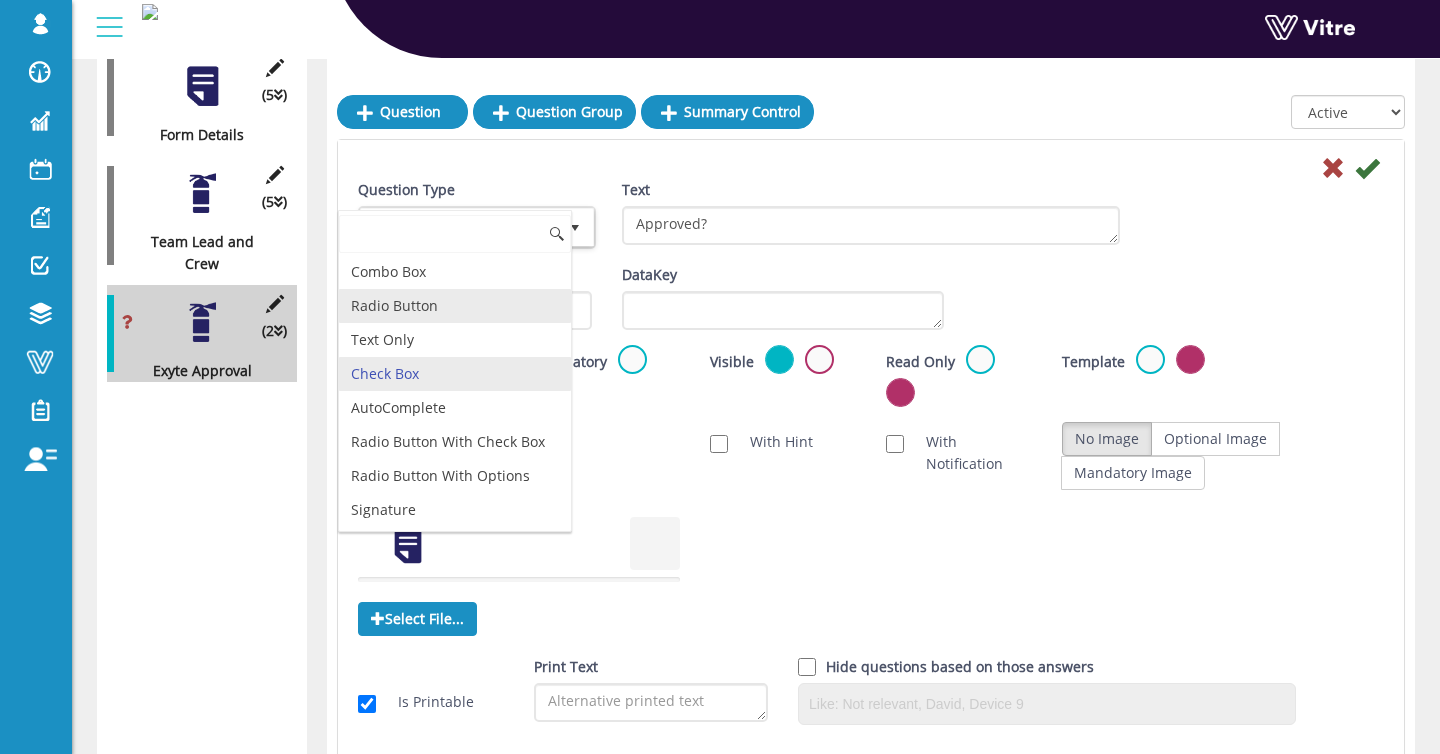 click on "Radio Button" at bounding box center (455, 306) 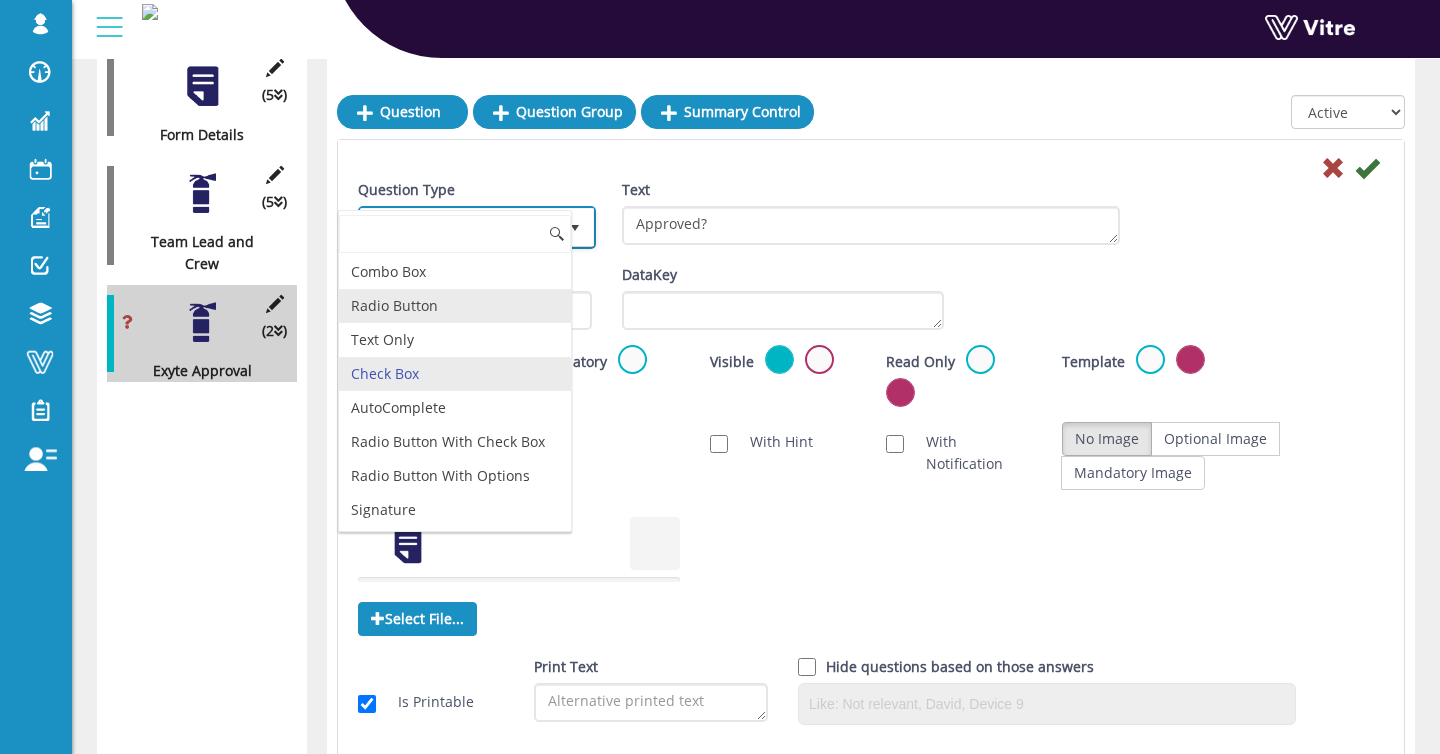 type on "1" 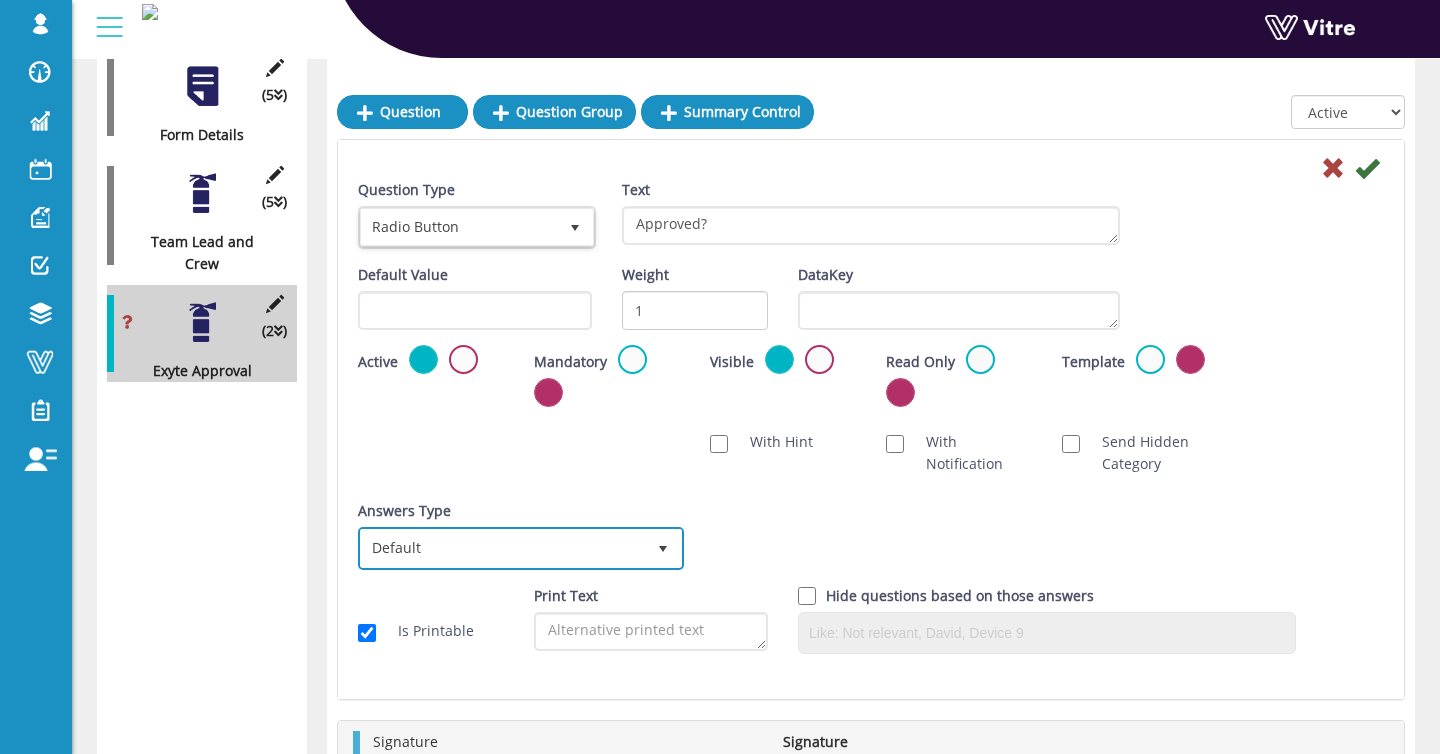 click on "Default" at bounding box center [503, 548] 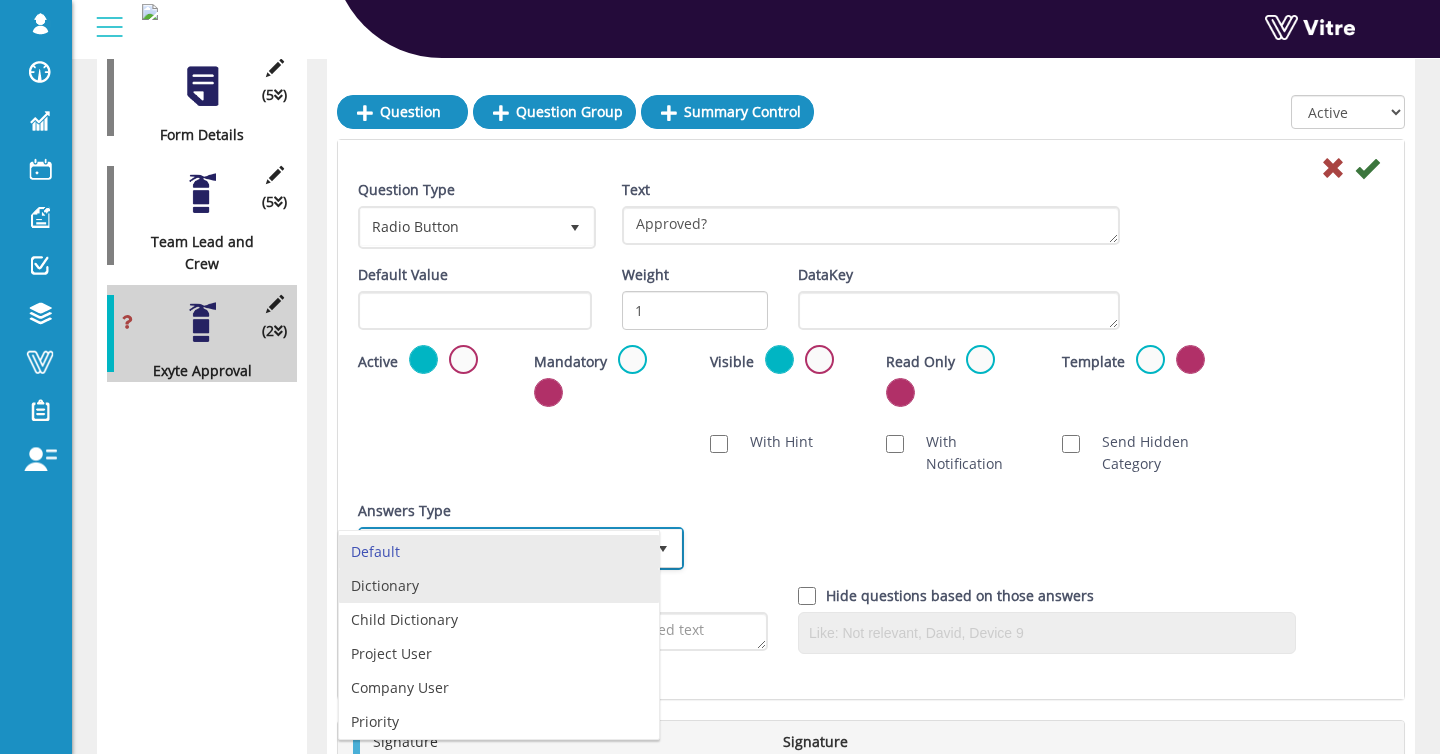 click on "Dictionary" at bounding box center [499, 586] 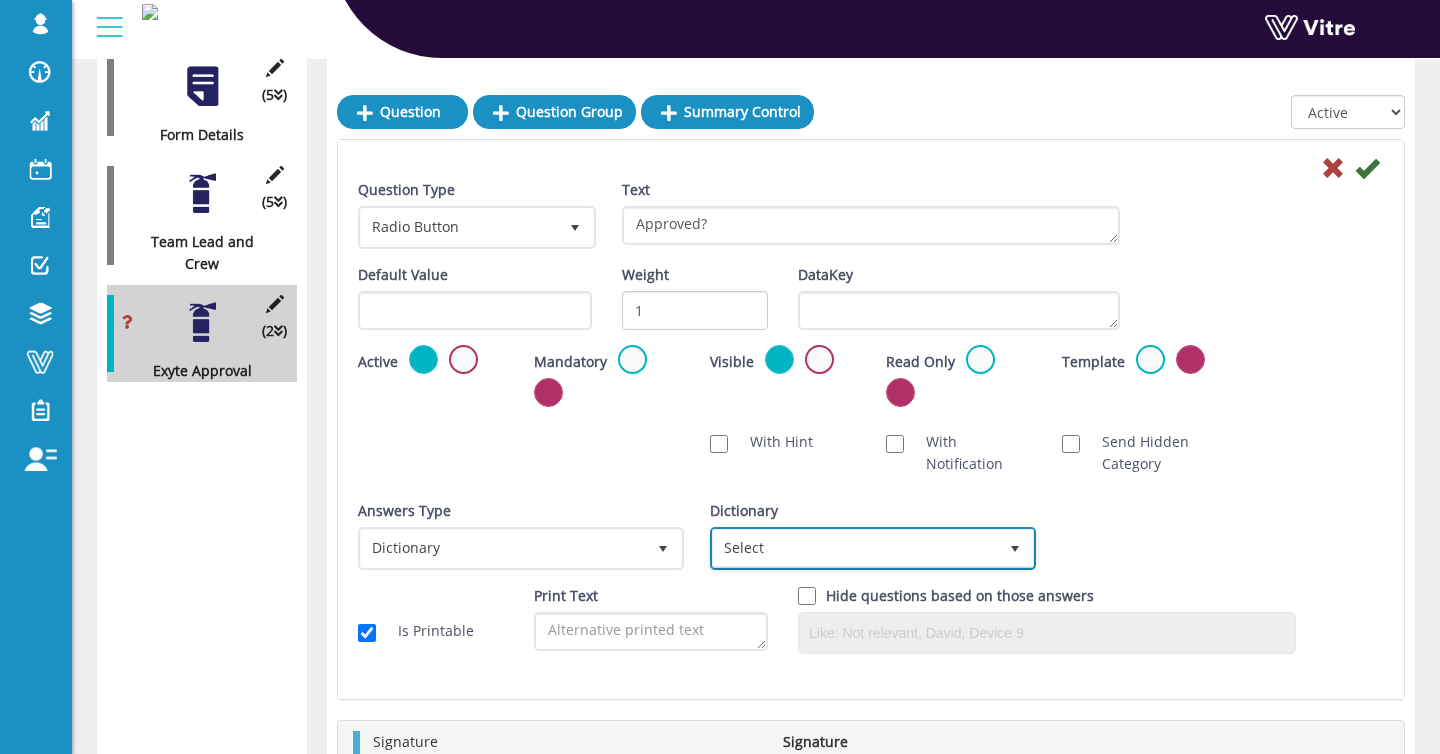 click on "Select" at bounding box center (855, 548) 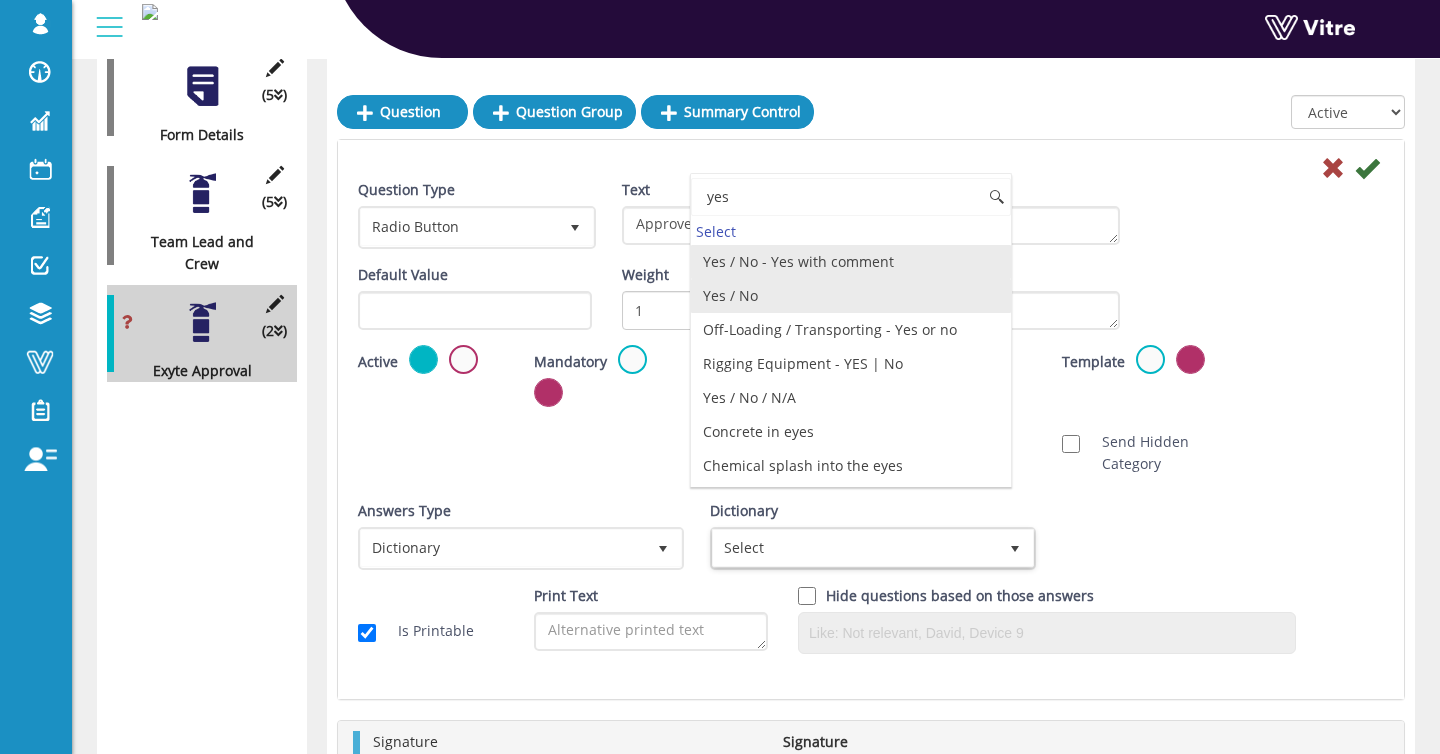 click on "Yes / No" at bounding box center [851, 296] 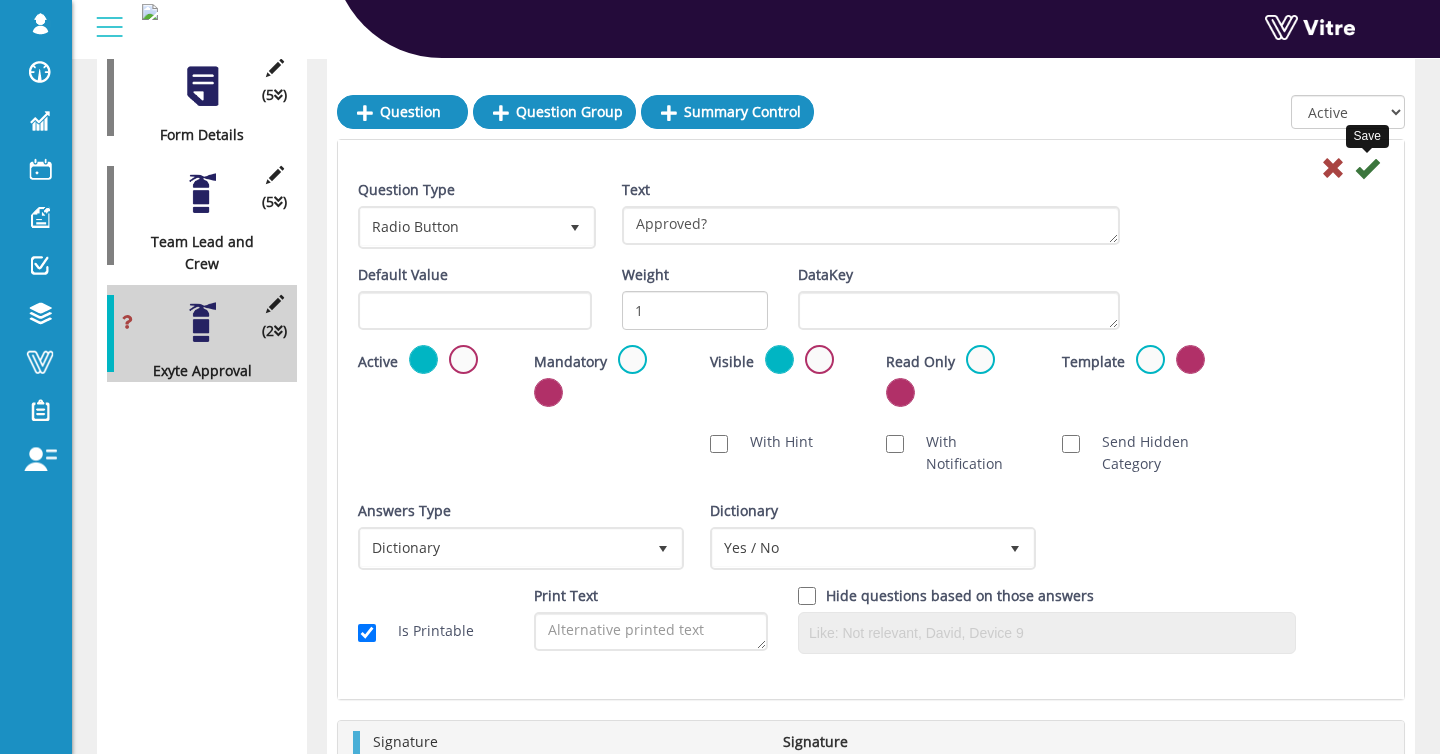 click at bounding box center (1367, 168) 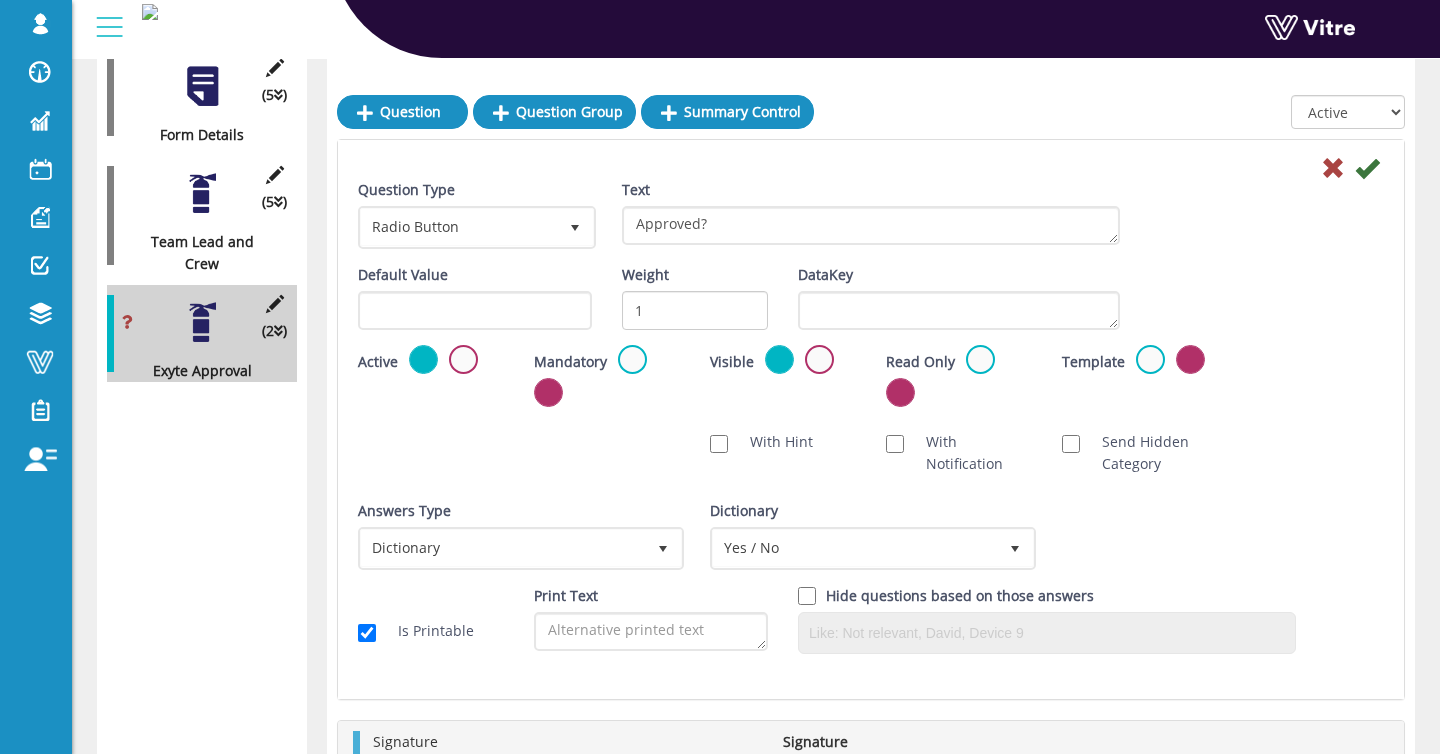 scroll, scrollTop: 82, scrollLeft: 0, axis: vertical 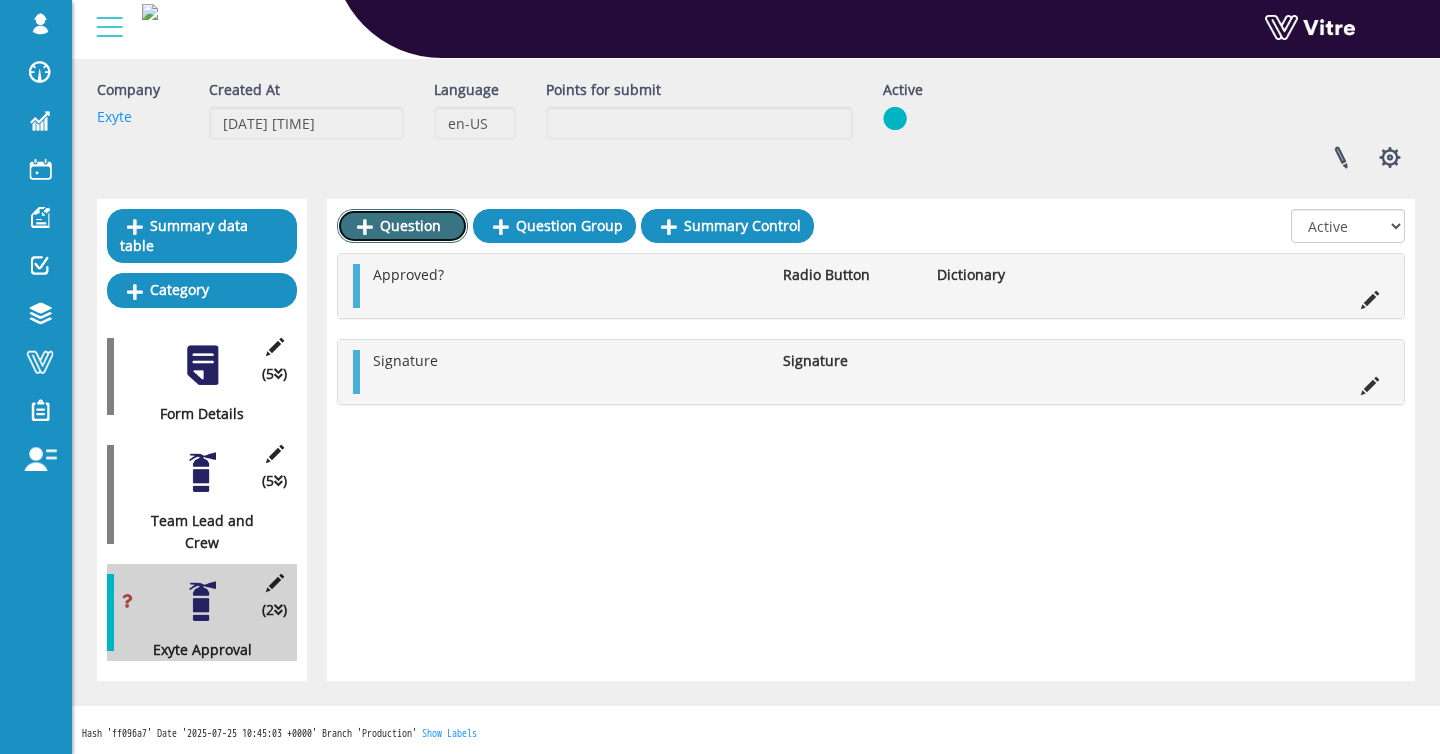 click on "Question" at bounding box center [402, 226] 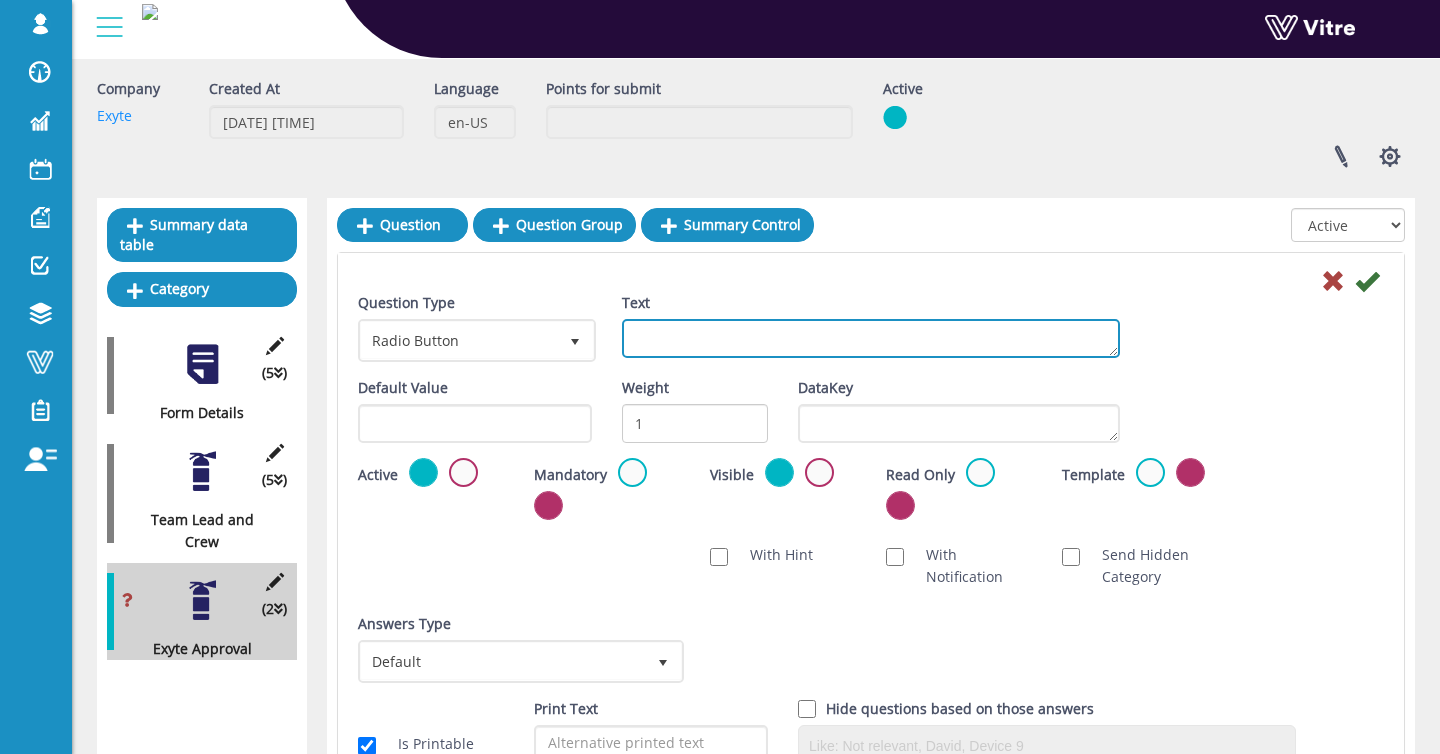 click on "Text" at bounding box center [871, 338] 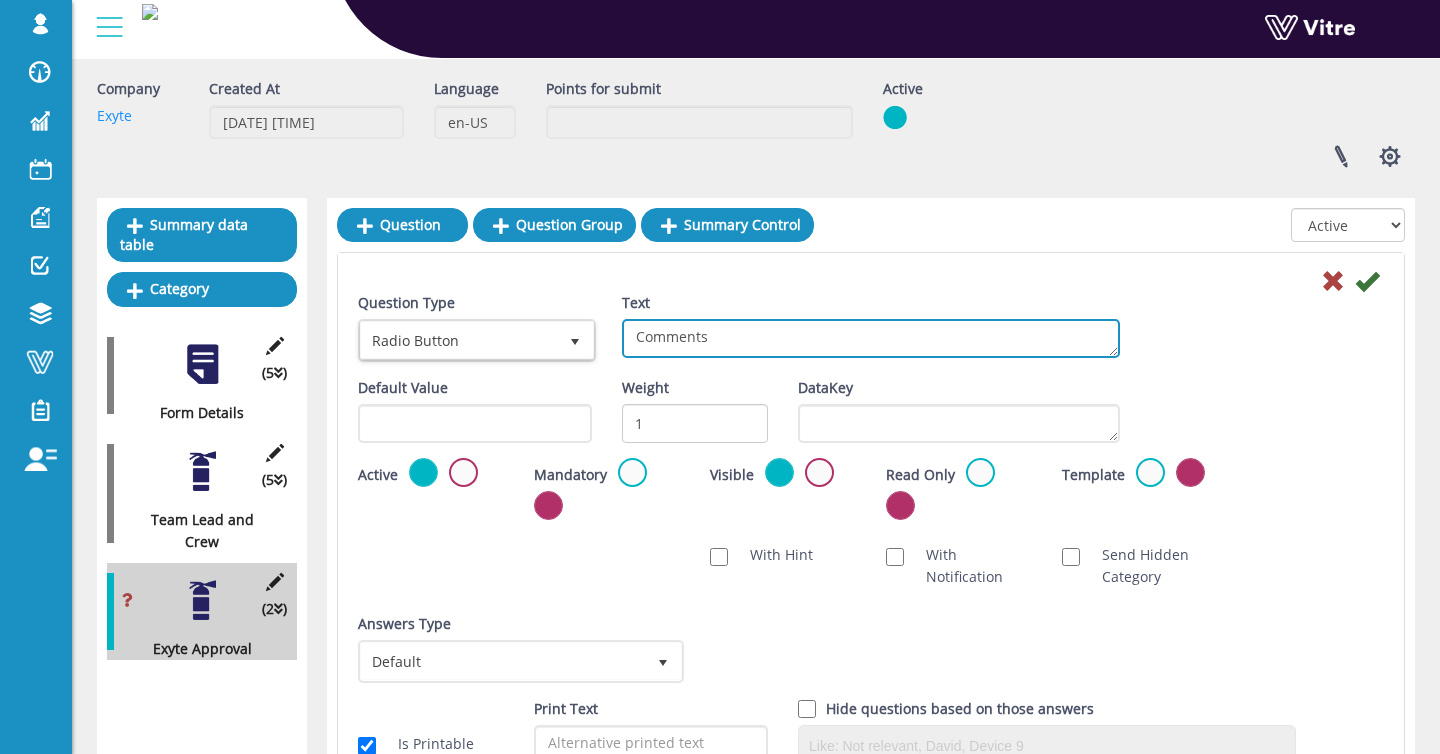 type on "Comments" 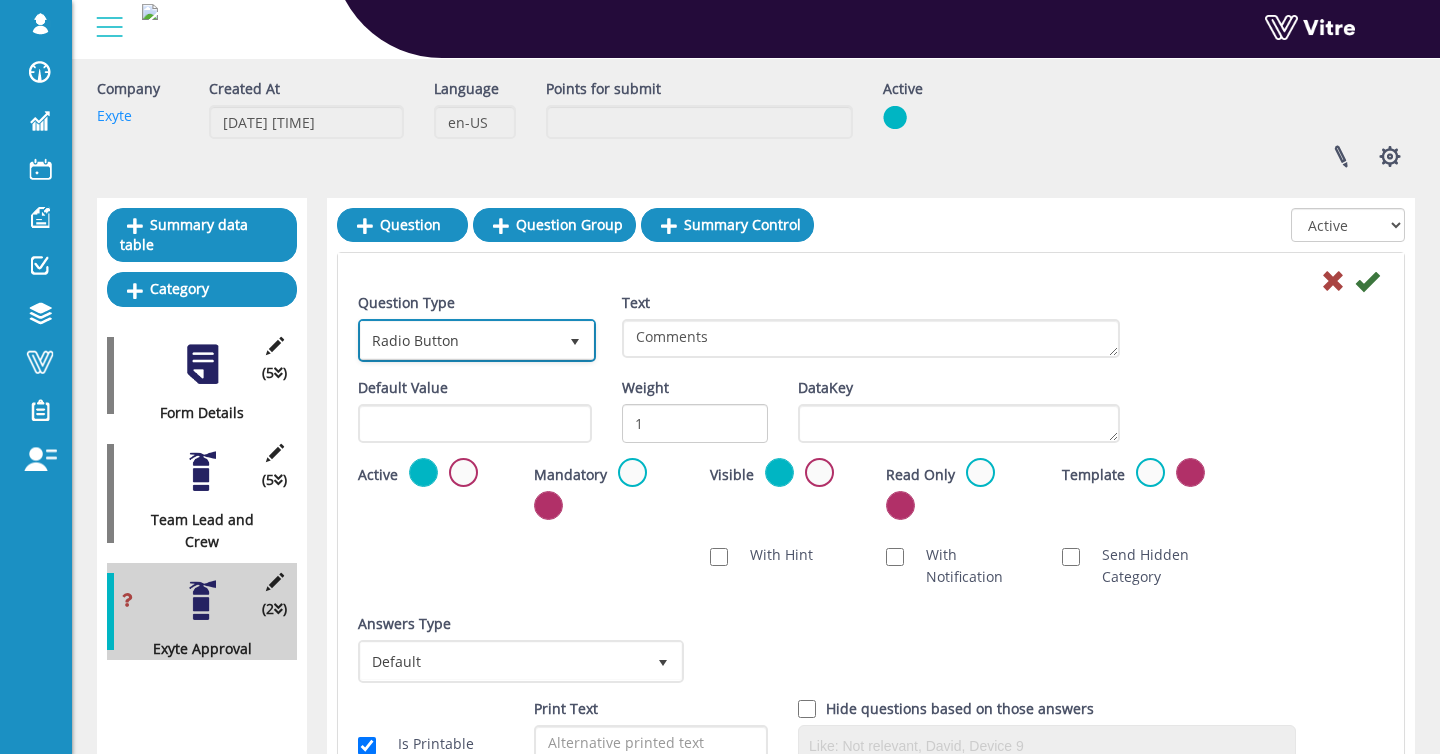 click on "Radio Button" at bounding box center [459, 340] 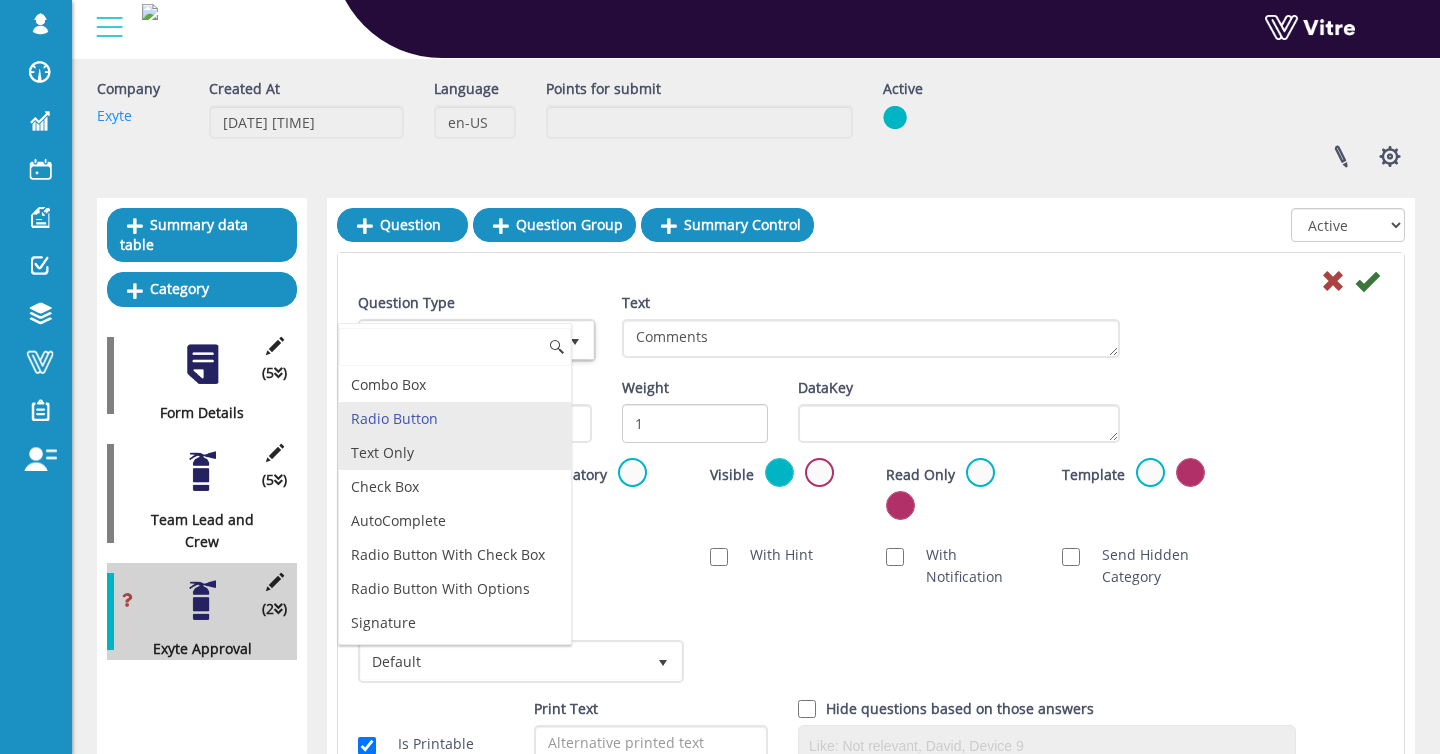 drag, startPoint x: 450, startPoint y: 453, endPoint x: 534, endPoint y: 422, distance: 89.537704 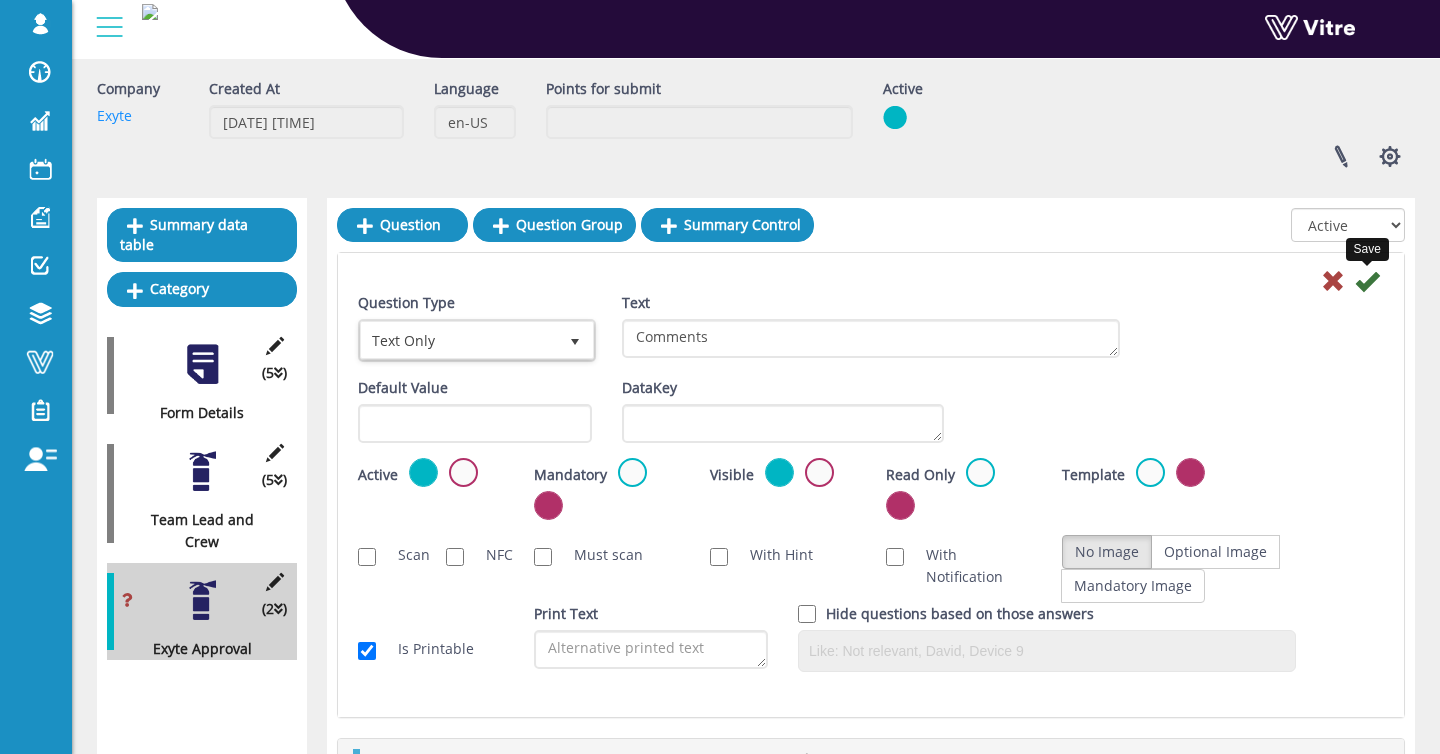 click at bounding box center (1367, 281) 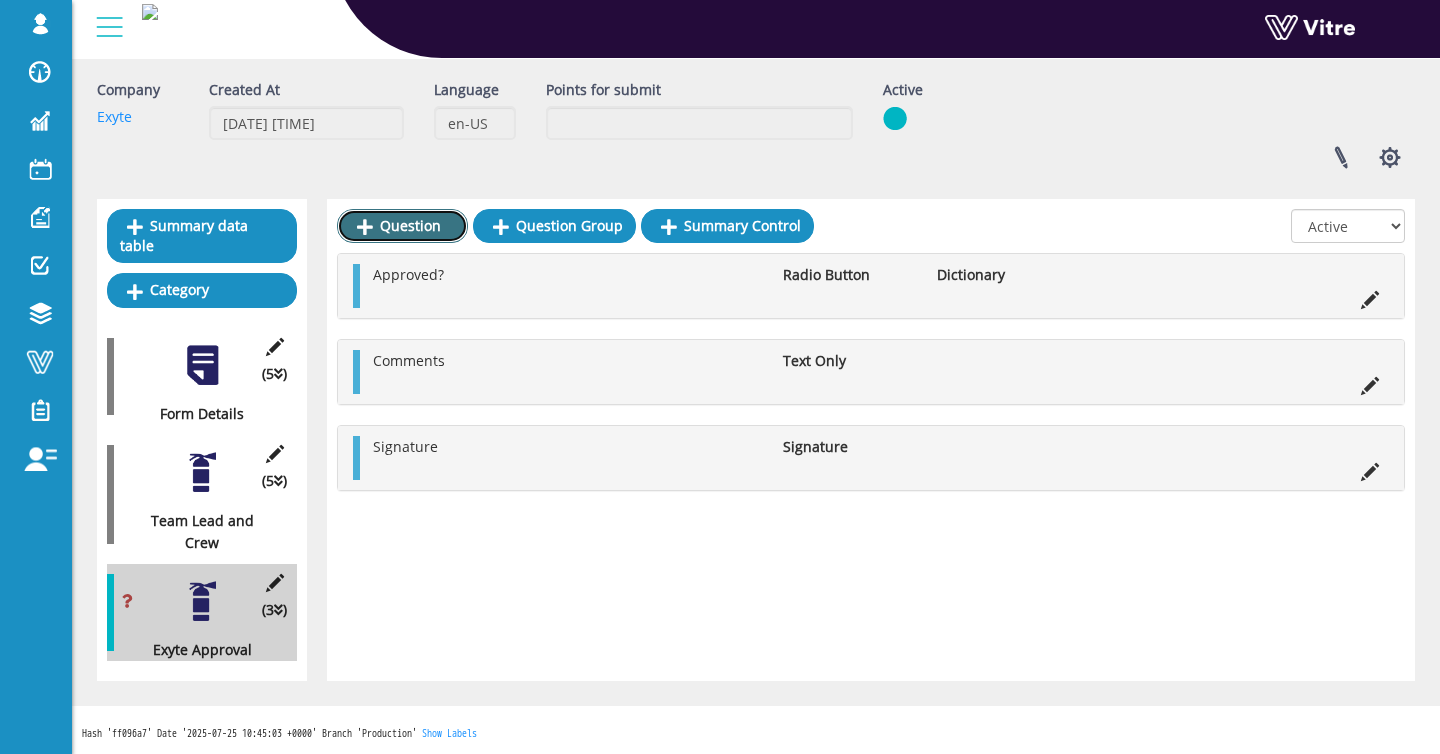 click on "Question" at bounding box center [402, 226] 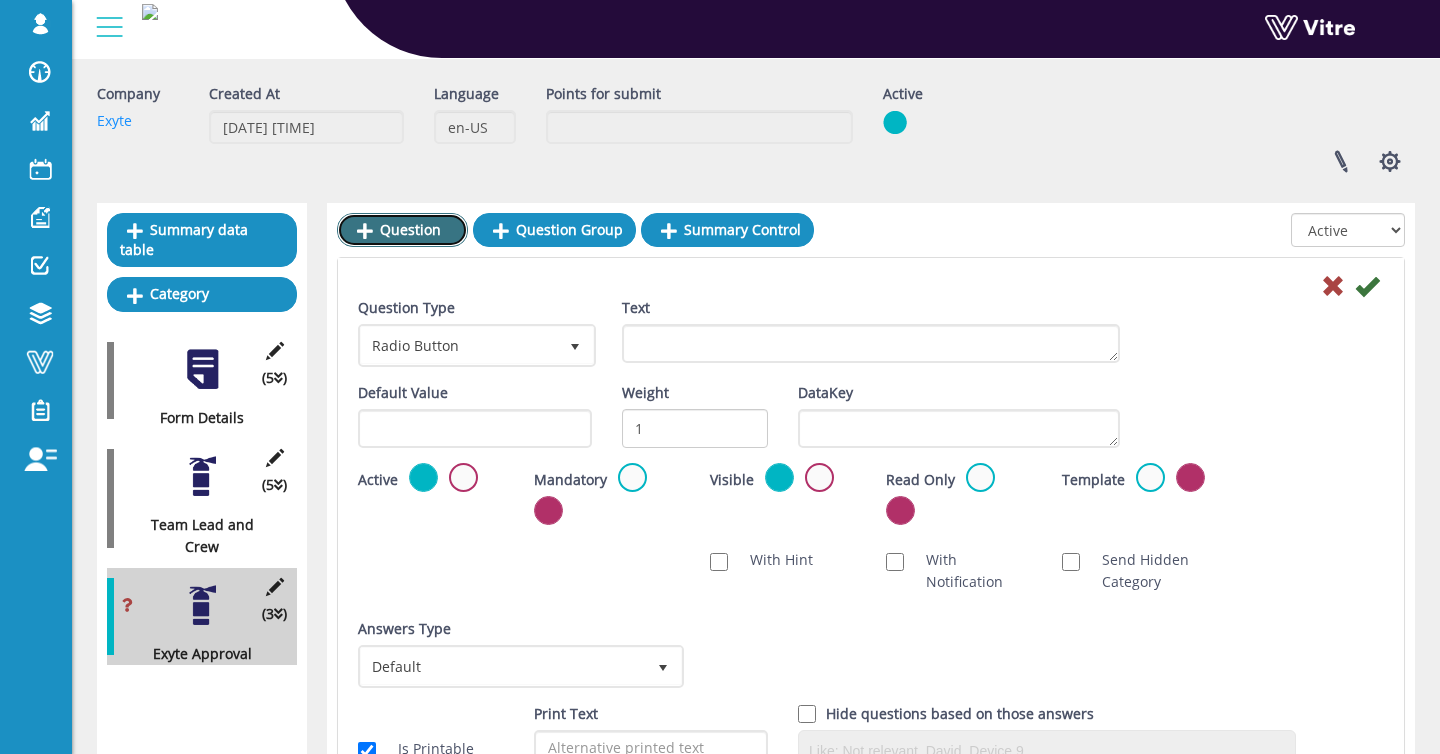 scroll, scrollTop: 68, scrollLeft: 0, axis: vertical 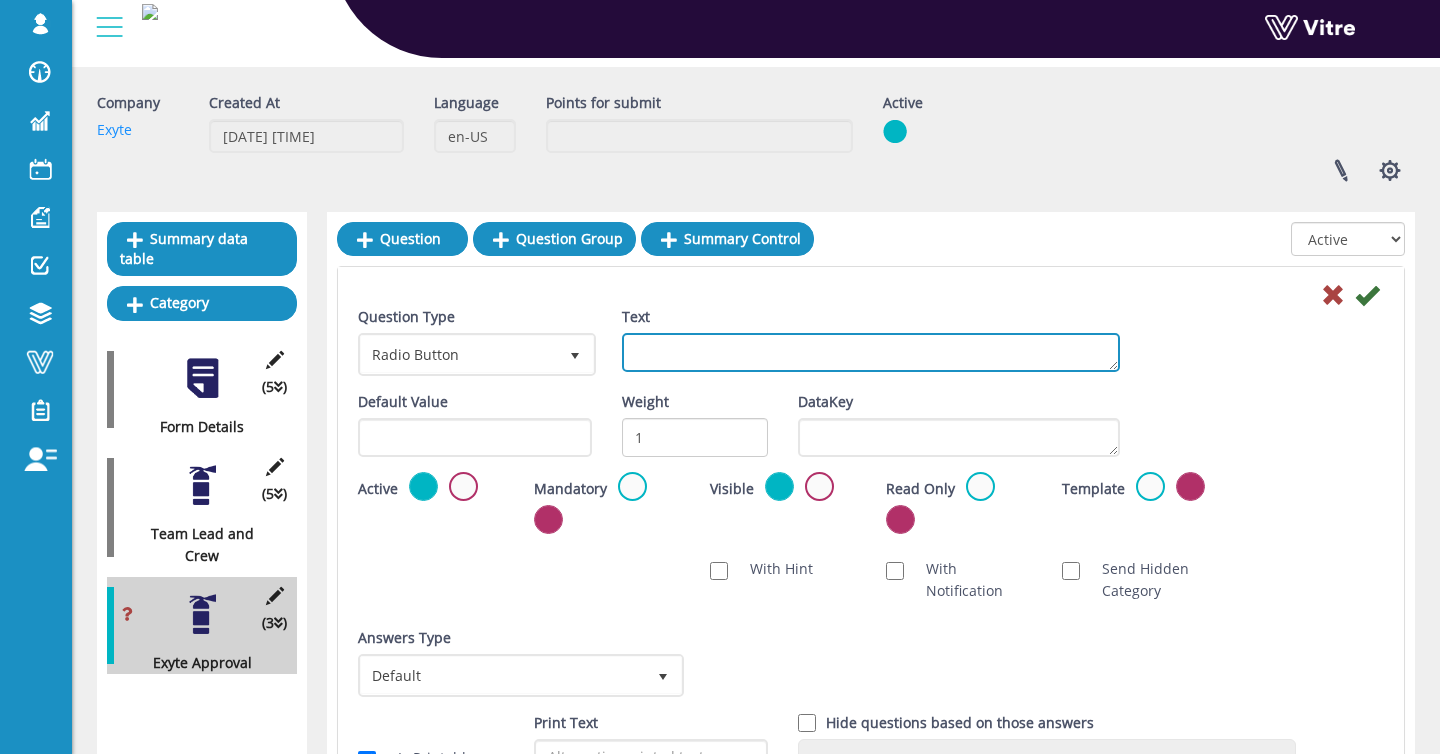 click on "Text" at bounding box center [871, 352] 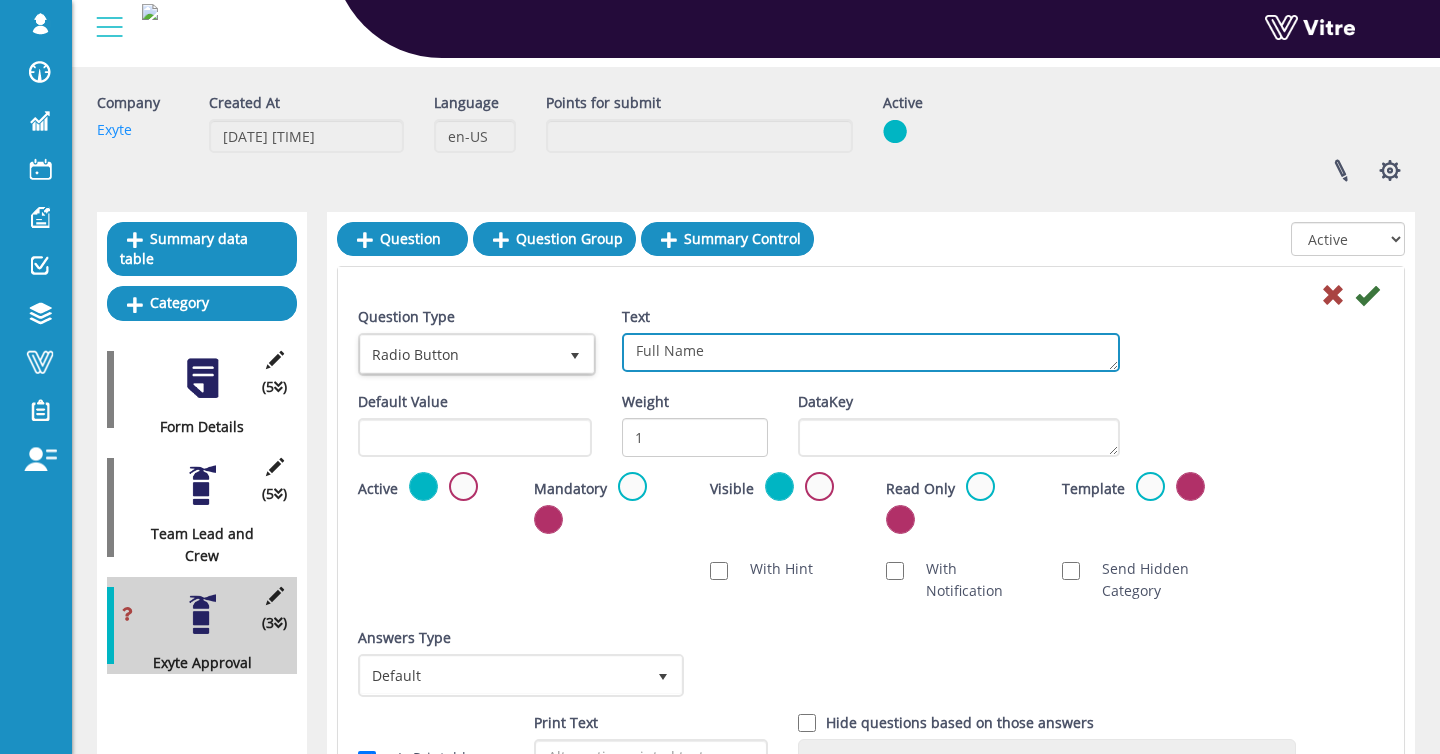 type on "Full Name" 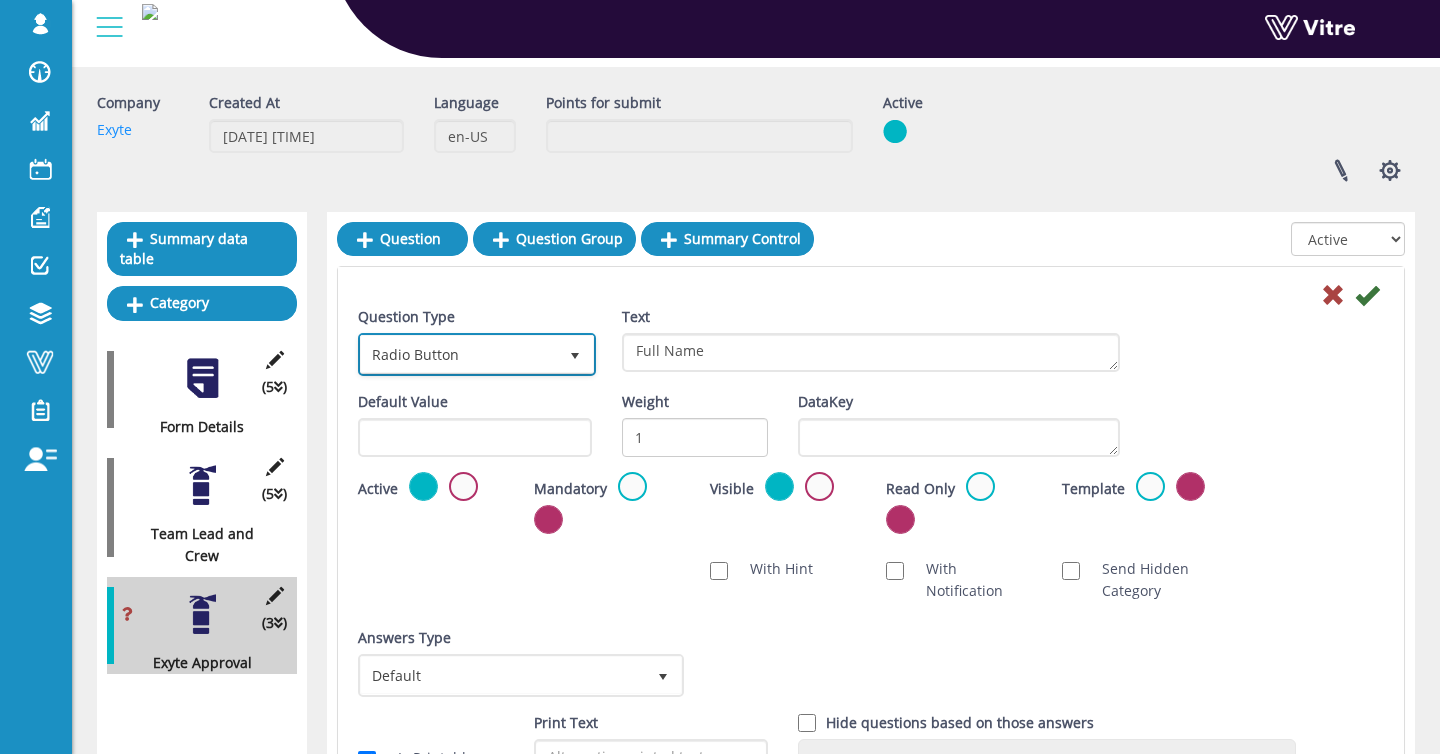 click on "Radio Button" at bounding box center [459, 354] 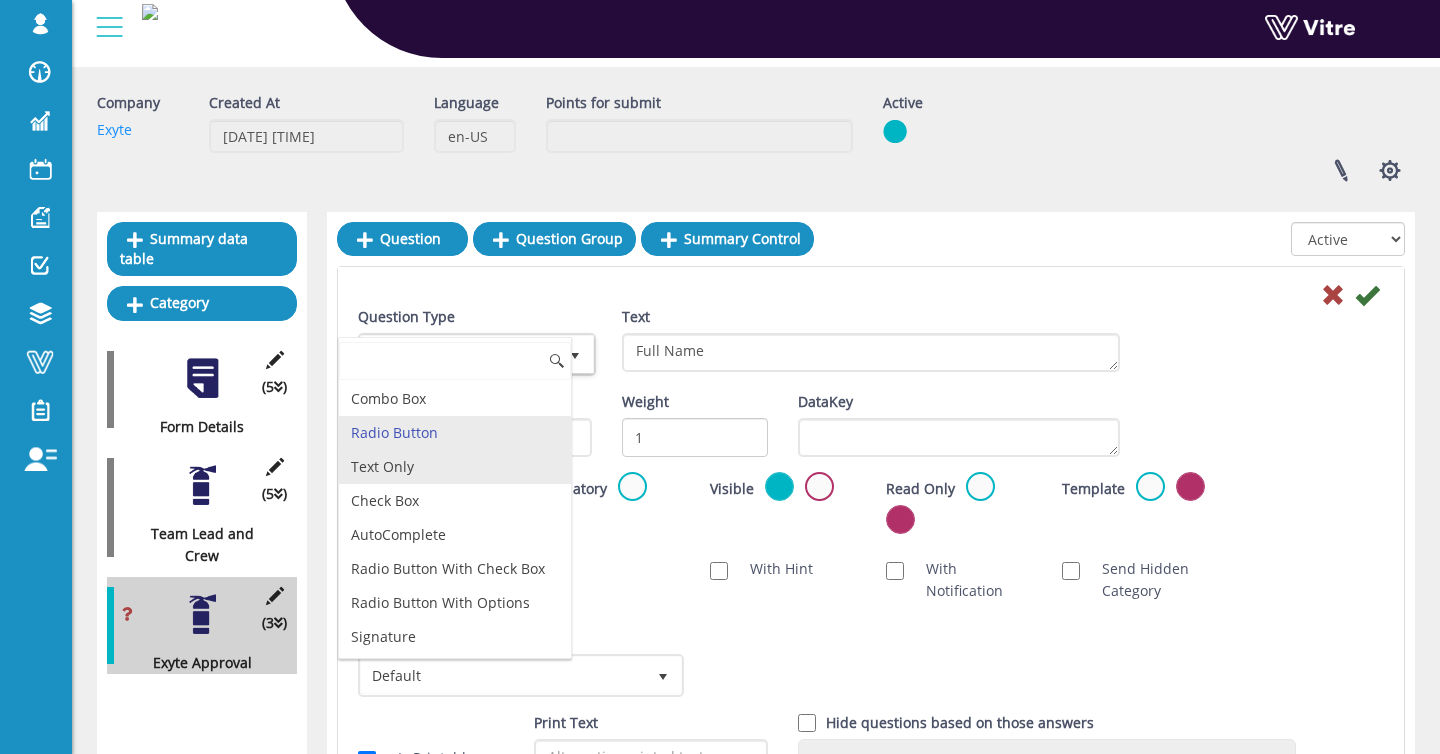 click on "Text Only" at bounding box center [455, 467] 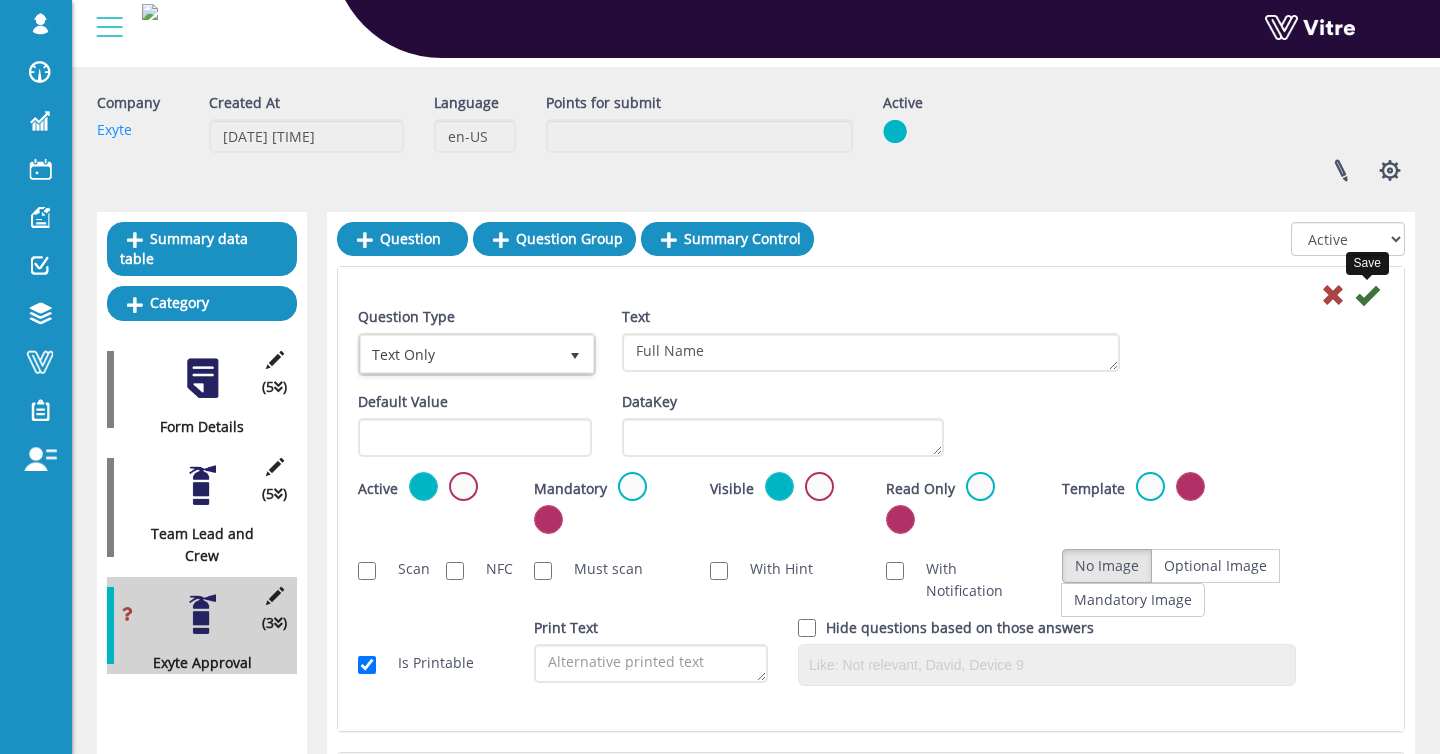 click at bounding box center [1367, 295] 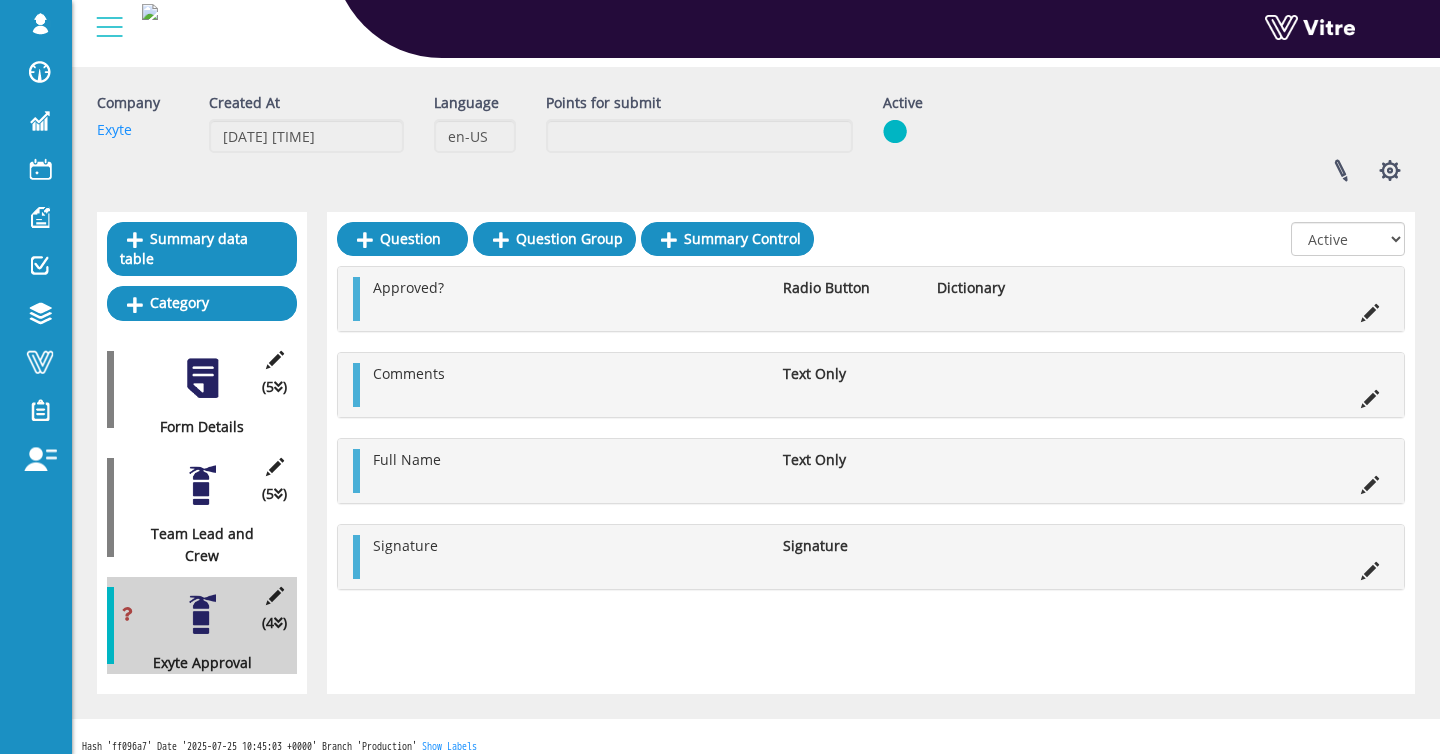 drag, startPoint x: 356, startPoint y: 570, endPoint x: 728, endPoint y: 3, distance: 678.13934 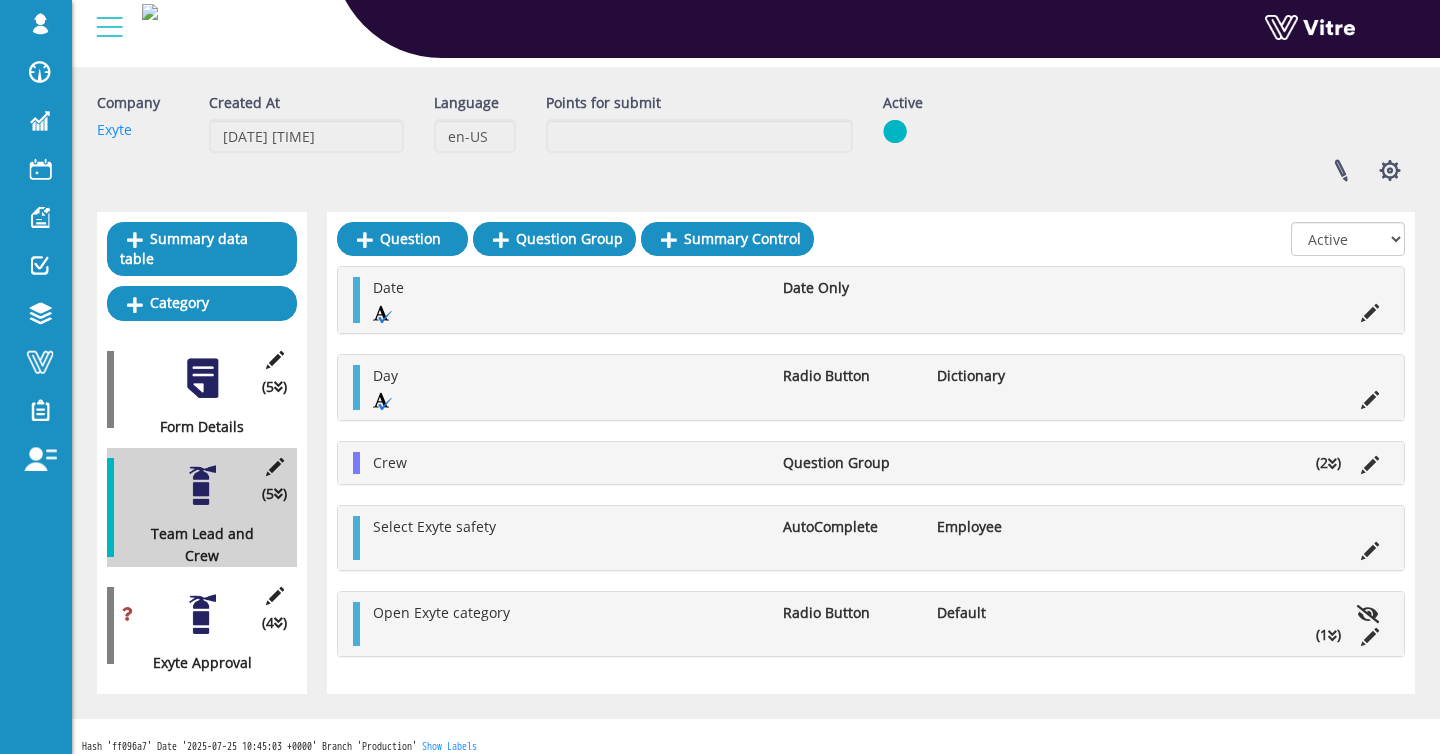 click at bounding box center [1176, 613] 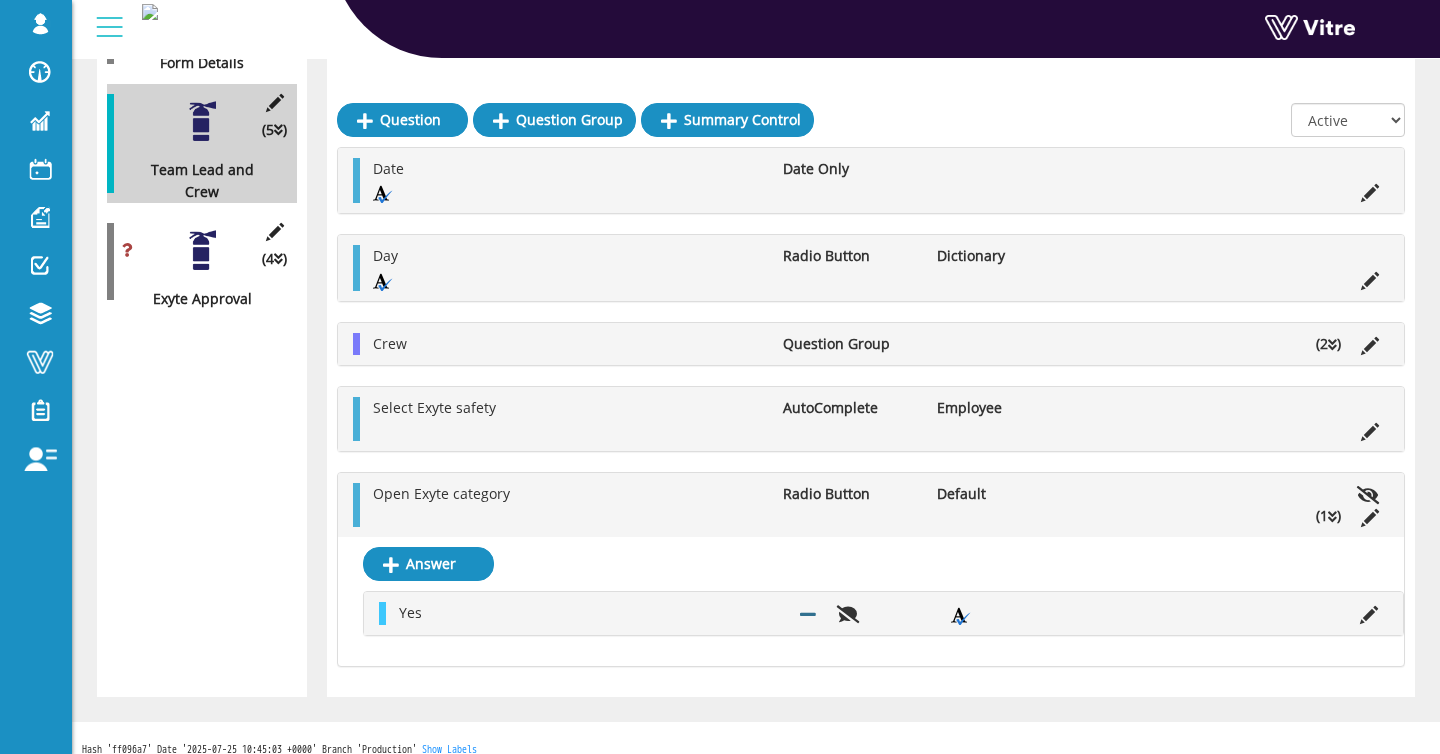 scroll, scrollTop: 431, scrollLeft: 0, axis: vertical 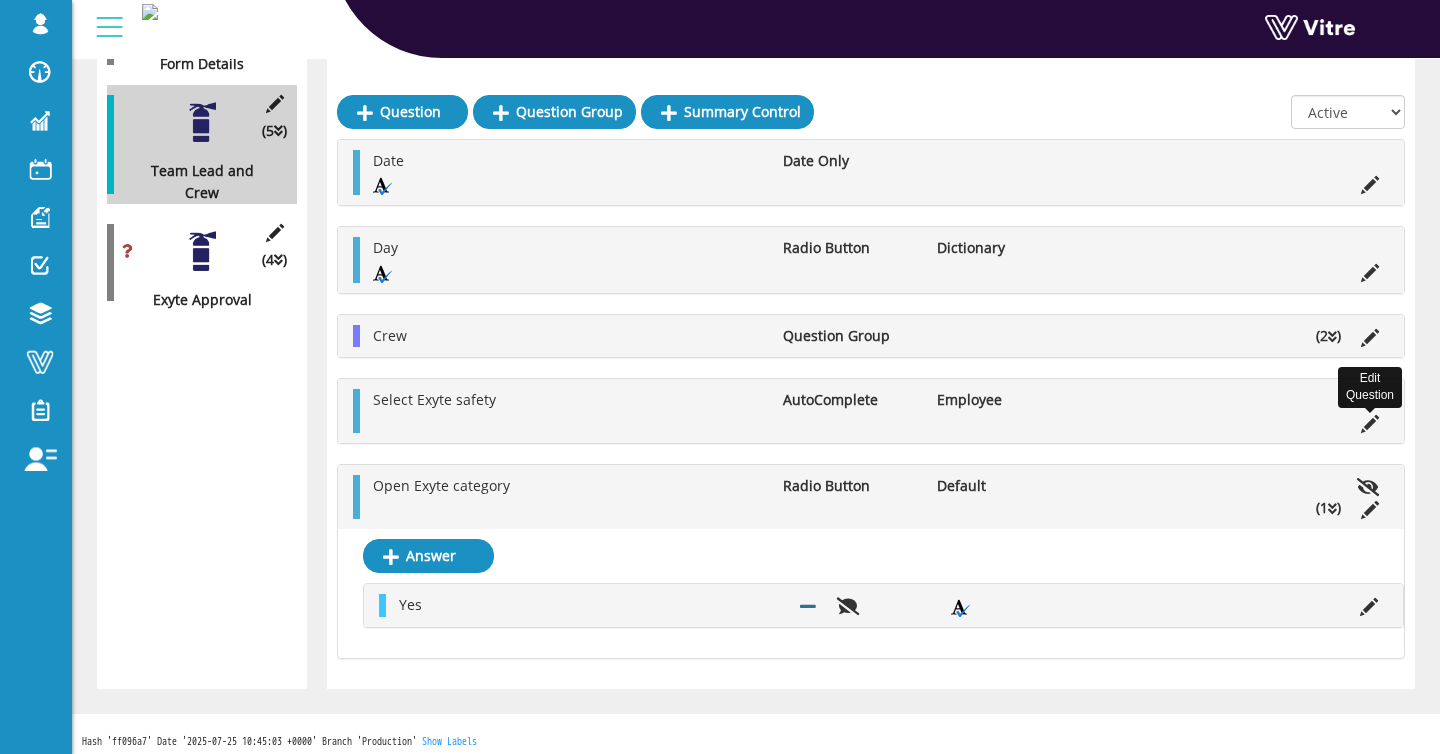 click at bounding box center [1370, 424] 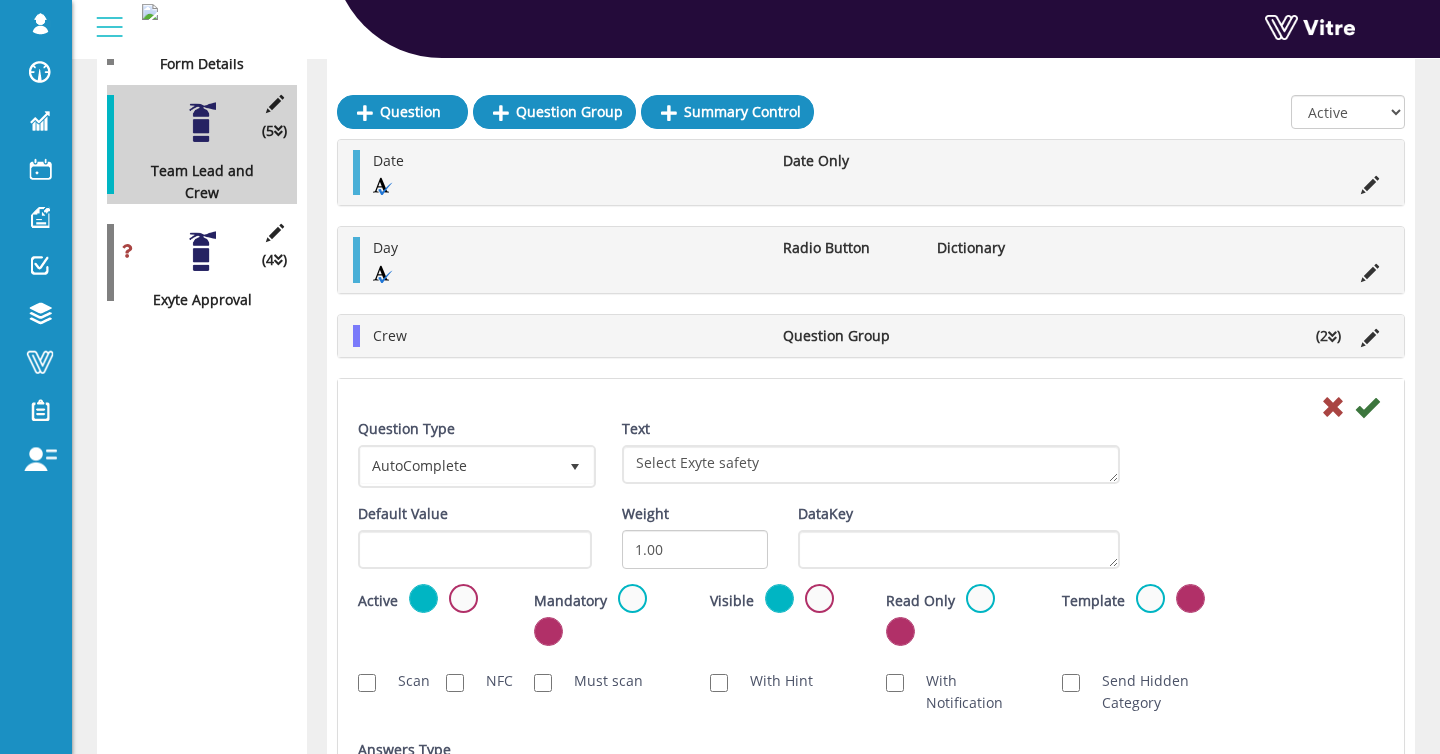 drag, startPoint x: 617, startPoint y: 596, endPoint x: 636, endPoint y: 595, distance: 19.026299 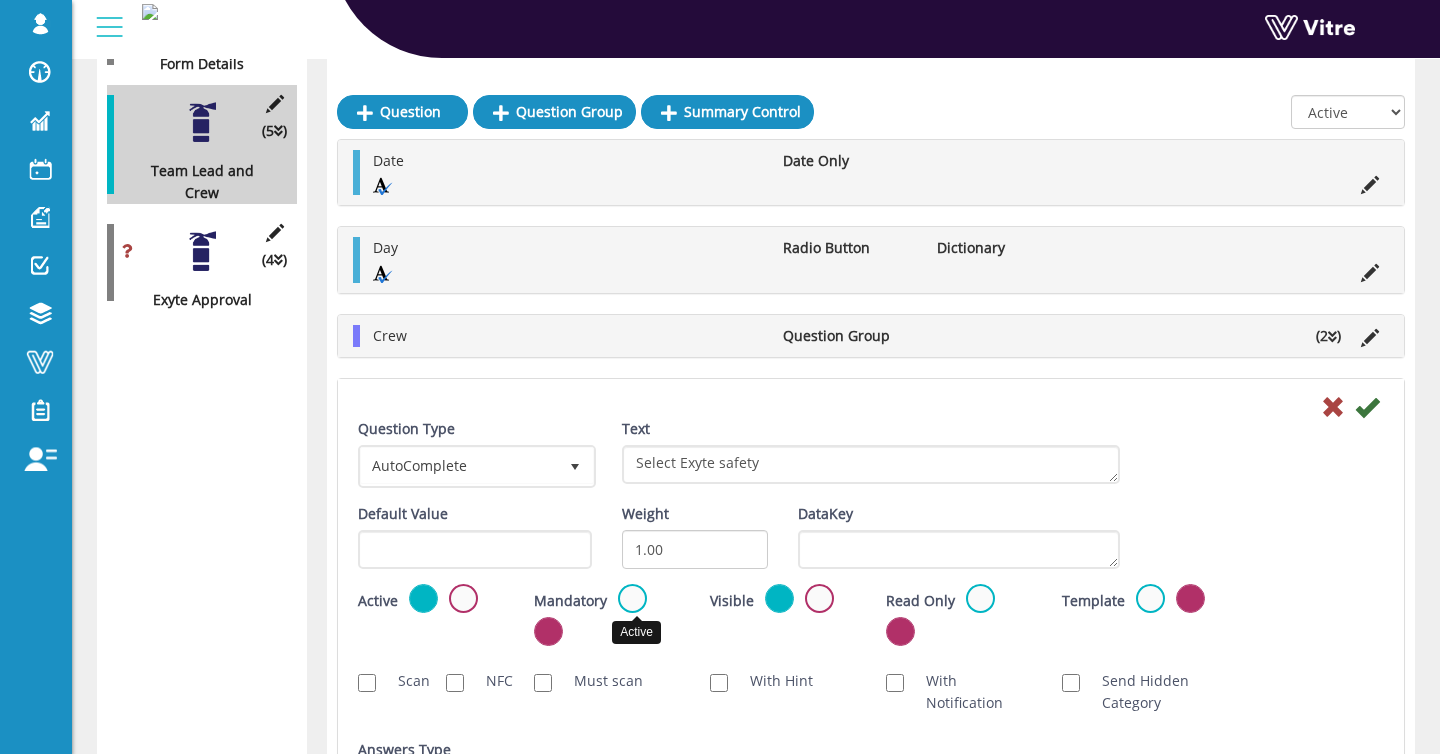click at bounding box center (632, 598) 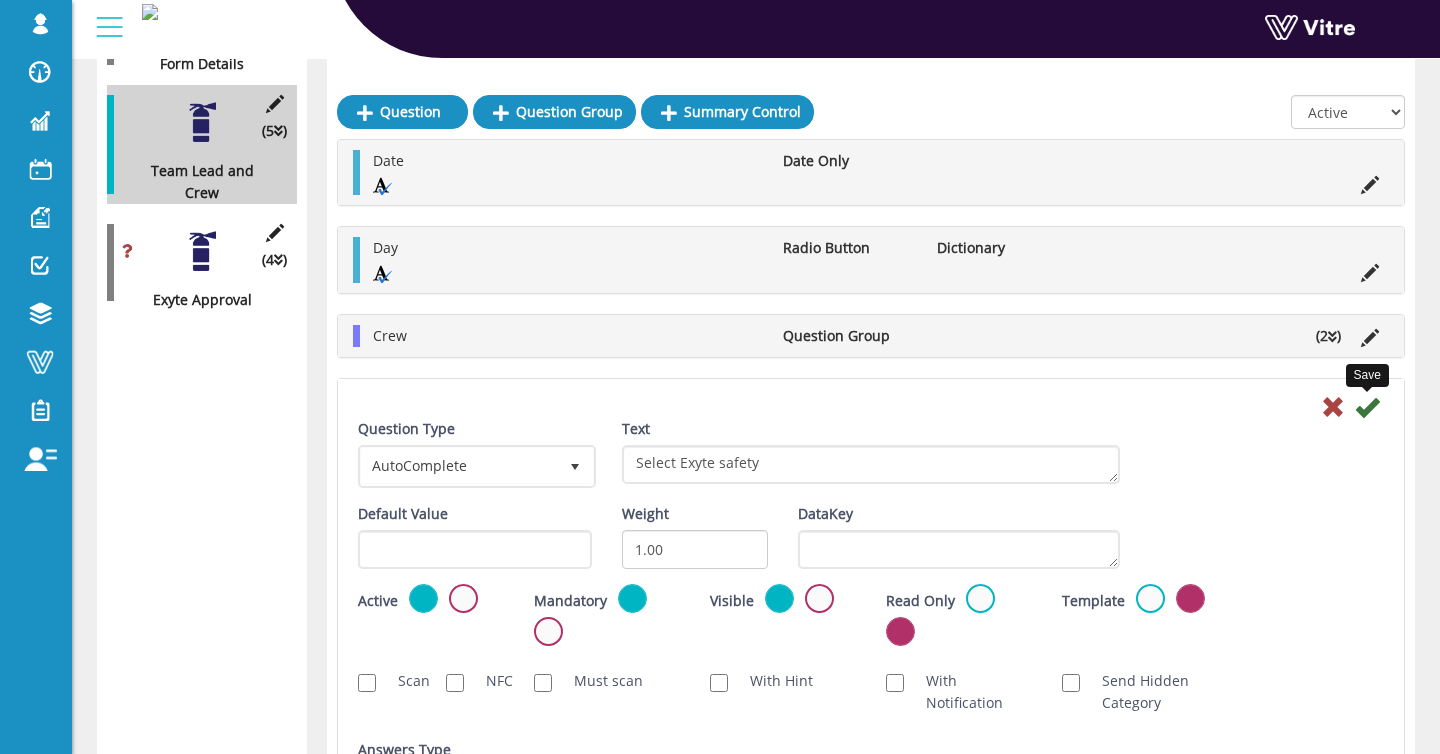 click at bounding box center [1367, 407] 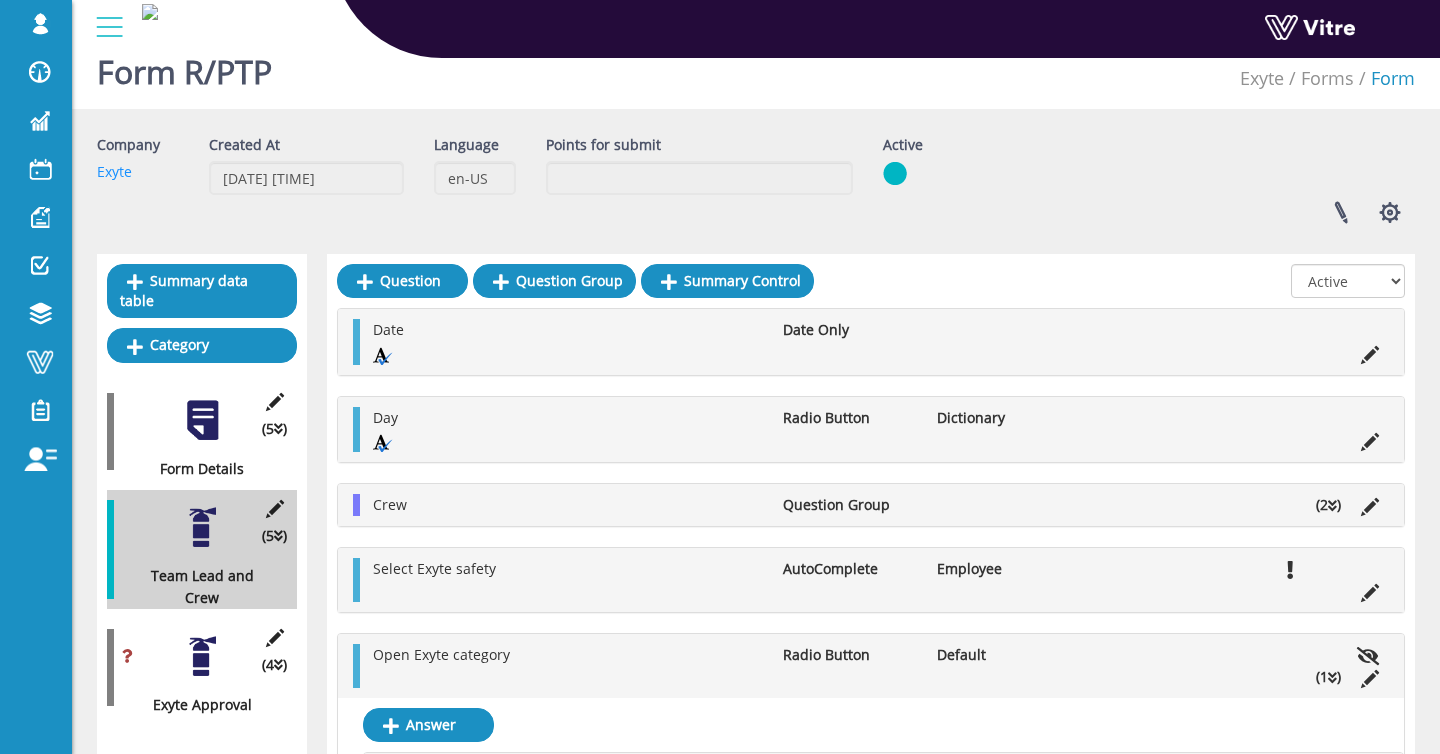 scroll, scrollTop: 3, scrollLeft: 0, axis: vertical 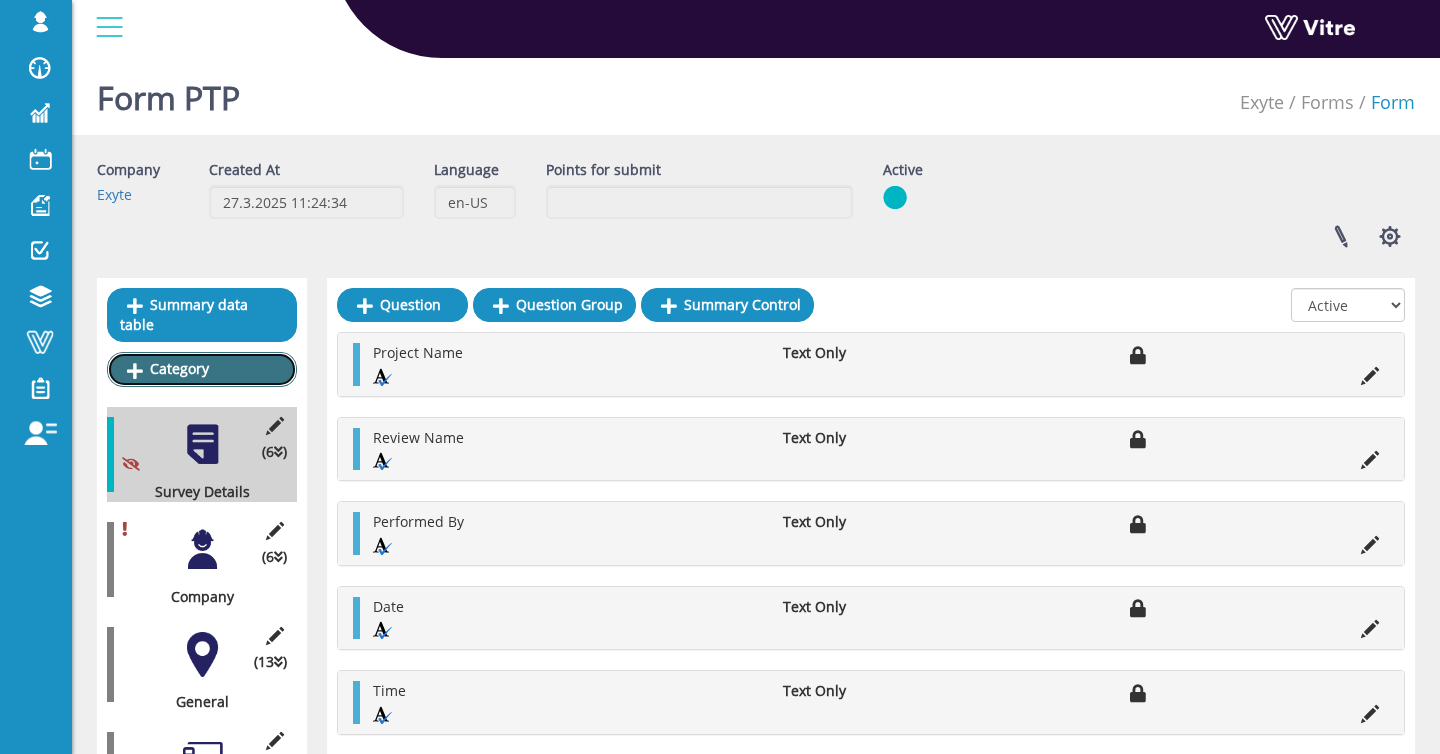 click on "Category" at bounding box center [202, 369] 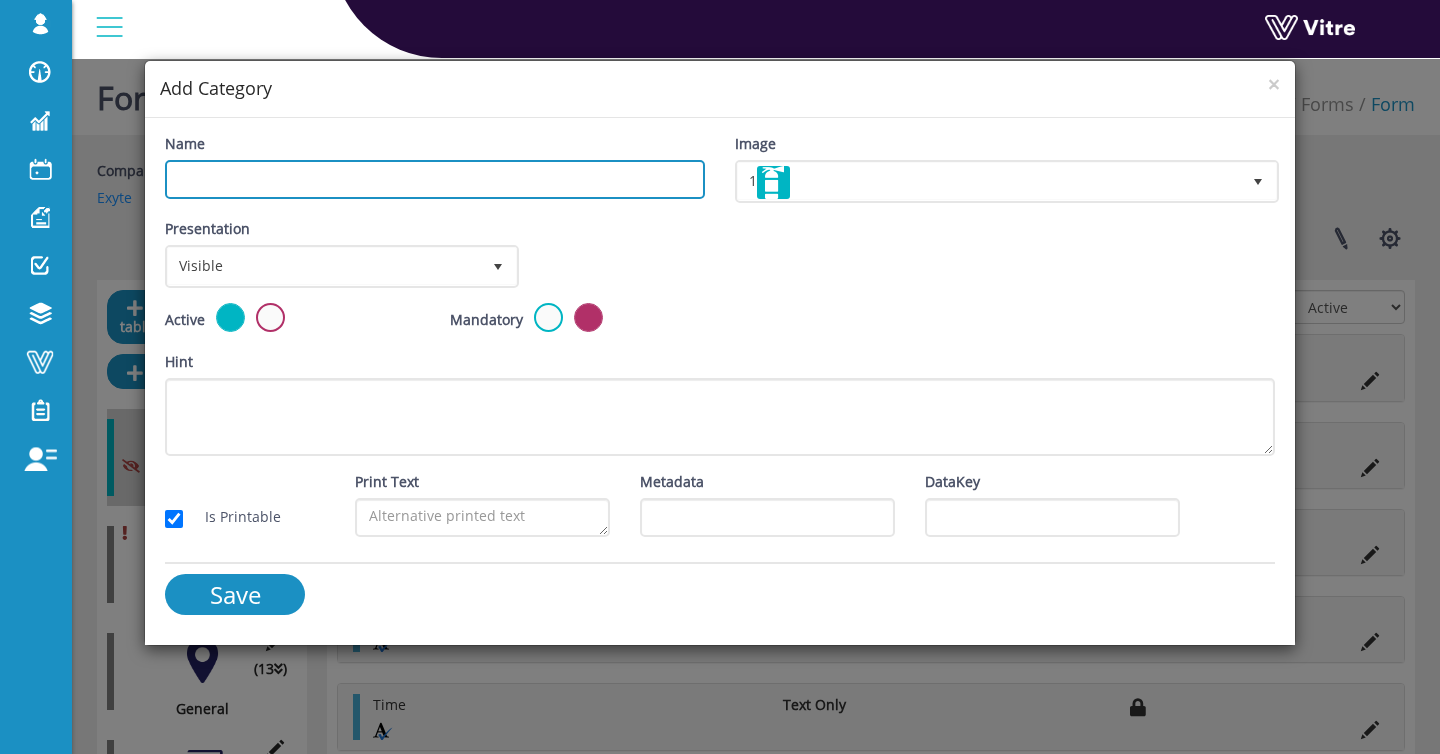 click on "Name" at bounding box center [435, 179] 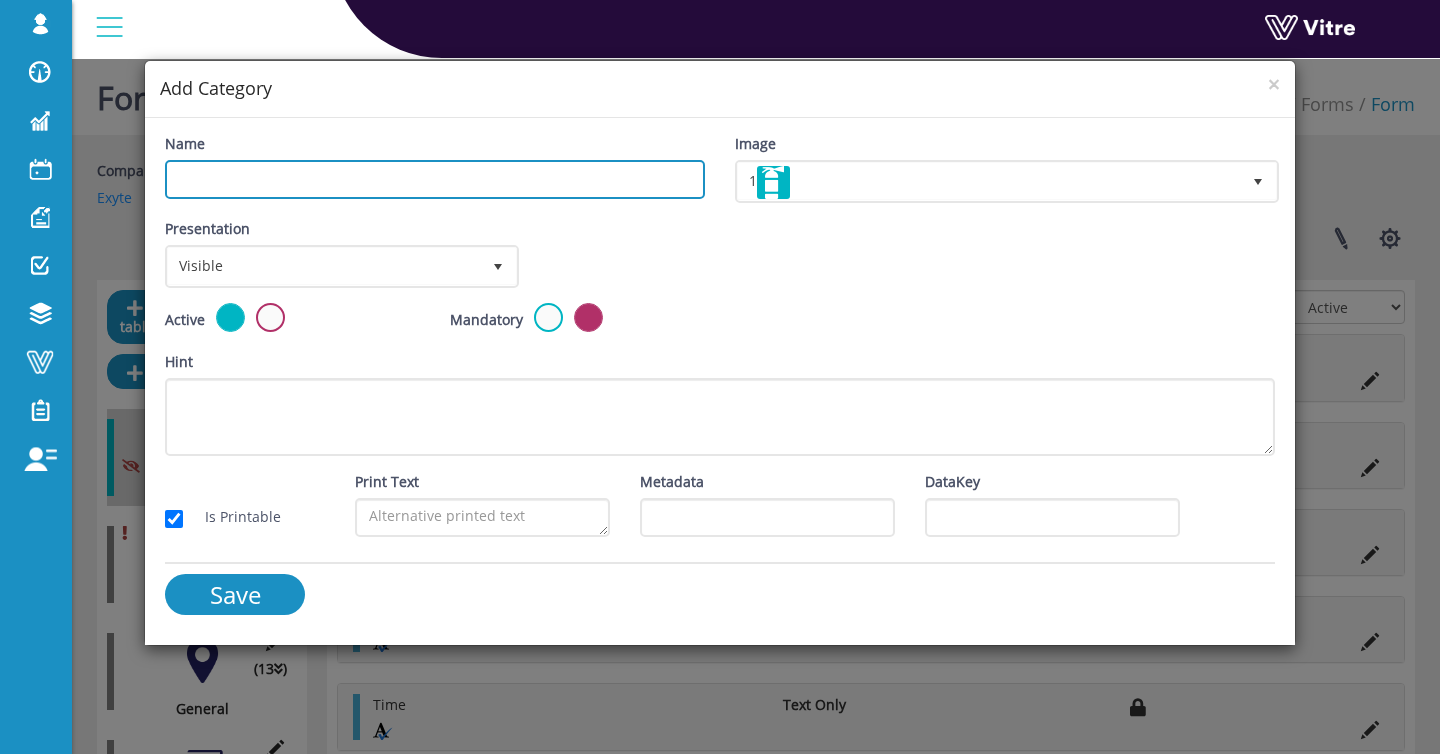 paste on "R/PTP Setup" 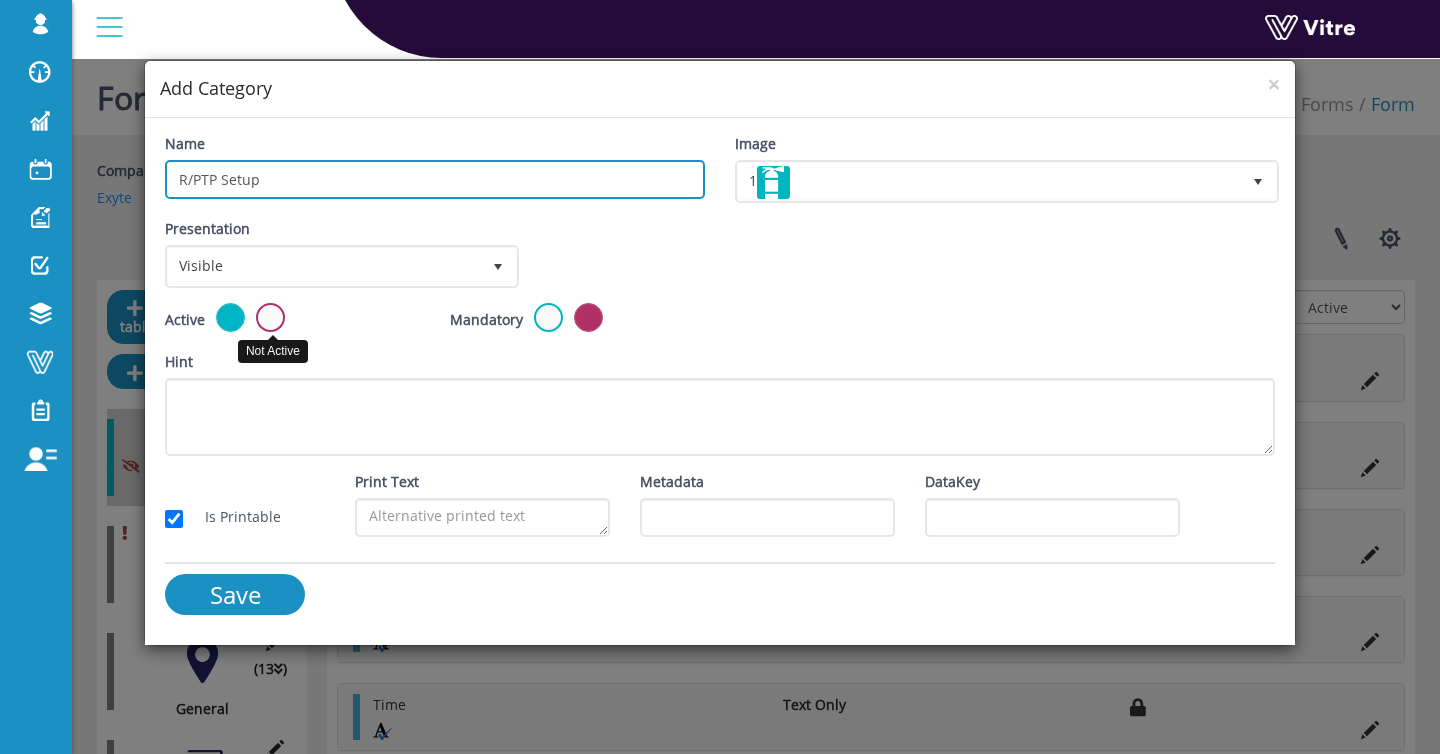 type on "R/PTP Setup" 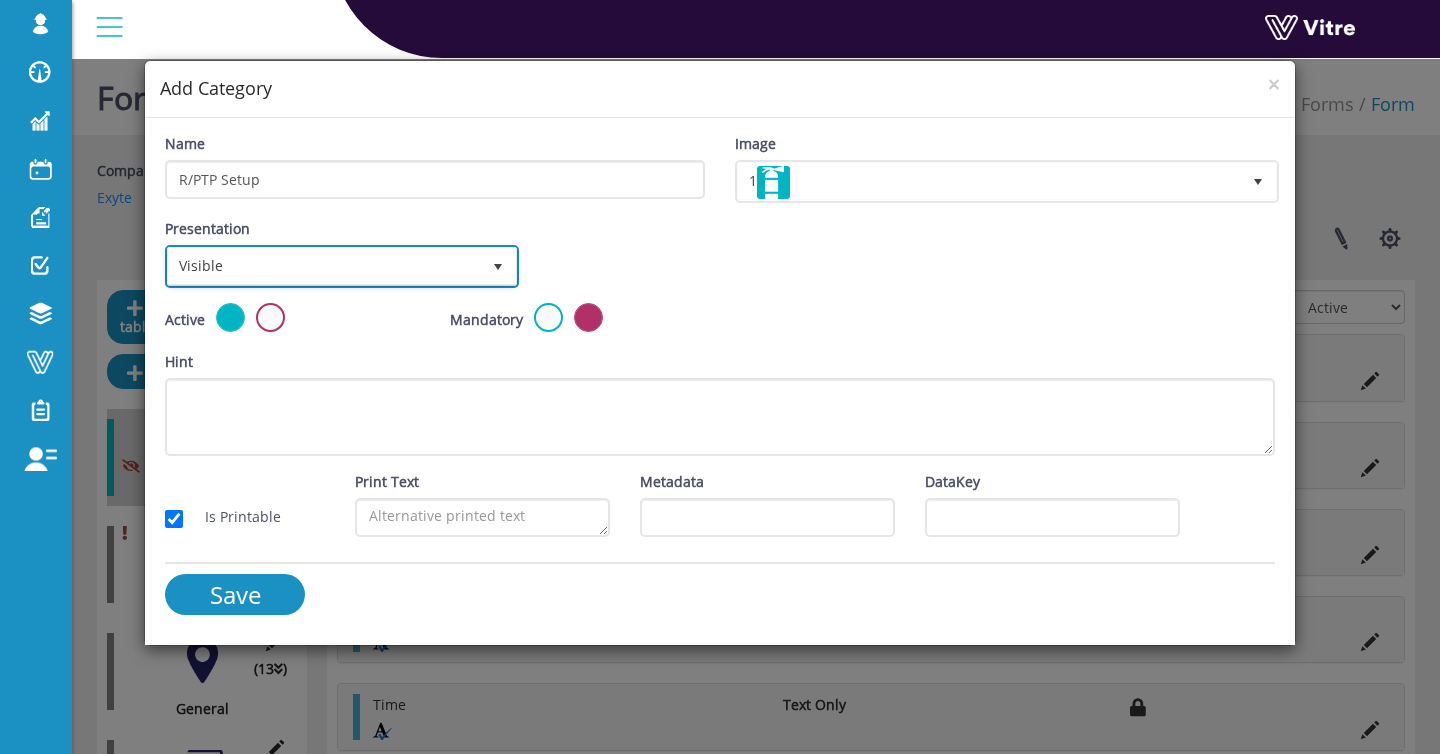 click on "Visible" at bounding box center (324, 266) 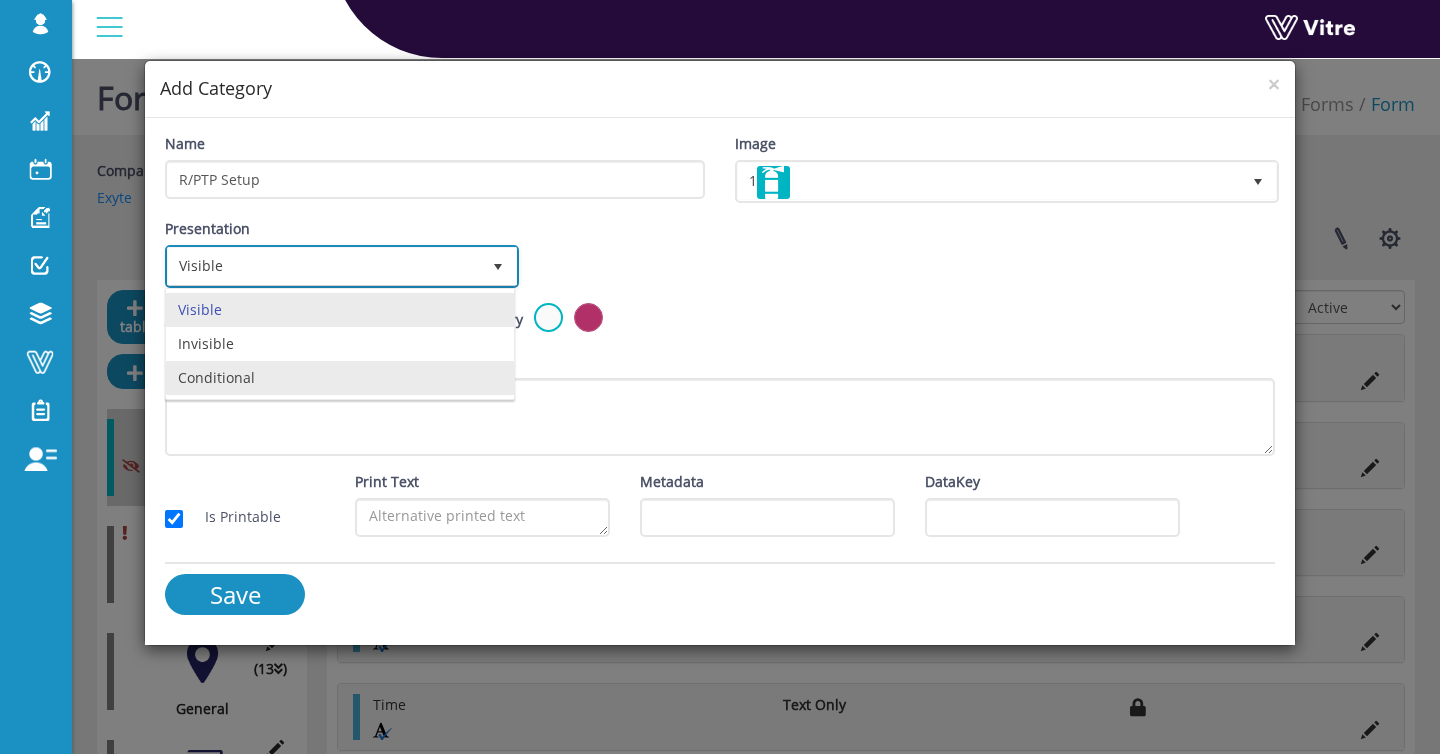 click on "Conditional" at bounding box center (340, 378) 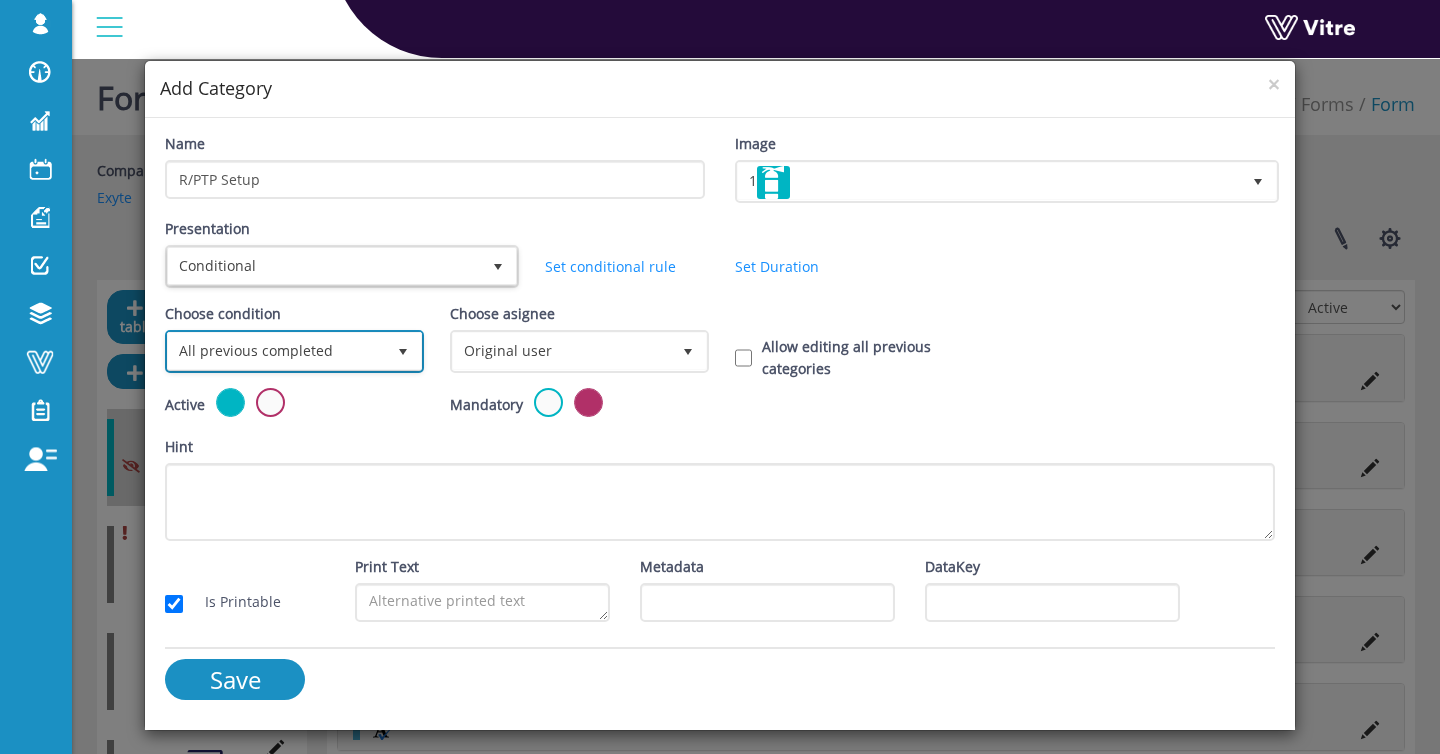 click on "All previous completed" at bounding box center (276, 351) 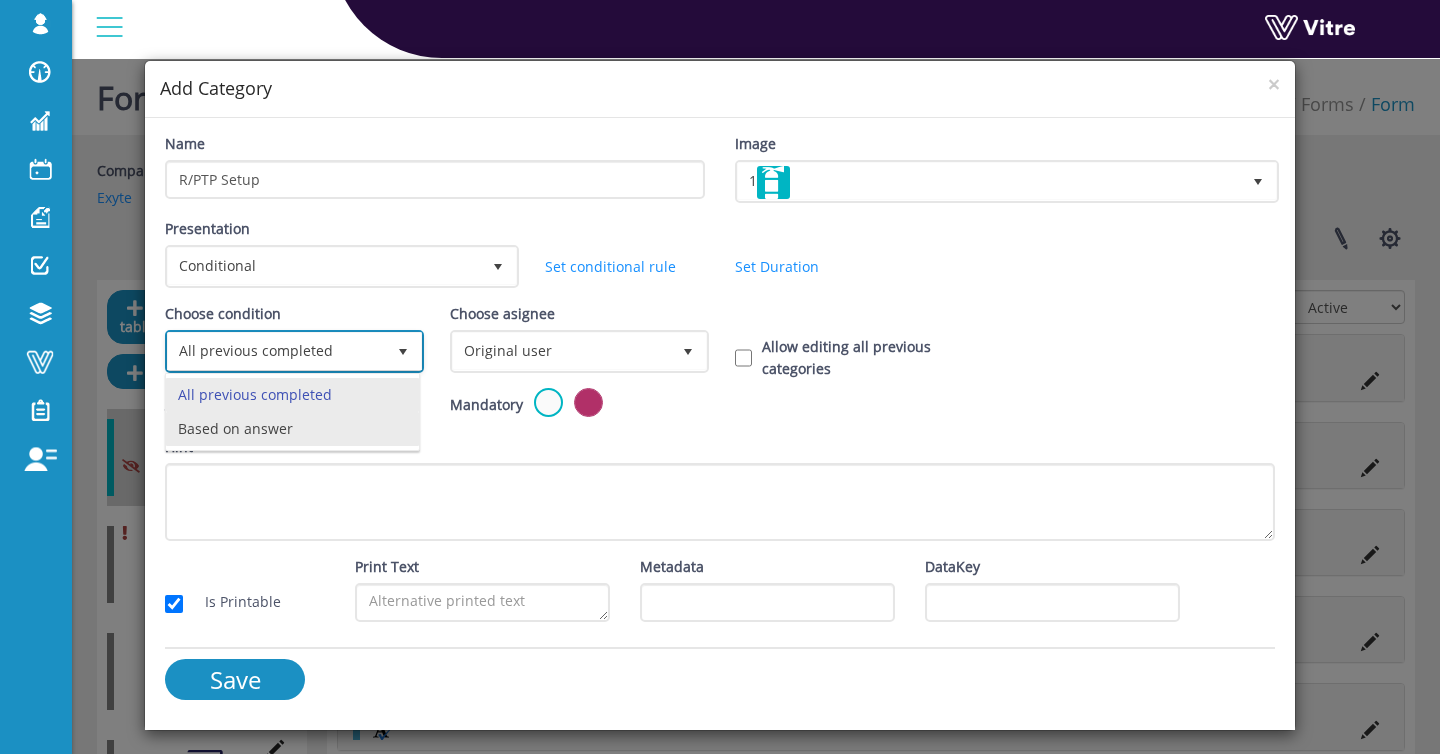 drag, startPoint x: 317, startPoint y: 422, endPoint x: 338, endPoint y: 410, distance: 24.186773 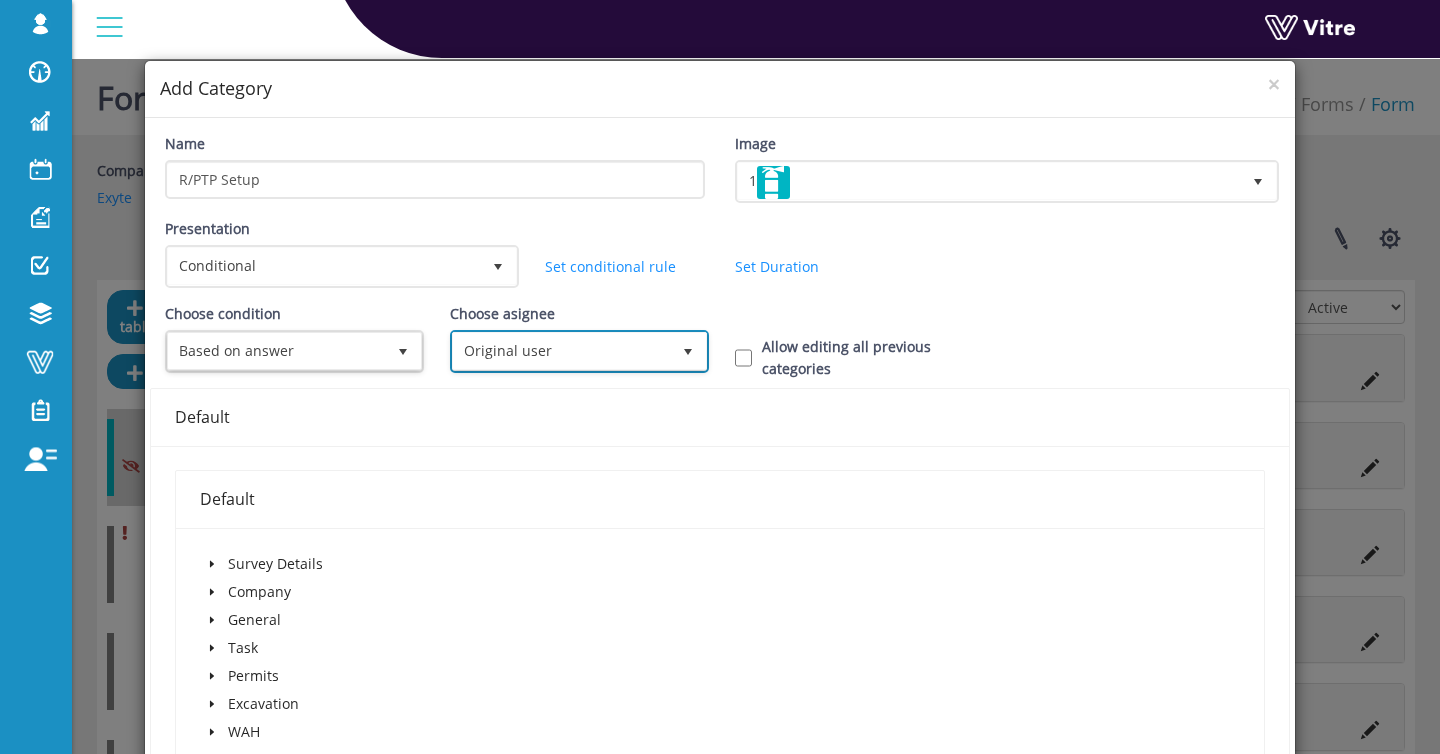 click on "Original user" at bounding box center [561, 351] 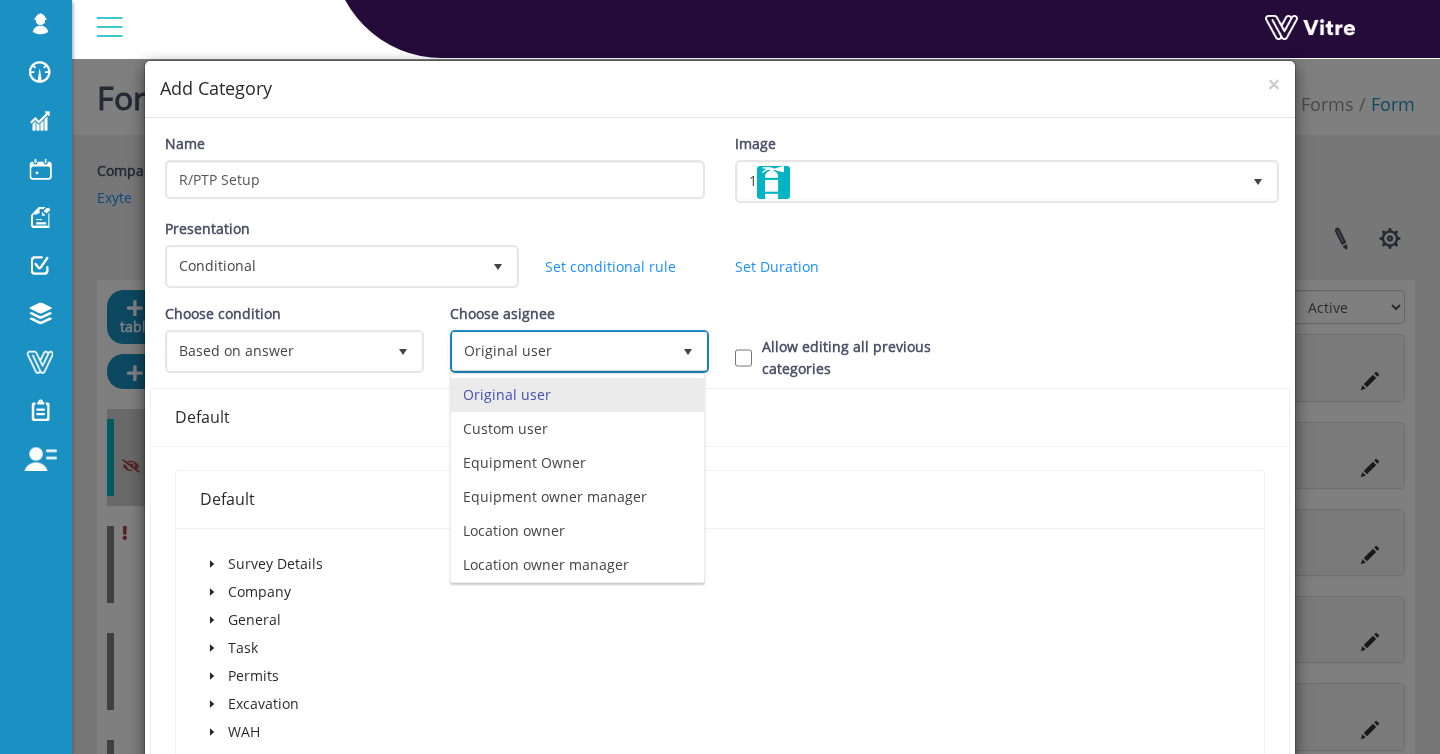 scroll, scrollTop: 140, scrollLeft: 0, axis: vertical 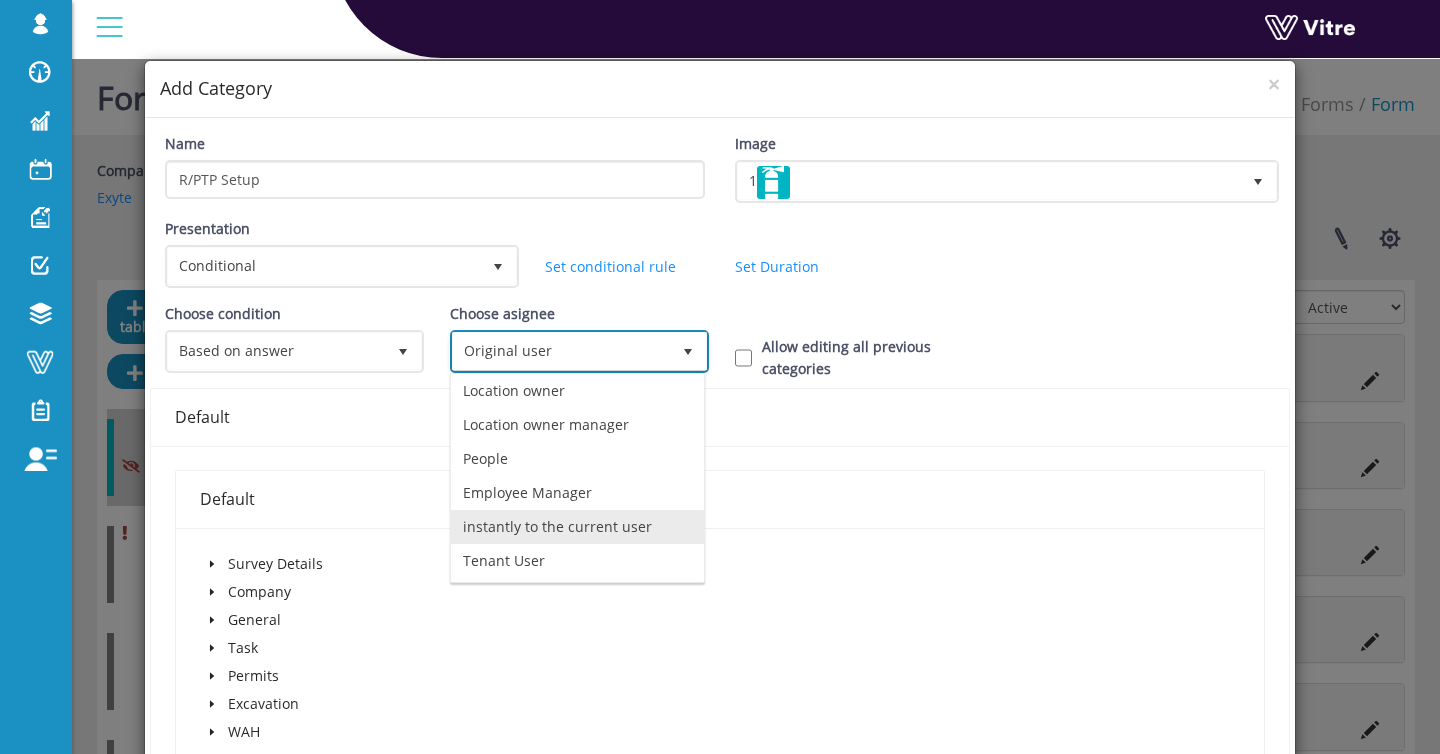 drag, startPoint x: 579, startPoint y: 535, endPoint x: 624, endPoint y: 494, distance: 60.876926 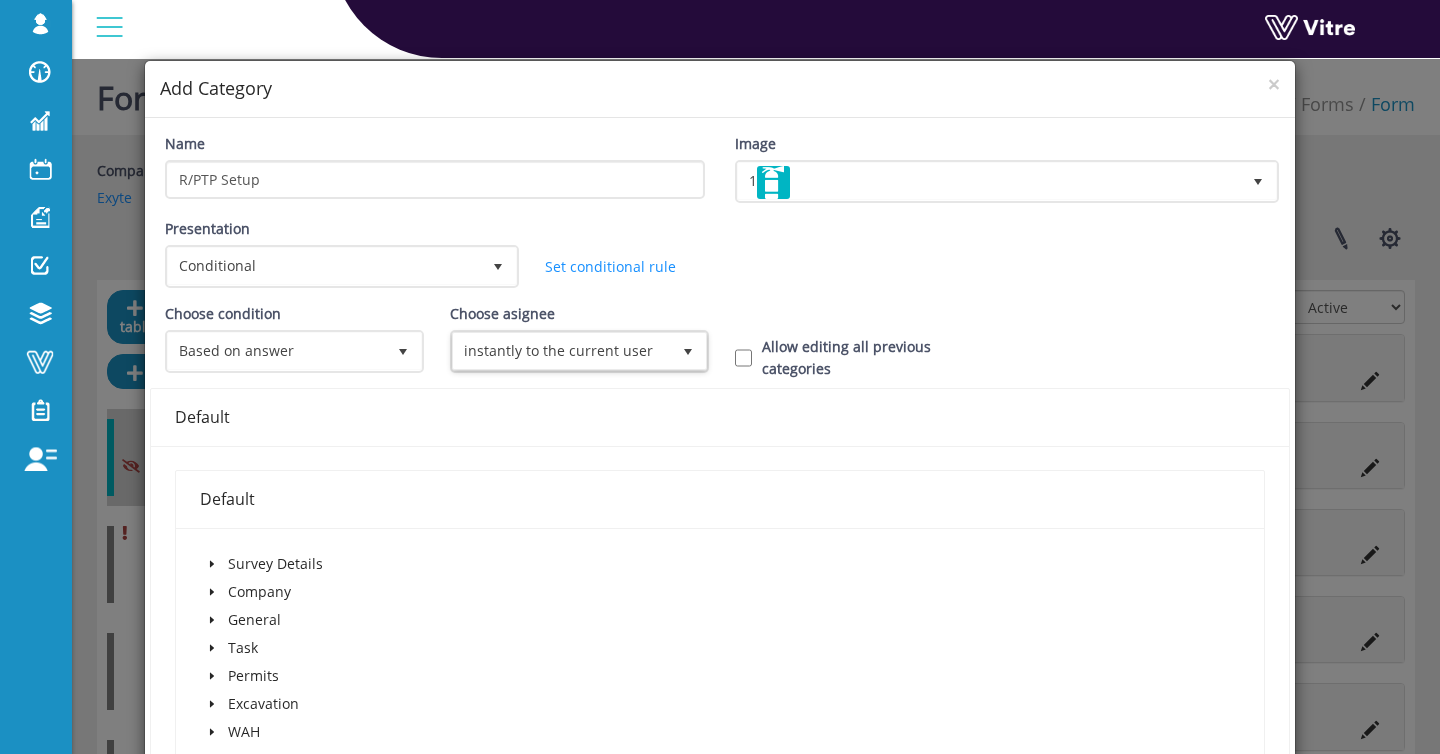 drag, startPoint x: 783, startPoint y: 356, endPoint x: 733, endPoint y: 389, distance: 59.908264 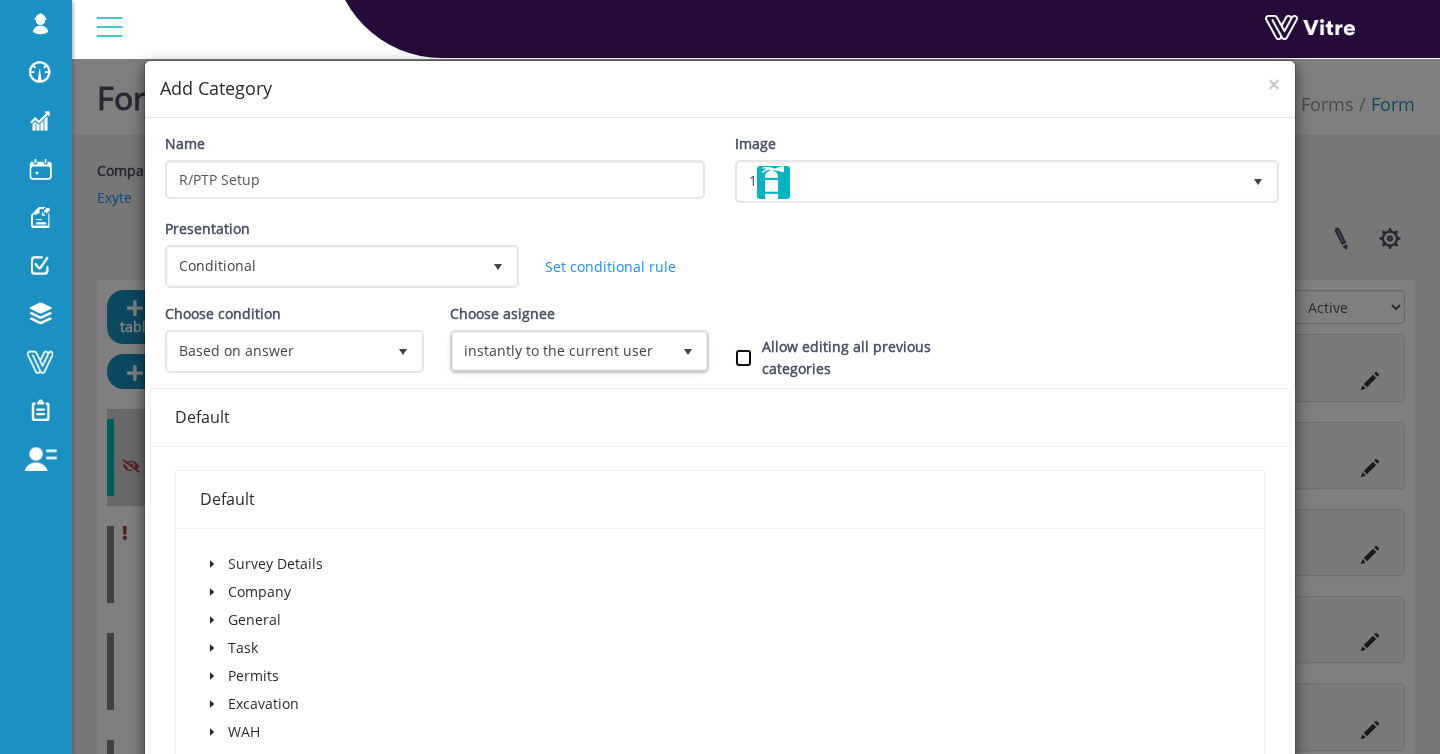 click on "Allow editing all previous categories" at bounding box center [743, 358] 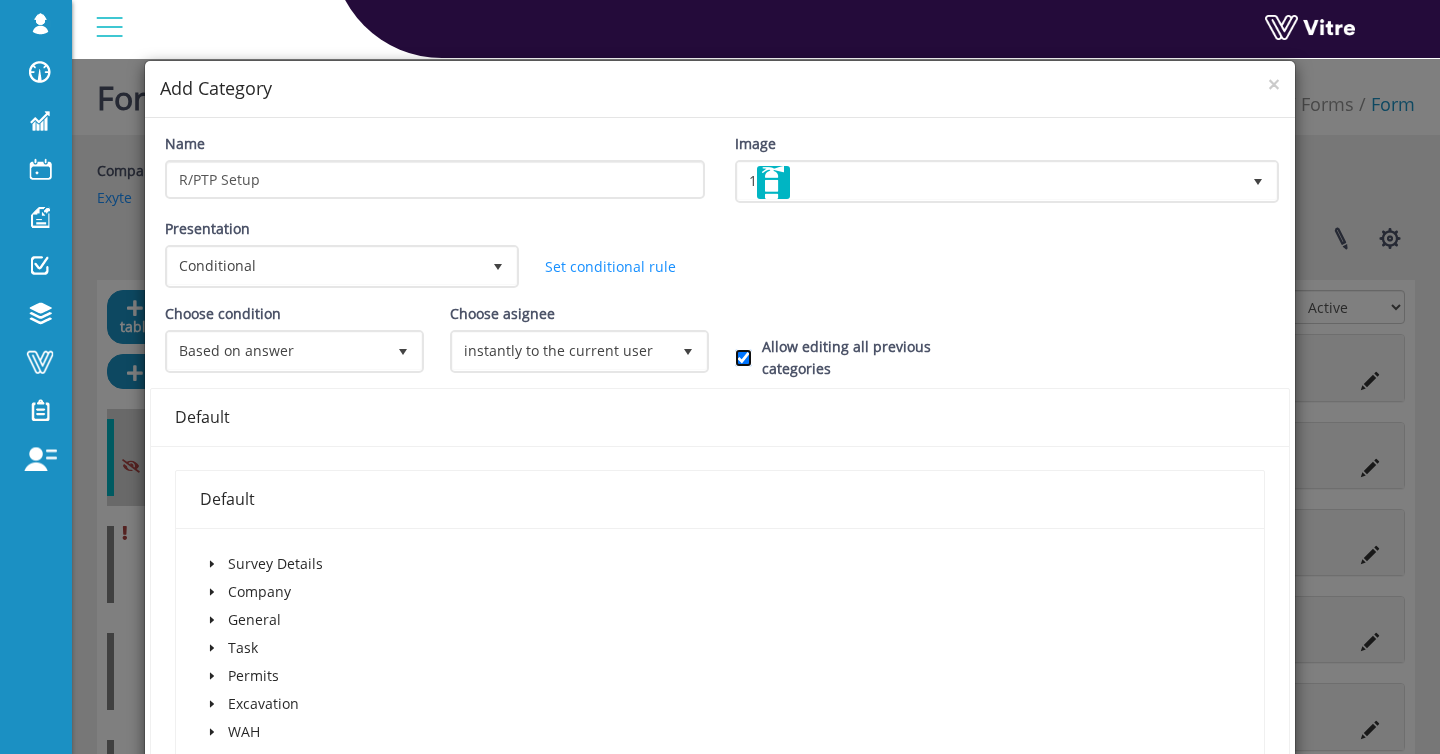 scroll, scrollTop: 878, scrollLeft: 0, axis: vertical 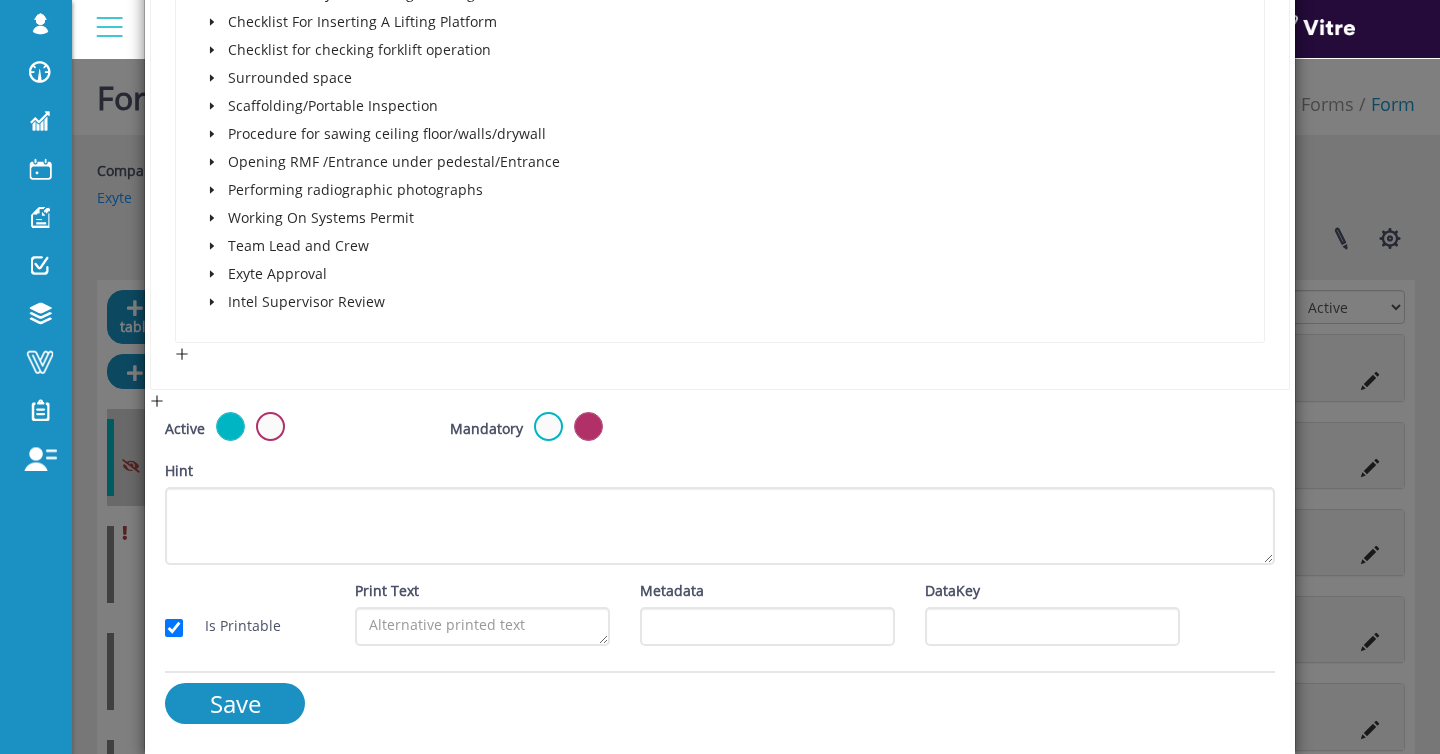 click on "Name R/PTP Setup
Image 1  1
Presentation Conditional 5
Set Duration
Minutes 0
Set conditional rule
Set Duration
Choose condition Based on answer 1
Choose asignee Original user 0
Choose asignee instantly to the current user 10
Choose asignee Select
Choose asignee All Users 0
Select Question Task" at bounding box center (720, -3) 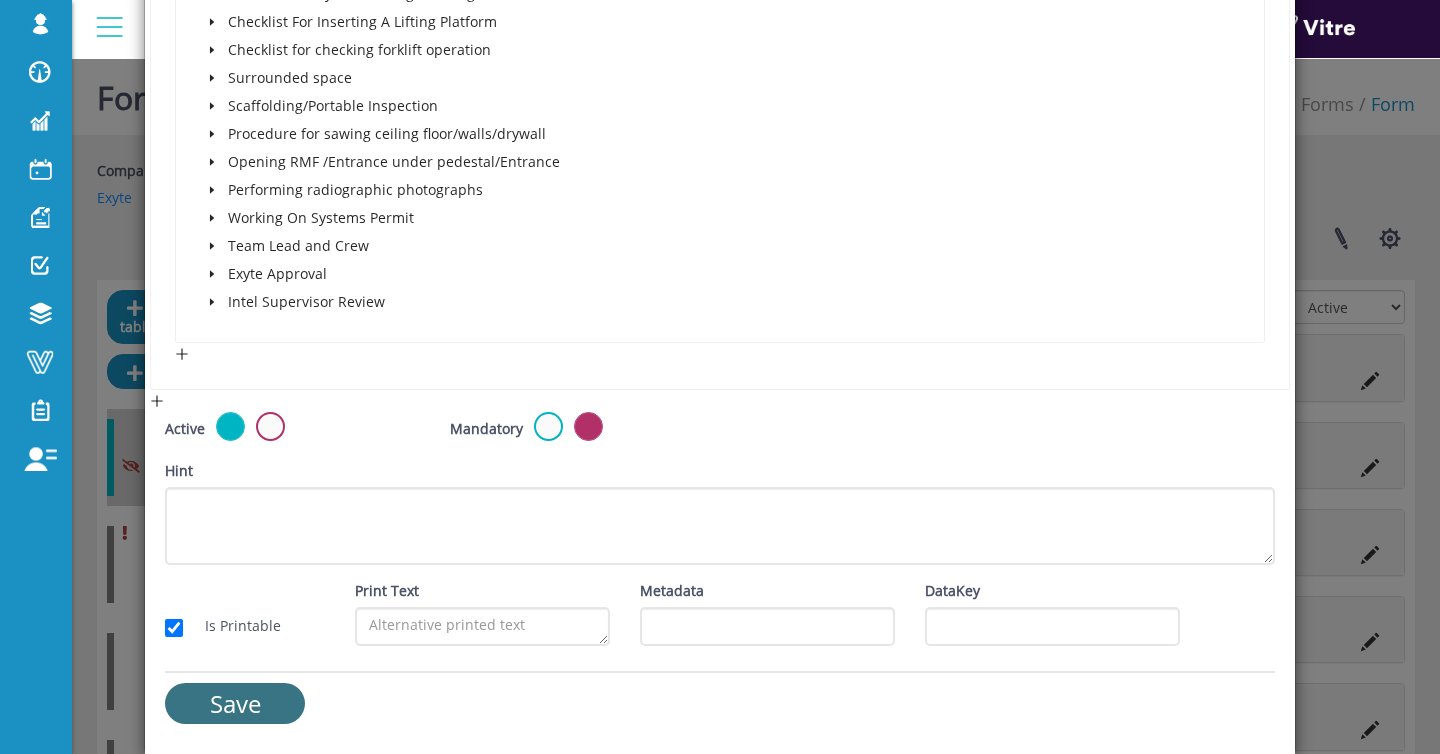 click on "Save" at bounding box center [235, 703] 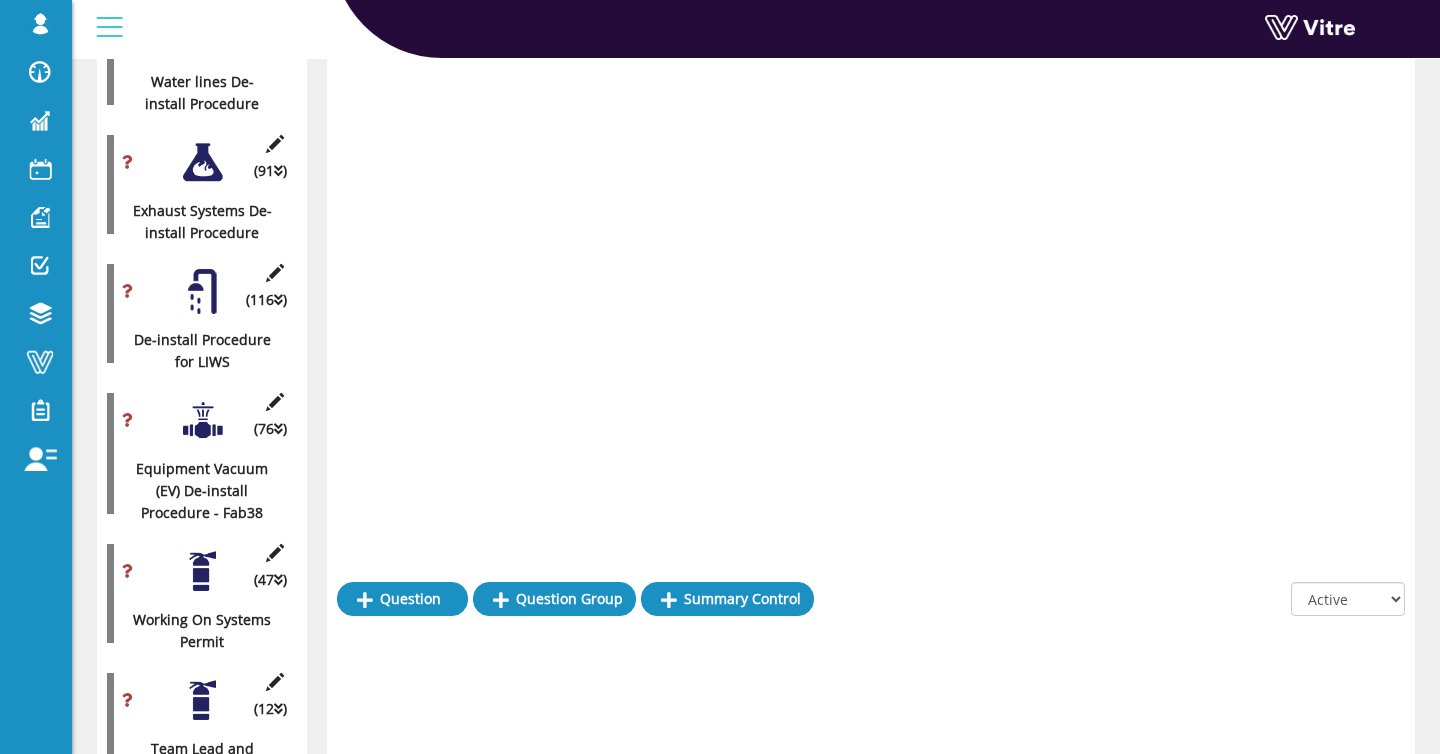 scroll, scrollTop: 3694, scrollLeft: 0, axis: vertical 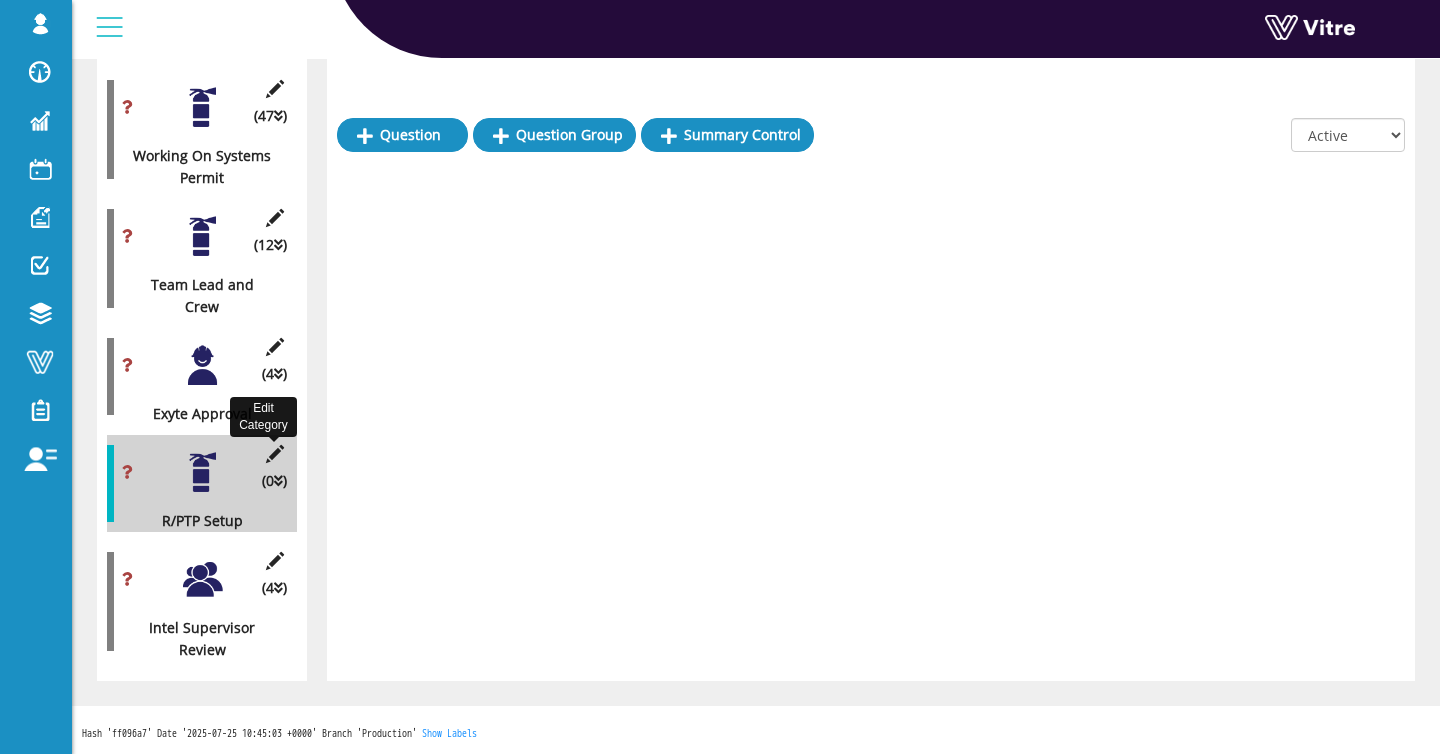 click at bounding box center [274, 454] 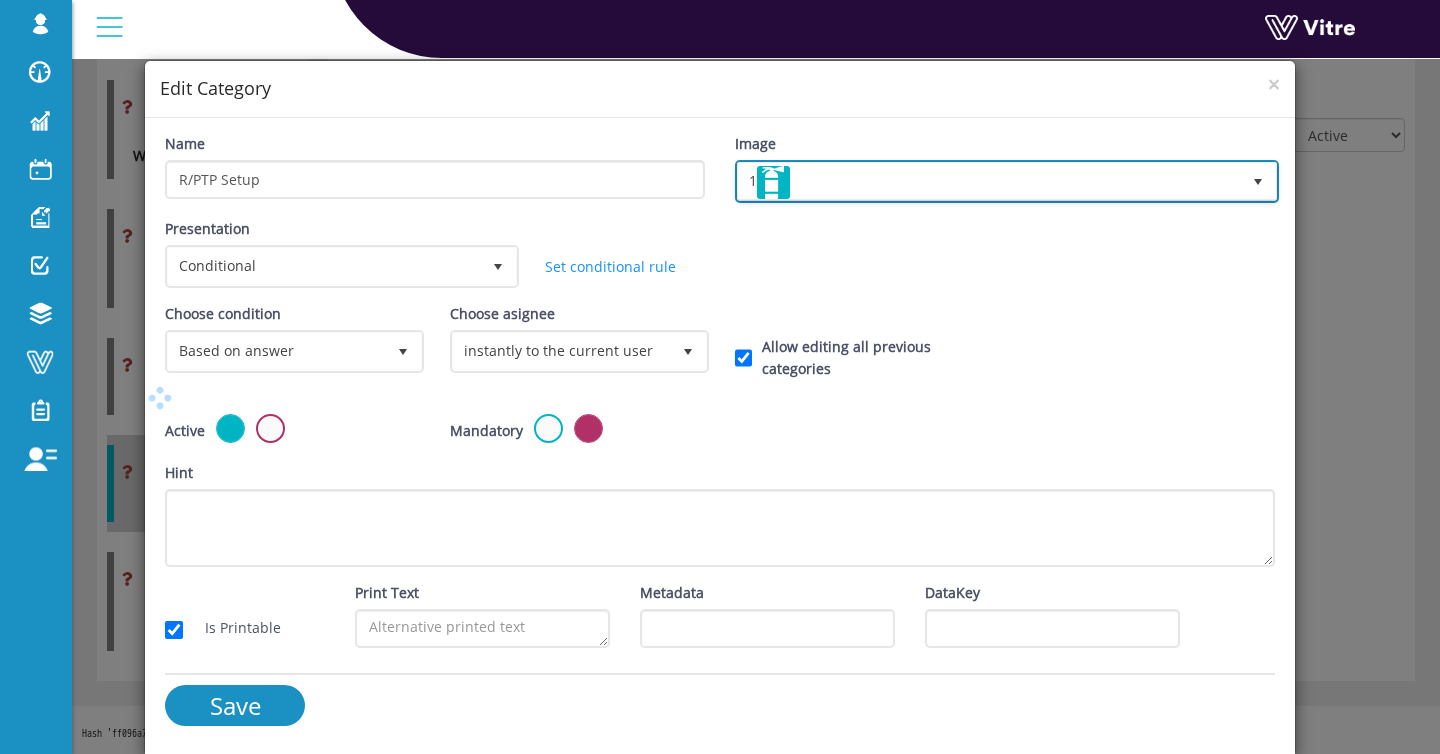 click on "1" at bounding box center (989, 181) 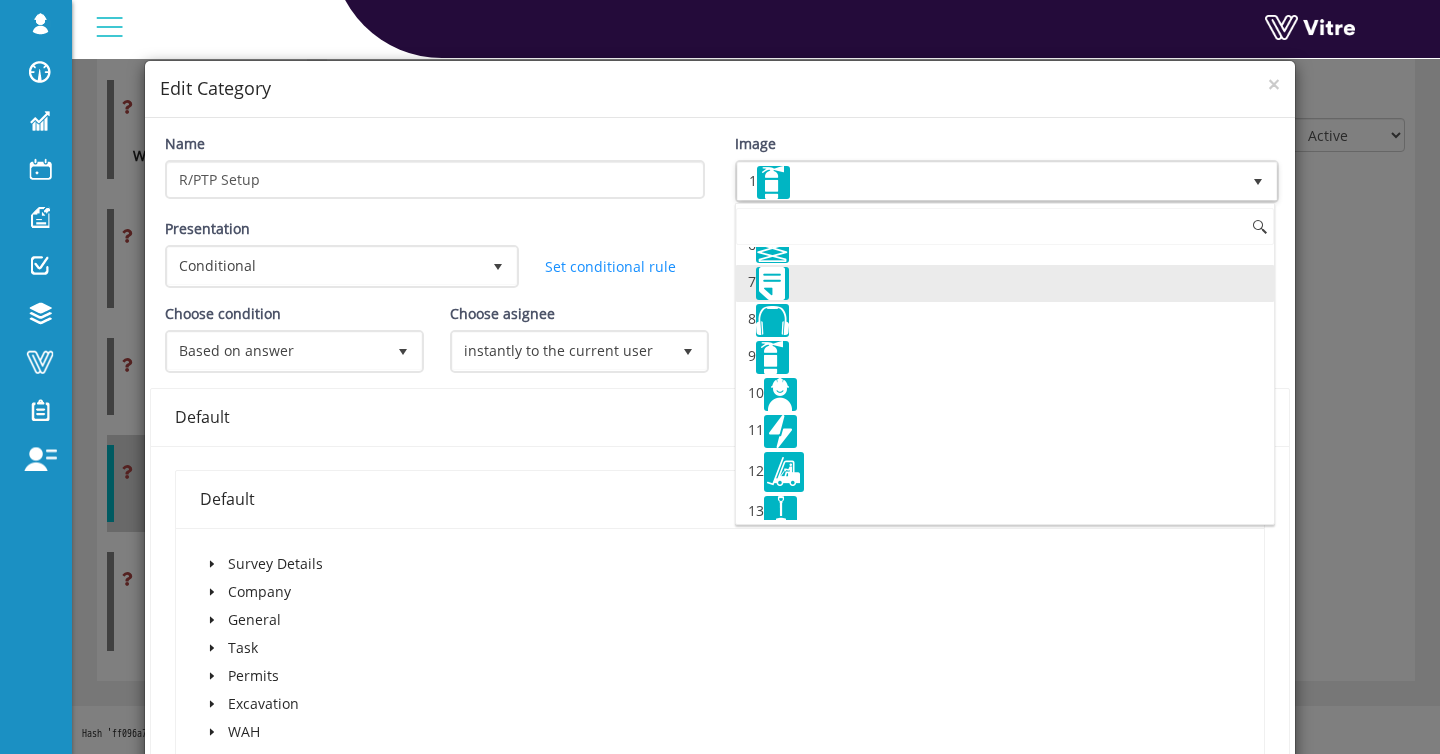 scroll, scrollTop: 205, scrollLeft: 0, axis: vertical 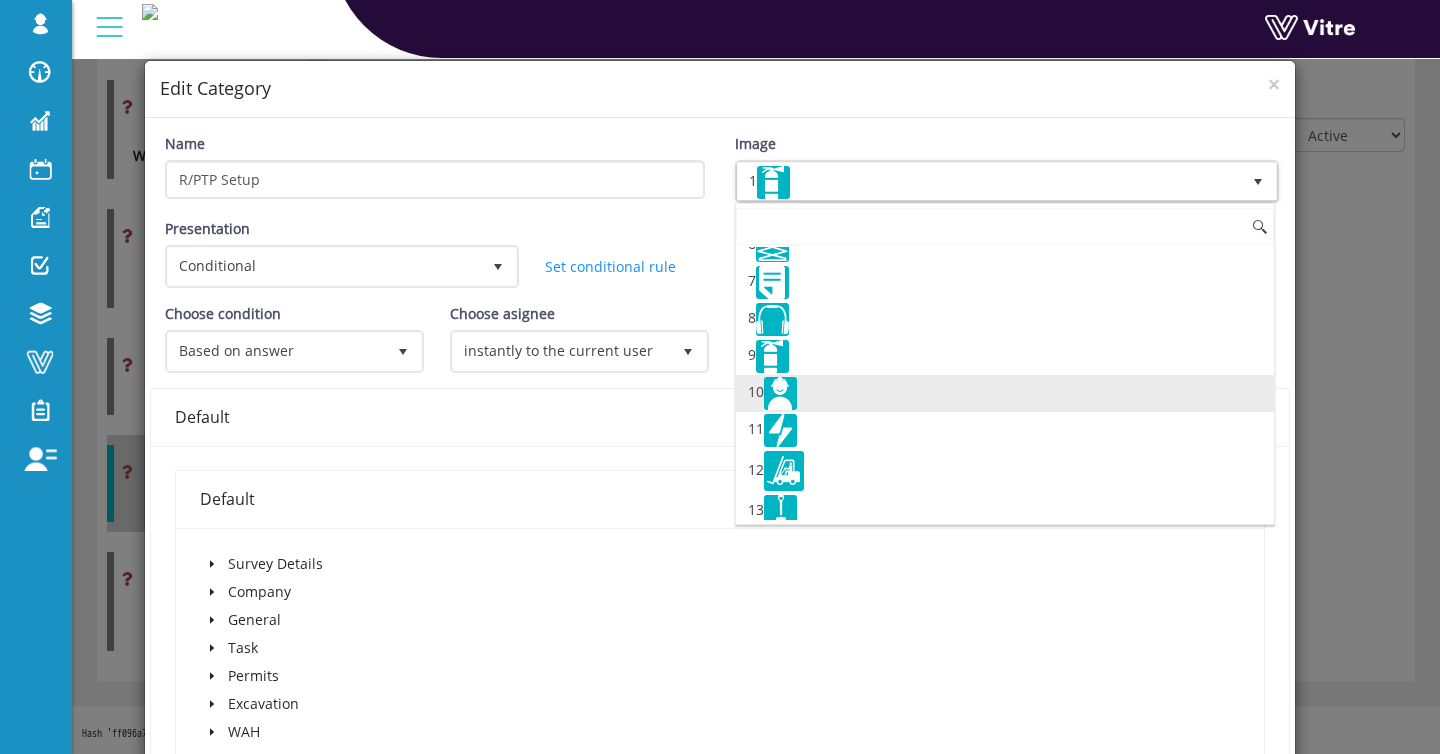 click on "10" at bounding box center (1005, 393) 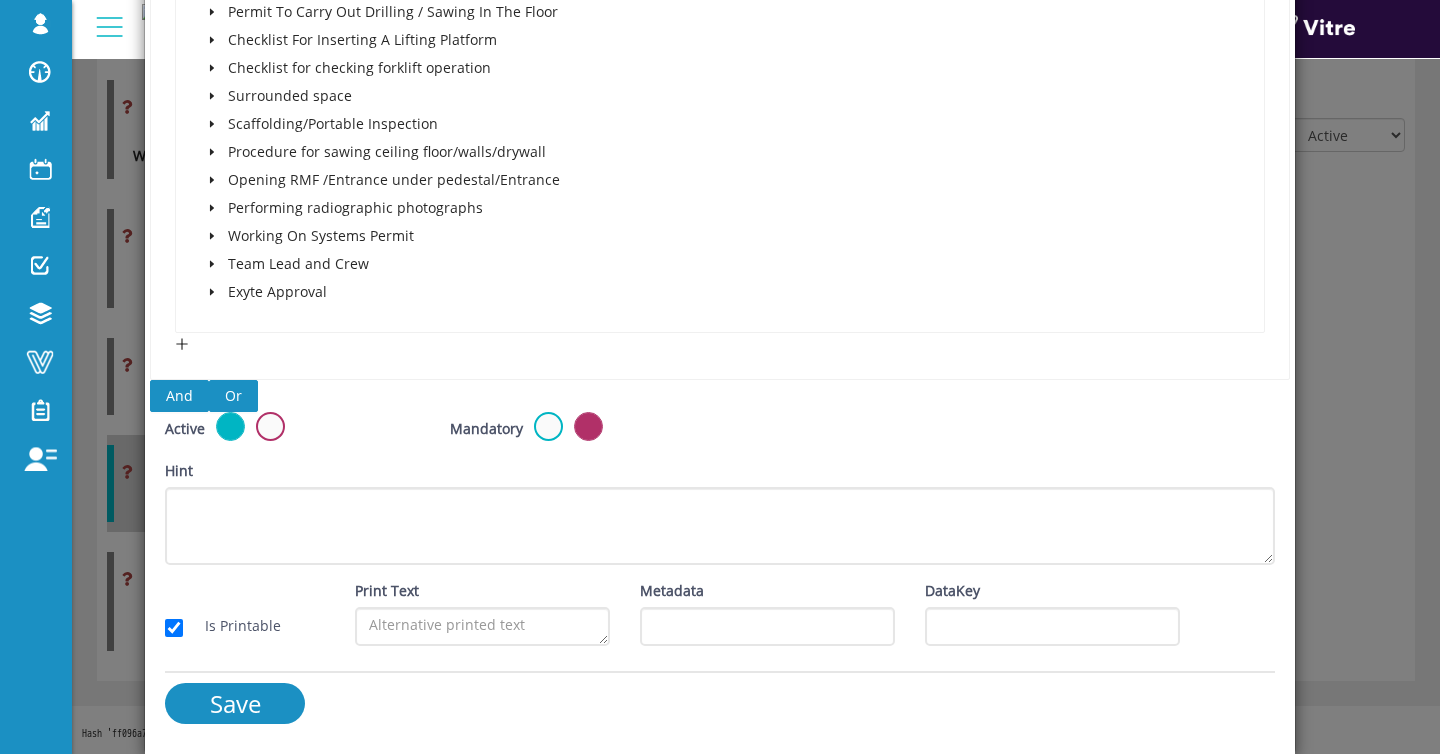 scroll, scrollTop: 850, scrollLeft: 0, axis: vertical 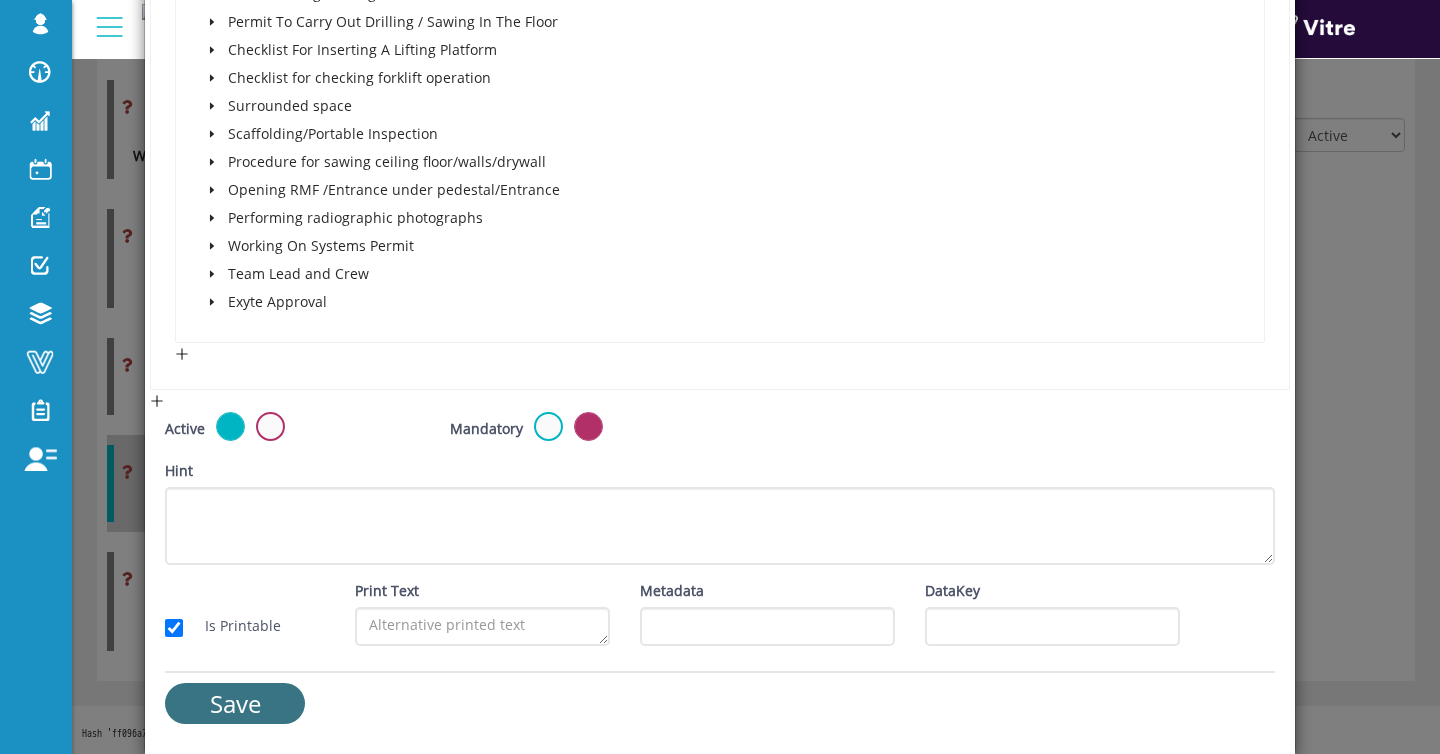 click on "Save" at bounding box center (235, 703) 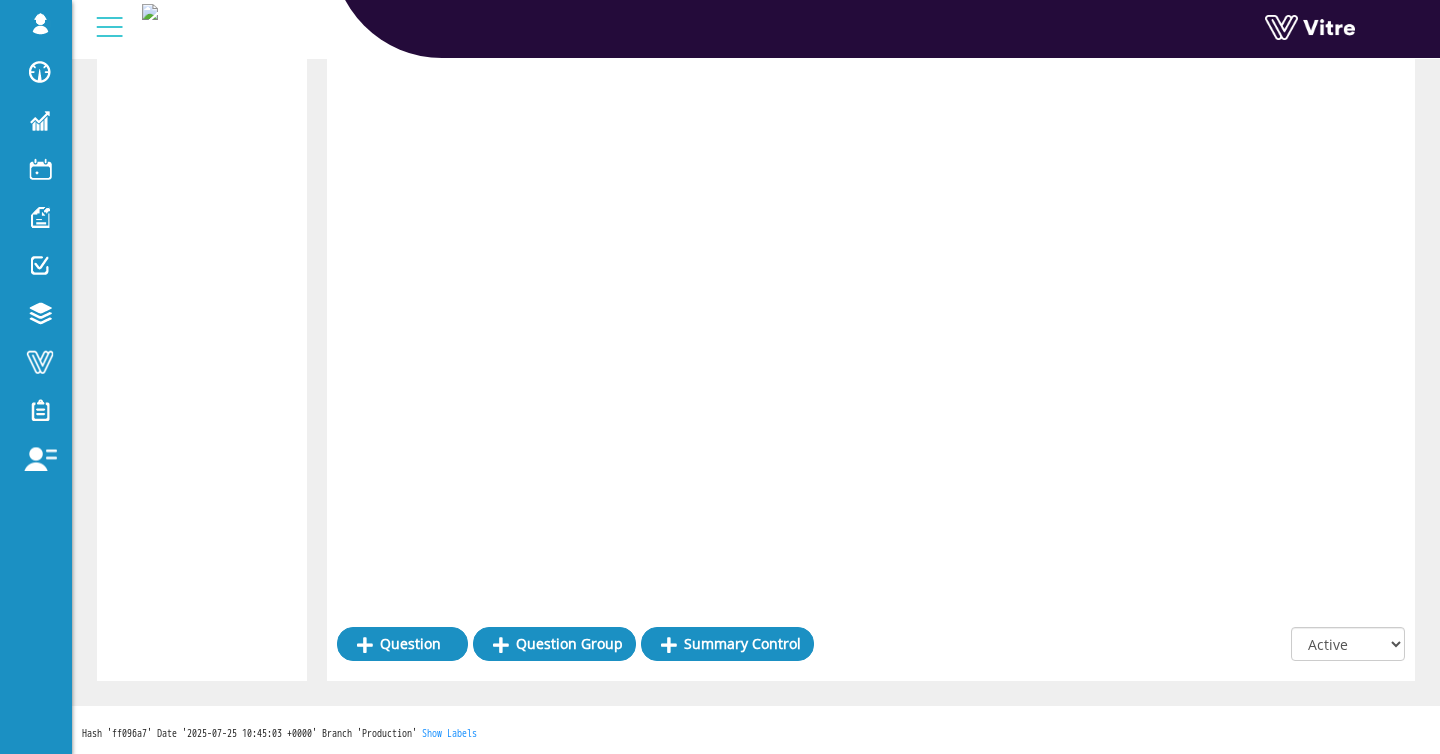 scroll, scrollTop: 3694, scrollLeft: 0, axis: vertical 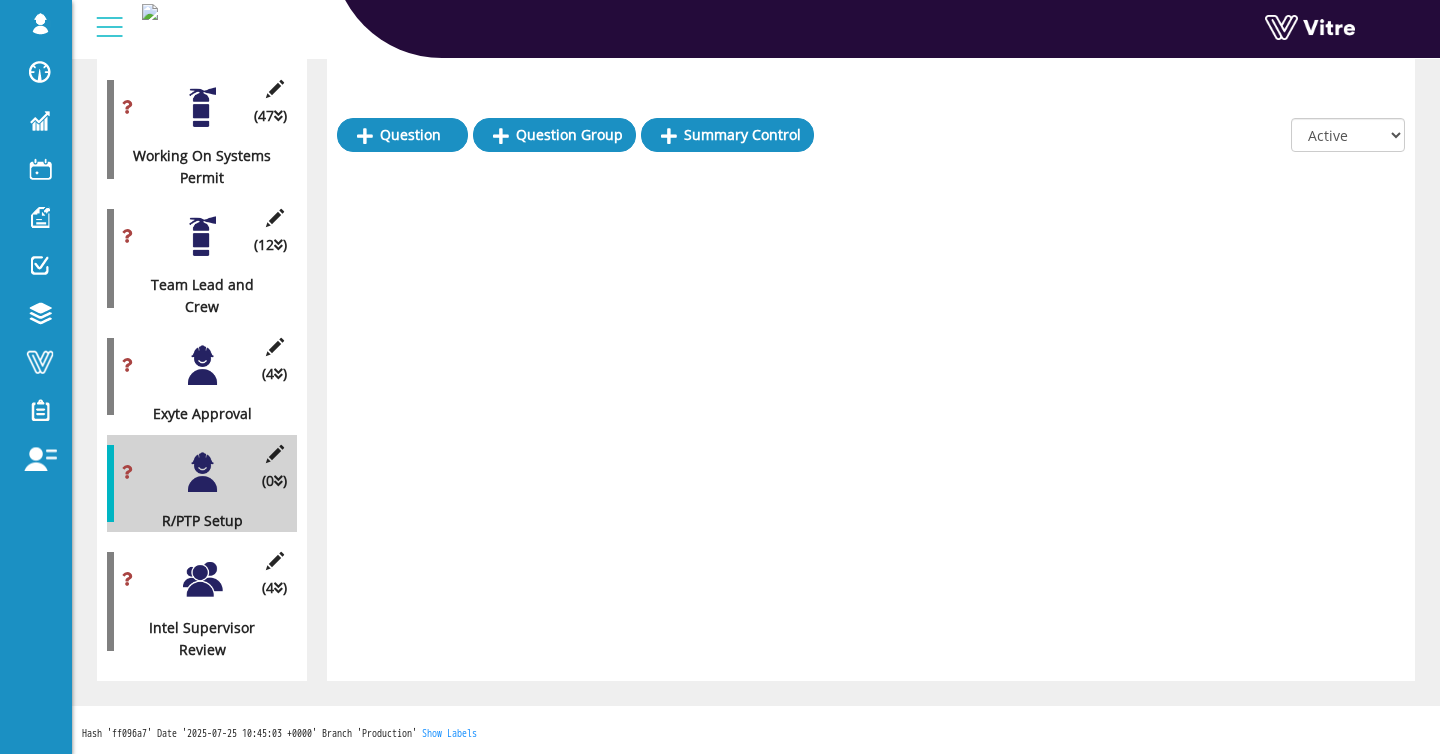 click on "(4 ) Exyte Approval" at bounding box center [202, 376] 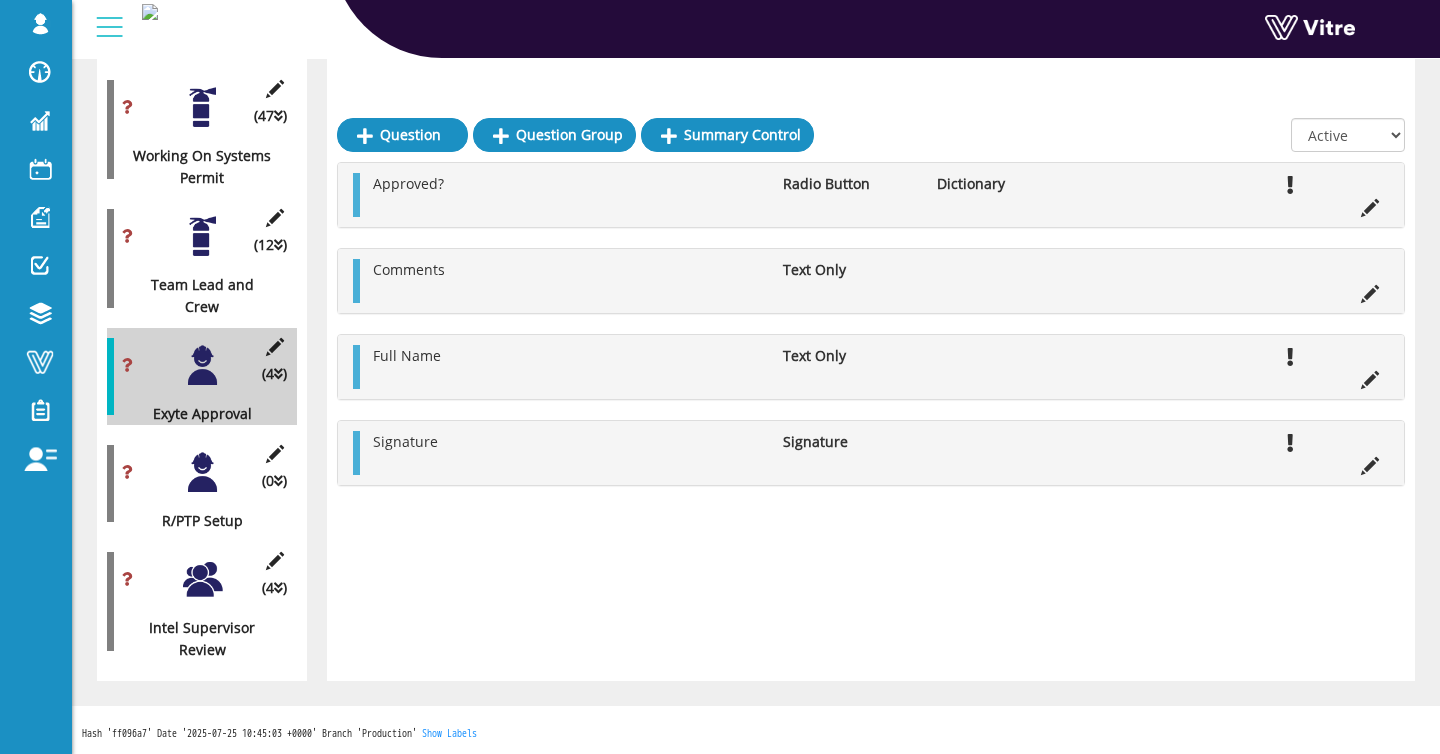 click at bounding box center (202, 365) 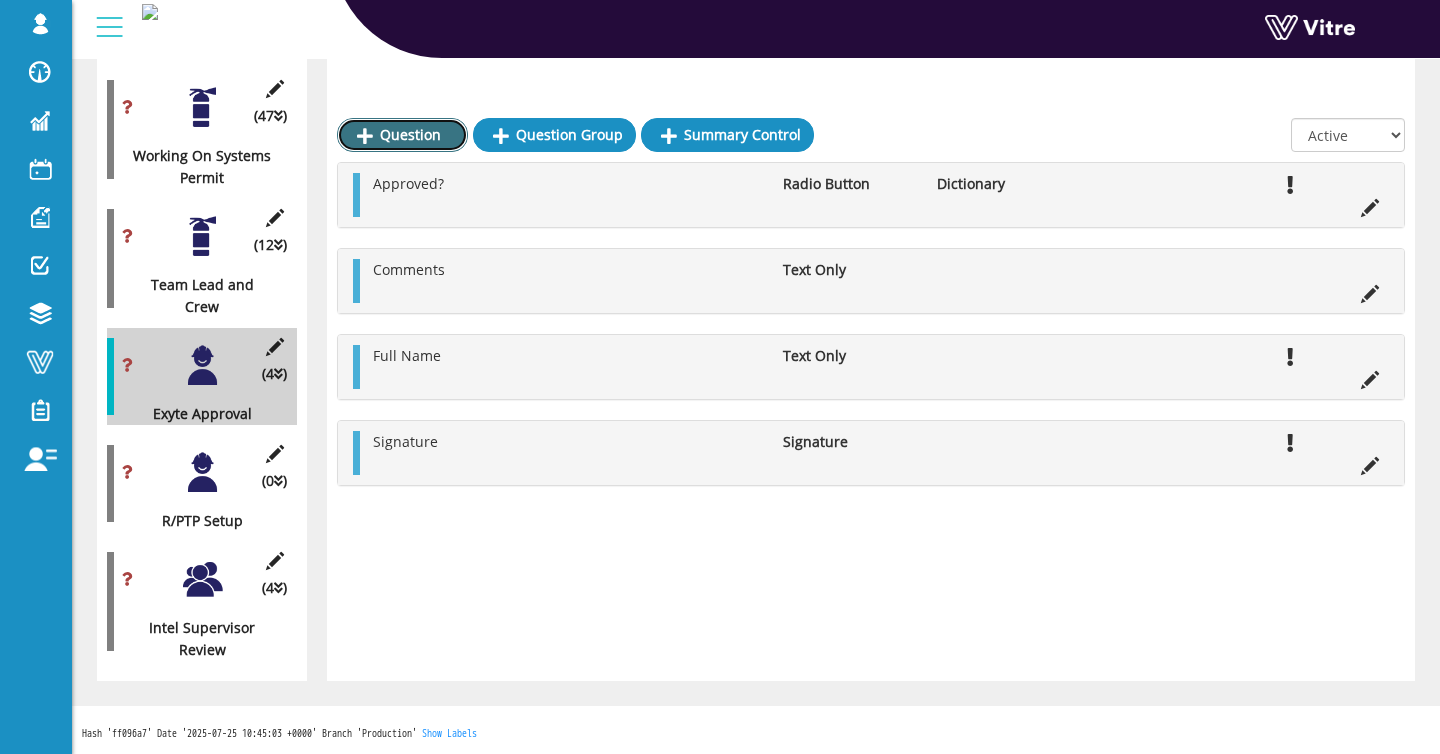 click on "Question" at bounding box center (402, 135) 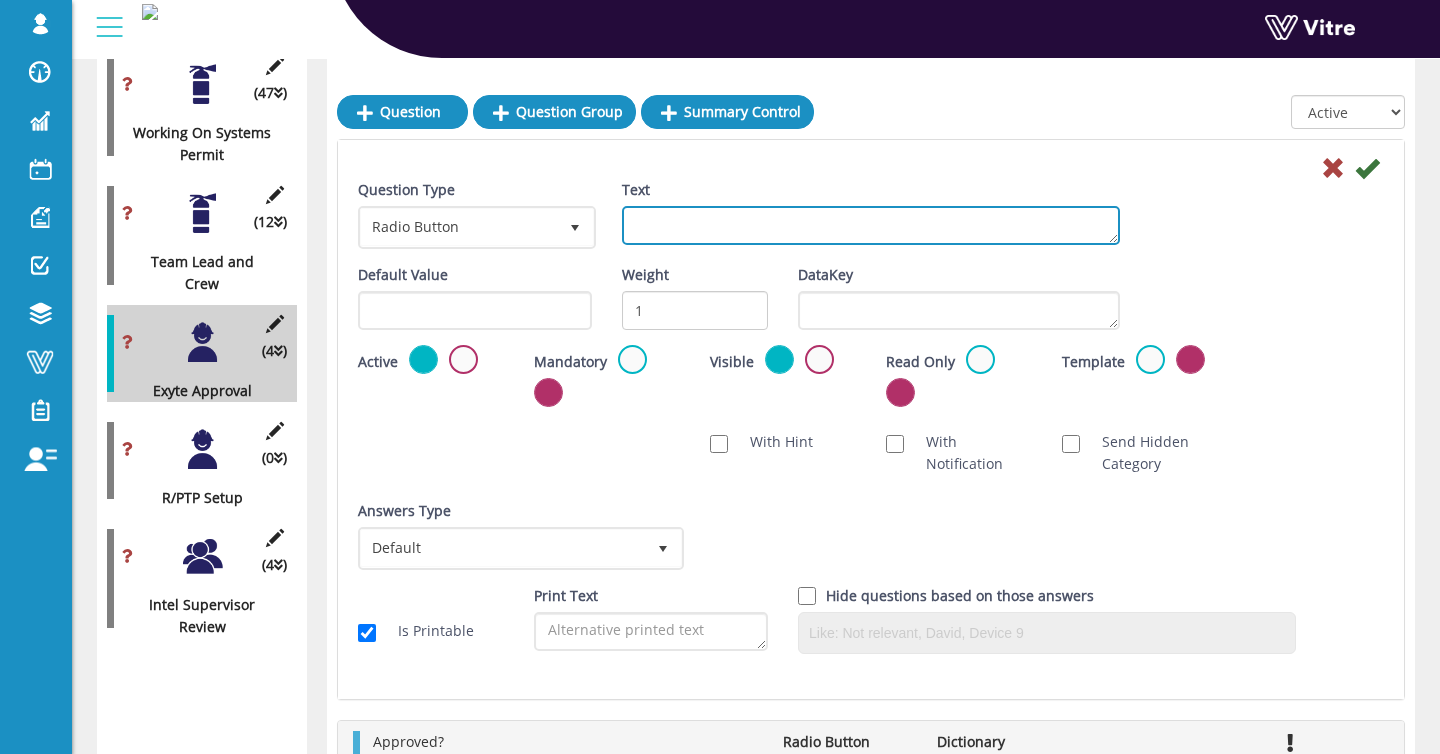 click on "Text" at bounding box center [871, 225] 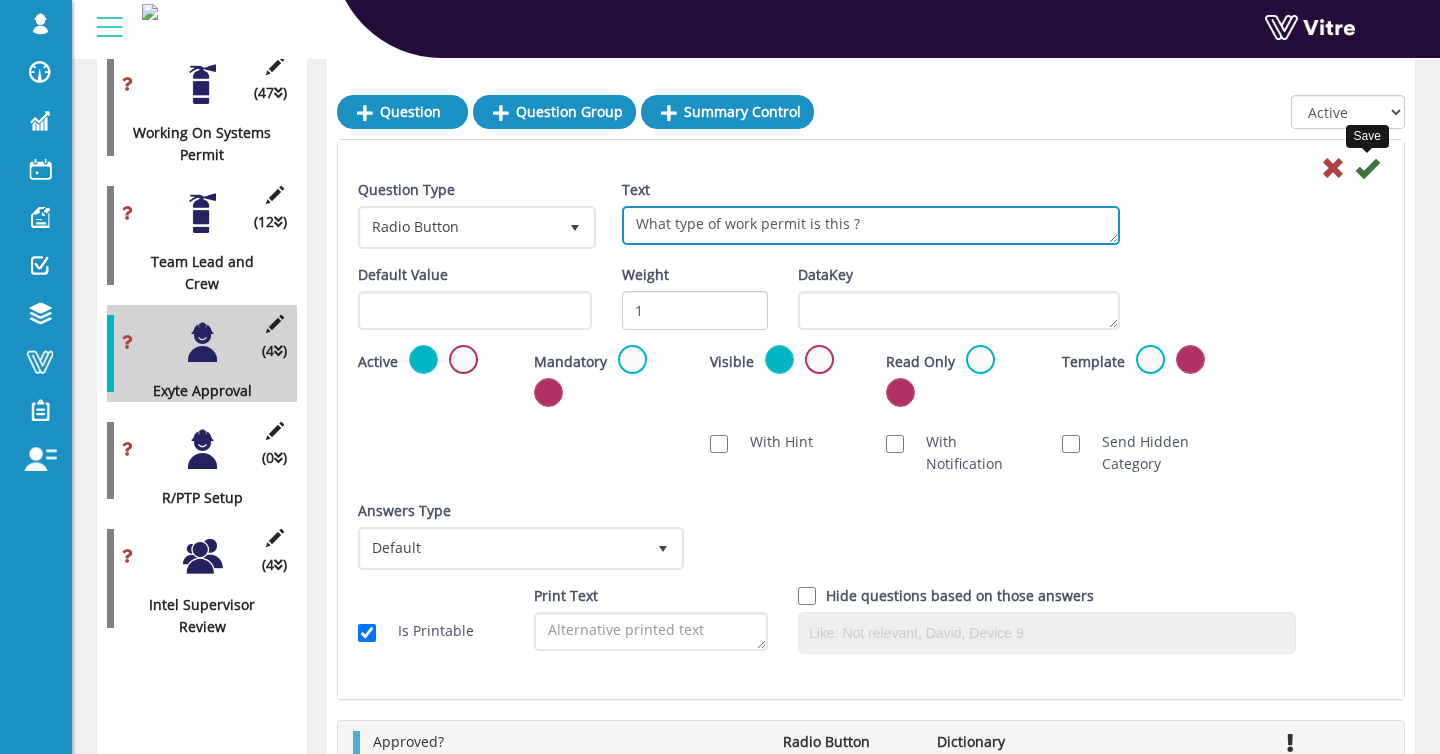 type on "What type of work permit is this ?" 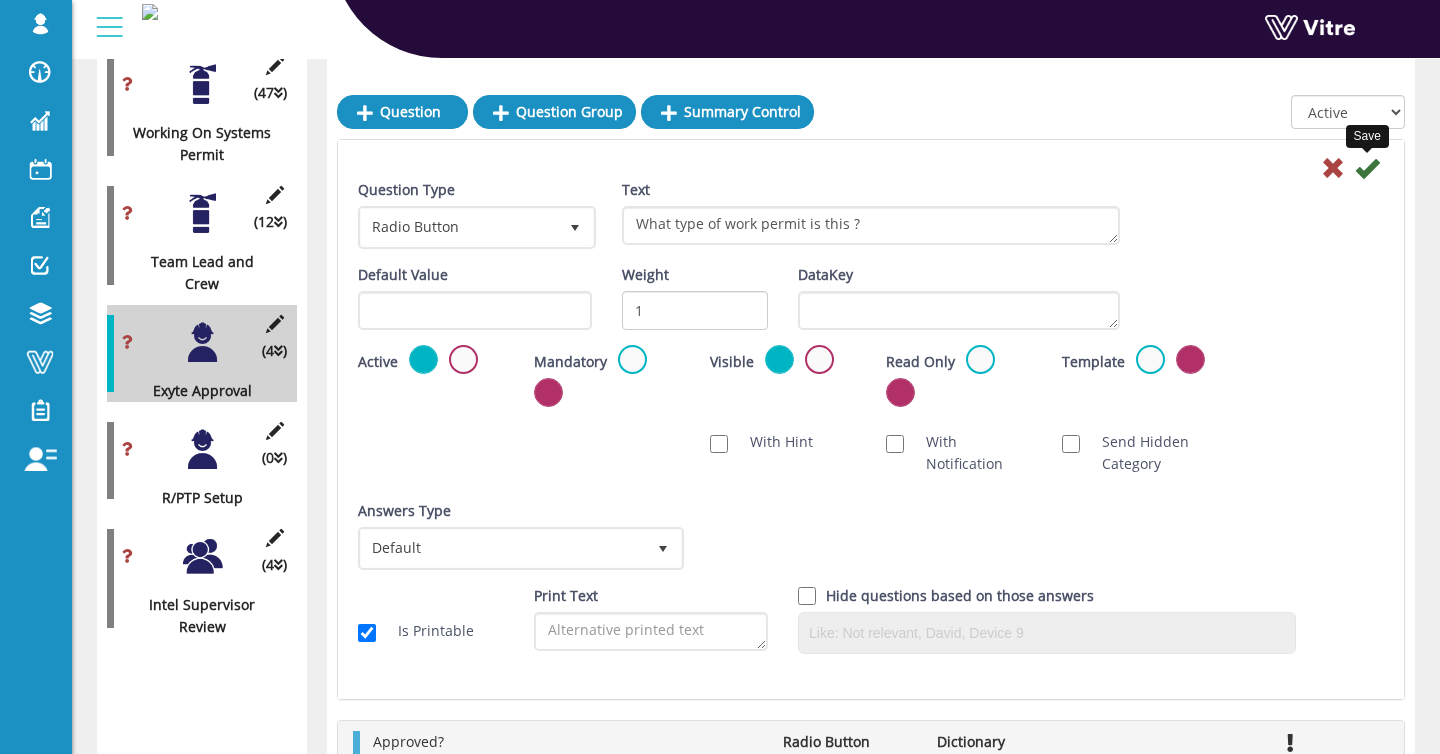 click at bounding box center (1367, 168) 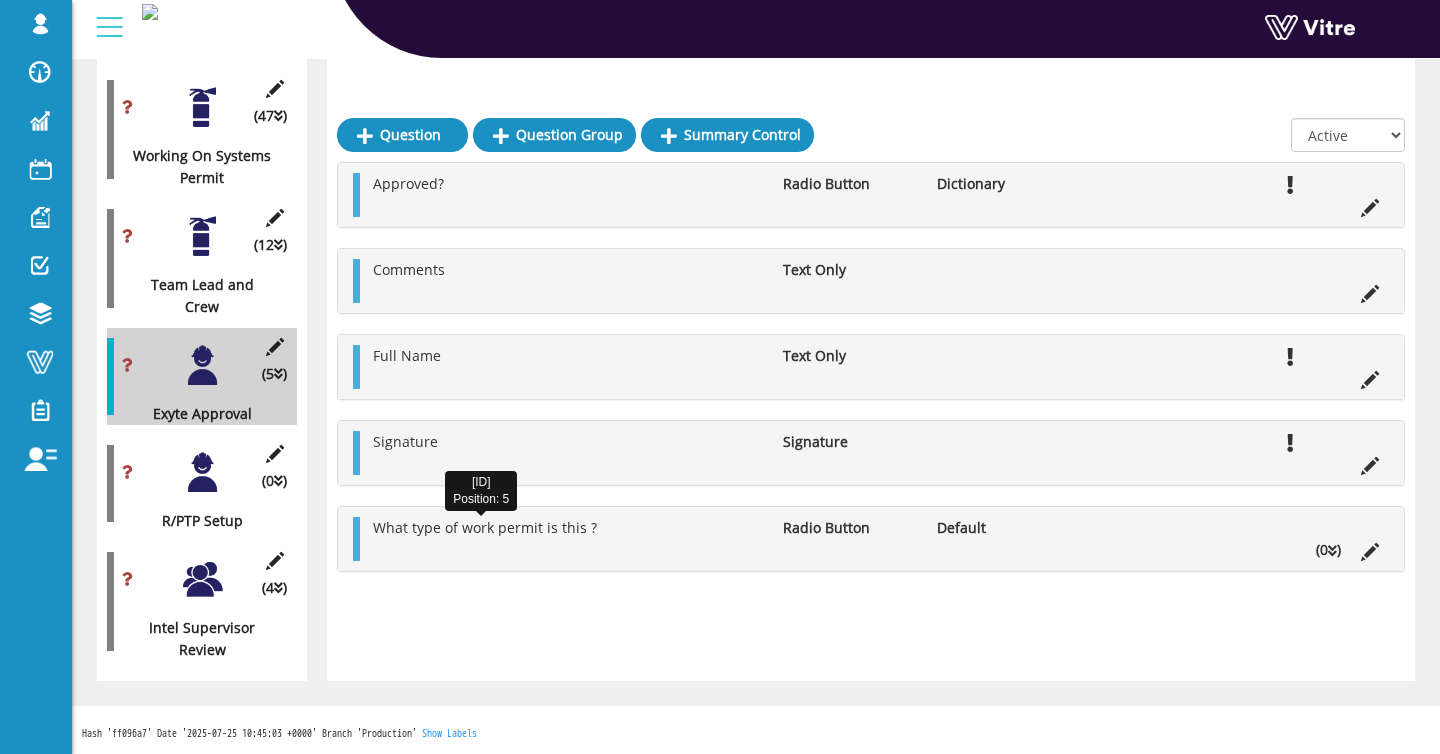 click on "What type of work permit is this ?" at bounding box center (485, 527) 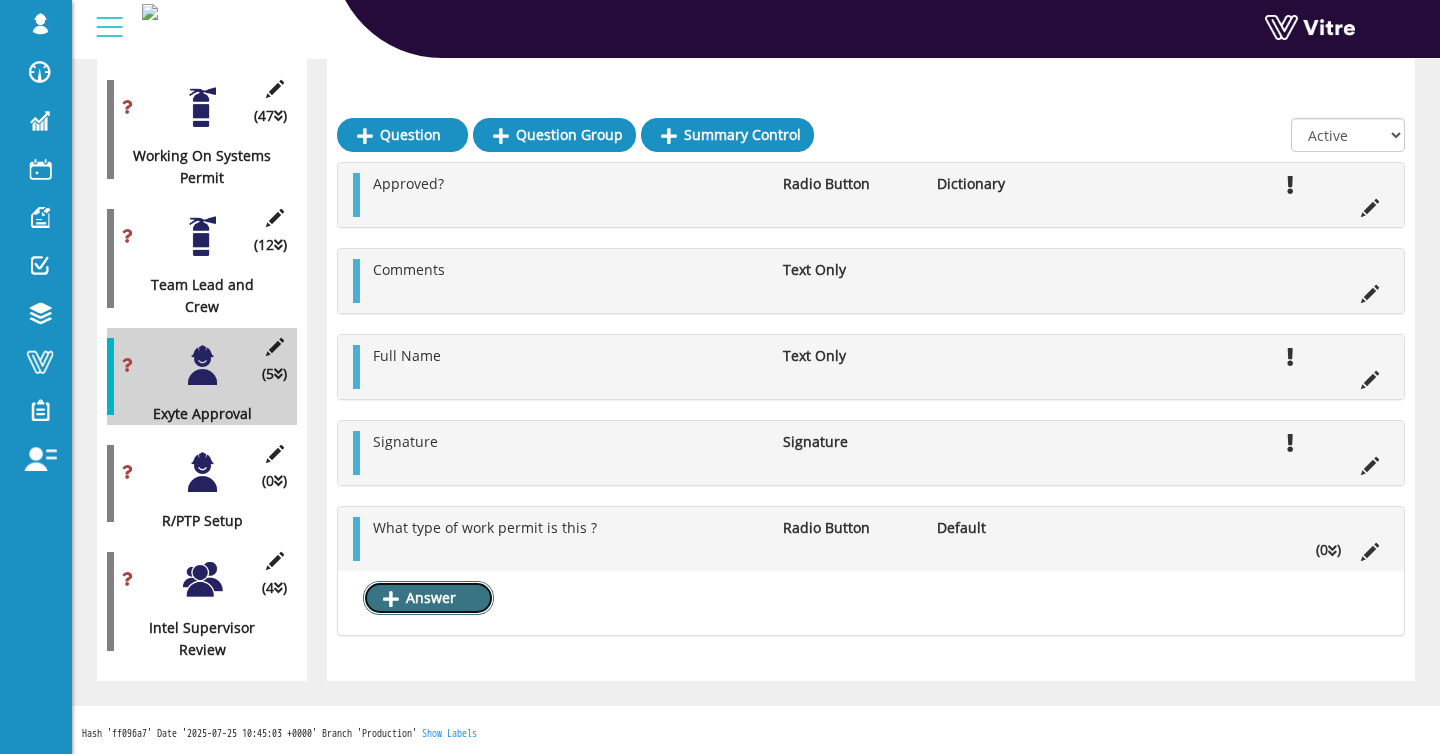 click on "Answer" at bounding box center [428, 598] 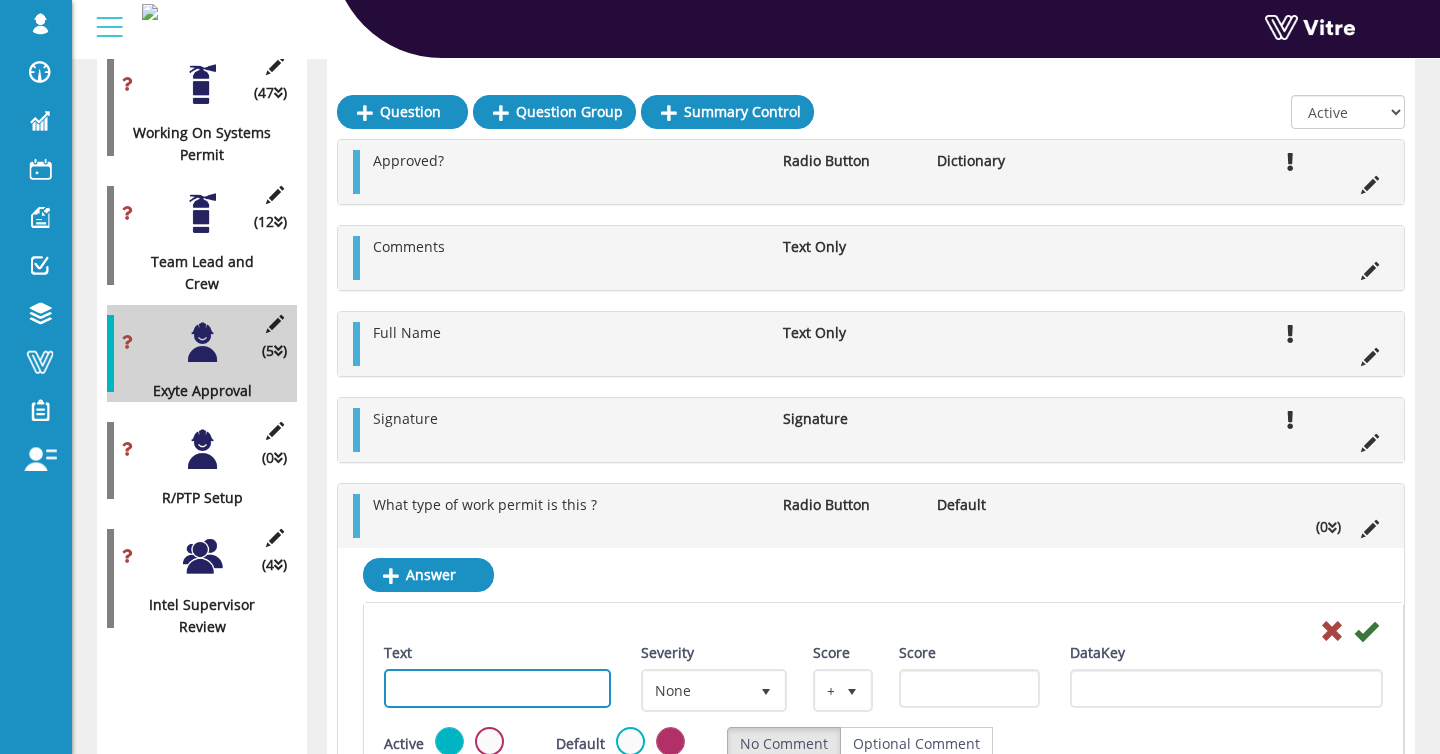 click on "Text" at bounding box center (497, 688) 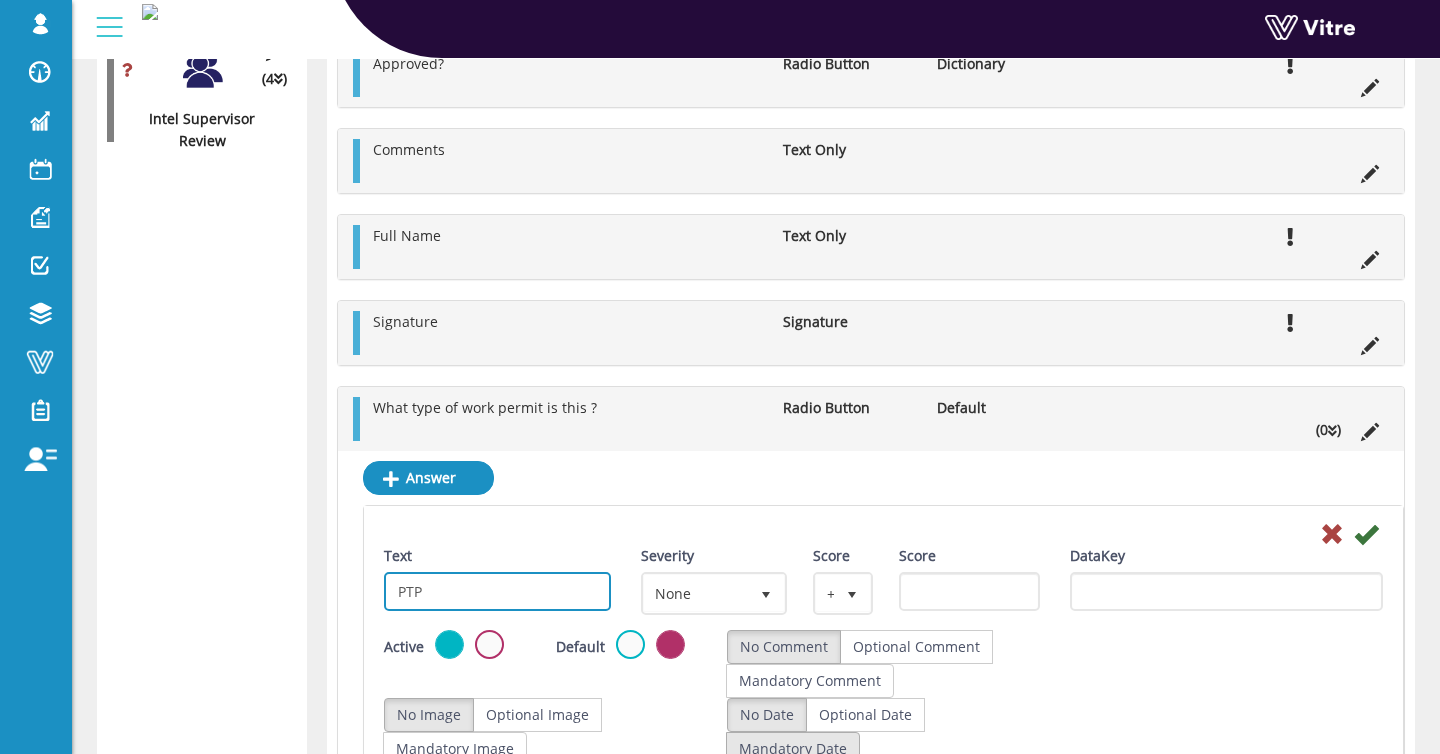 scroll, scrollTop: 4323, scrollLeft: 0, axis: vertical 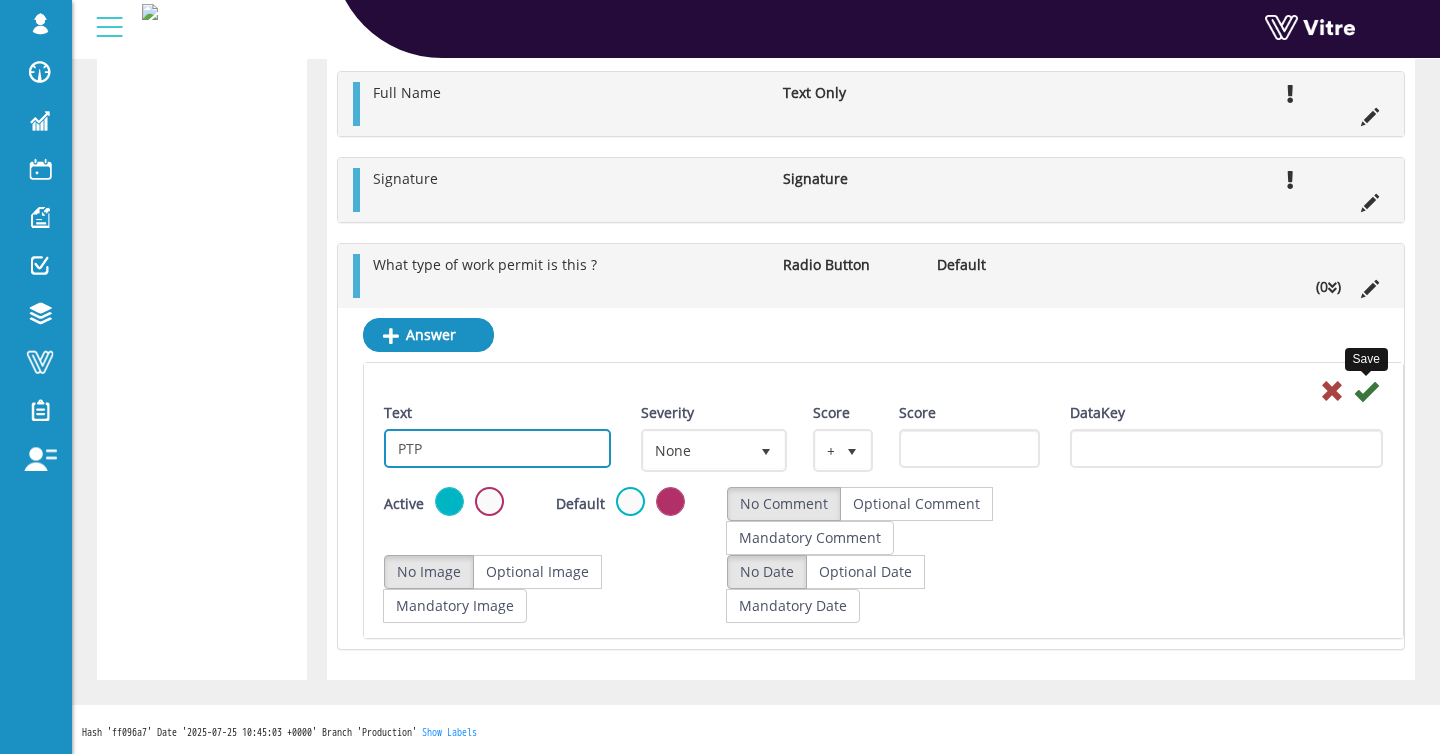 type on "PTP" 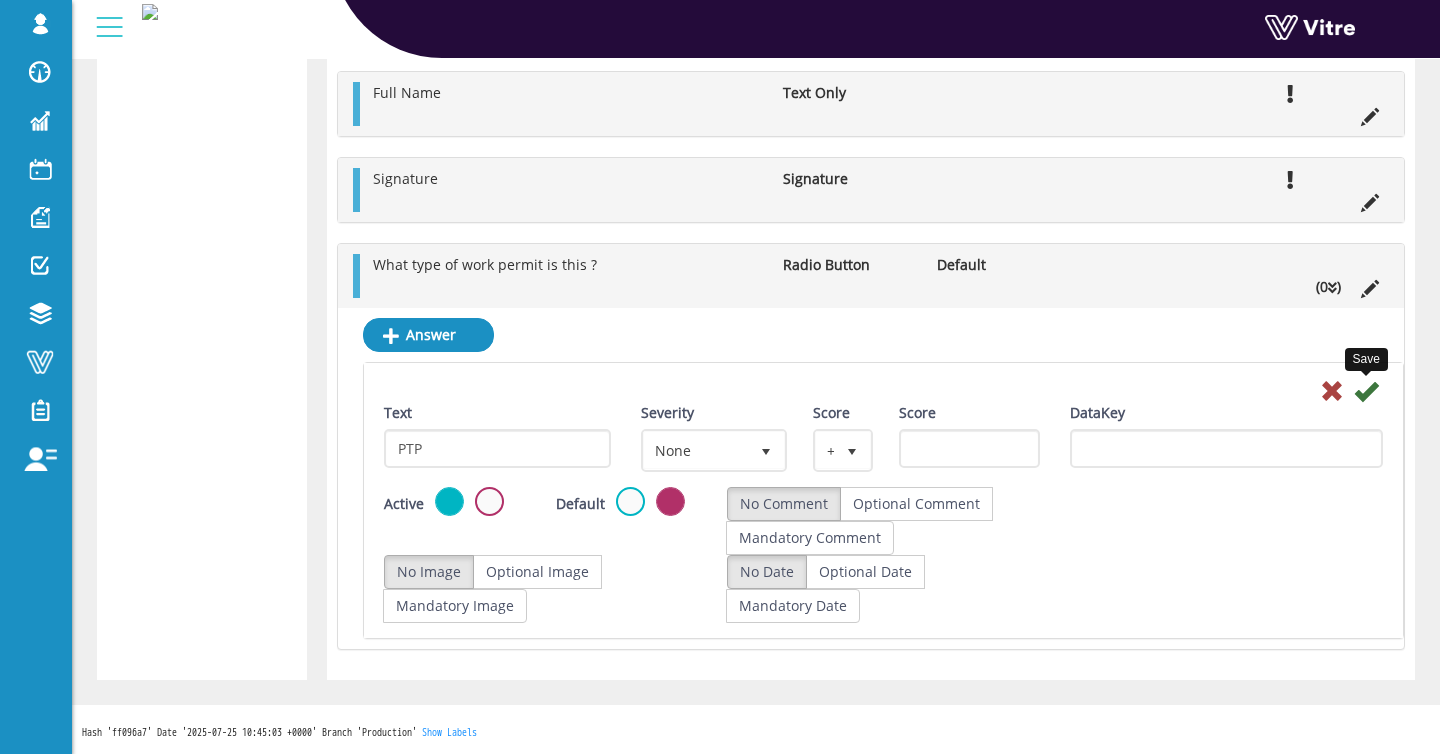 click at bounding box center [1366, 391] 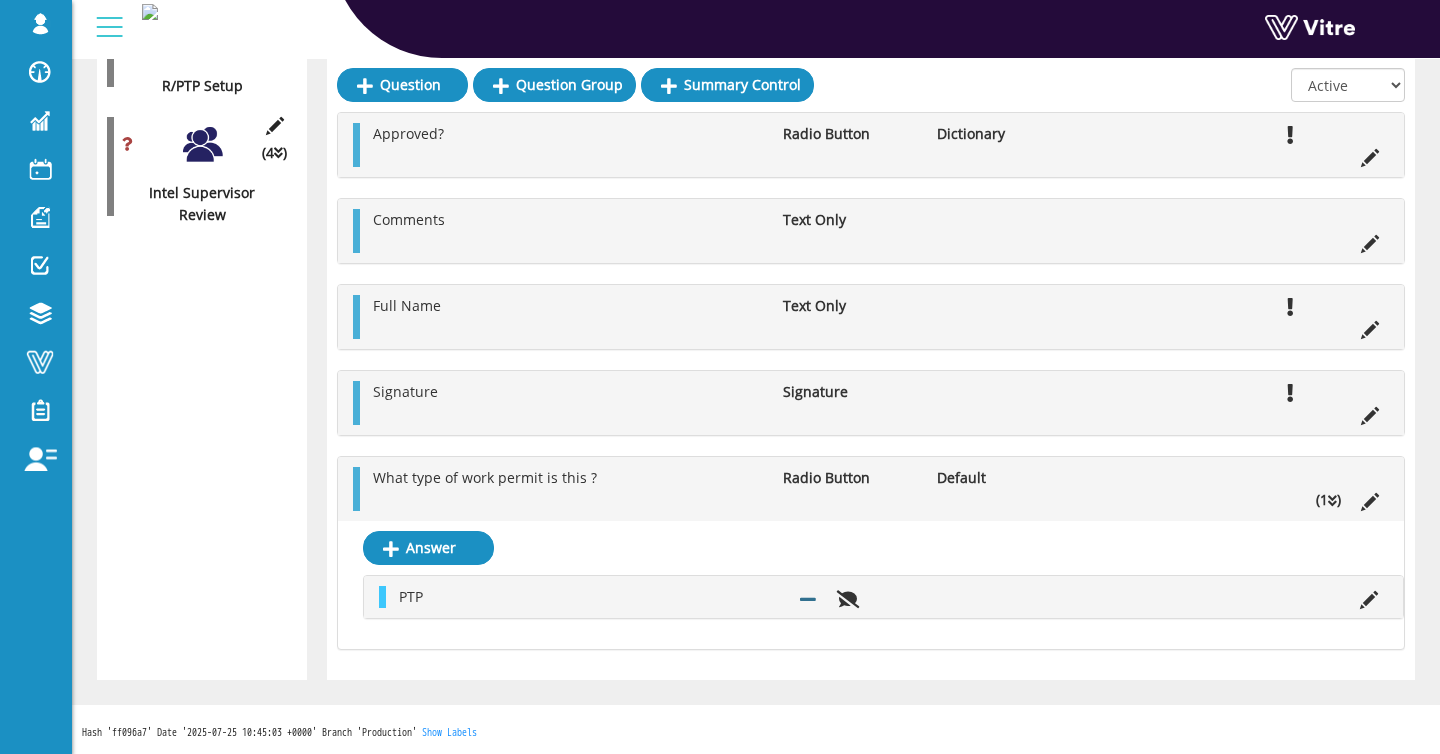 scroll, scrollTop: 4134, scrollLeft: 0, axis: vertical 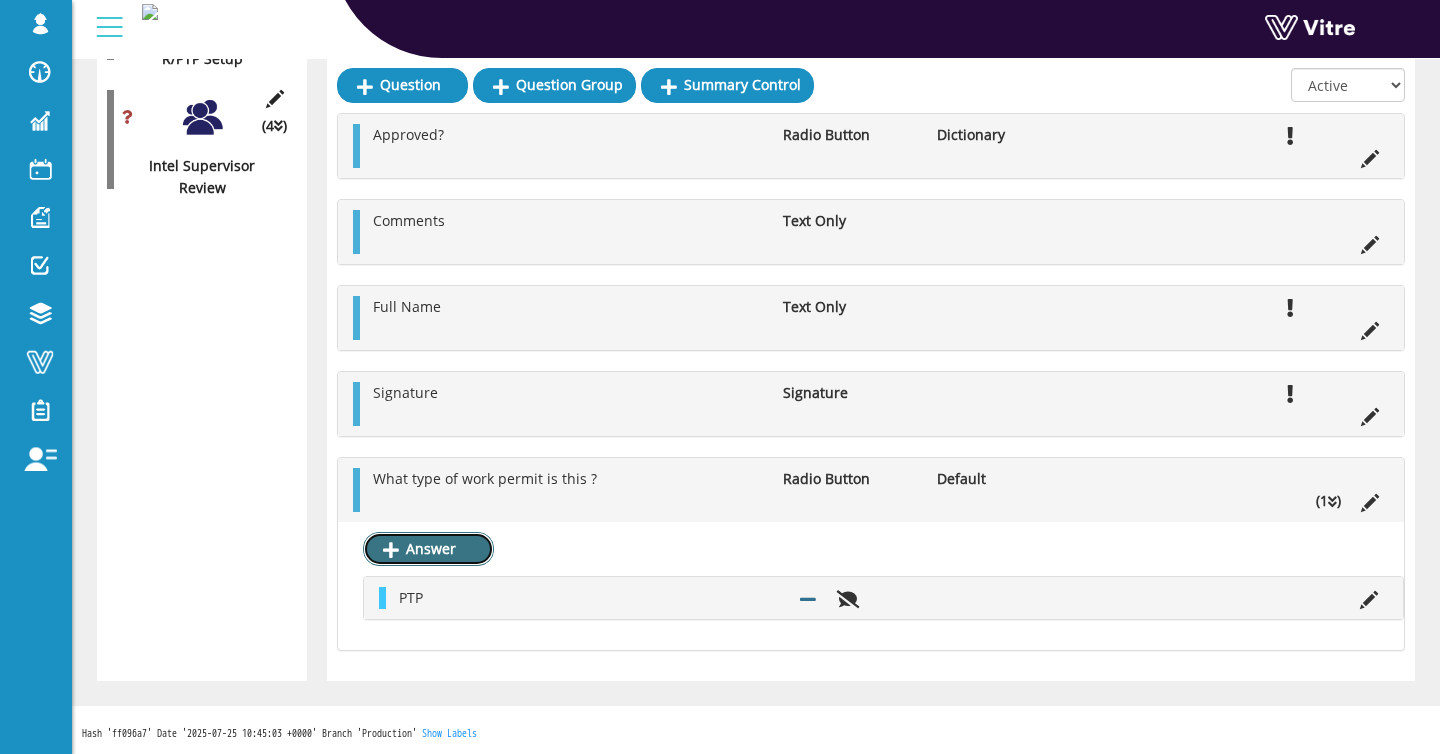 click on "Answer" at bounding box center (428, 549) 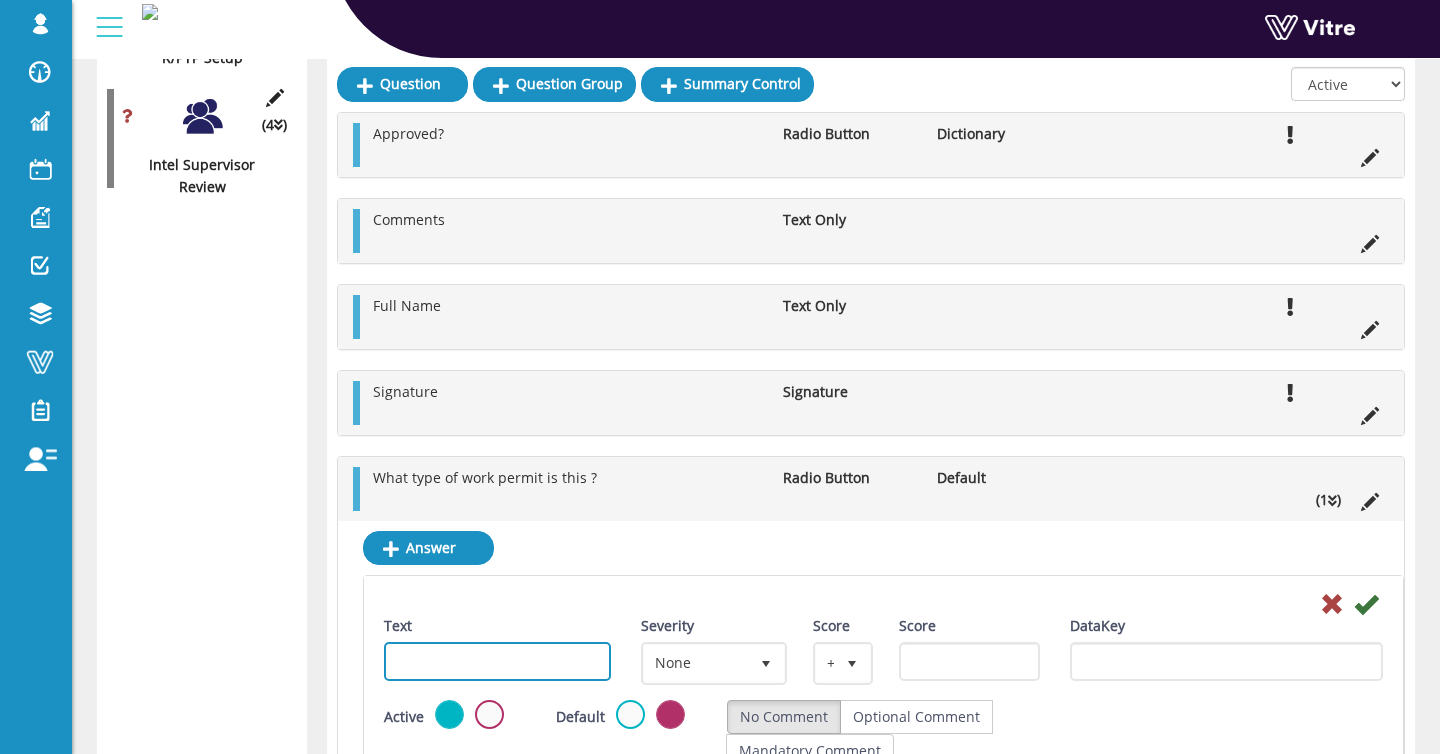 click on "Text" at bounding box center [497, 661] 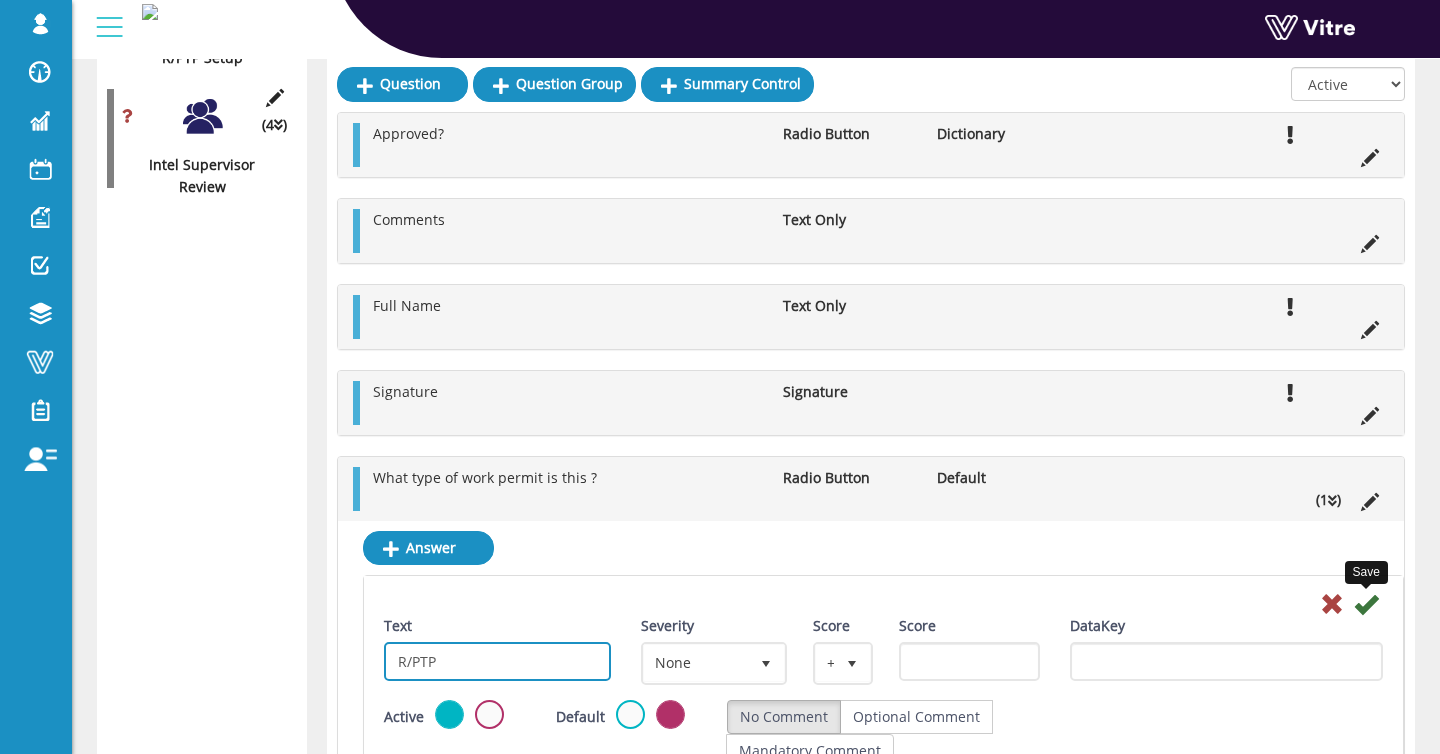 type on "R/PTP" 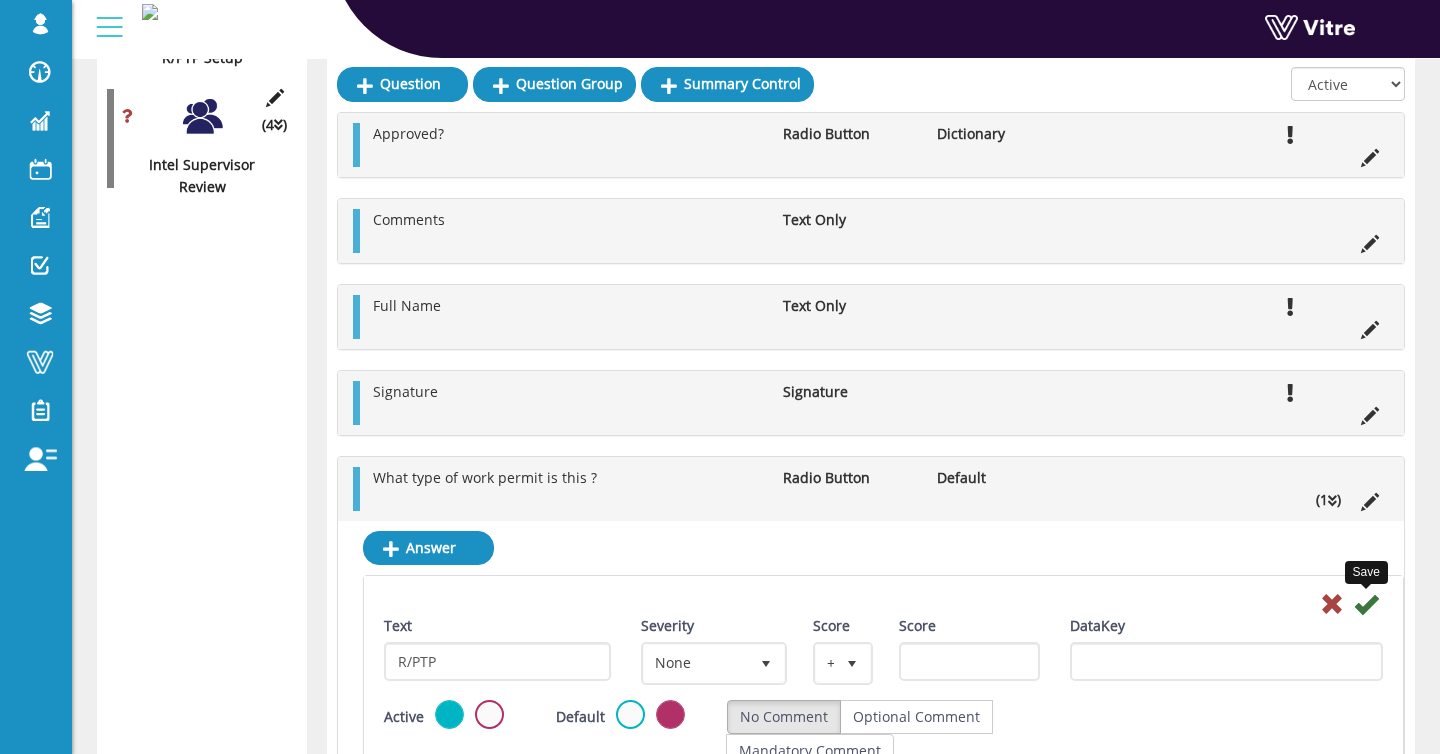 click at bounding box center [1366, 604] 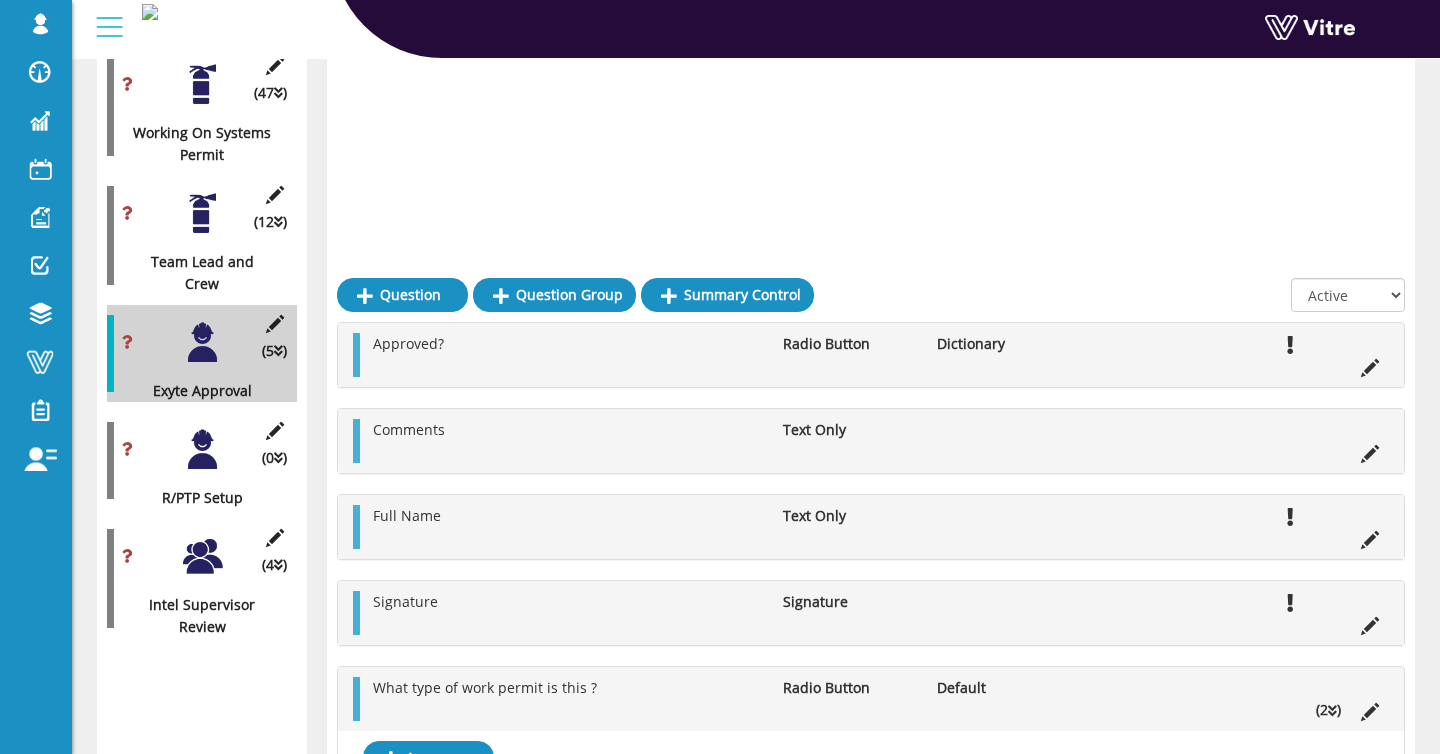 scroll, scrollTop: 4134, scrollLeft: 0, axis: vertical 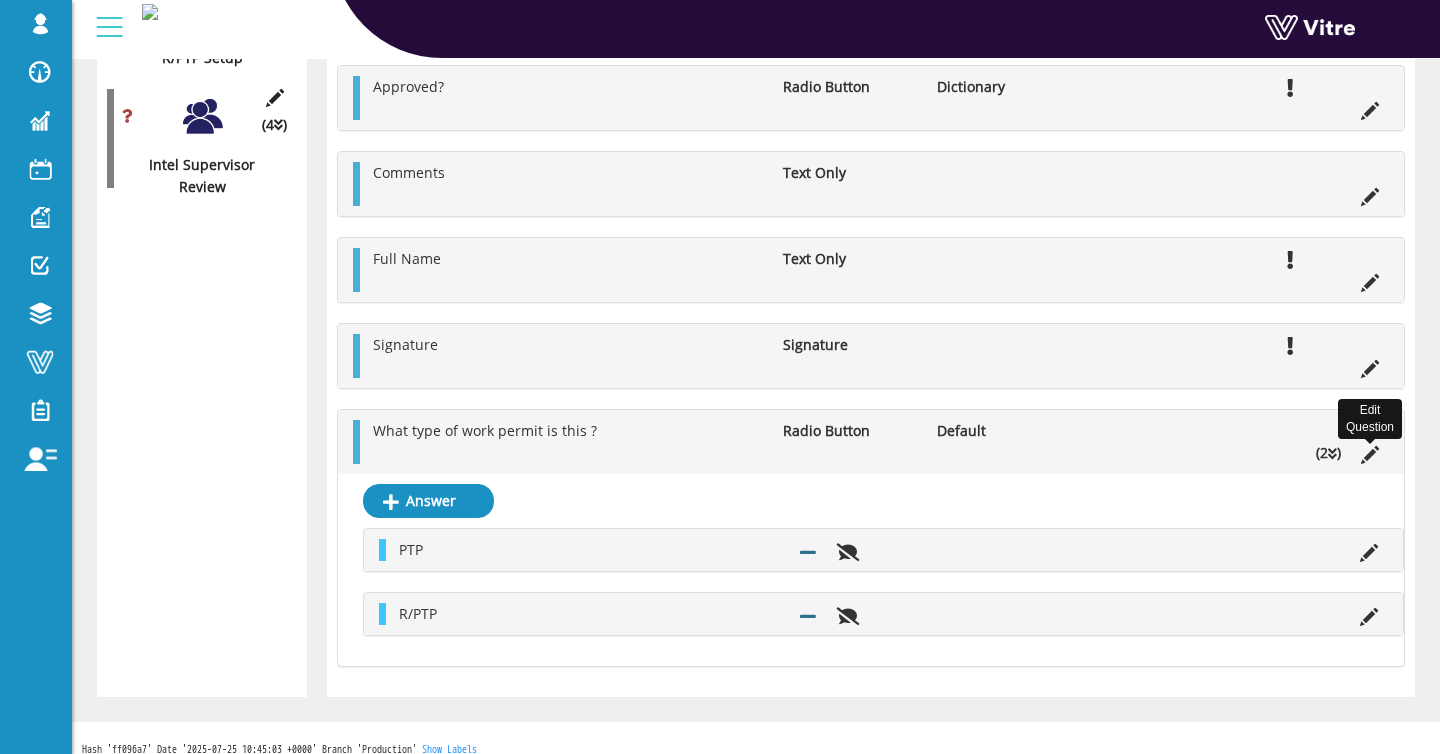 click at bounding box center [1370, 455] 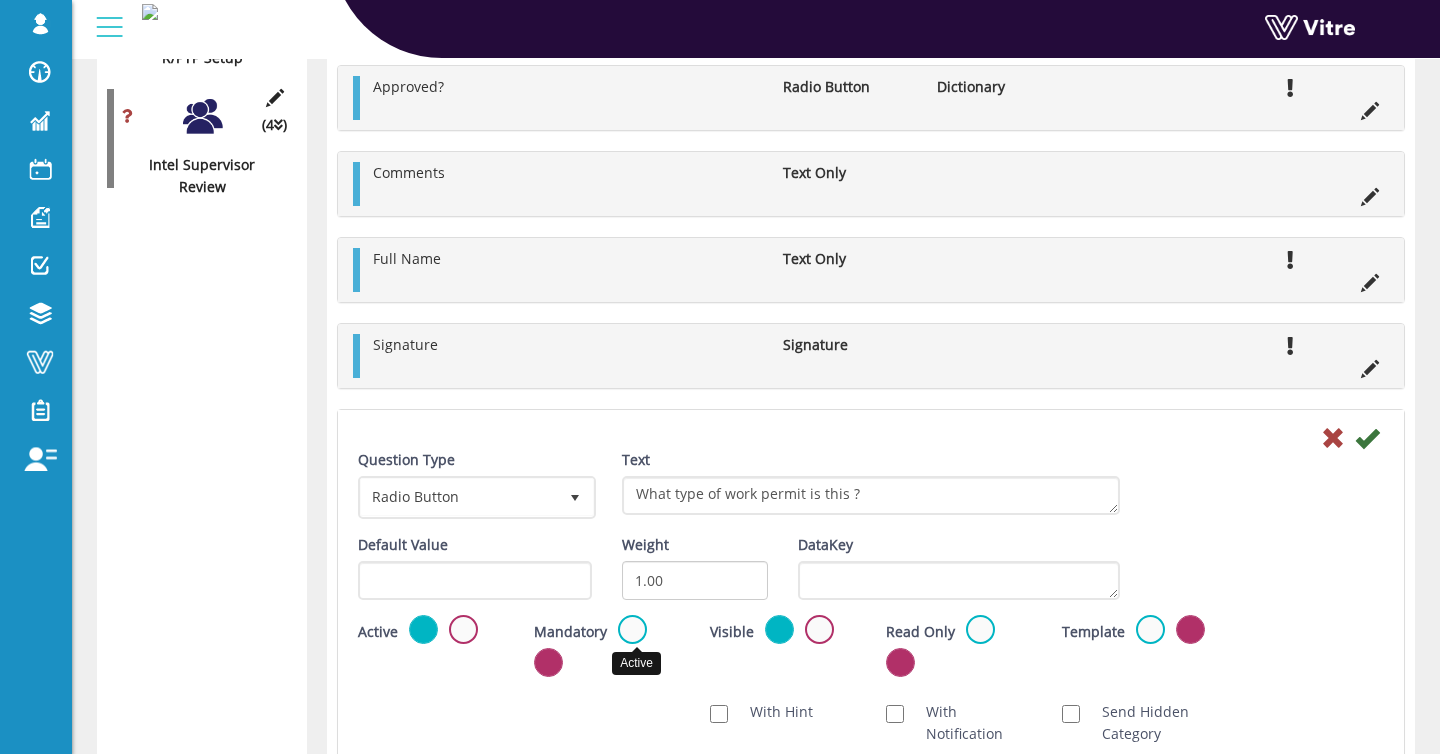 drag, startPoint x: 630, startPoint y: 627, endPoint x: 696, endPoint y: 600, distance: 71.30919 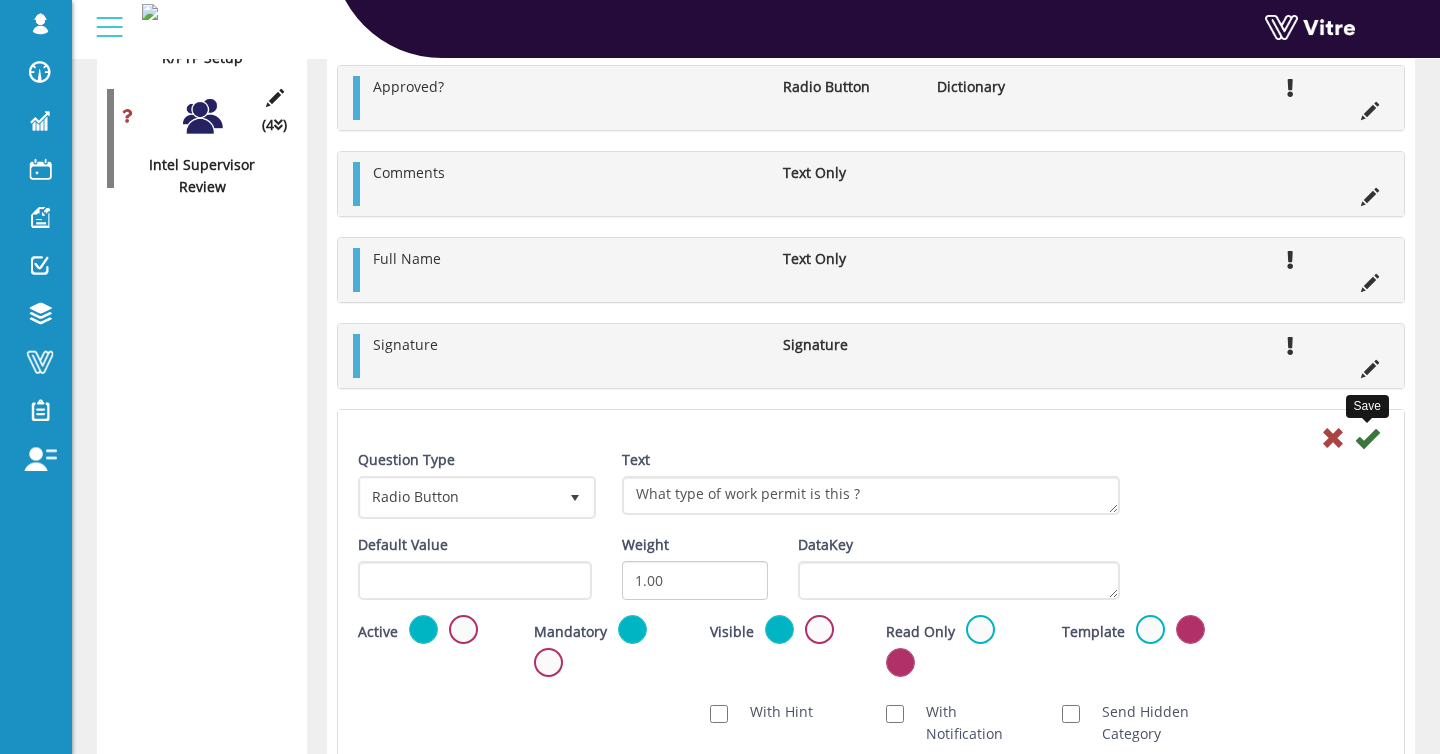 click at bounding box center (1367, 438) 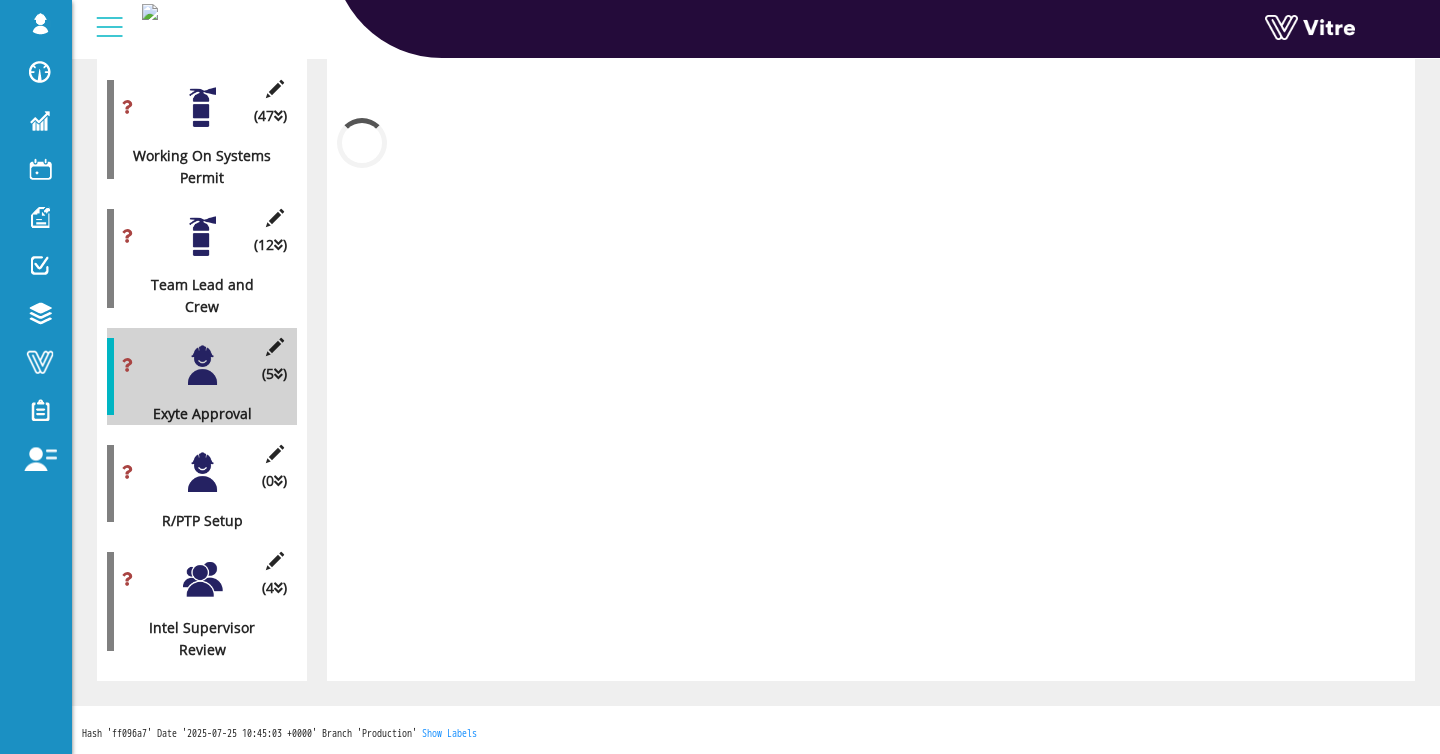 scroll, scrollTop: 4134, scrollLeft: 0, axis: vertical 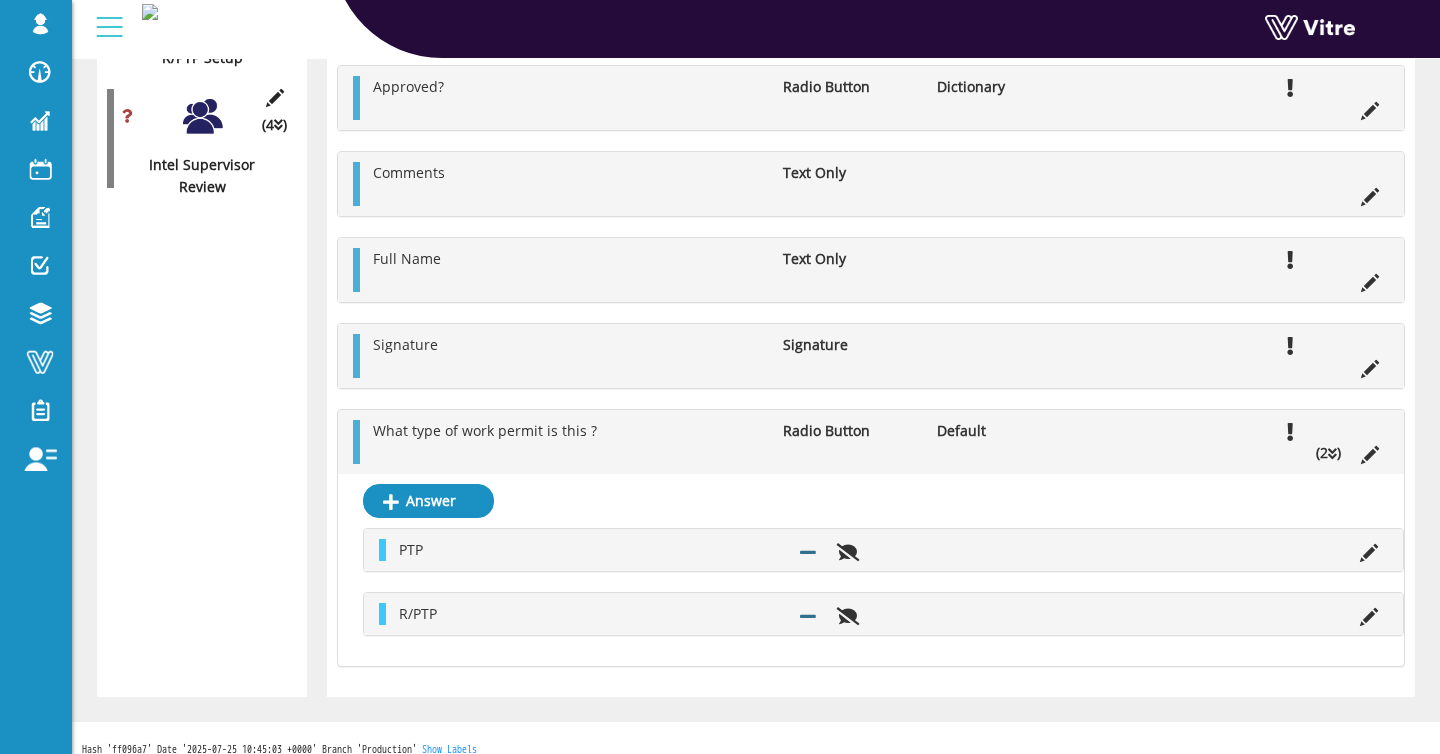 click at bounding box center (420, 453) 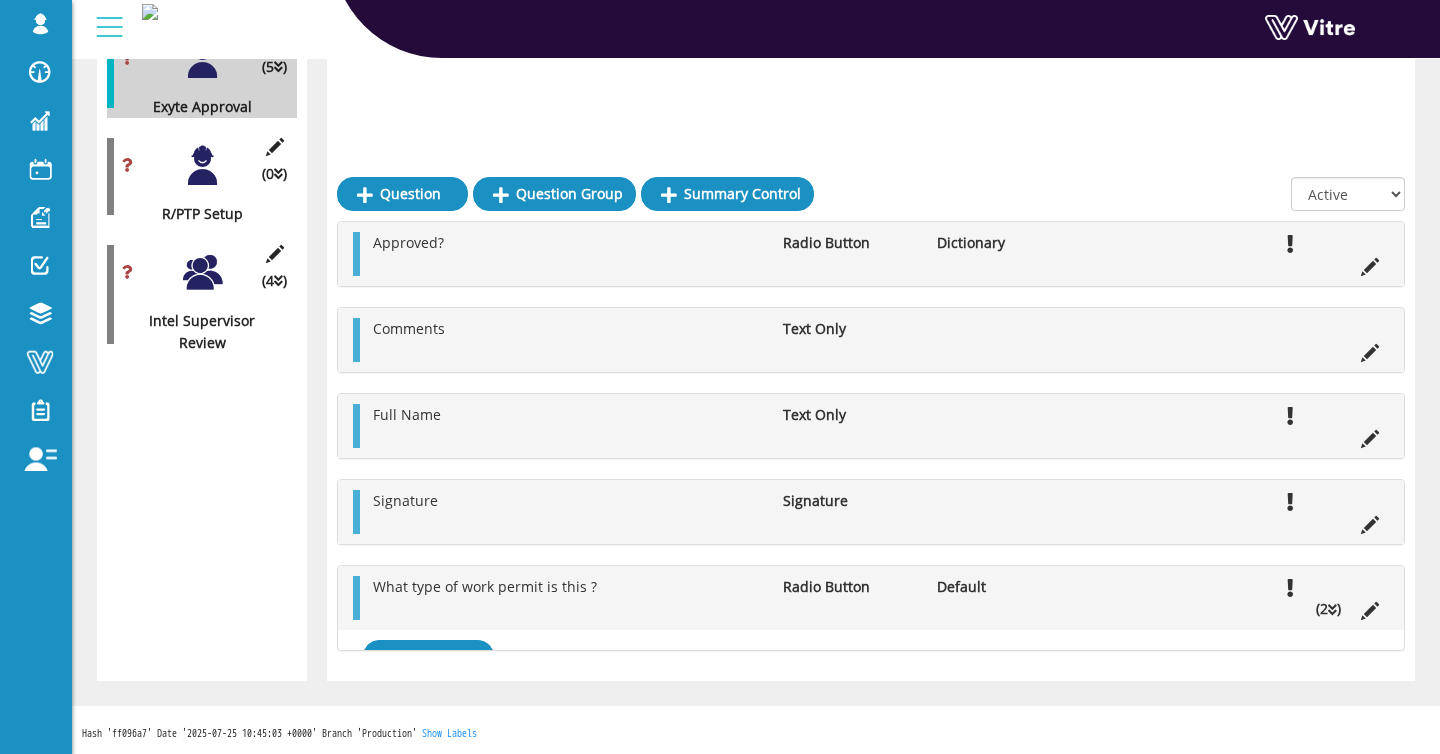 scroll, scrollTop: 3694, scrollLeft: 0, axis: vertical 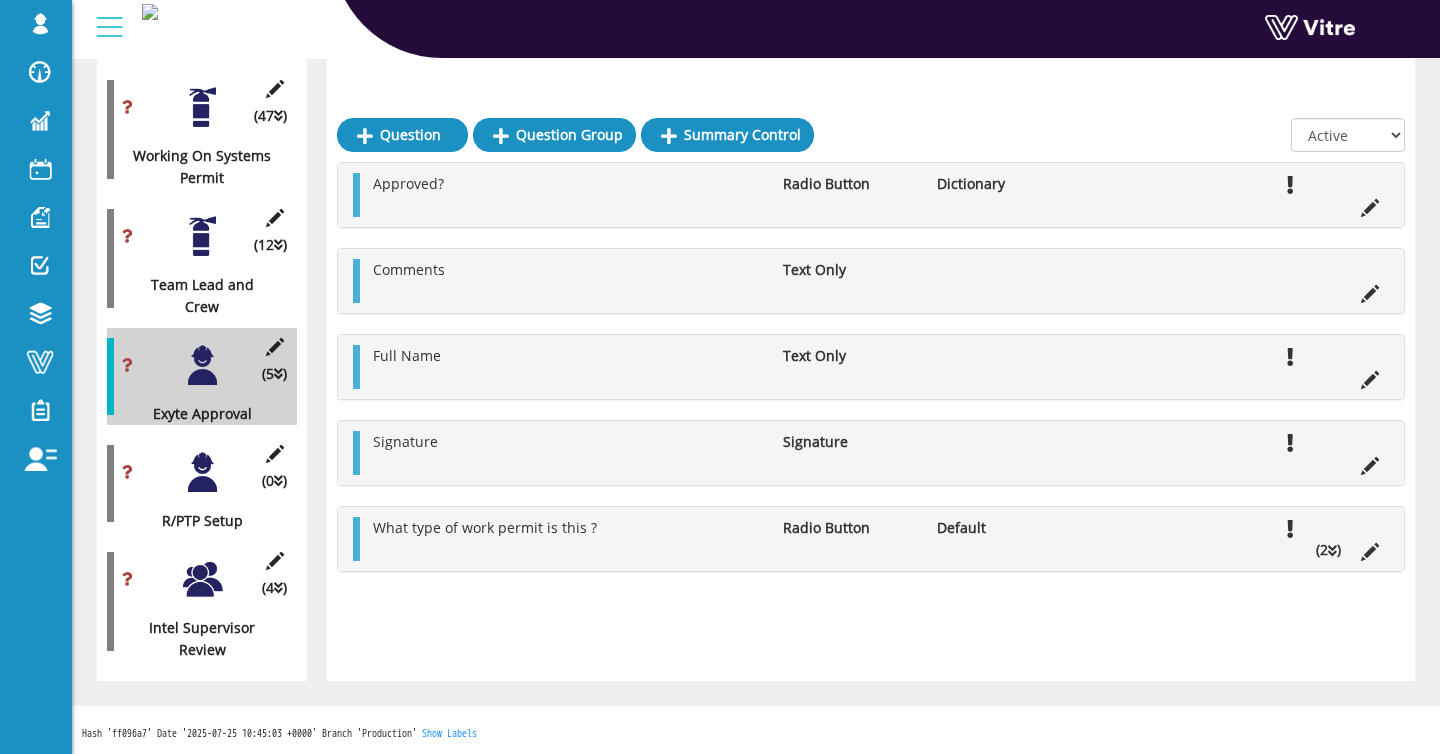 click at bounding box center [202, 472] 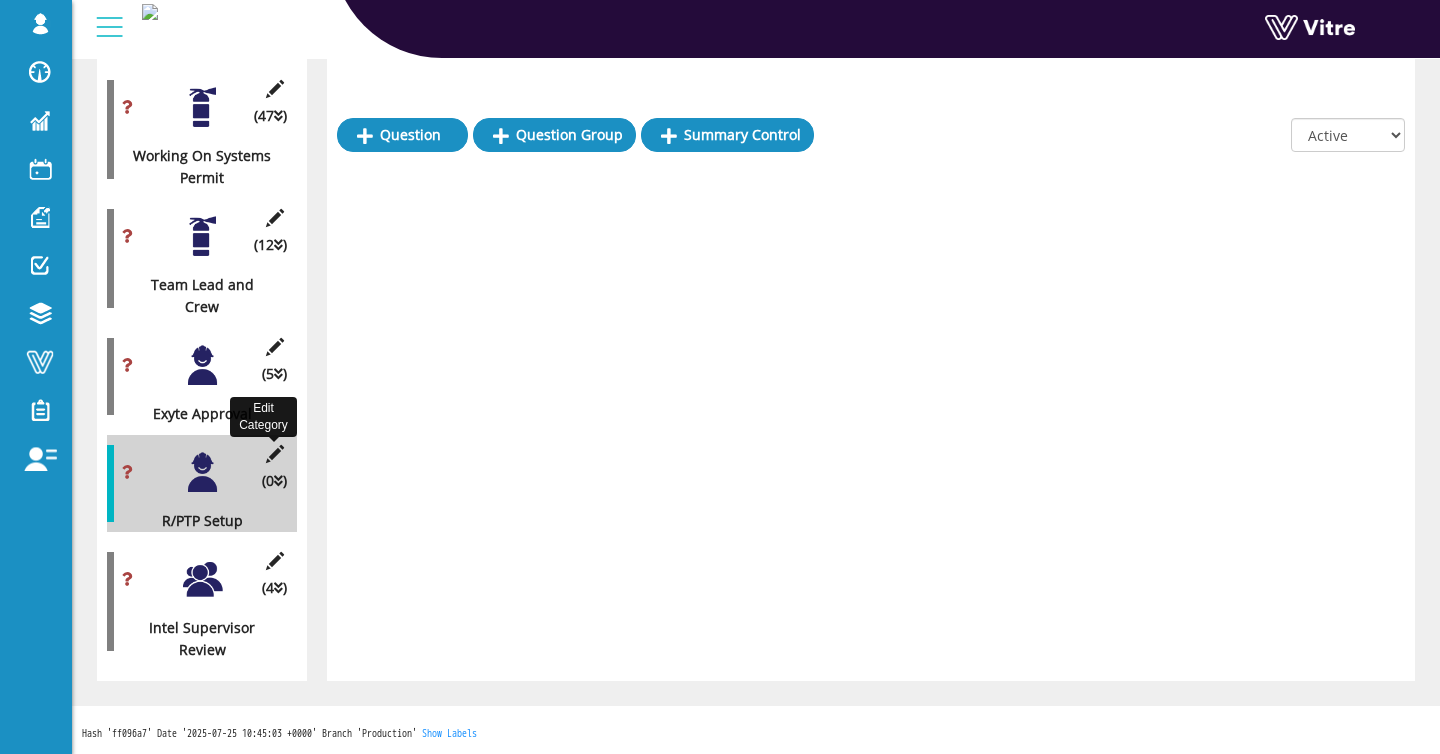 click at bounding box center (274, 454) 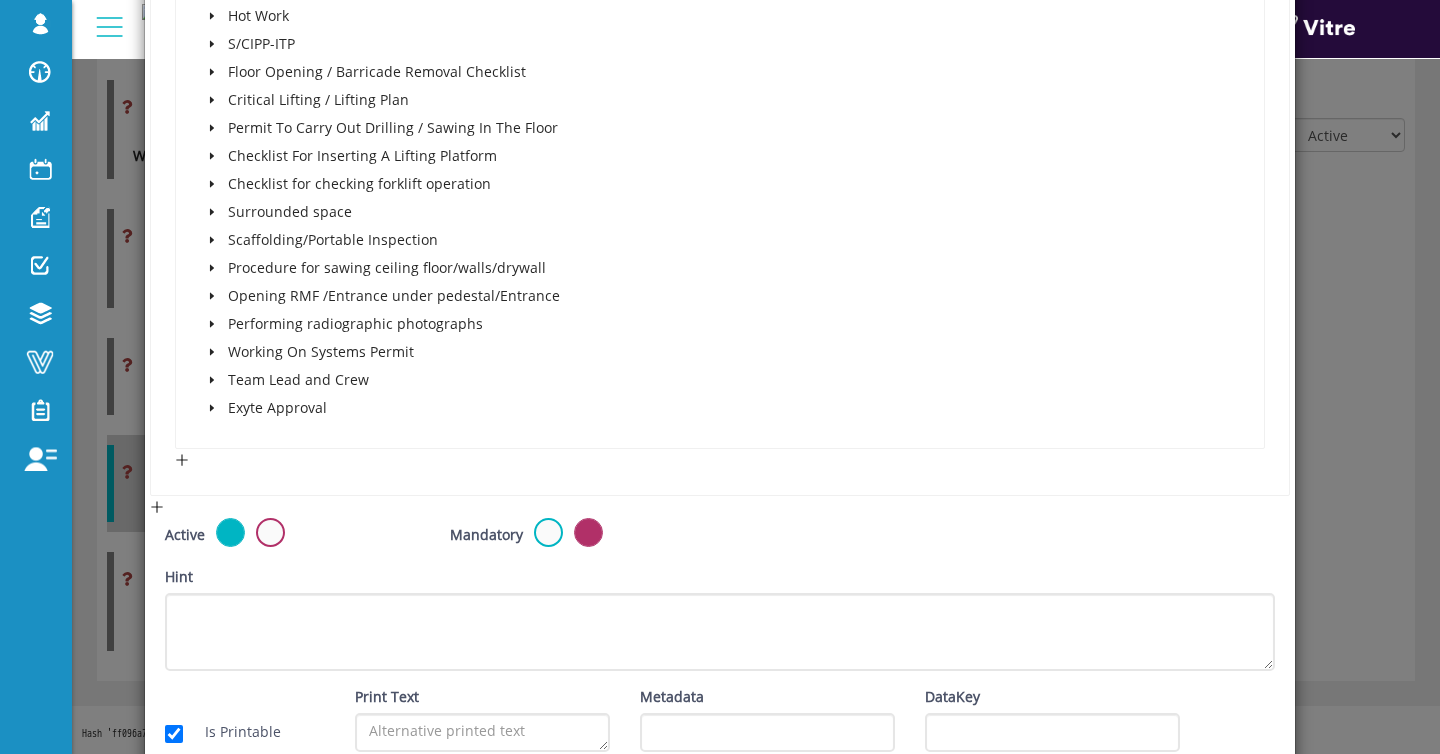 scroll, scrollTop: 756, scrollLeft: 0, axis: vertical 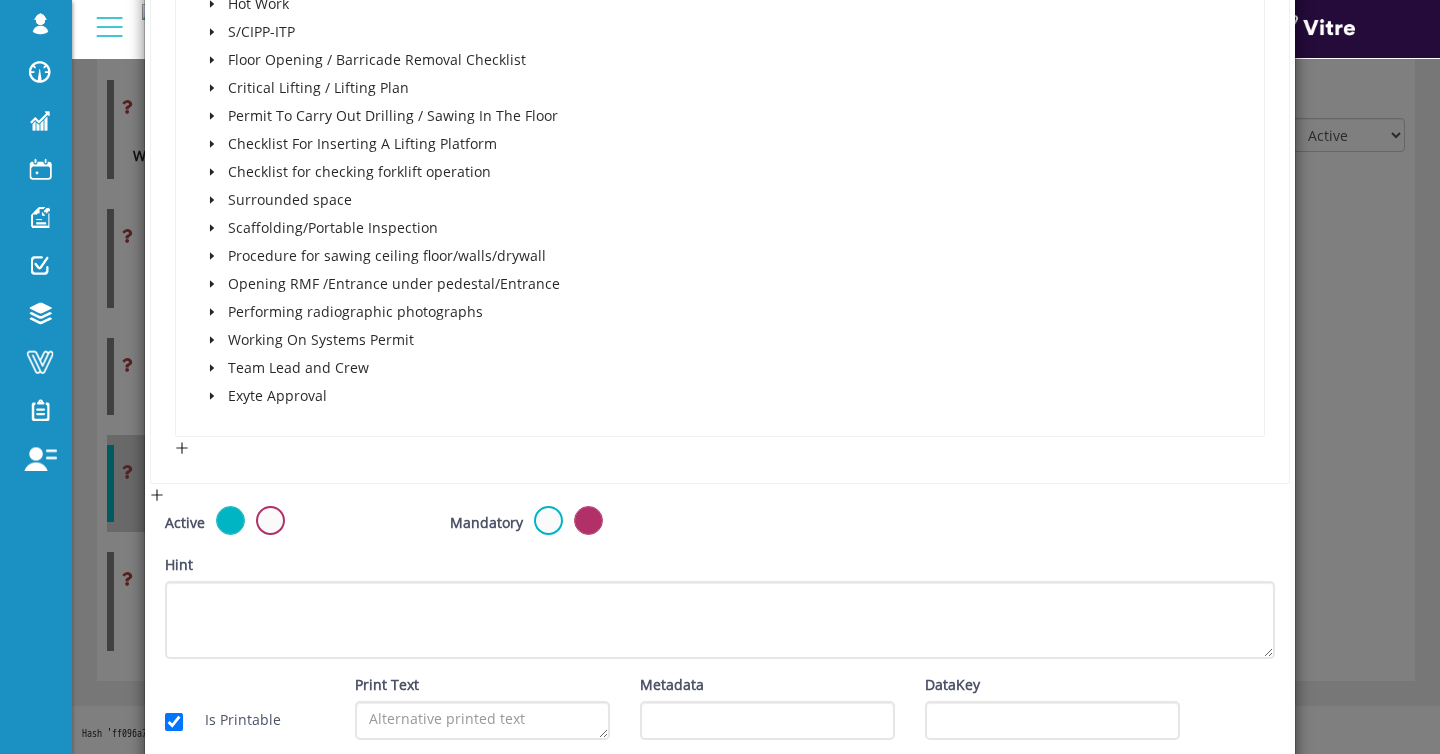 click at bounding box center (212, 396) 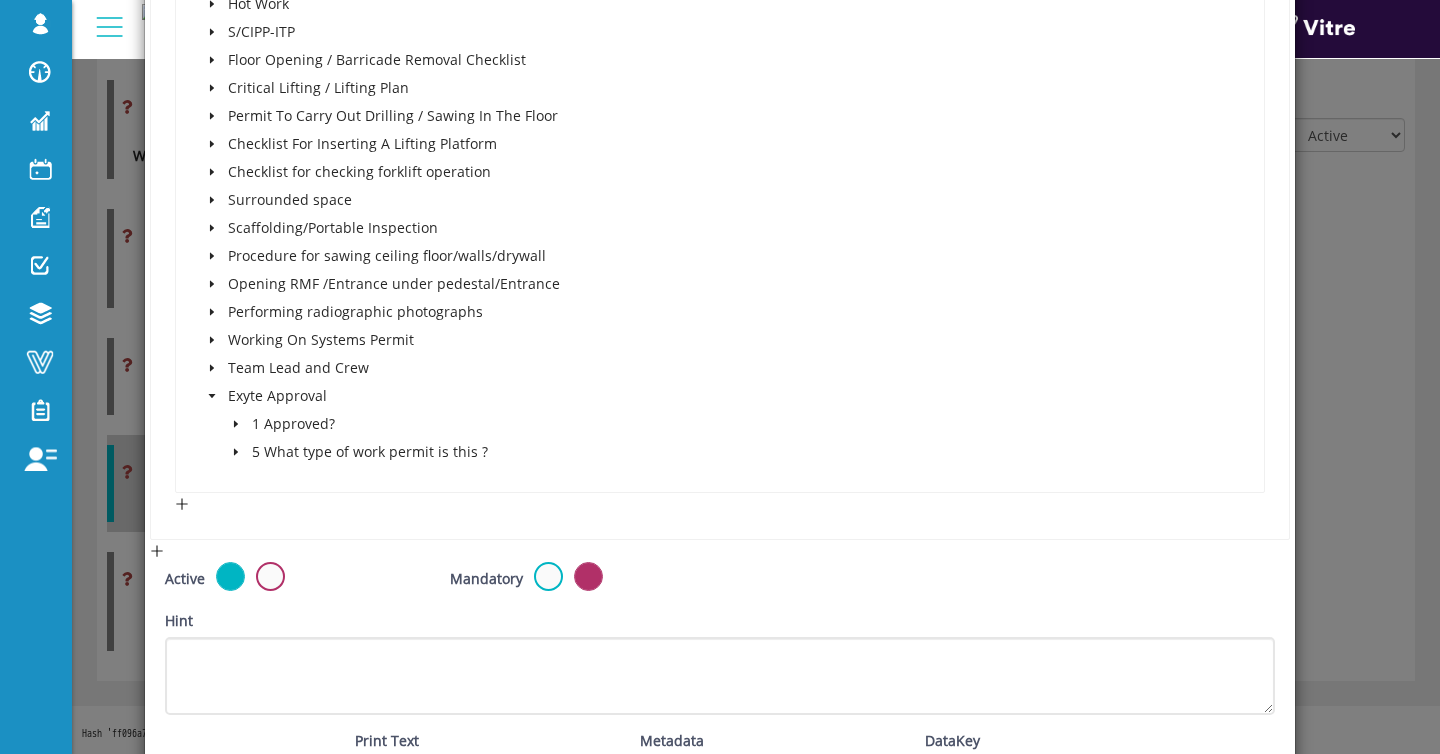 click at bounding box center (236, 452) 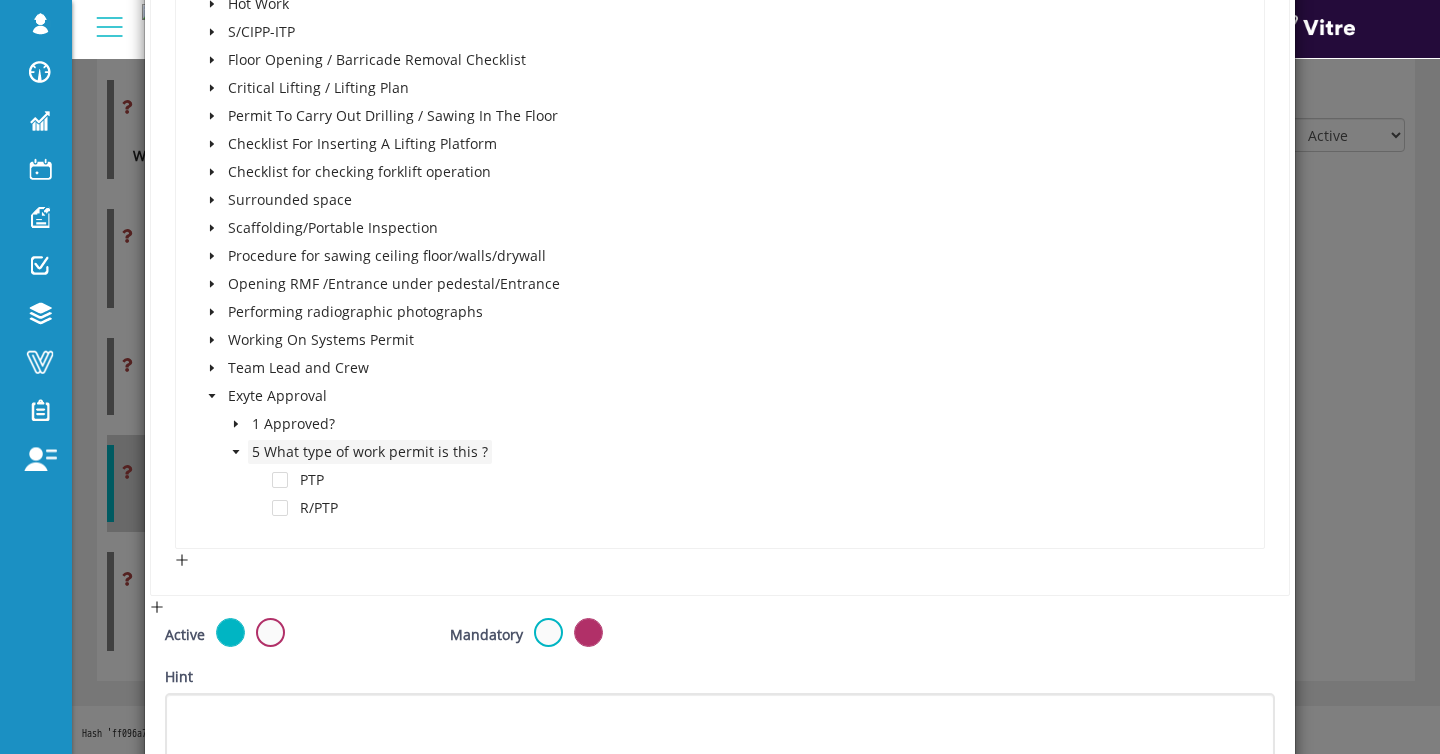drag, startPoint x: 276, startPoint y: 508, endPoint x: 426, endPoint y: 443, distance: 163.47783 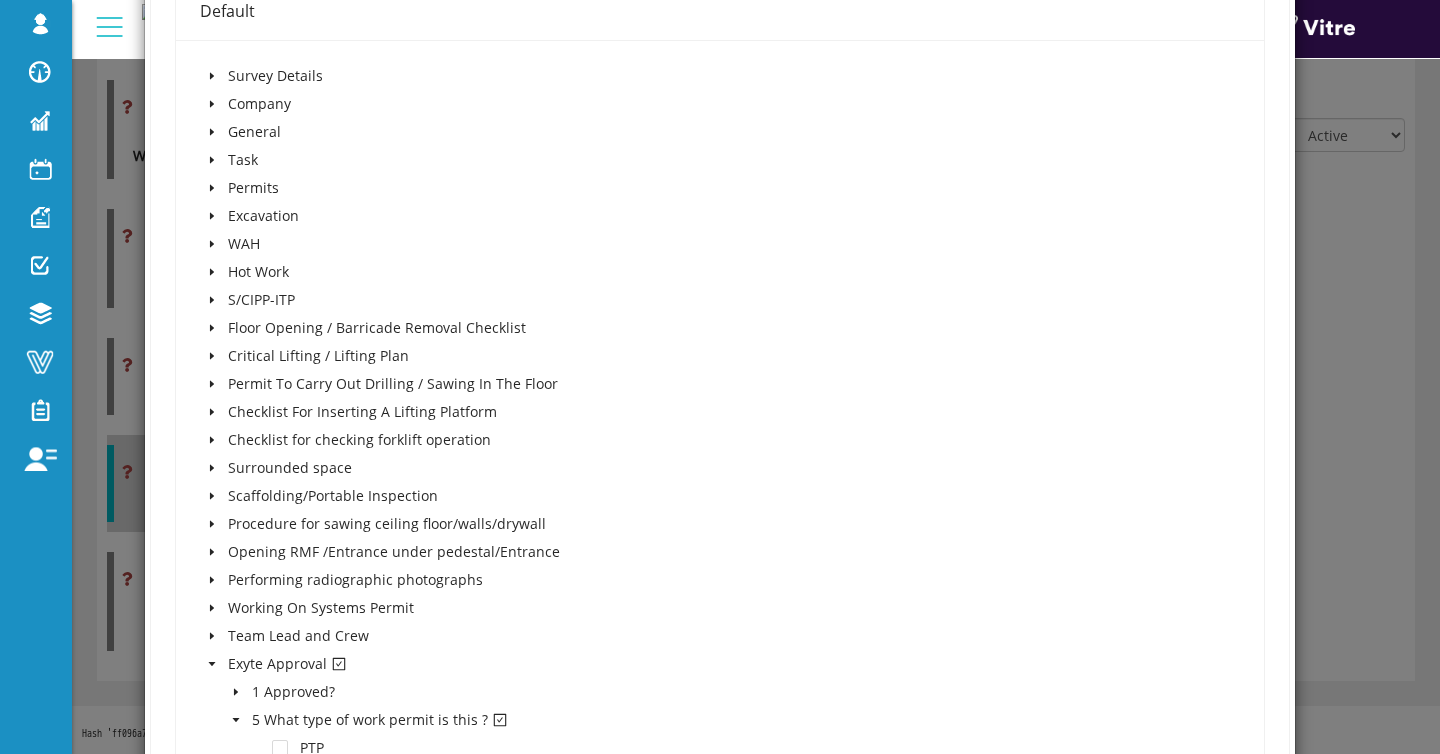 scroll, scrollTop: 962, scrollLeft: 0, axis: vertical 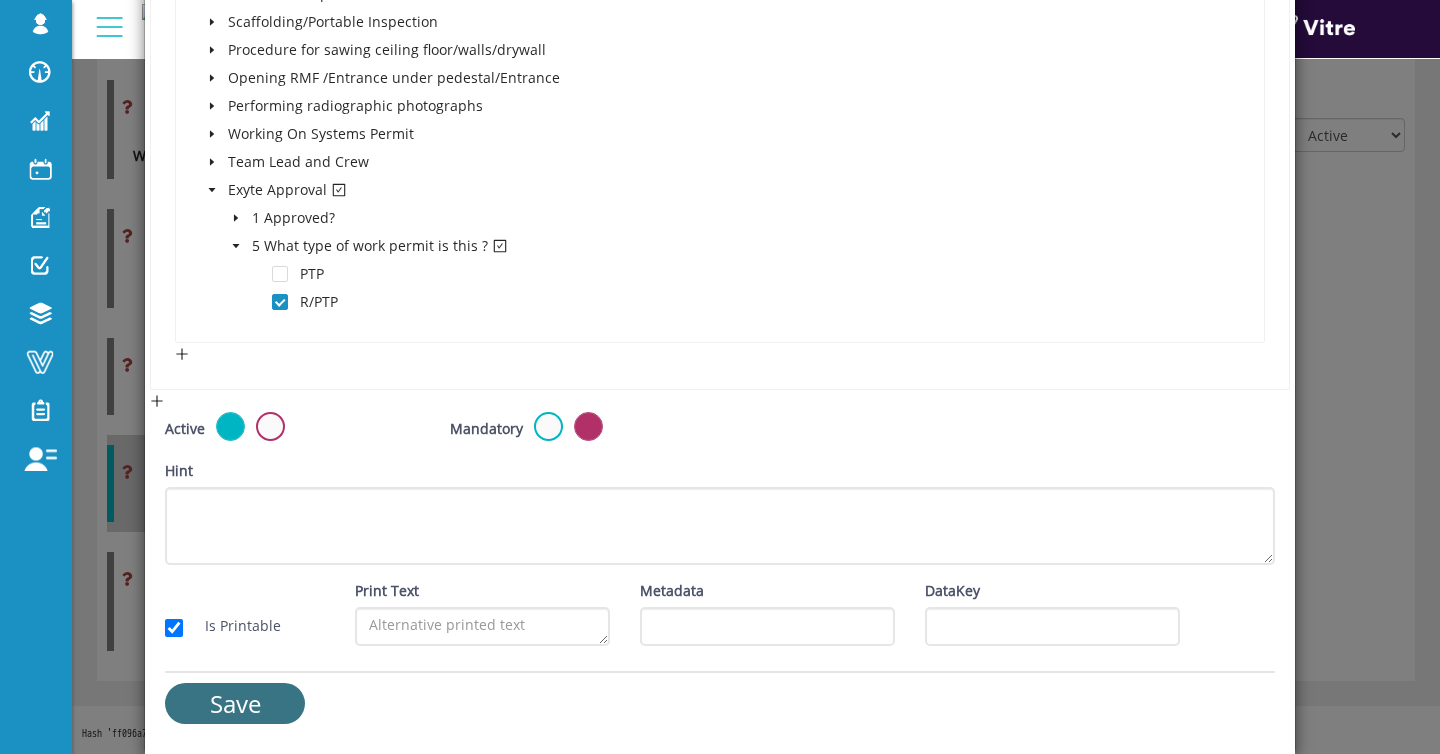 click on "Save" at bounding box center (235, 703) 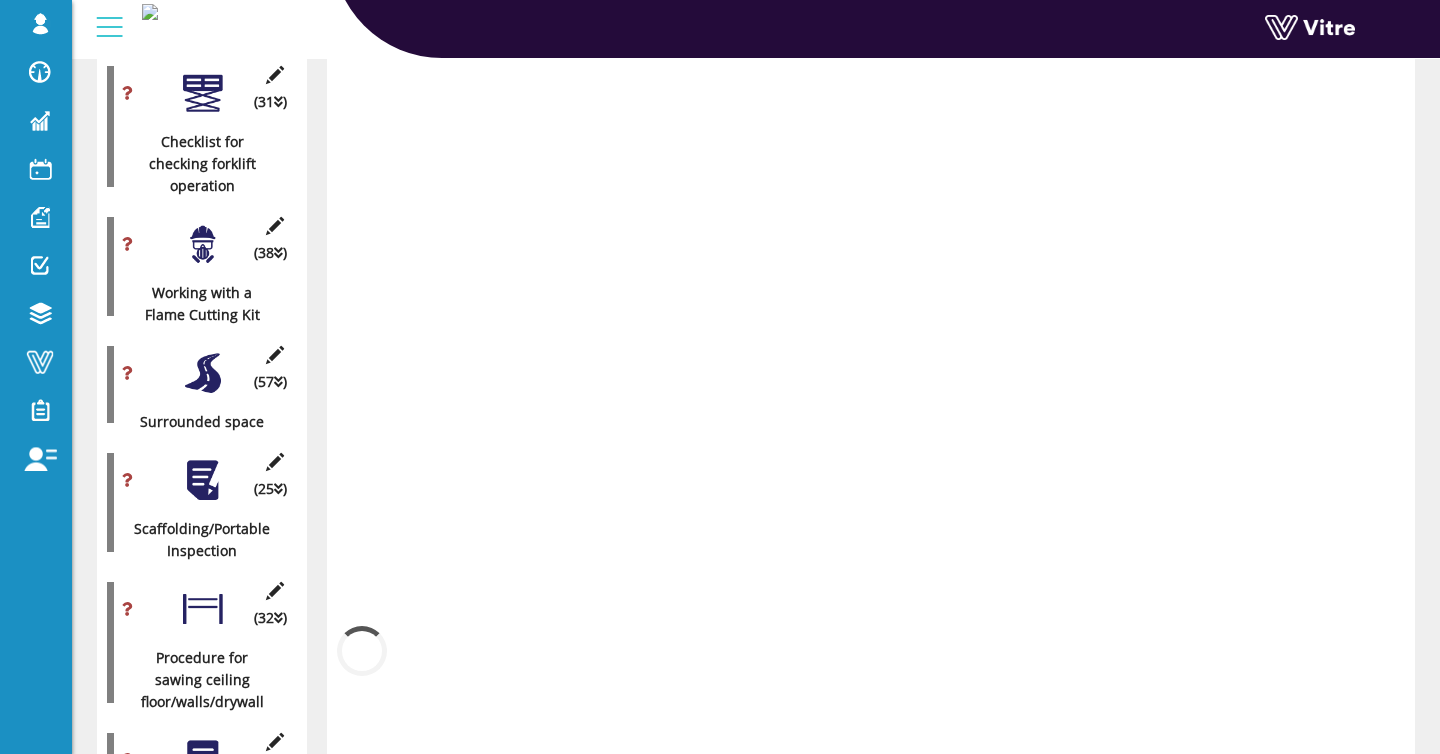 scroll, scrollTop: 3694, scrollLeft: 0, axis: vertical 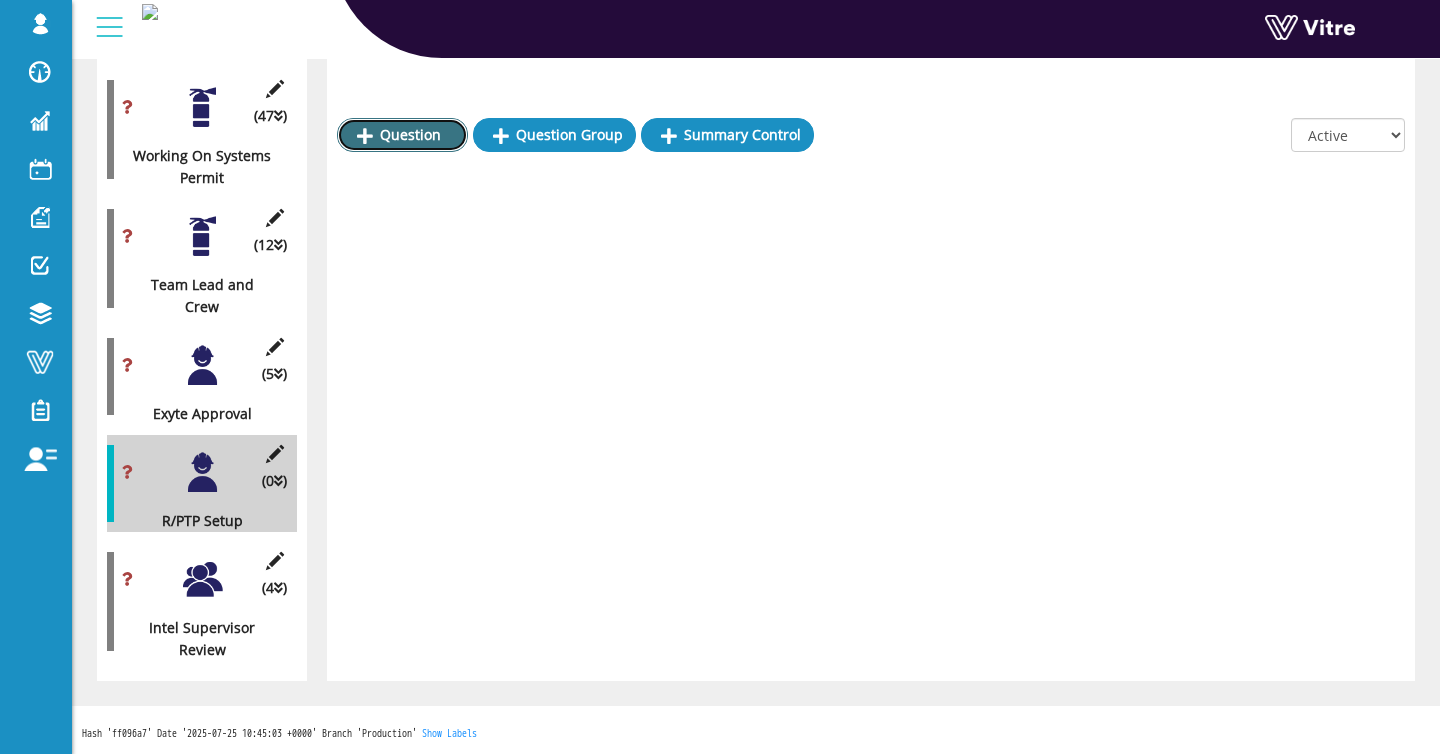 click on "Question" at bounding box center (402, 135) 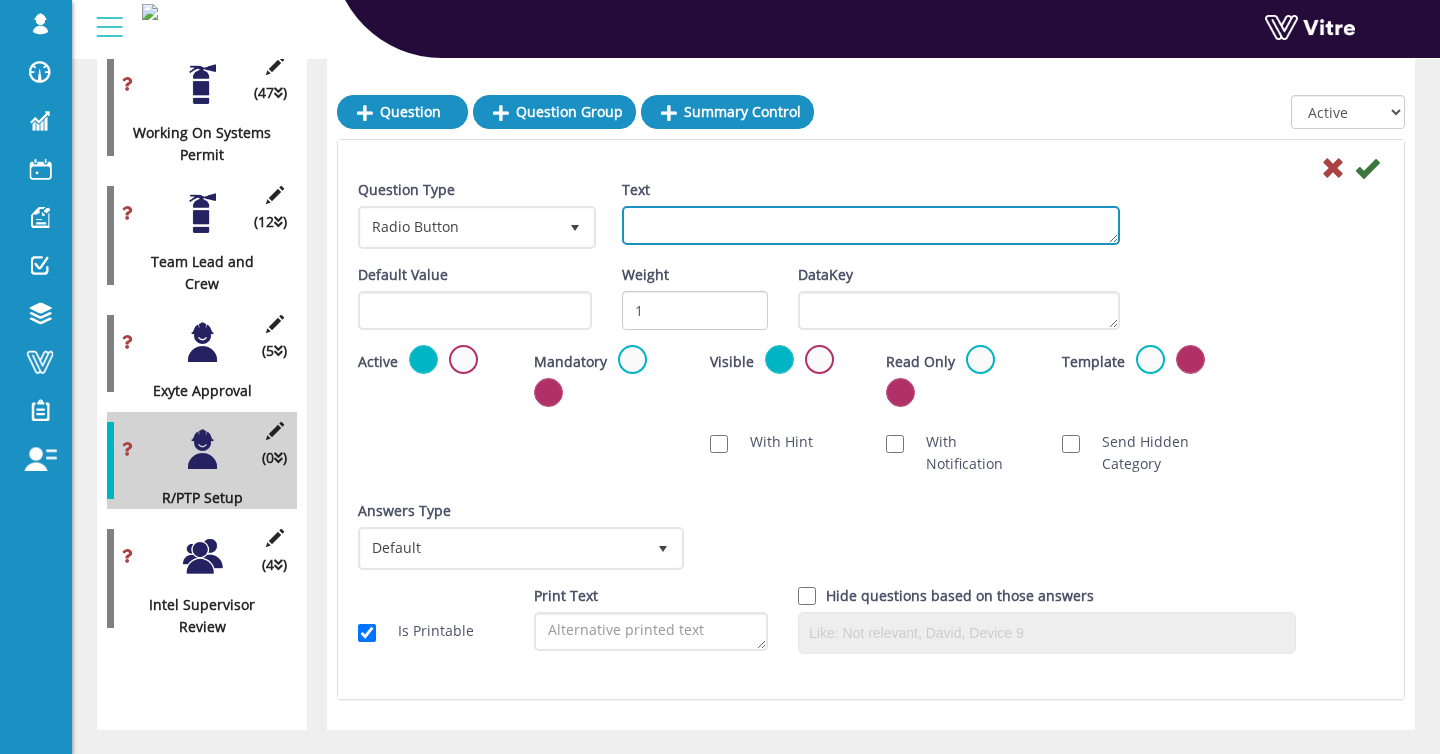 click on "Text" at bounding box center [871, 225] 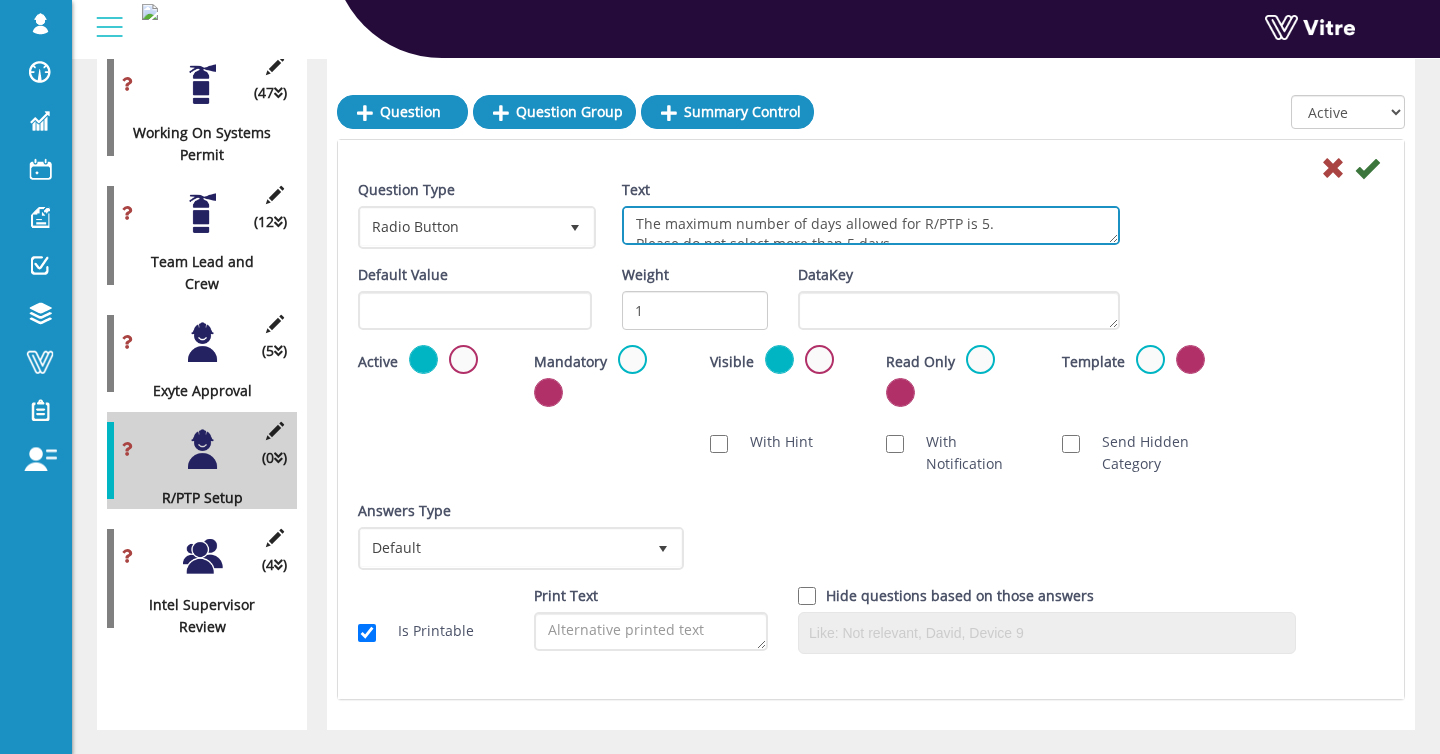 scroll, scrollTop: 11, scrollLeft: 0, axis: vertical 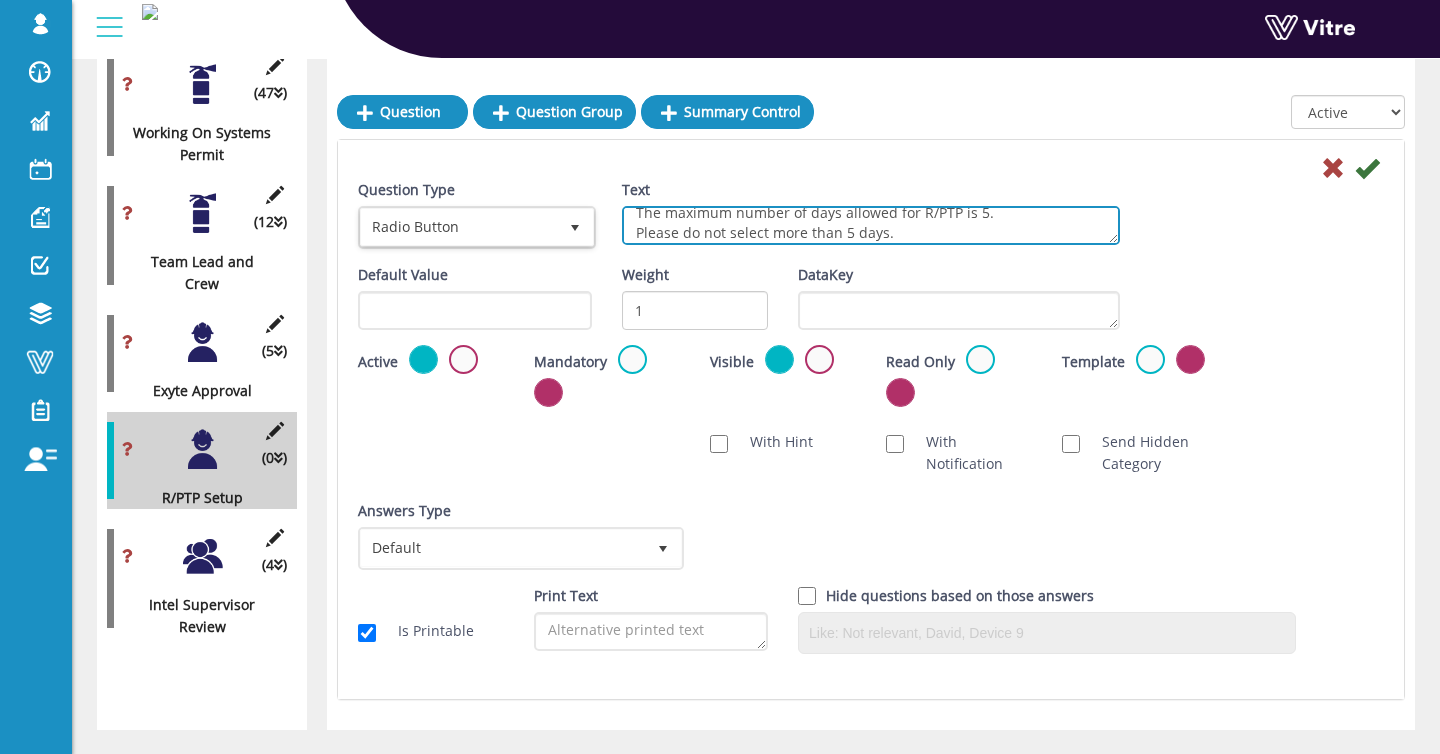 type on "The maximum number of days allowed for R/PTP is 5.
Please do not select more than 5 days." 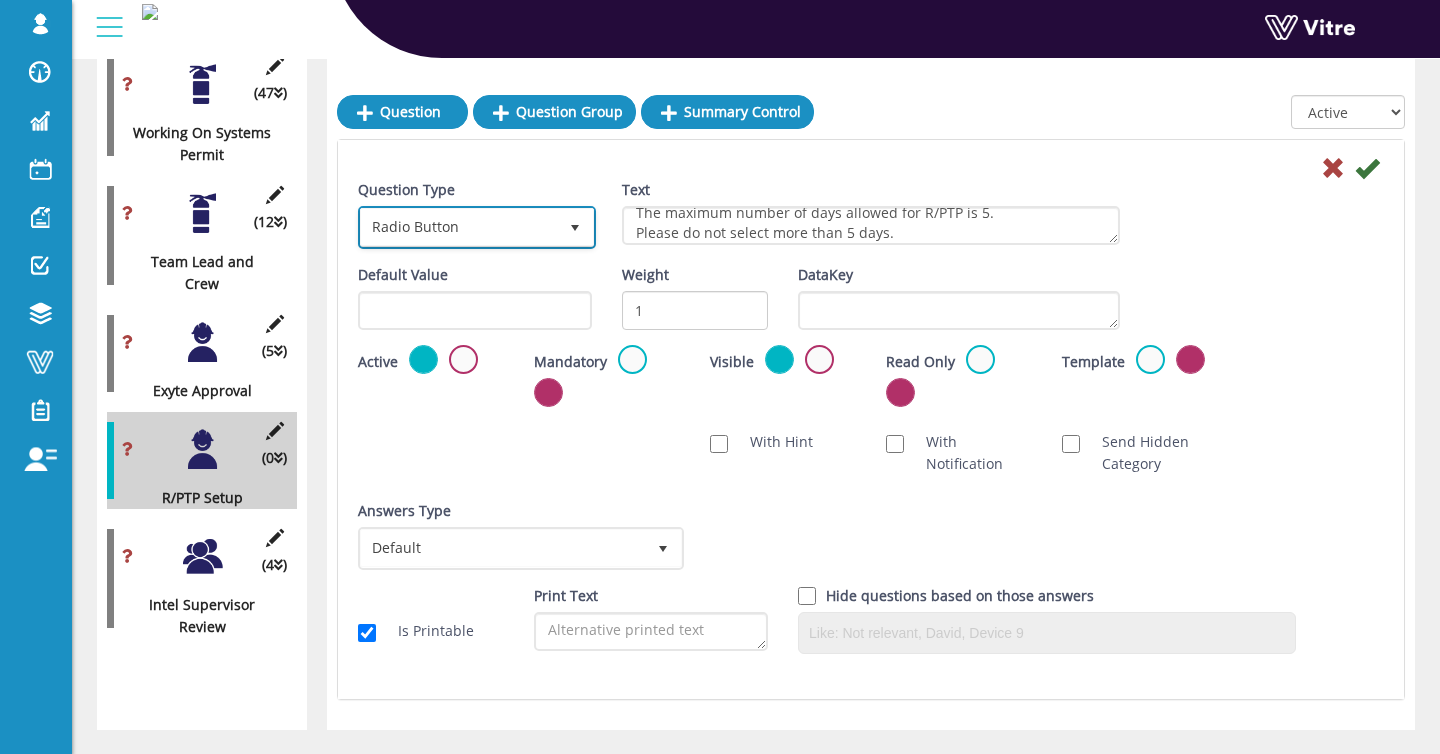 click on "Radio Button" at bounding box center [459, 227] 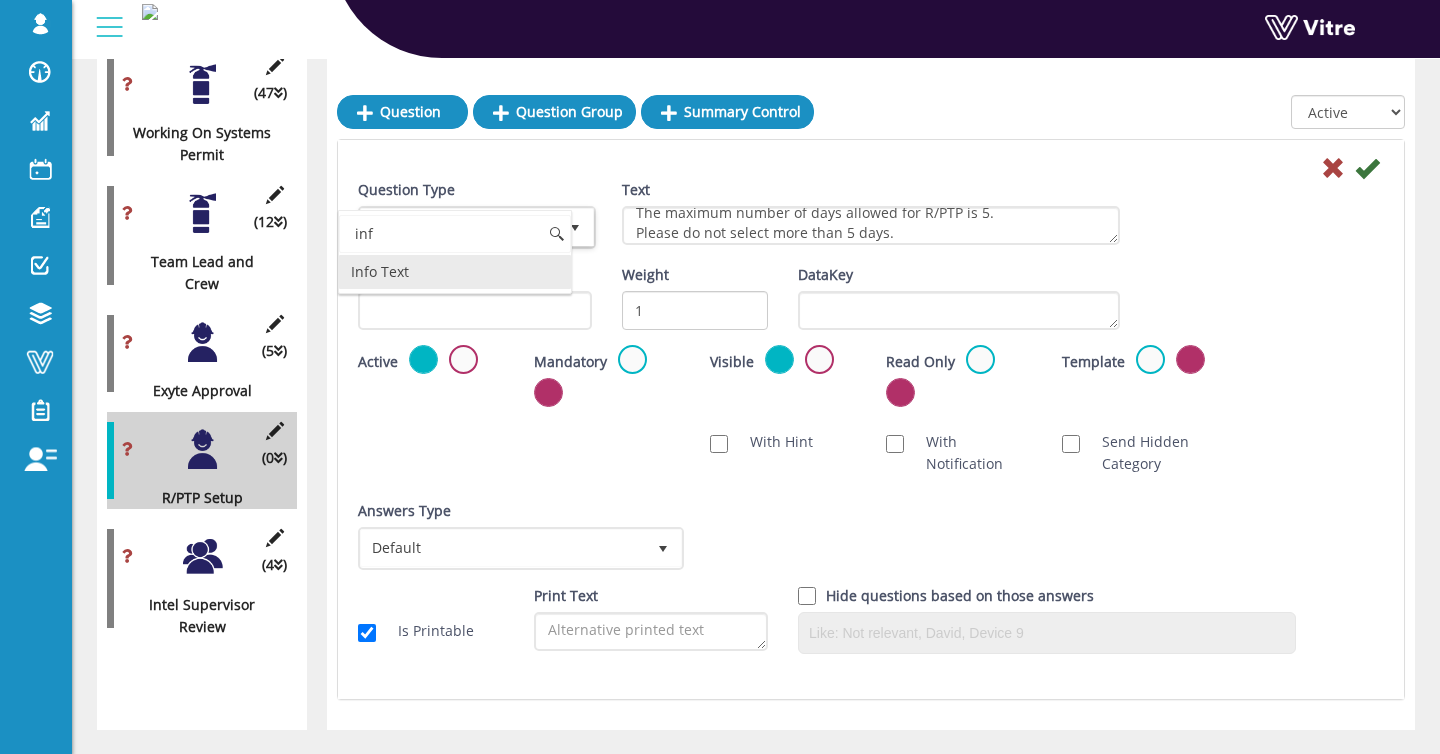 click on "Info Text" at bounding box center (455, 272) 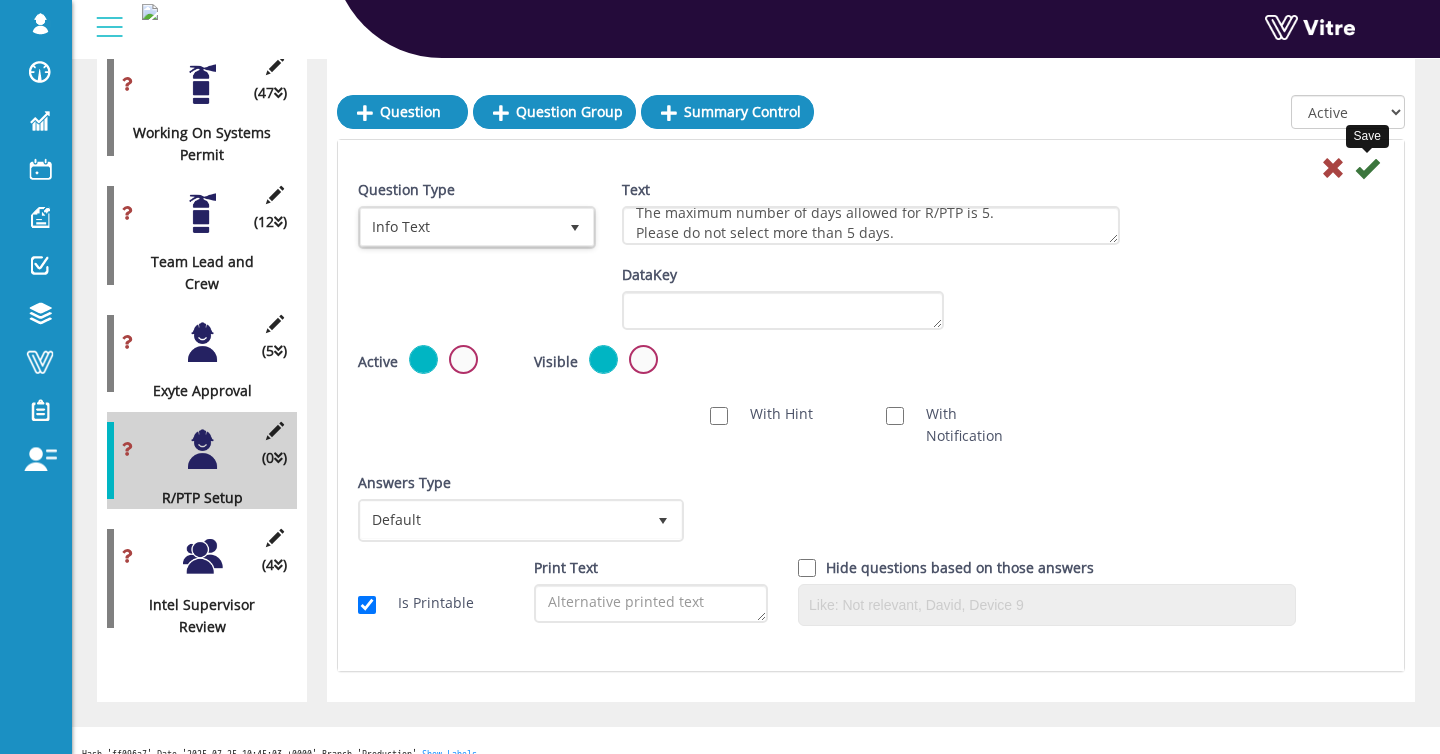 click at bounding box center (1367, 168) 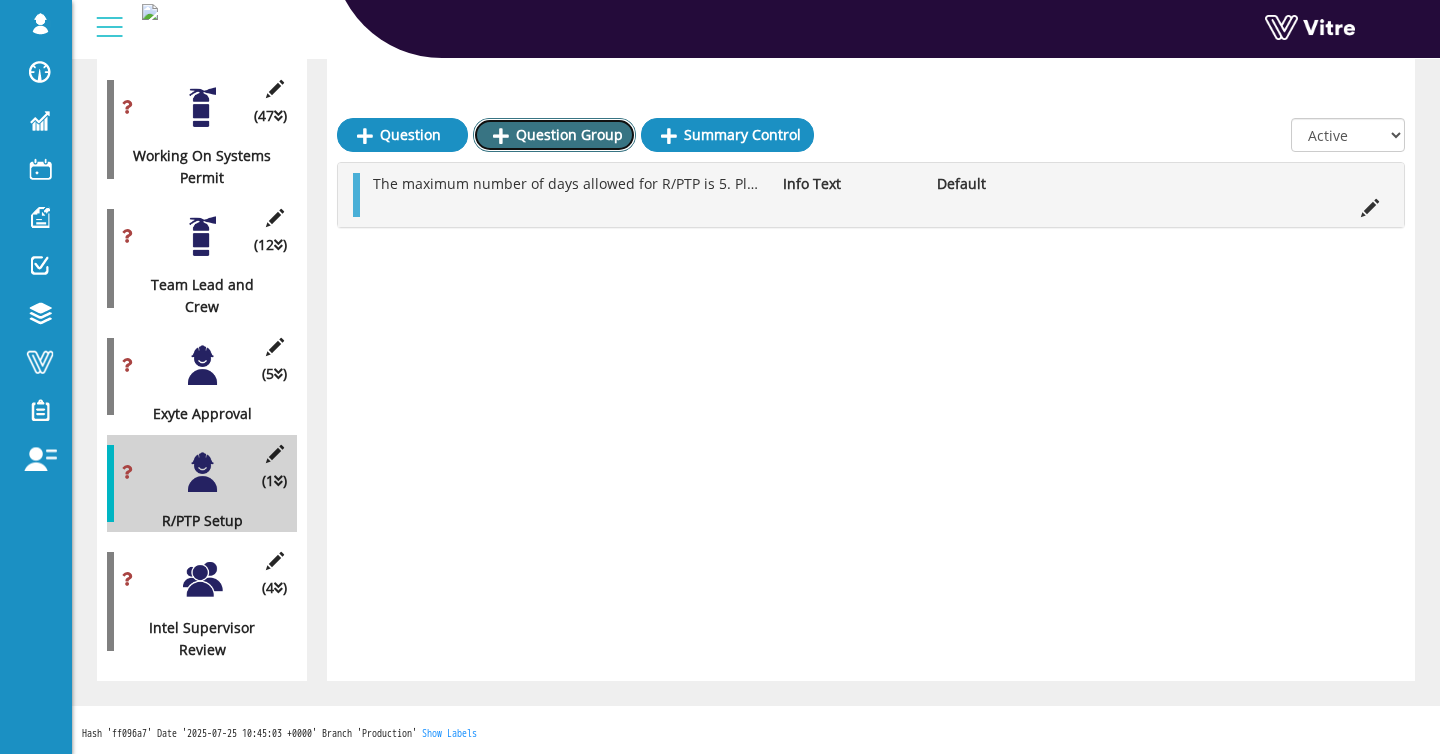 click on "Question Group" at bounding box center [554, 135] 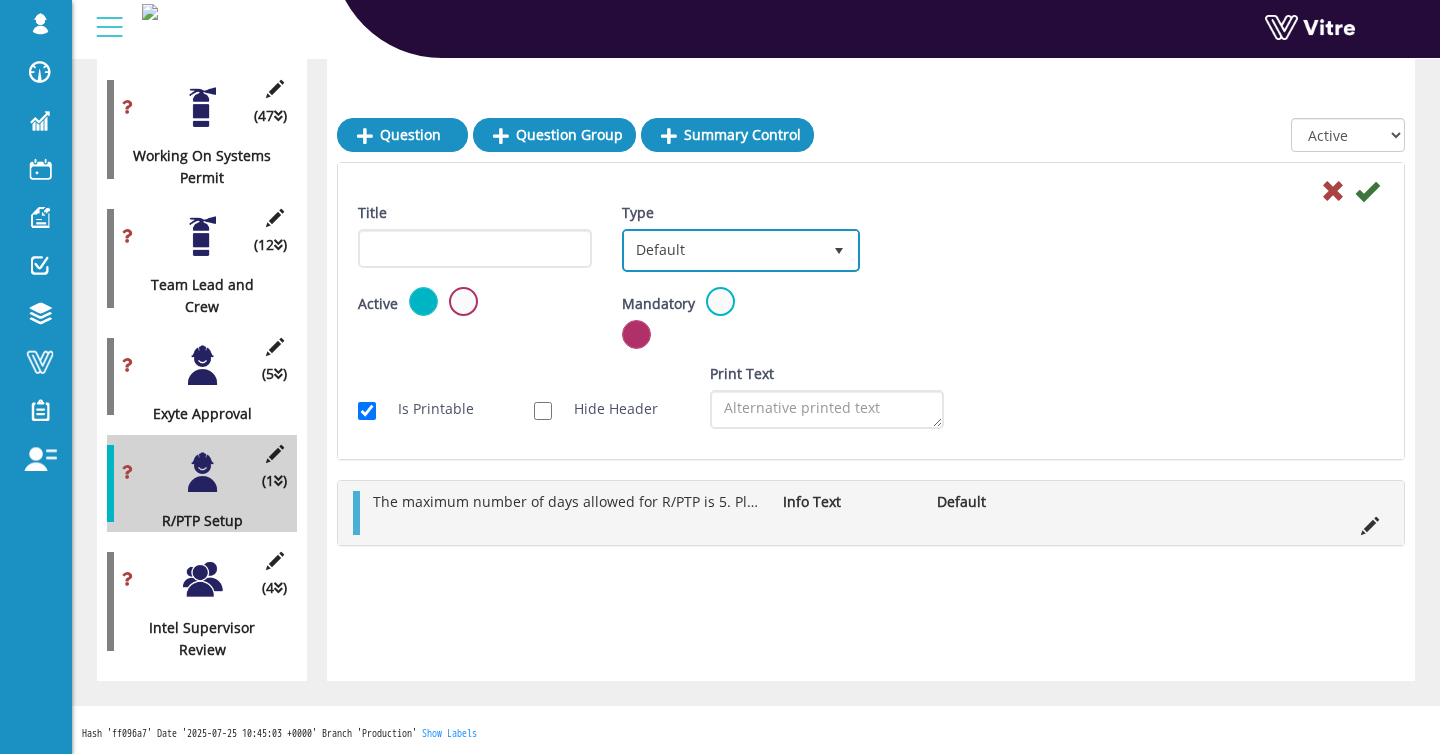 click on "Default" at bounding box center [723, 250] 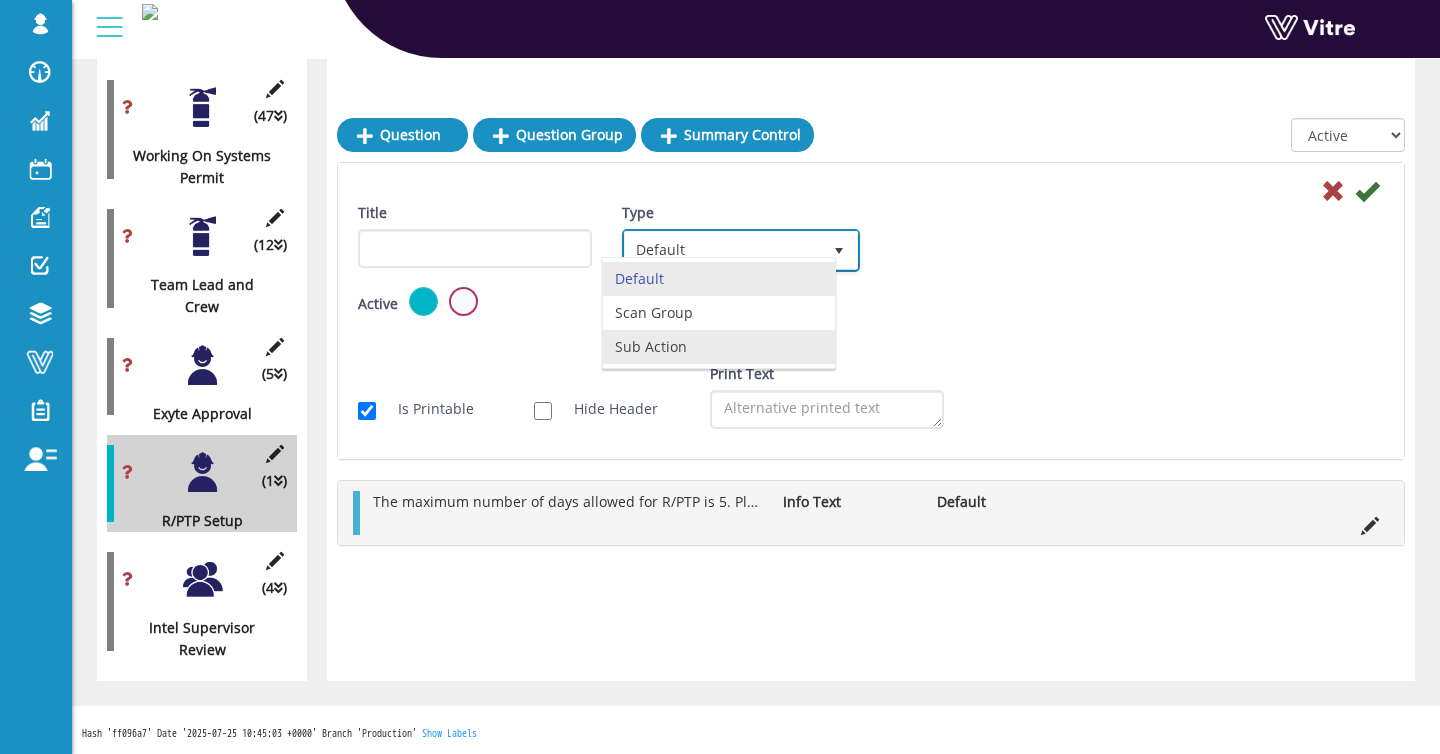 click on "Sub Action" at bounding box center [719, 347] 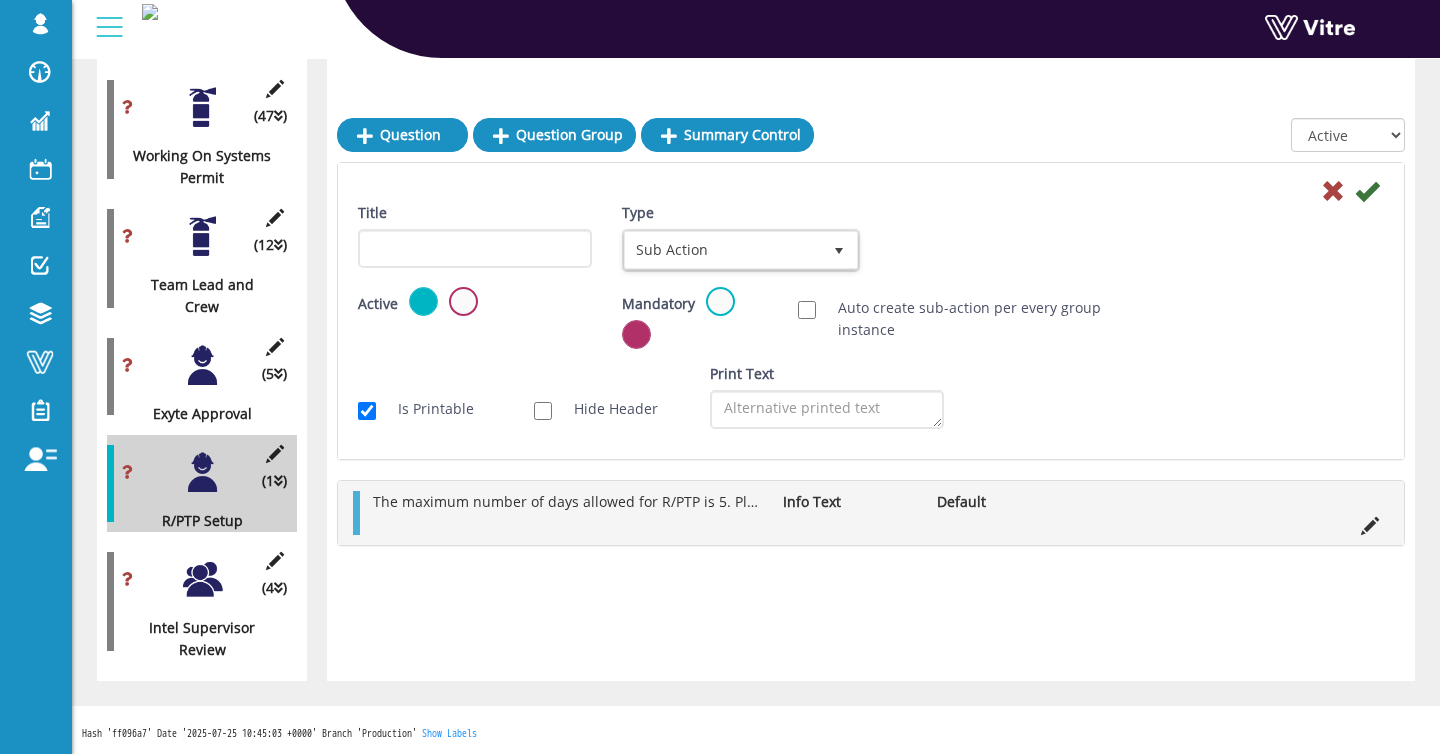 drag, startPoint x: 896, startPoint y: 277, endPoint x: 718, endPoint y: 277, distance: 178 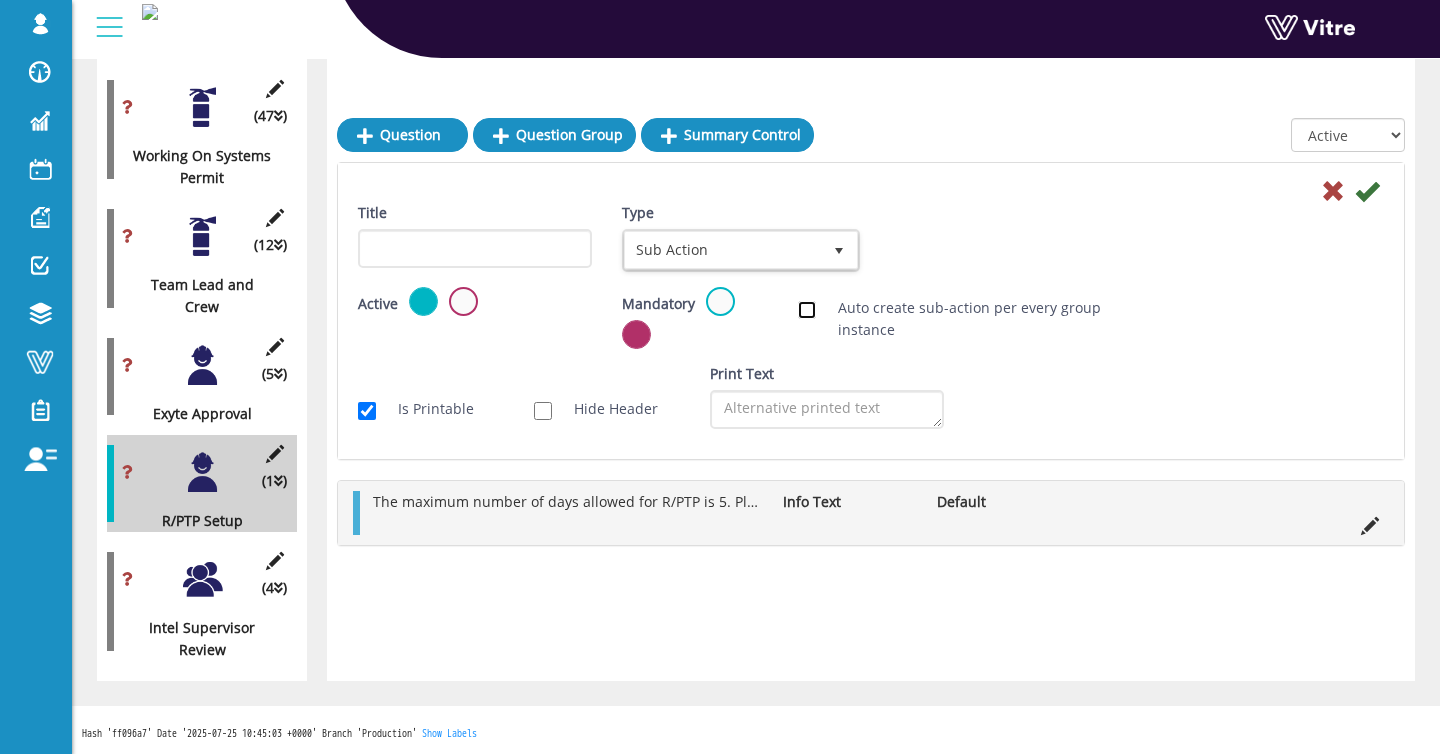 click on "Auto create sub-action per every group instance" at bounding box center (807, 310) 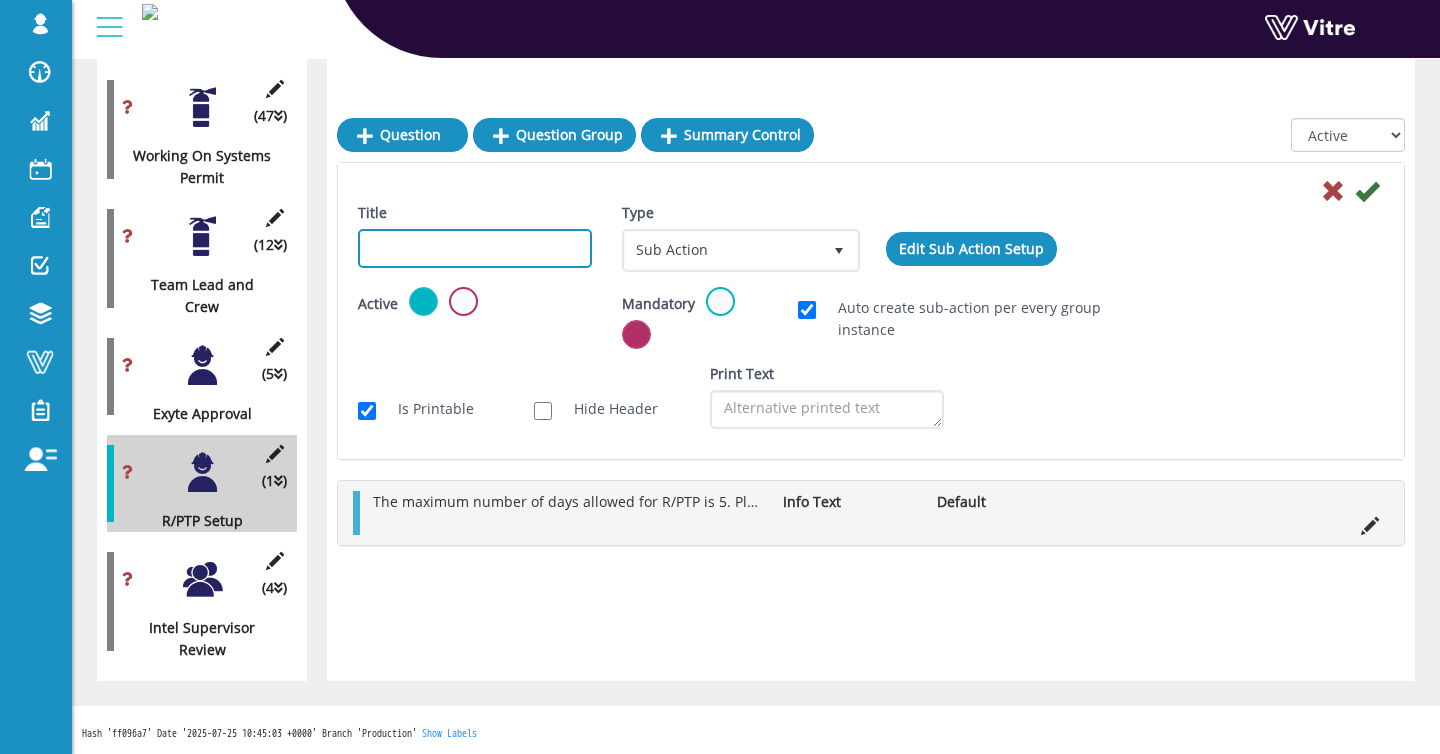 click on "Title" at bounding box center [475, 248] 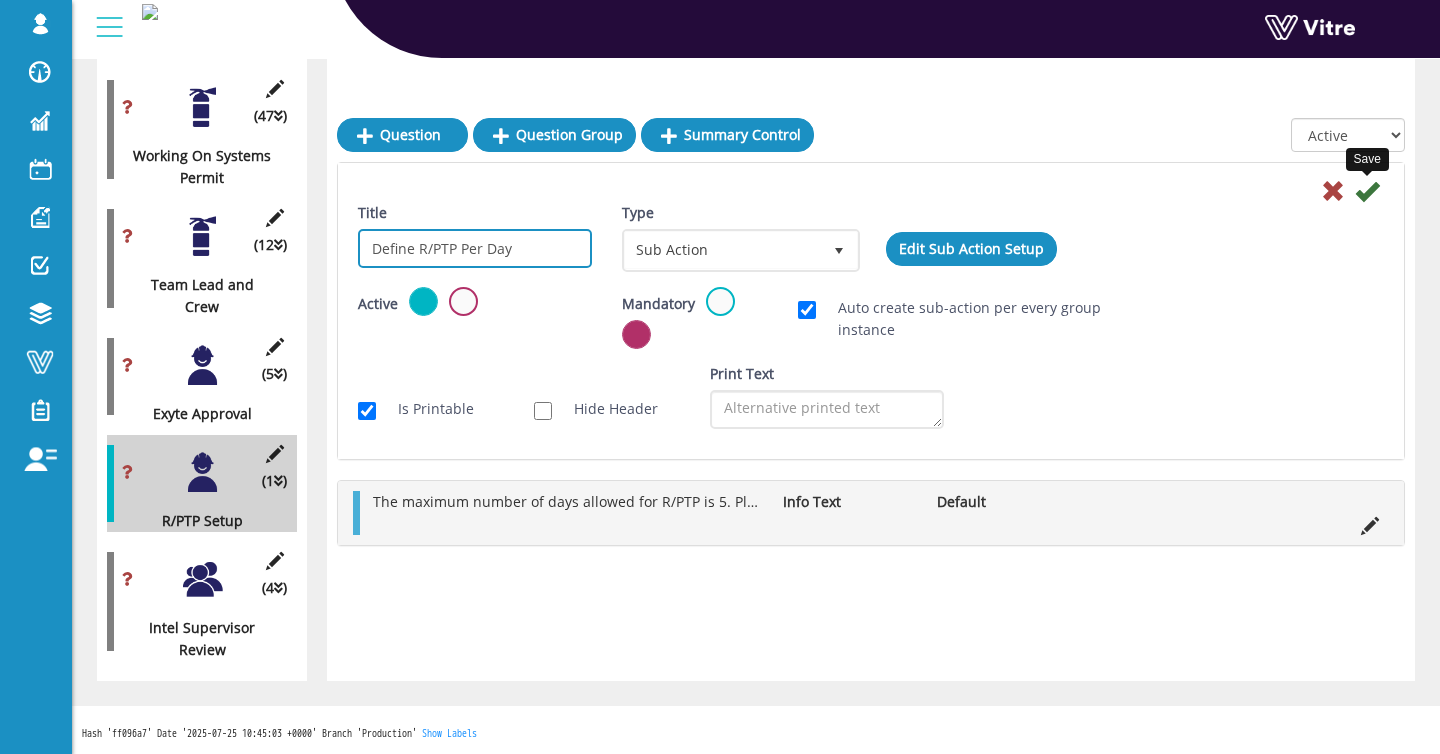 type on "Define R/PTP Per Day" 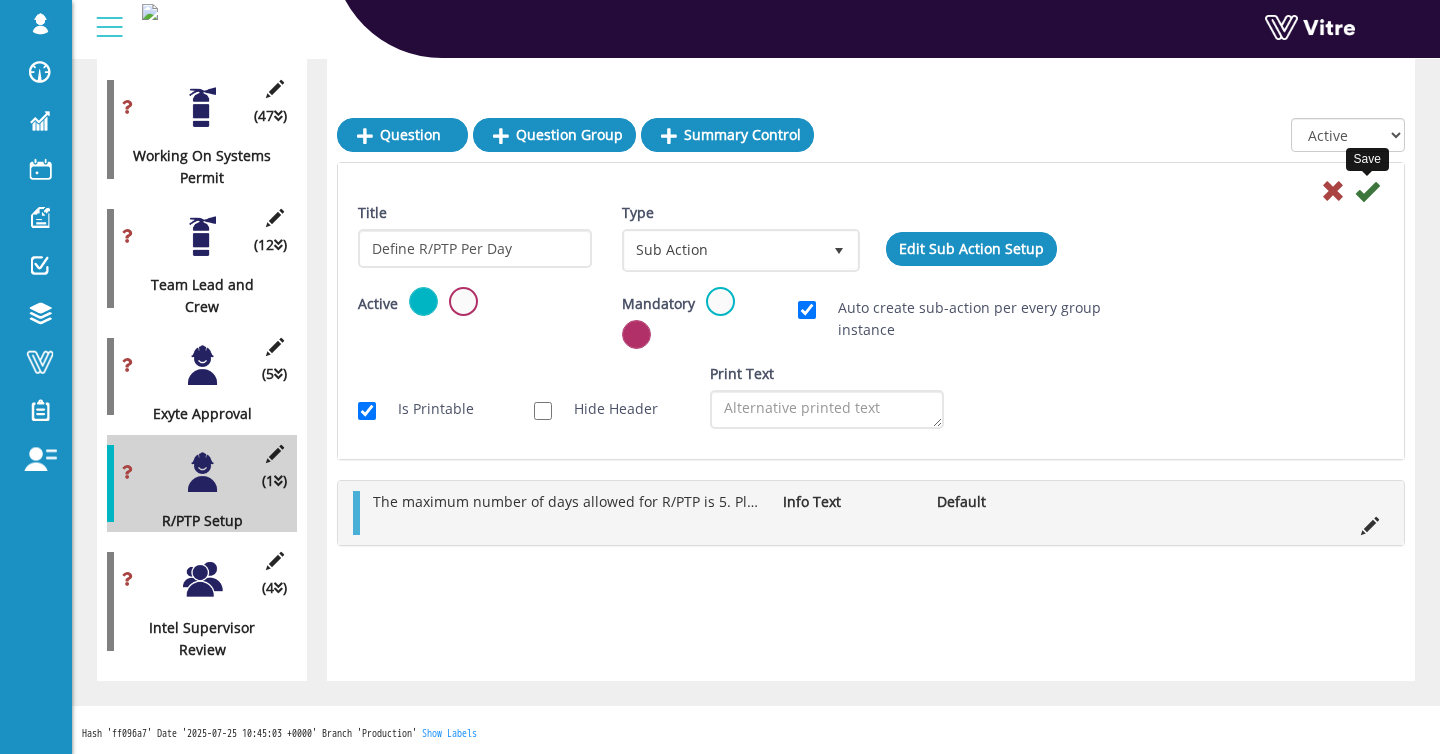 click at bounding box center [1367, 191] 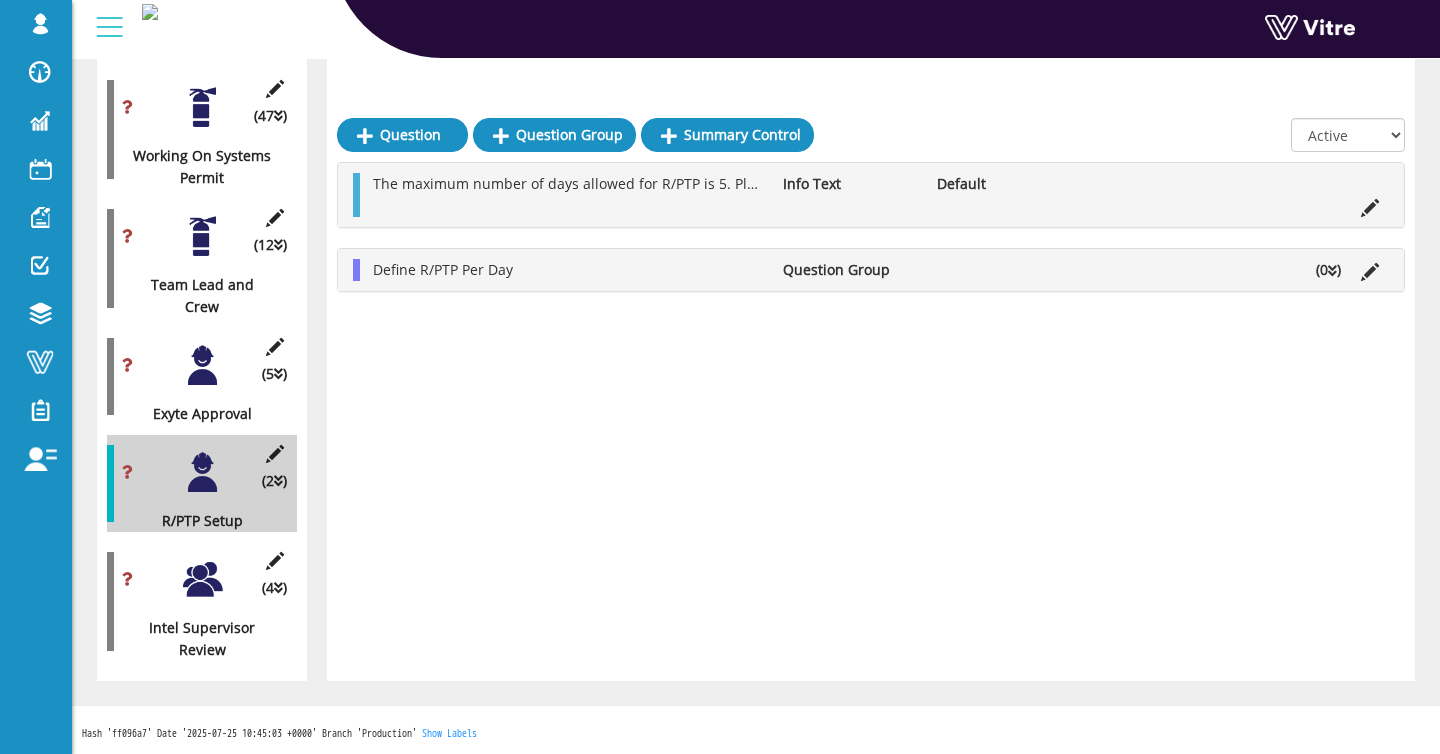 drag, startPoint x: 820, startPoint y: 243, endPoint x: 798, endPoint y: 246, distance: 22.203604 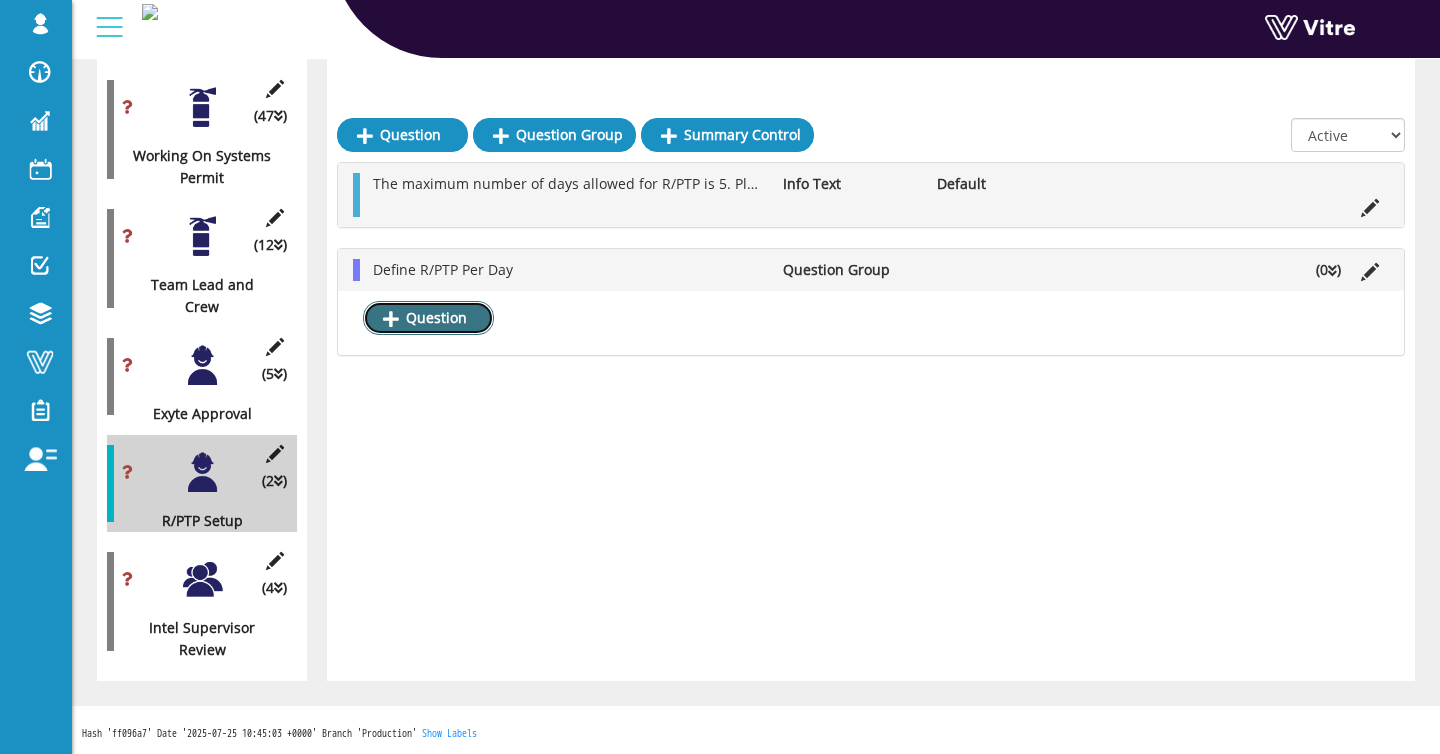 click on "Question" at bounding box center (428, 318) 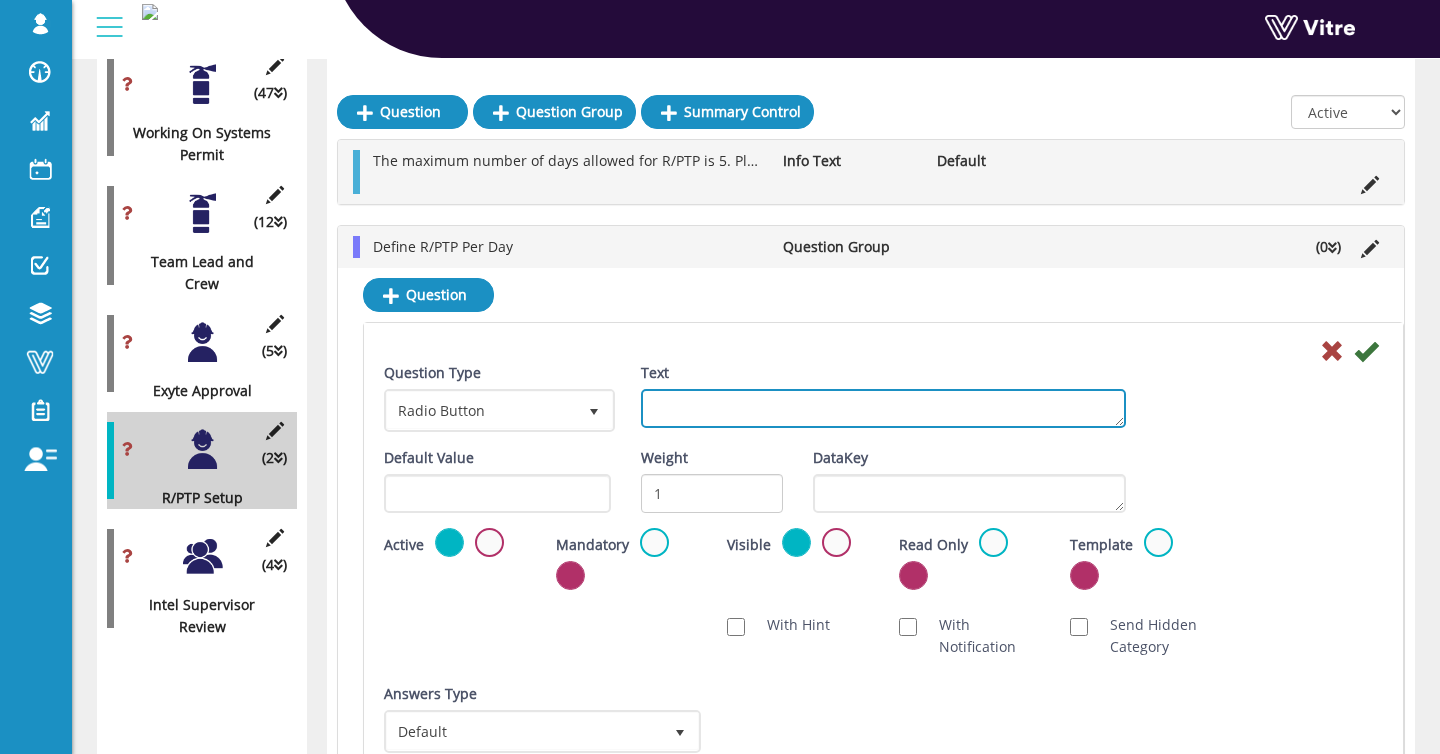 click on "Text" at bounding box center [883, 408] 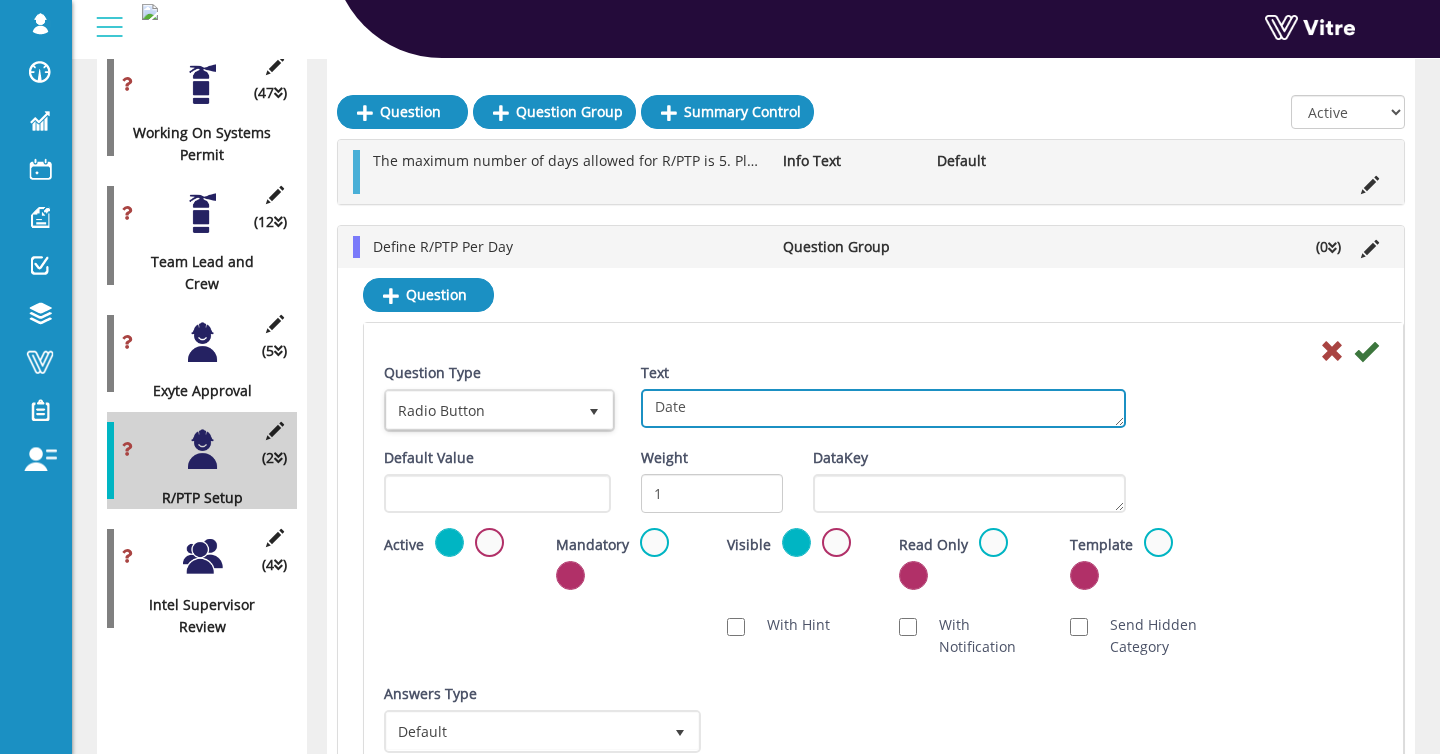 type on "Date" 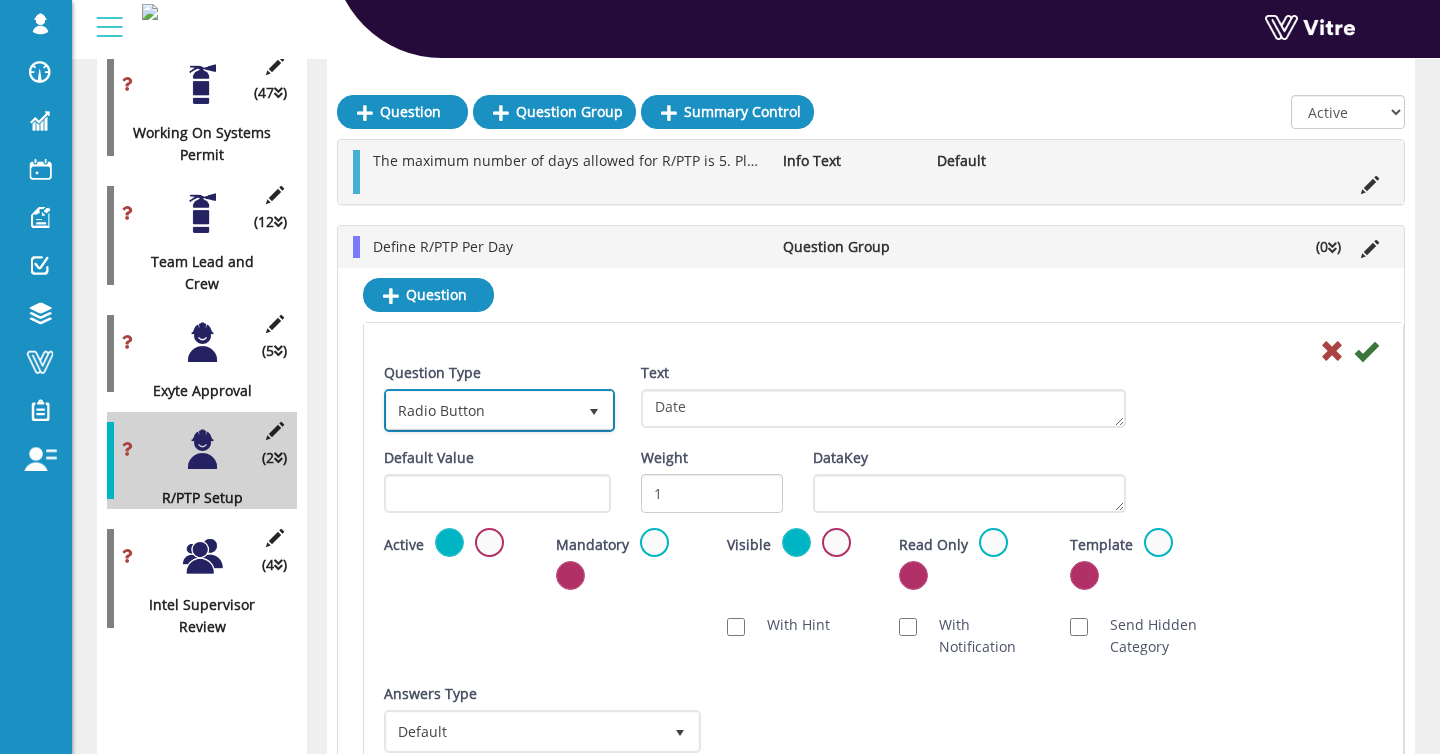 click on "Radio Button" at bounding box center [481, 410] 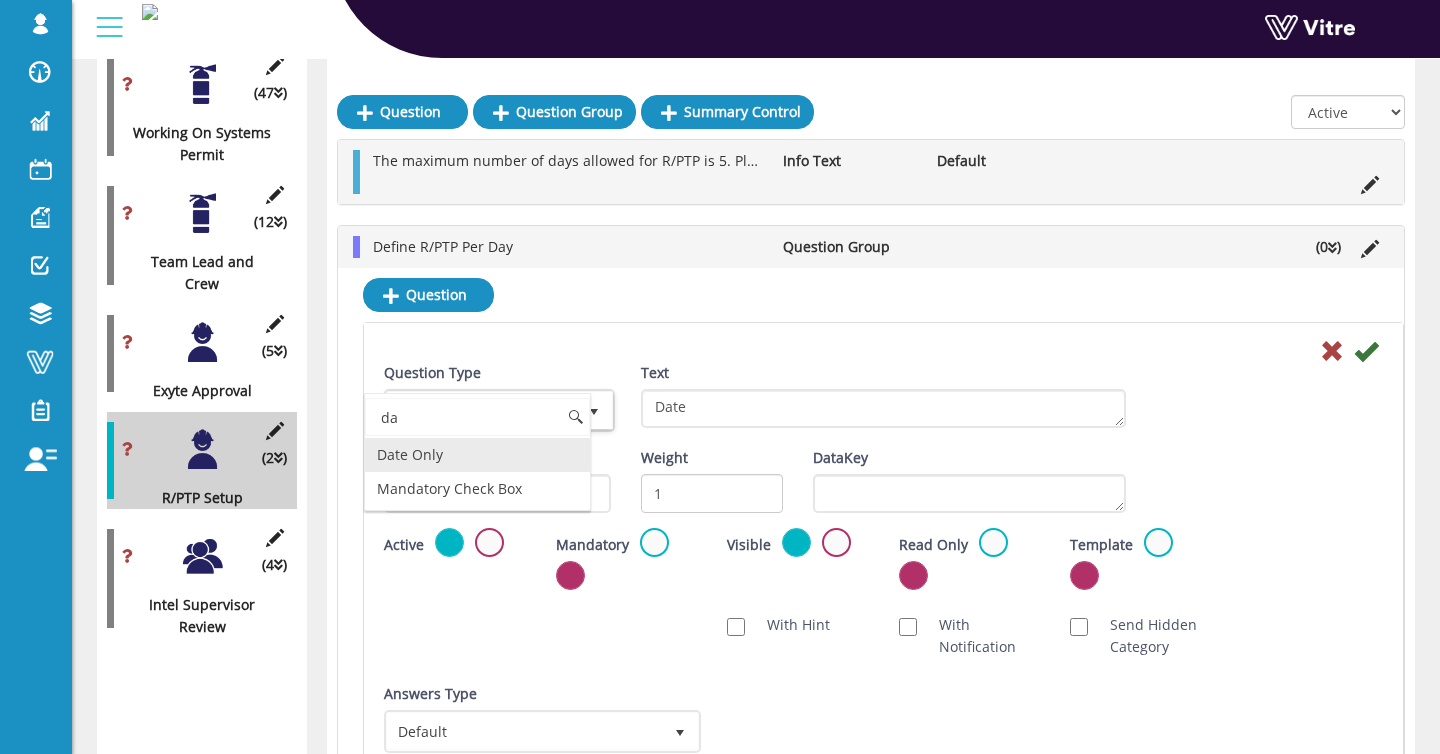 click on "Date Only" at bounding box center (477, 455) 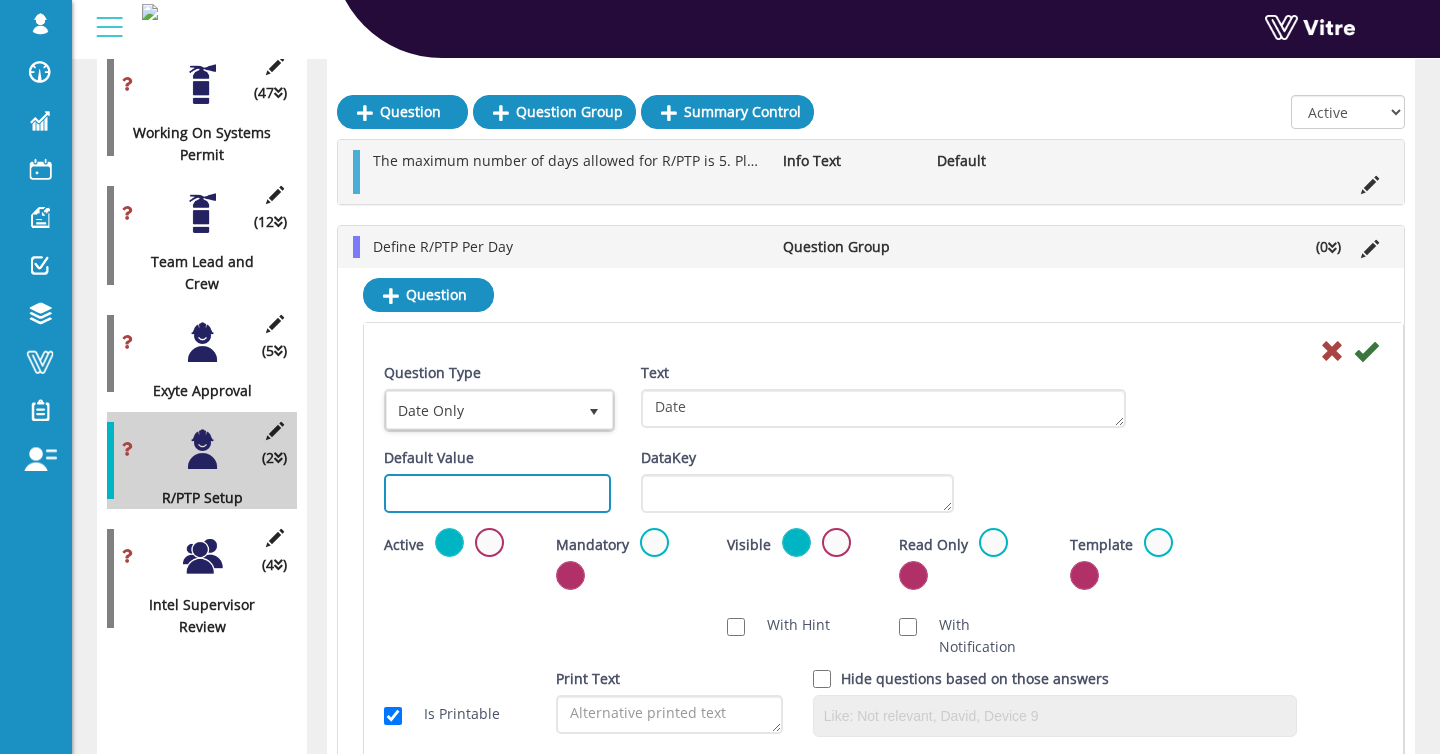 click at bounding box center [497, 493] 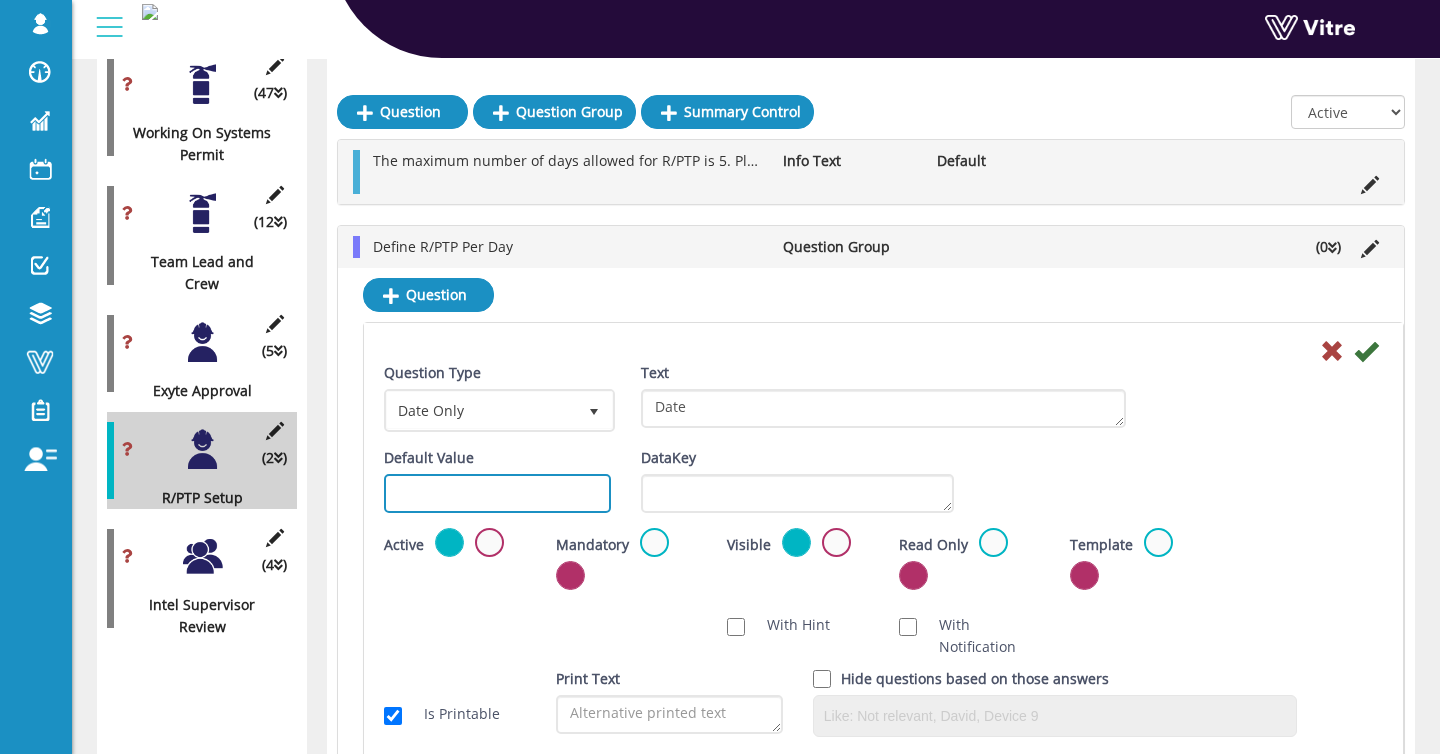 paste on "#task.Date" 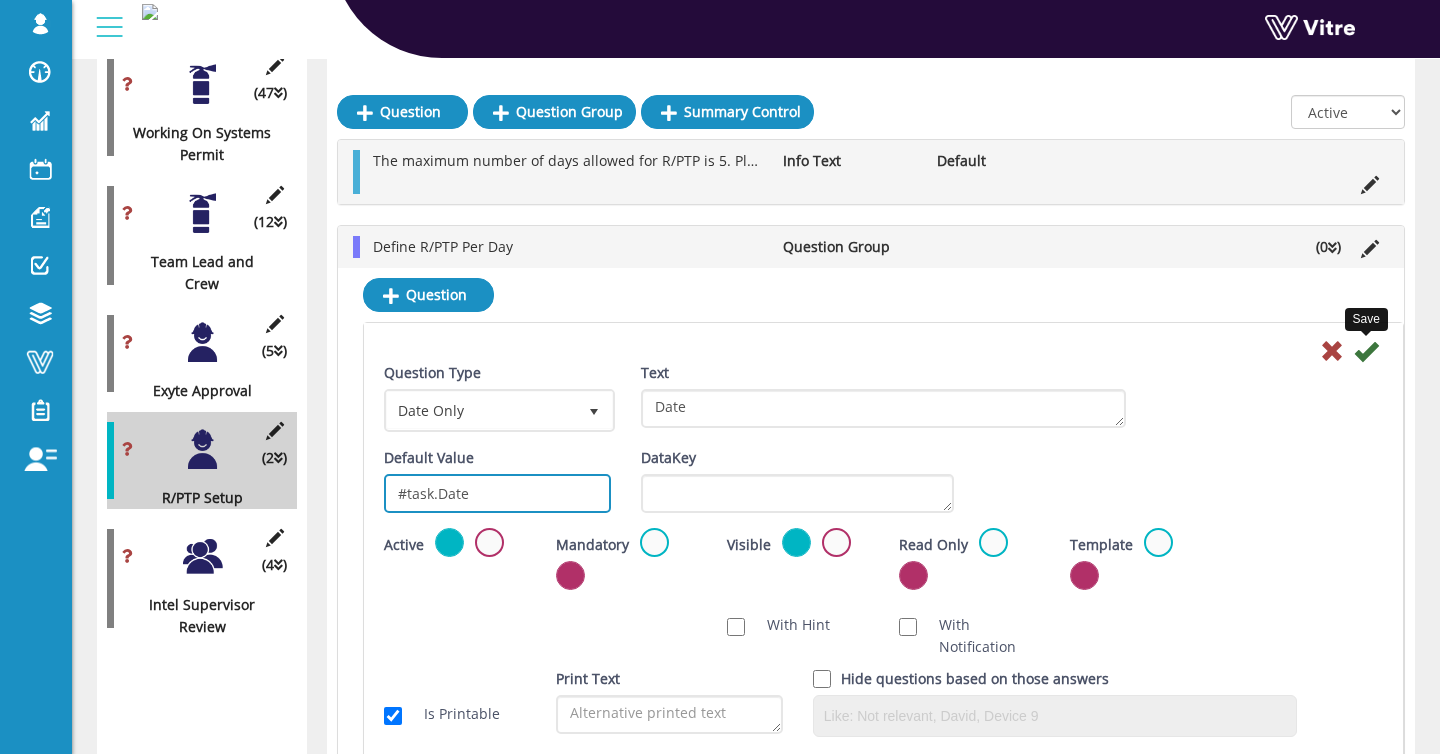 type on "#task.Date" 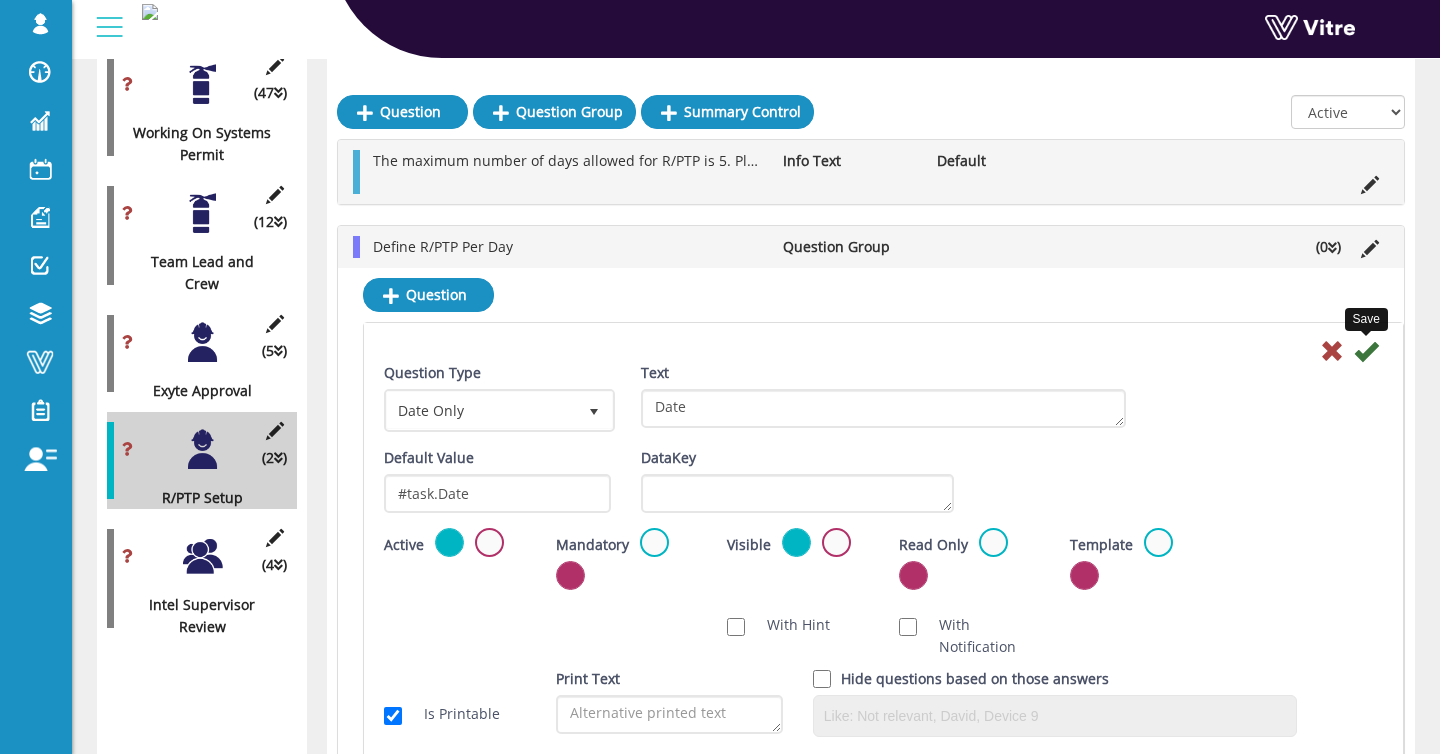 click at bounding box center (1366, 351) 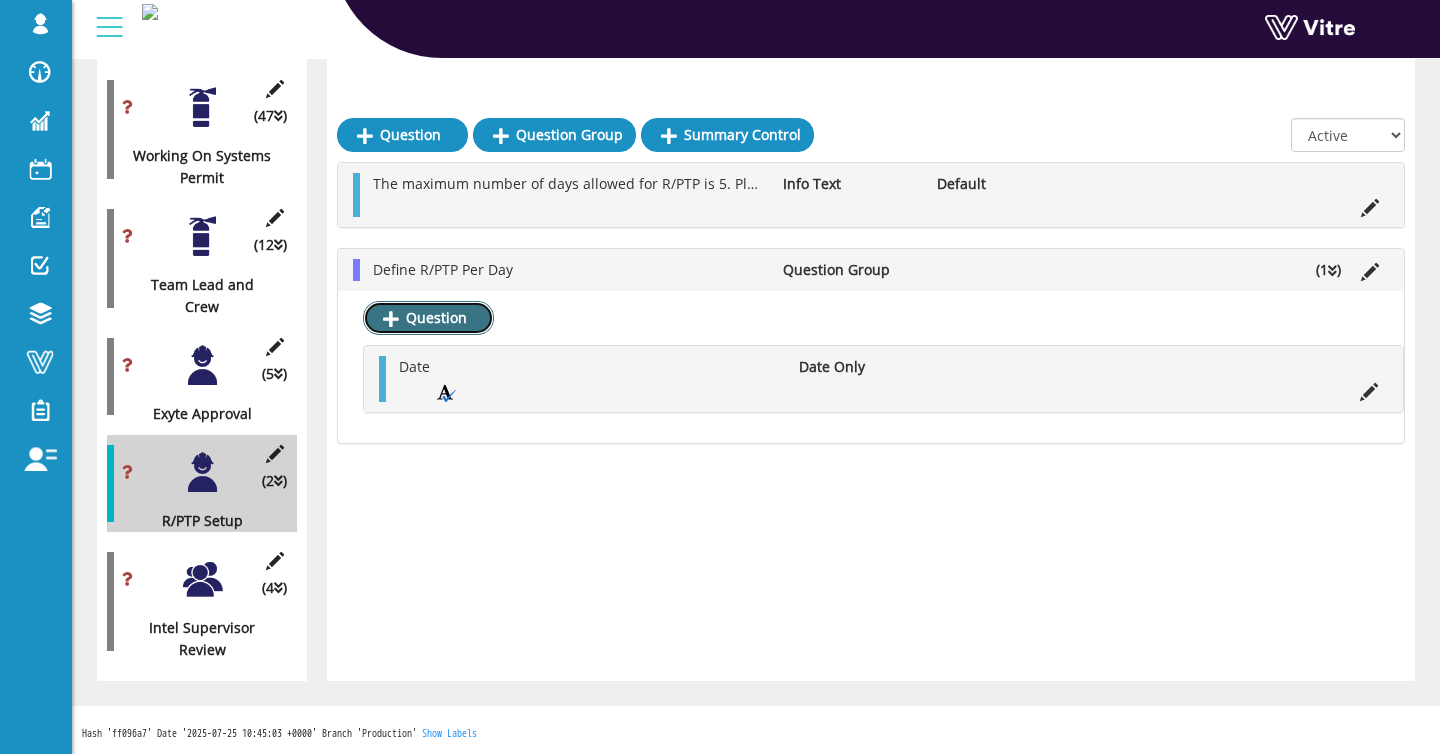 click on "Question" at bounding box center (428, 318) 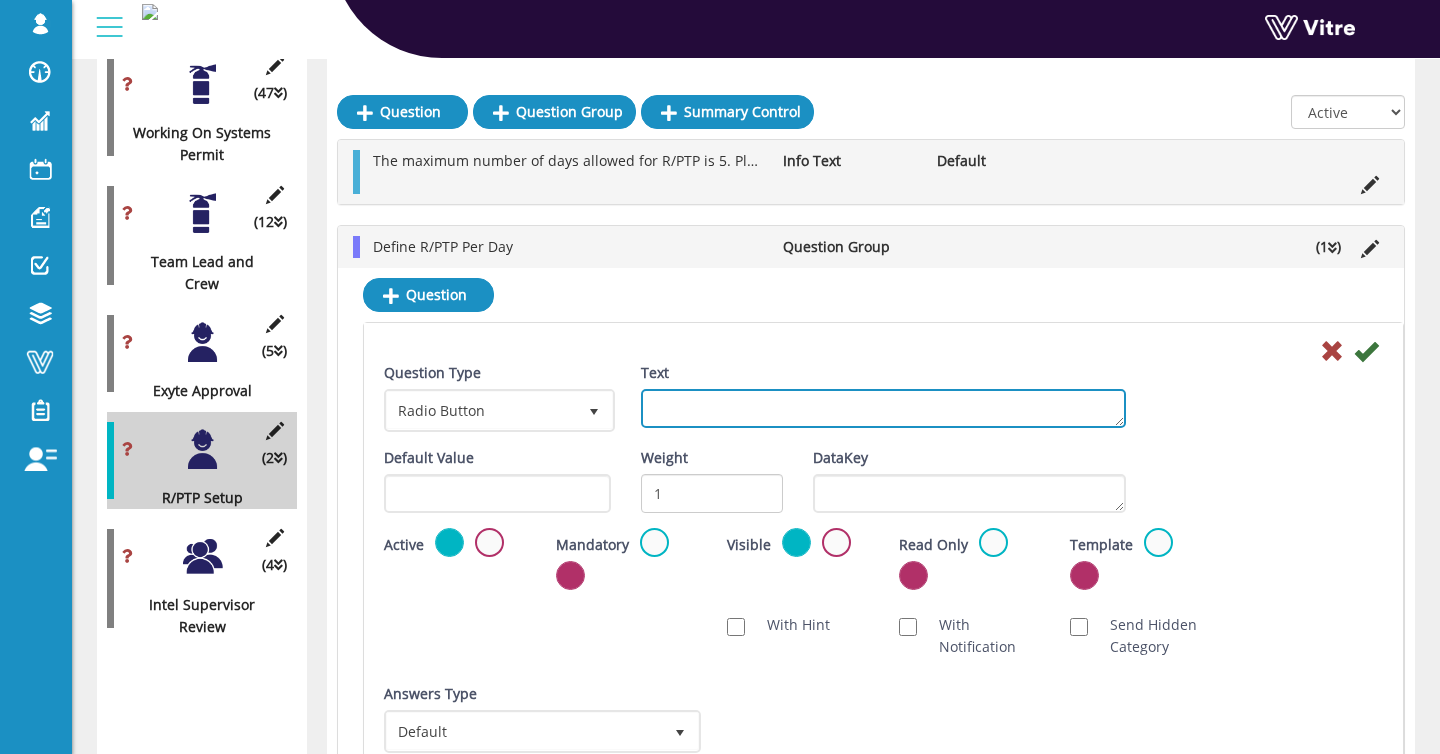 click on "Text" at bounding box center (883, 408) 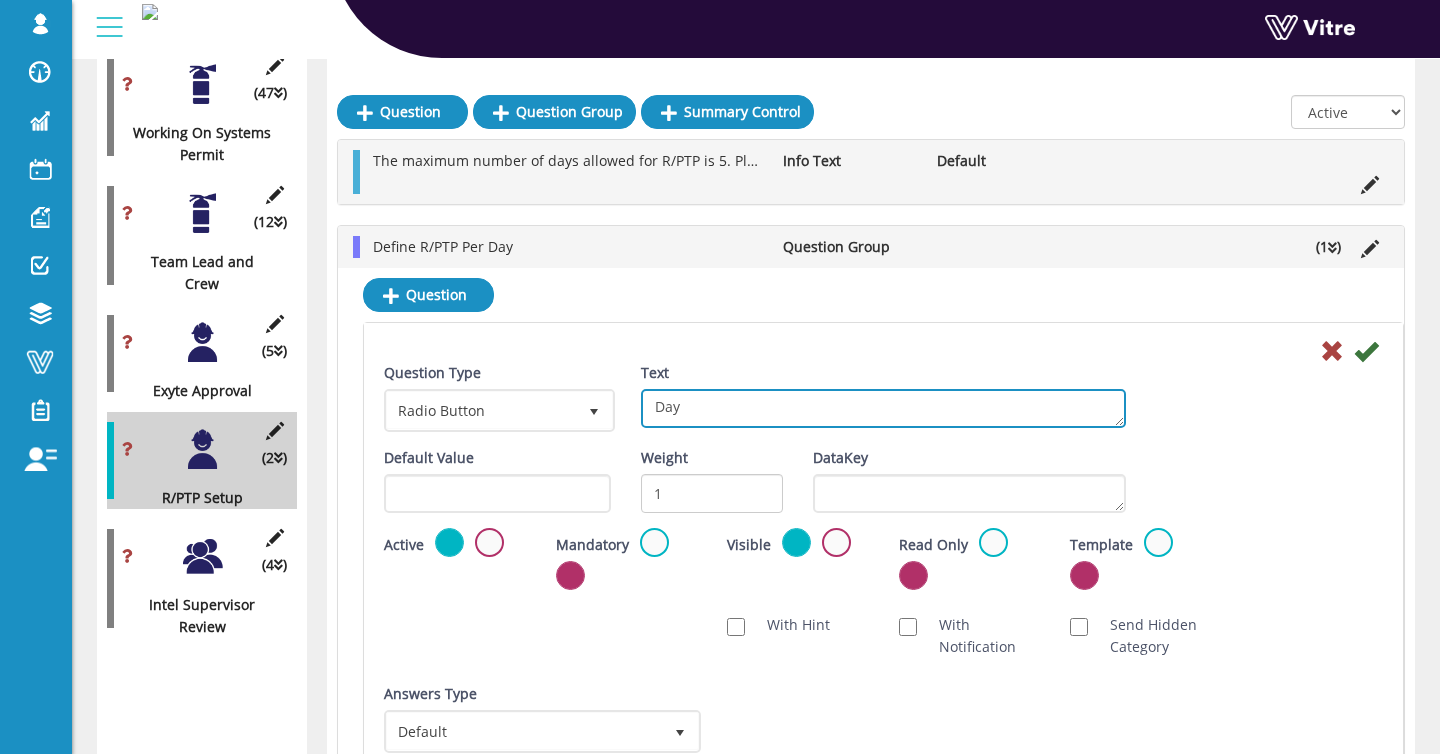 type on "Day" 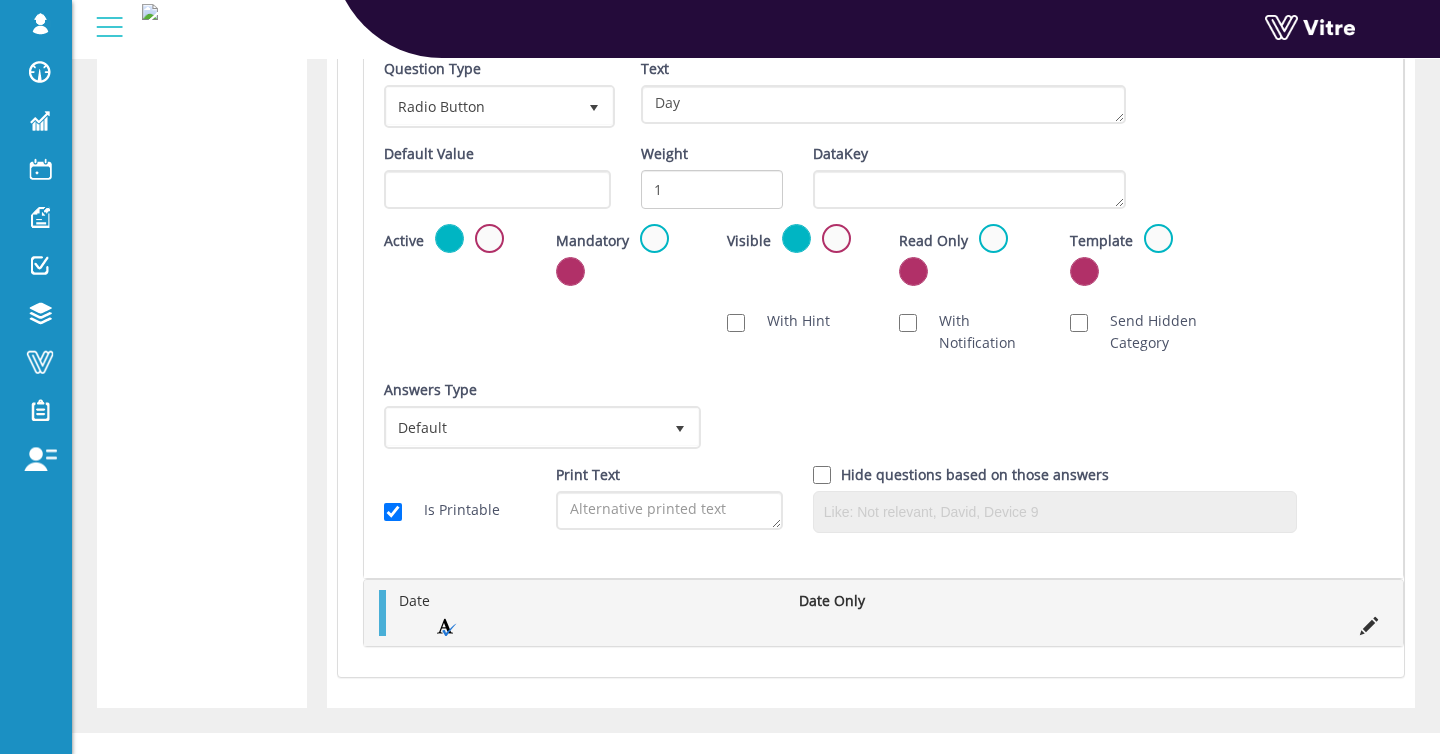 scroll, scrollTop: 4455, scrollLeft: 0, axis: vertical 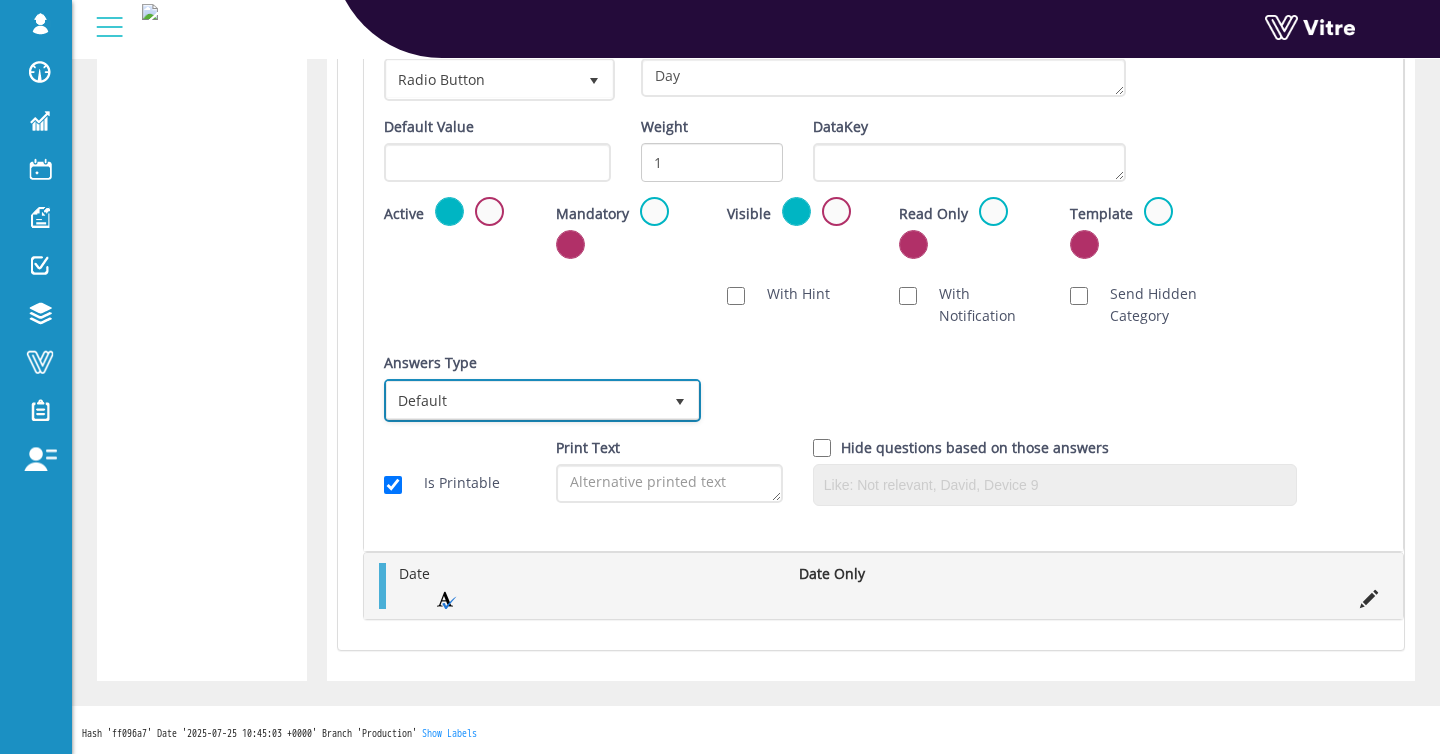 click on "Default" at bounding box center [524, 400] 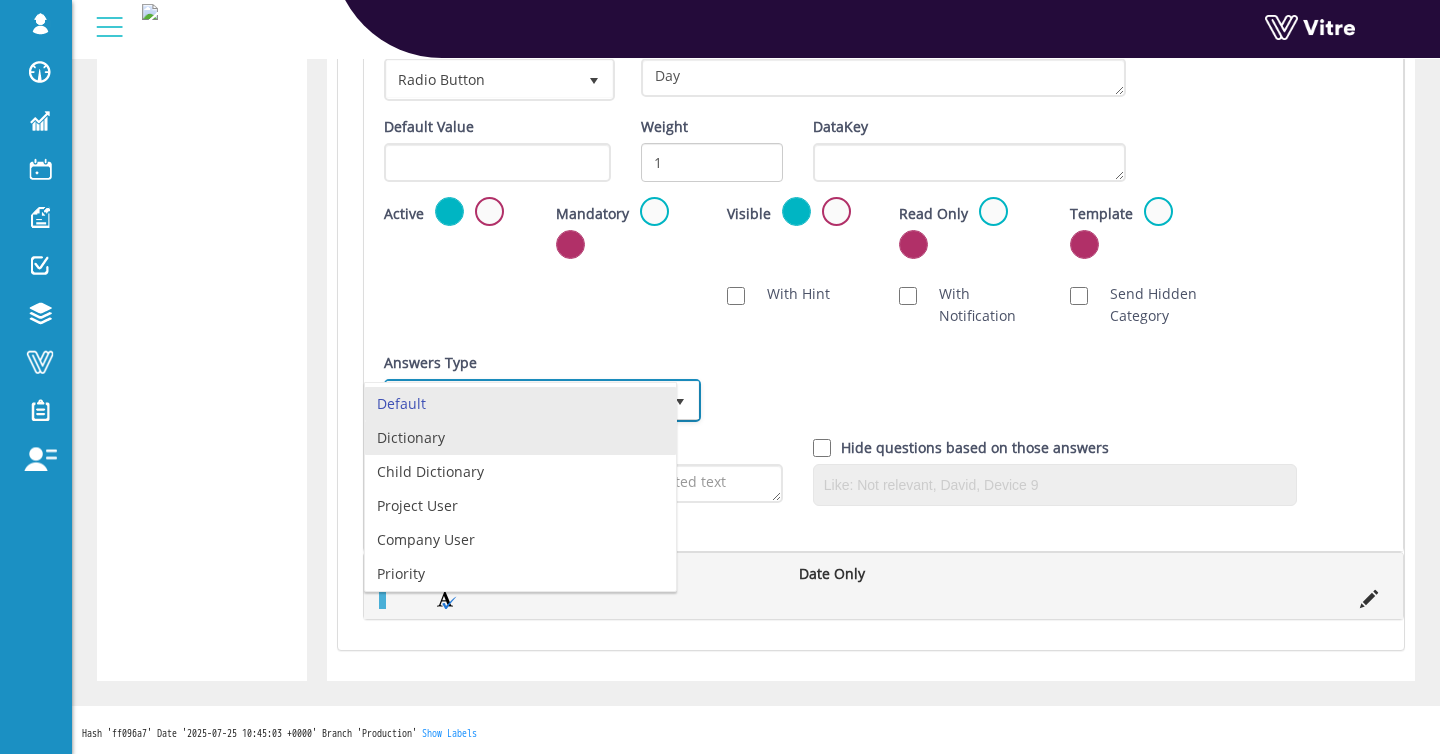 click on "Dictionary" at bounding box center [520, 438] 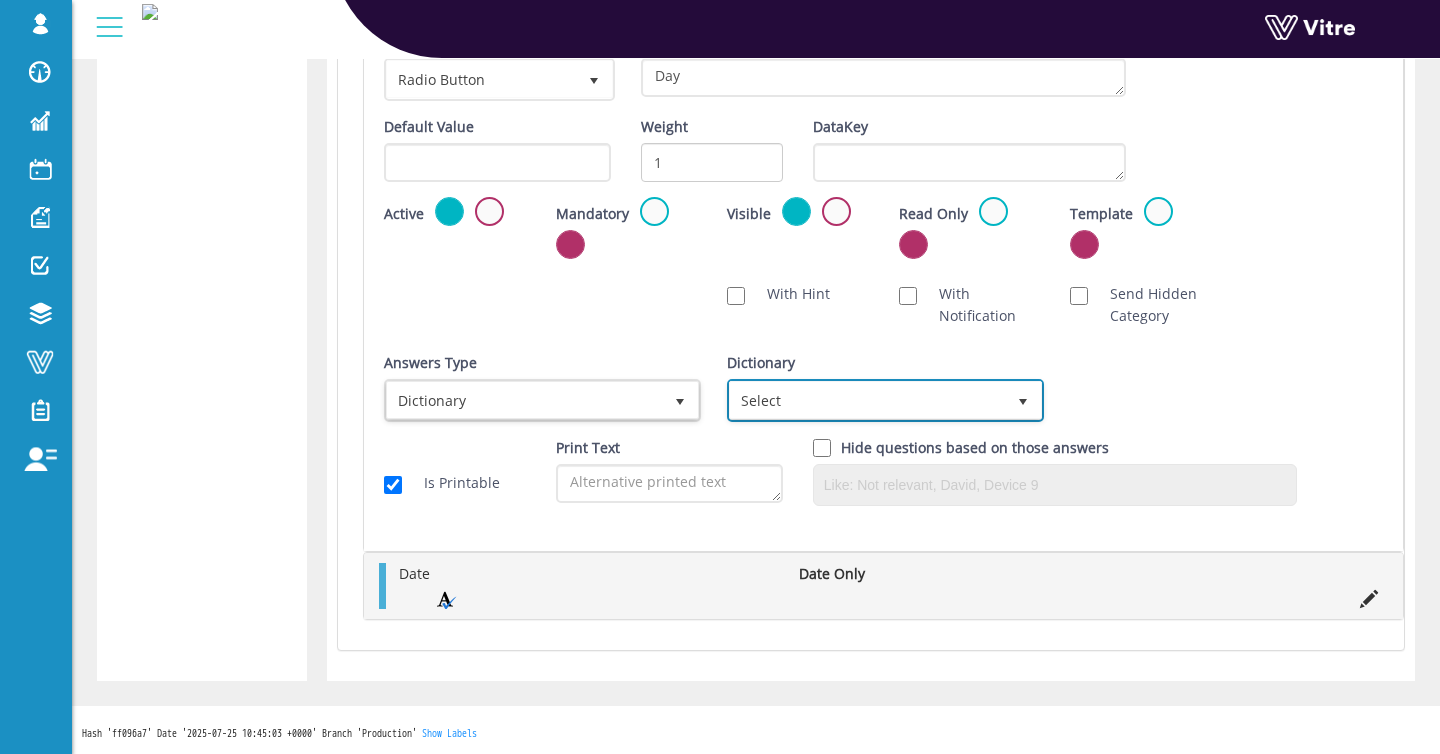 click on "Select" at bounding box center [867, 400] 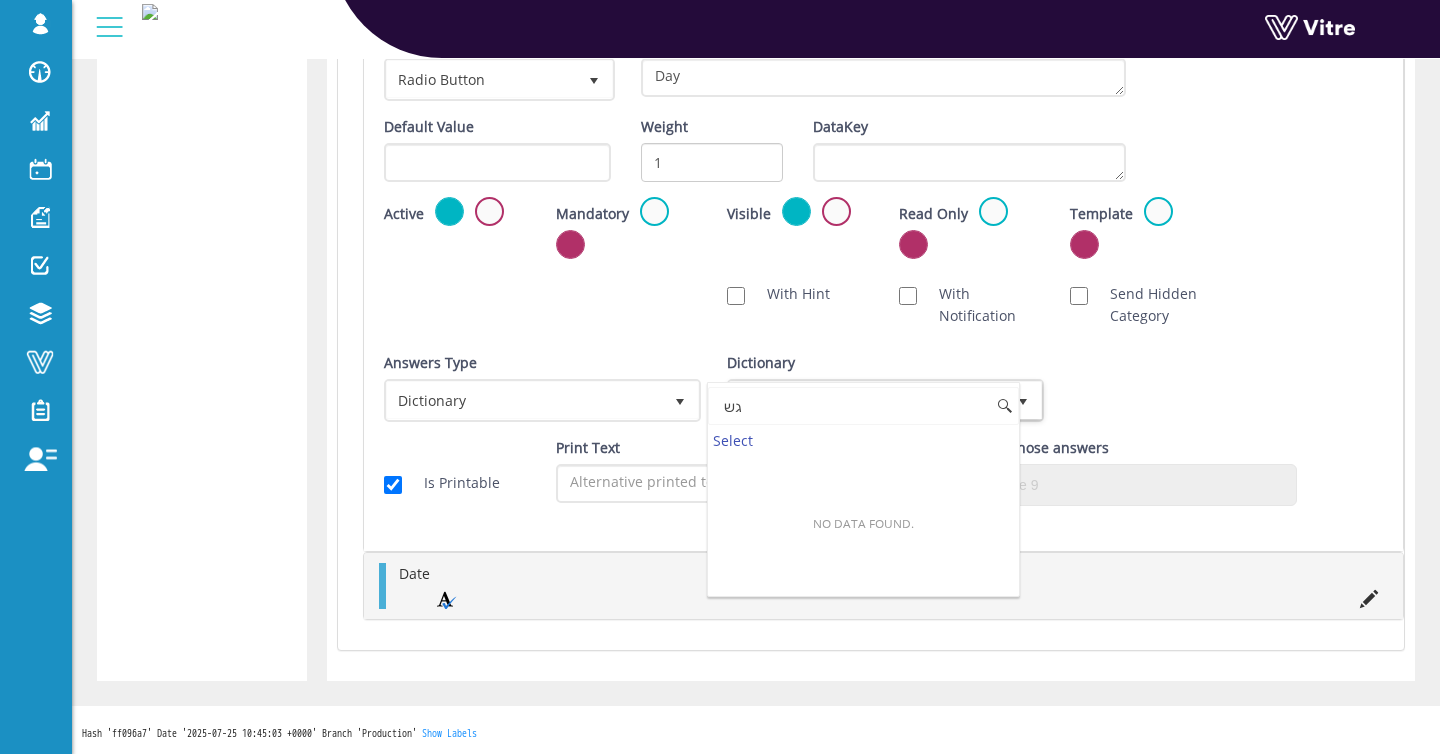 type on "ג" 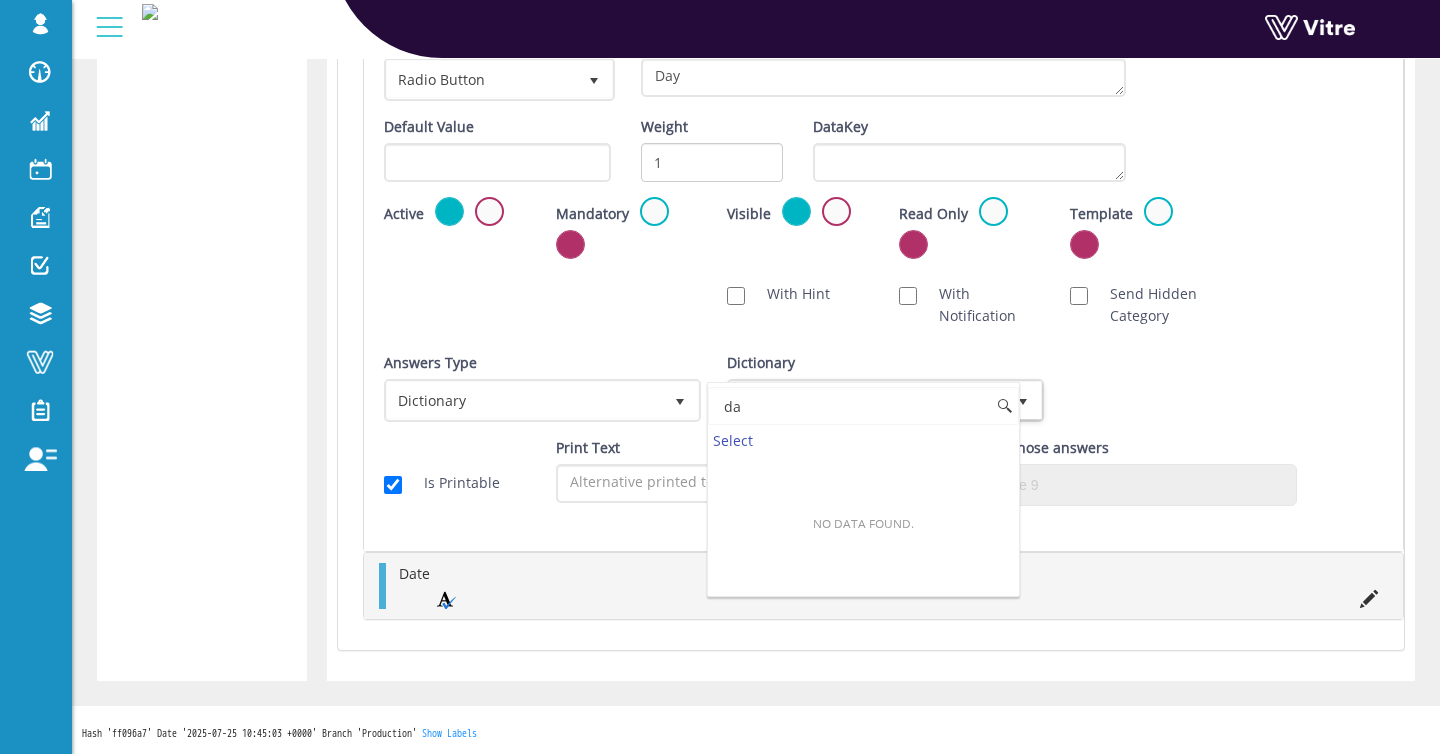 type on "day" 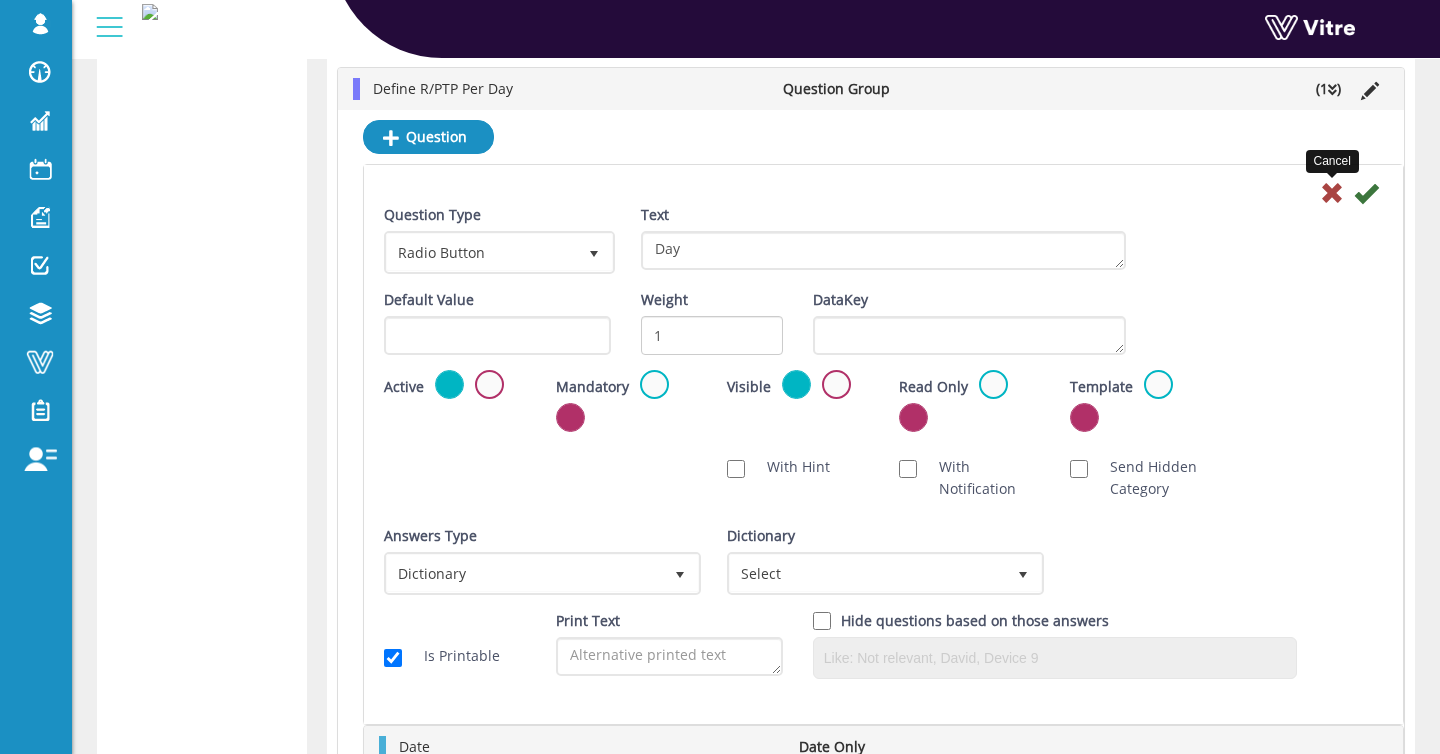 click at bounding box center (1332, 193) 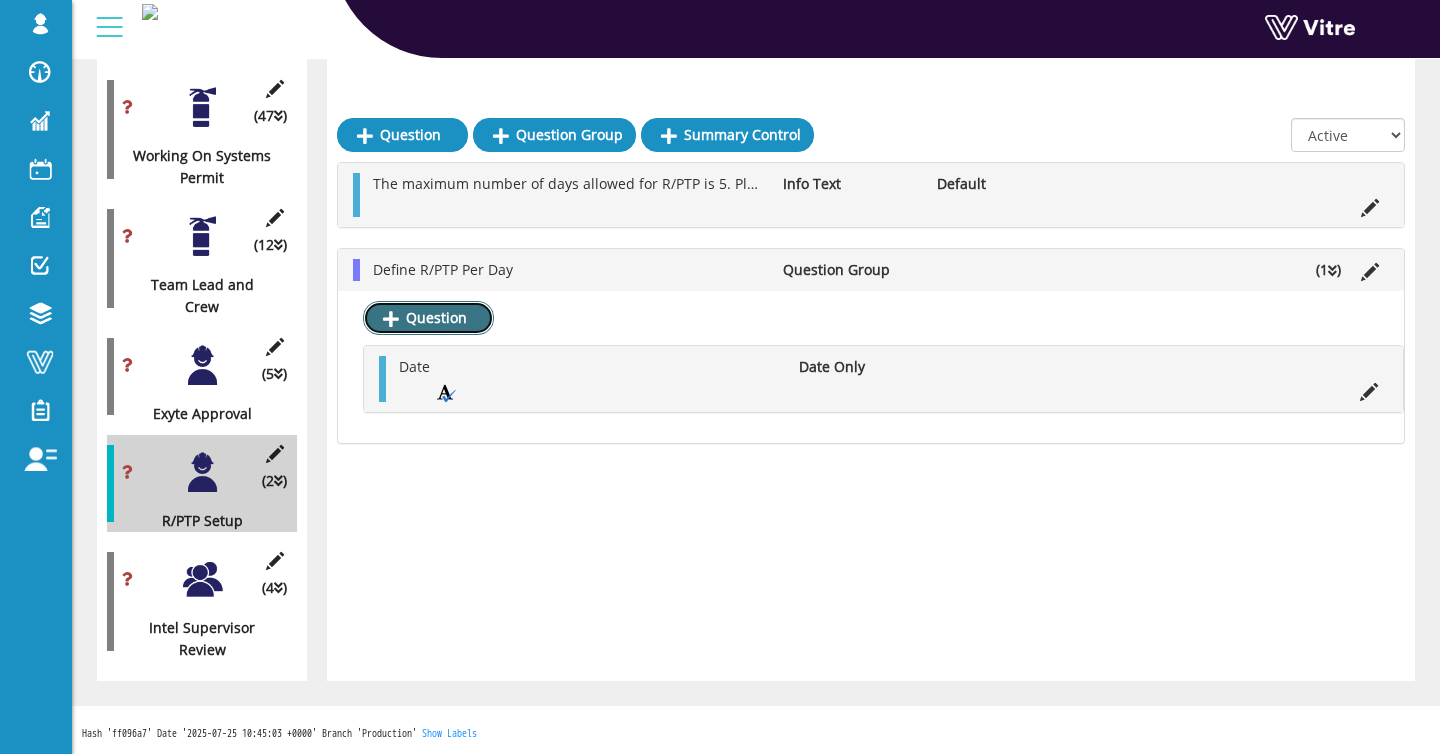 drag, startPoint x: 456, startPoint y: 301, endPoint x: 479, endPoint y: 309, distance: 24.351591 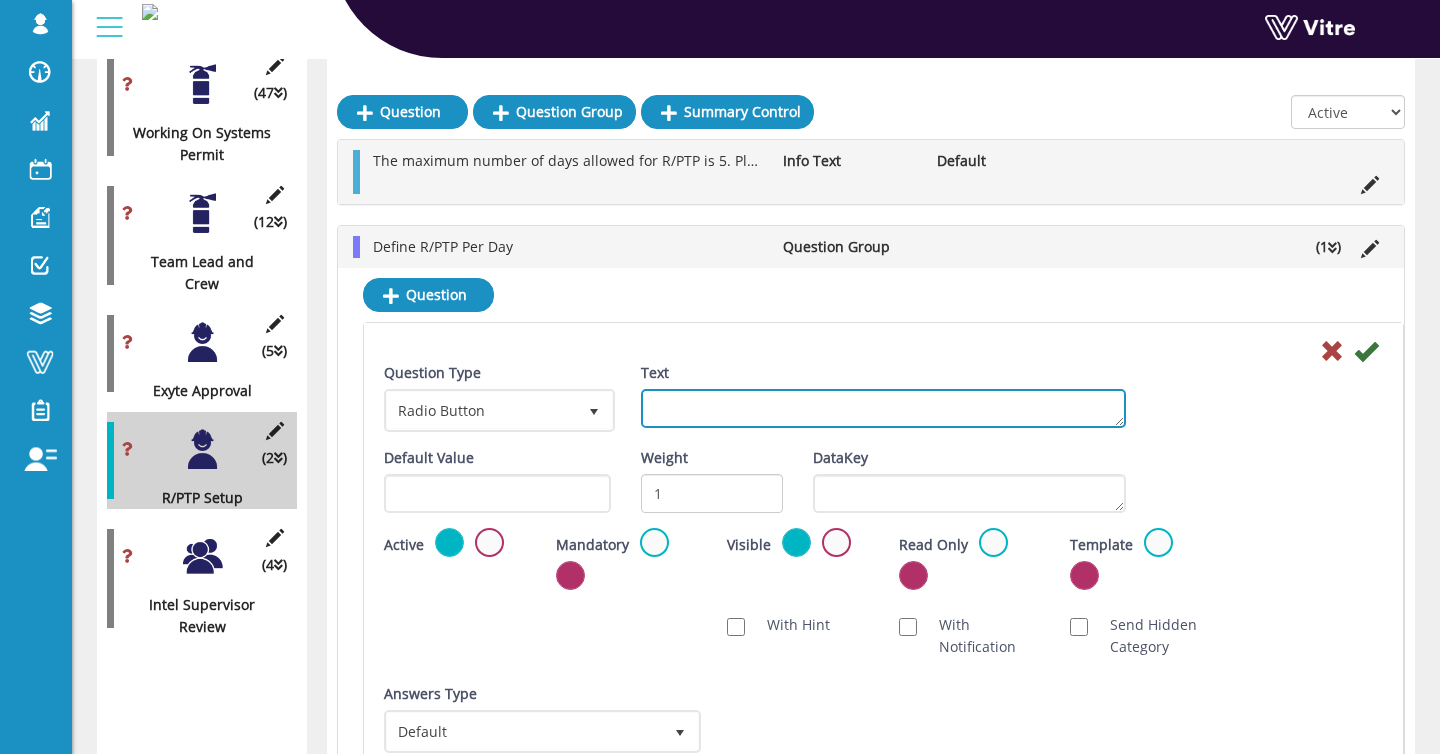 click on "Text" at bounding box center [883, 408] 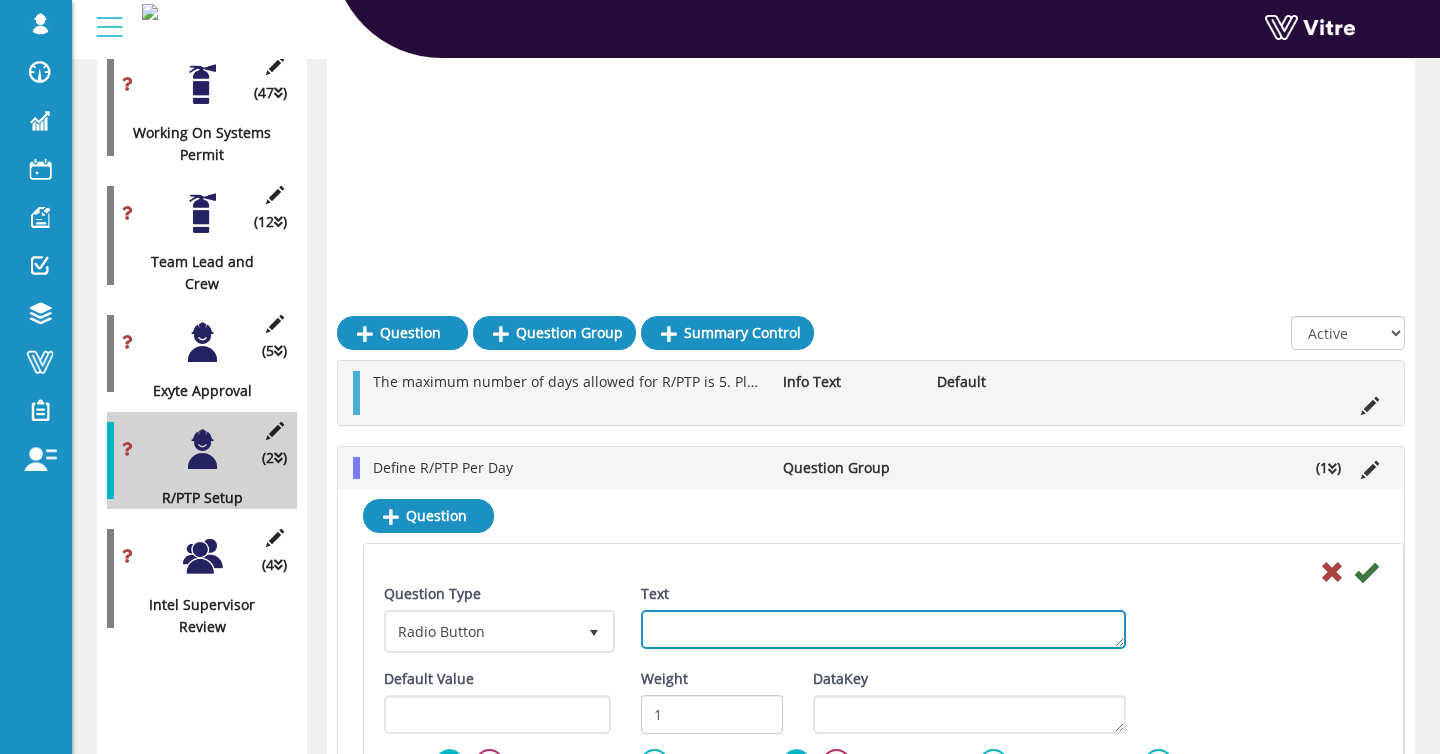 scroll, scrollTop: 3997, scrollLeft: 0, axis: vertical 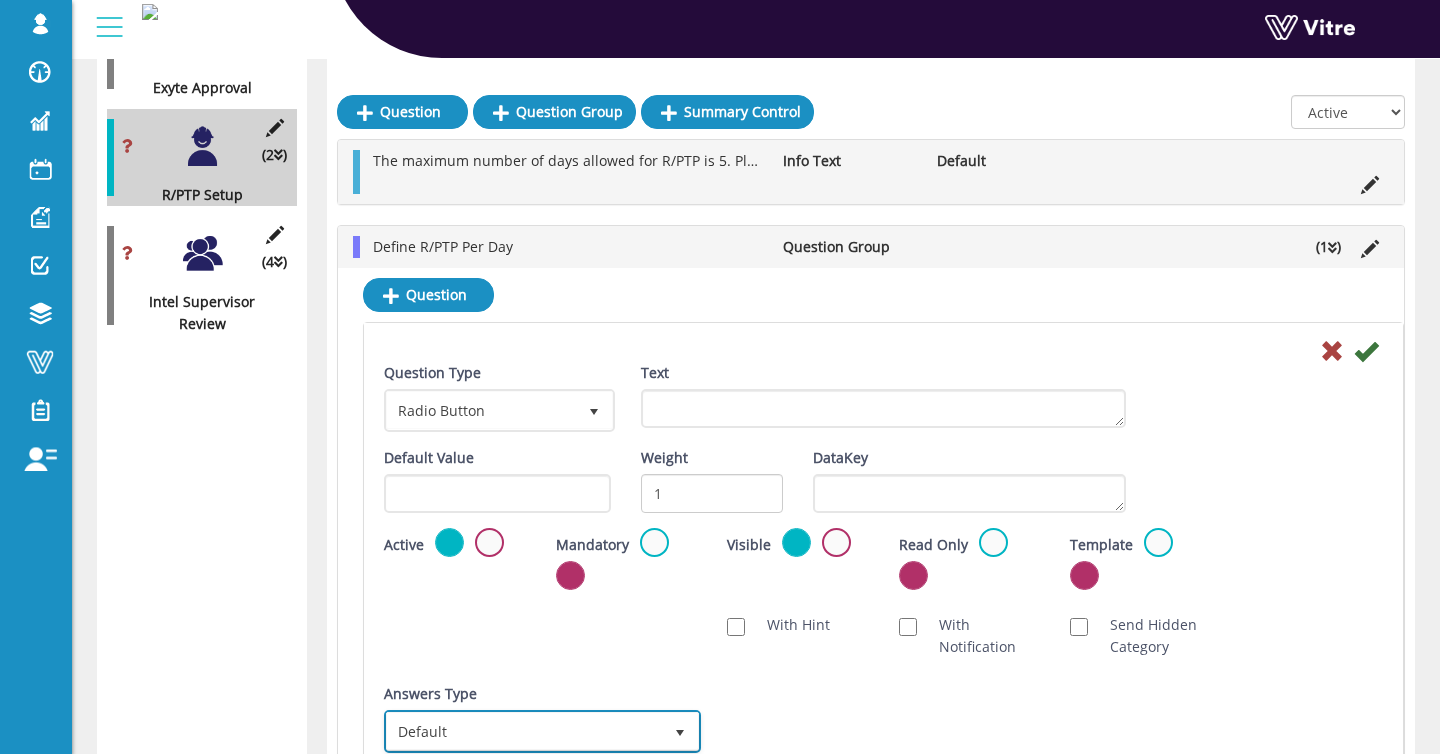 click on "Default" at bounding box center [524, 731] 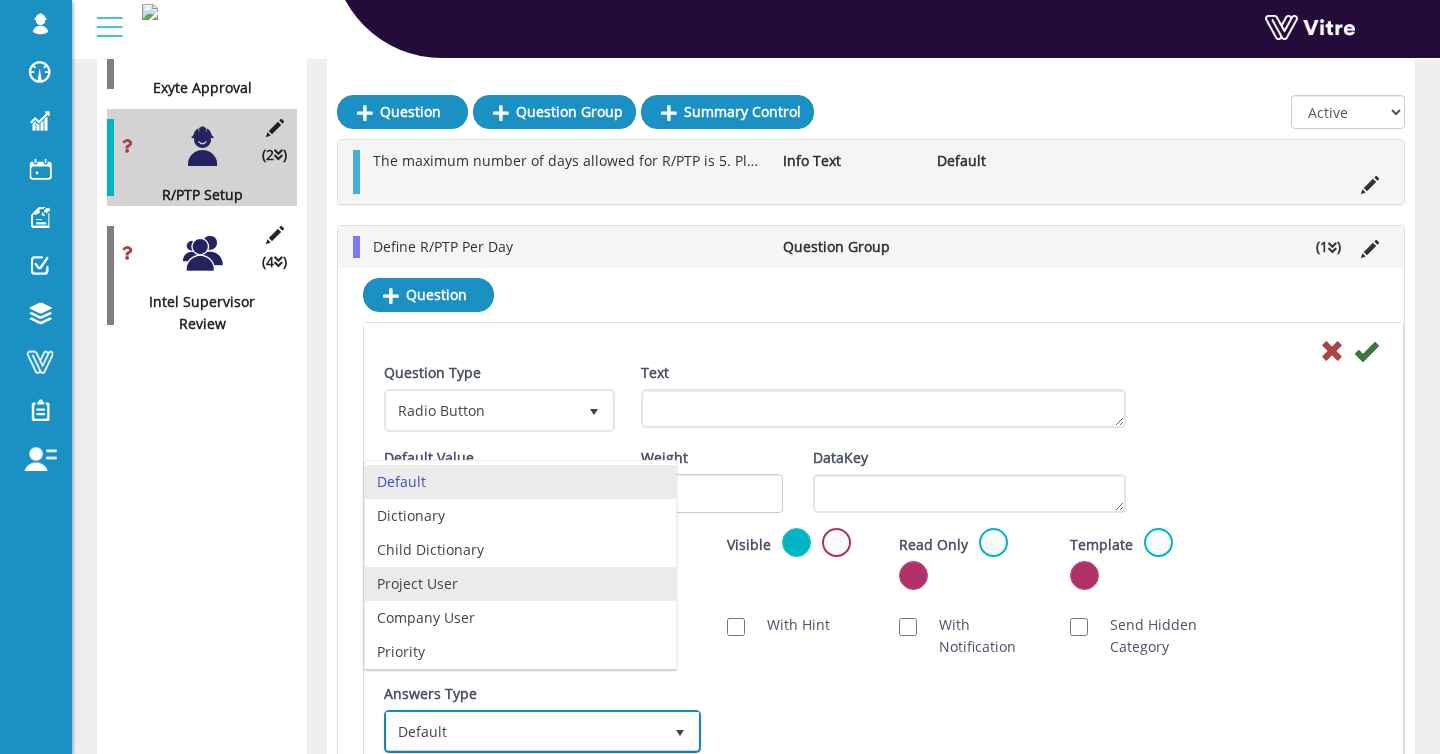 scroll, scrollTop: 38, scrollLeft: 0, axis: vertical 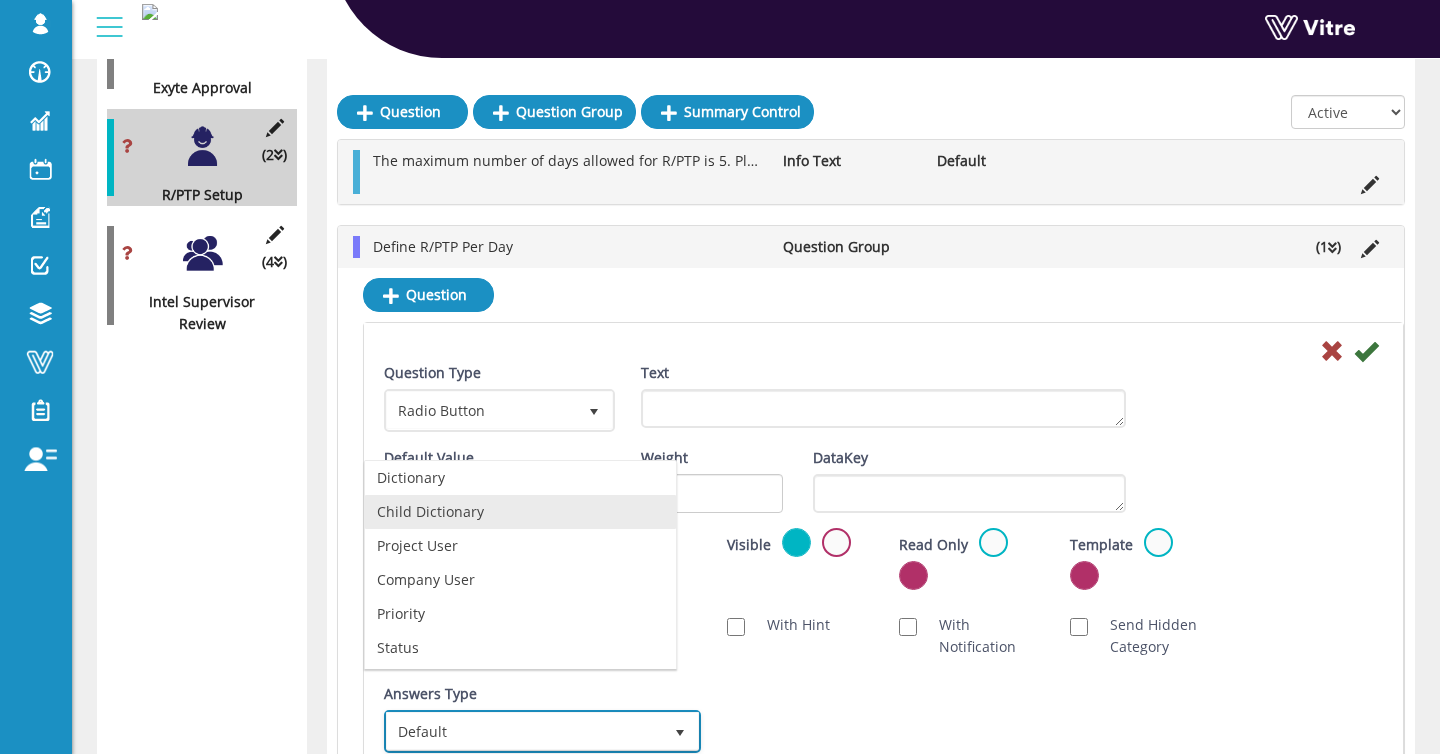 click on "Child Dictionary" at bounding box center (520, 512) 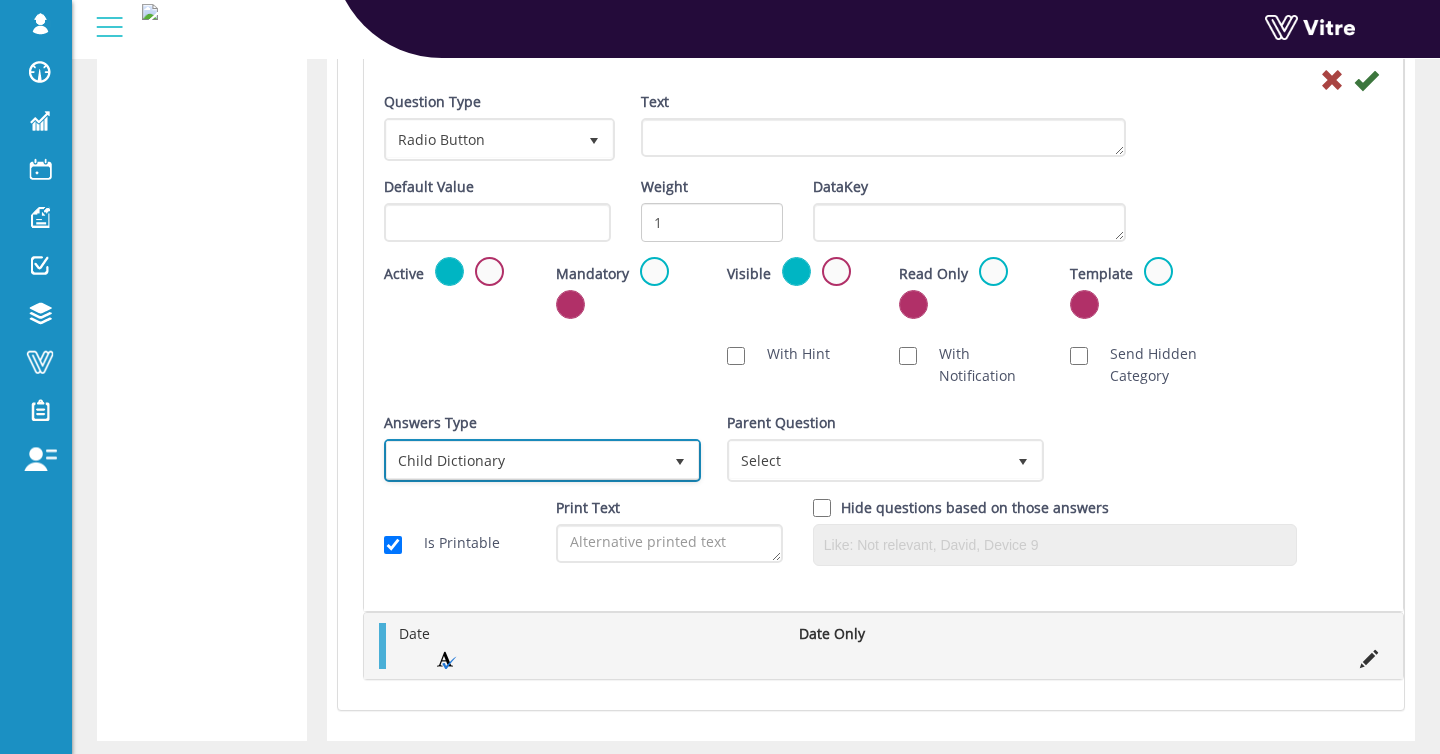 scroll, scrollTop: 4441, scrollLeft: 0, axis: vertical 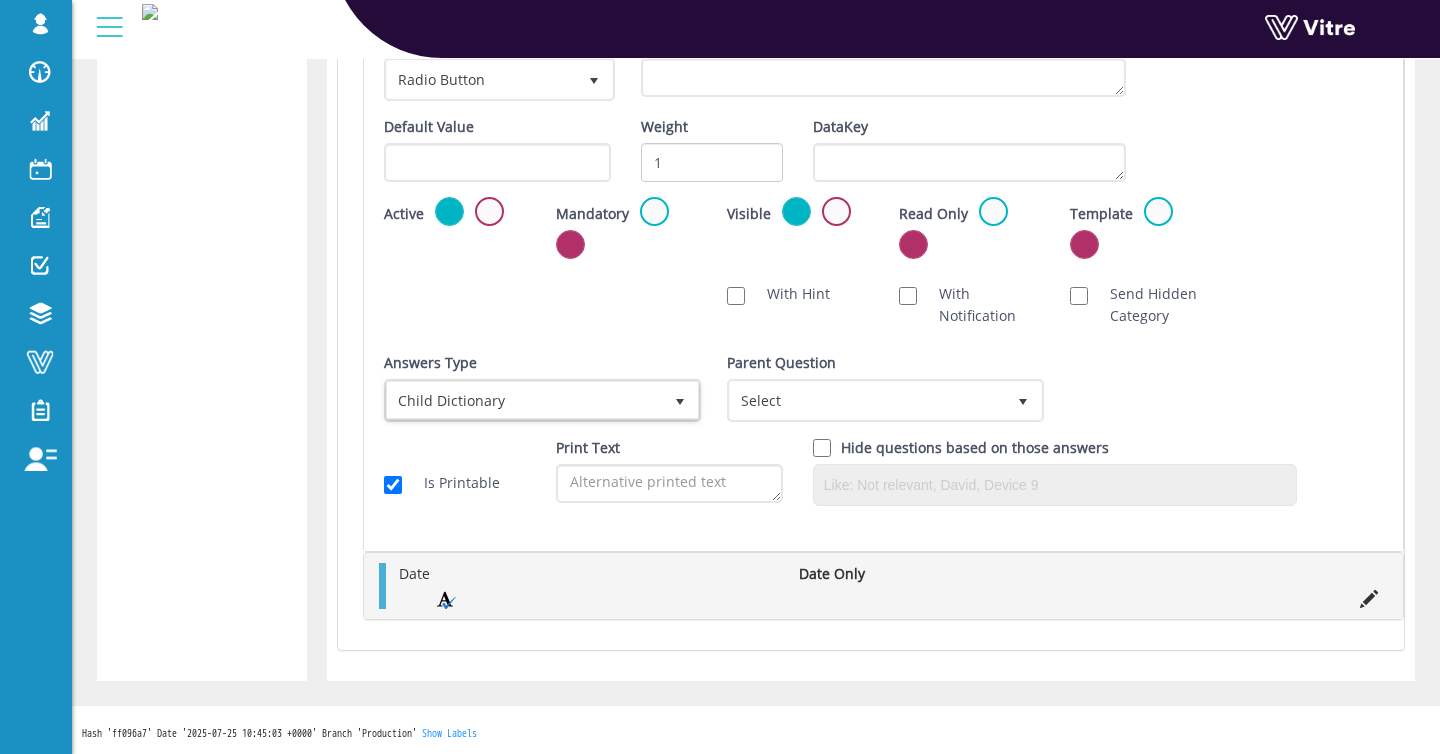 click on "Answers Type Child Dictionary 2" at bounding box center (540, 387) 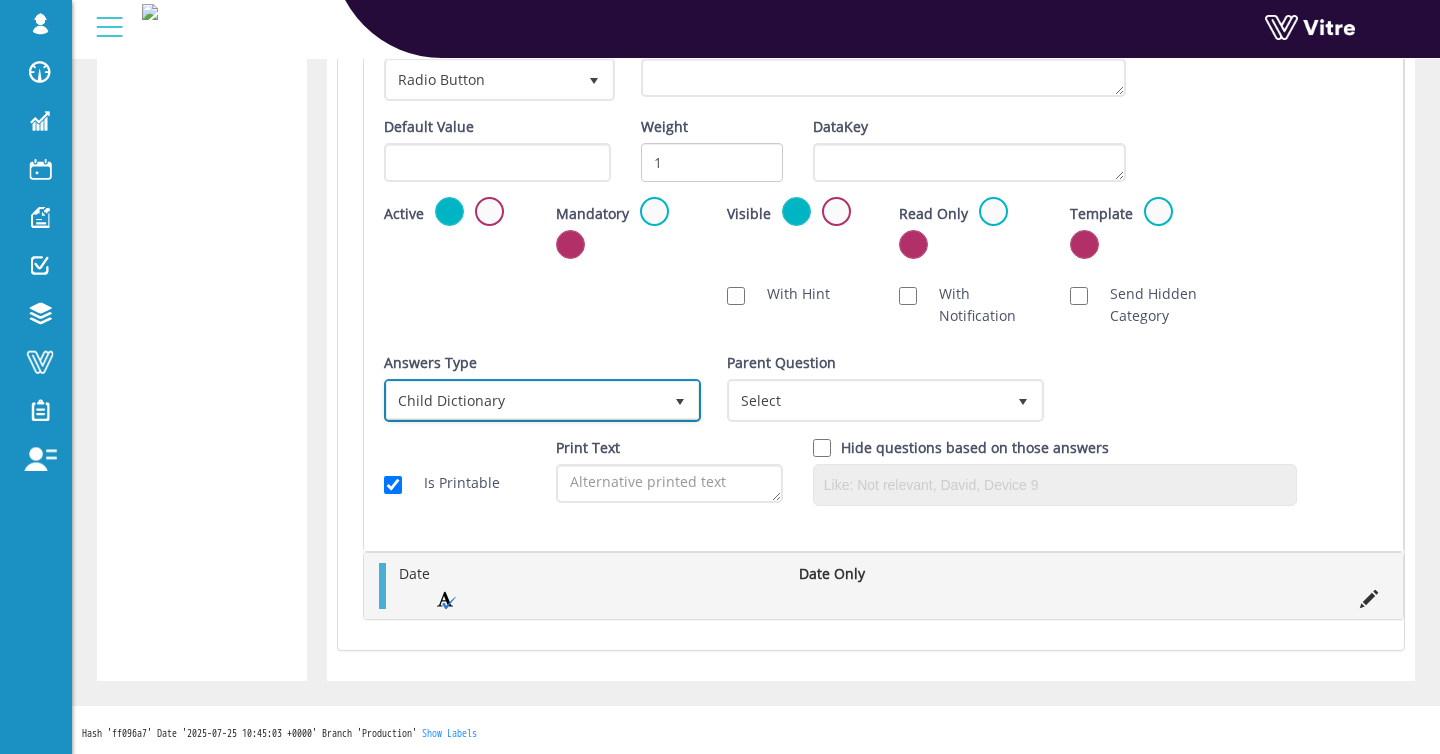 click on "Child Dictionary 2" at bounding box center (542, 400) 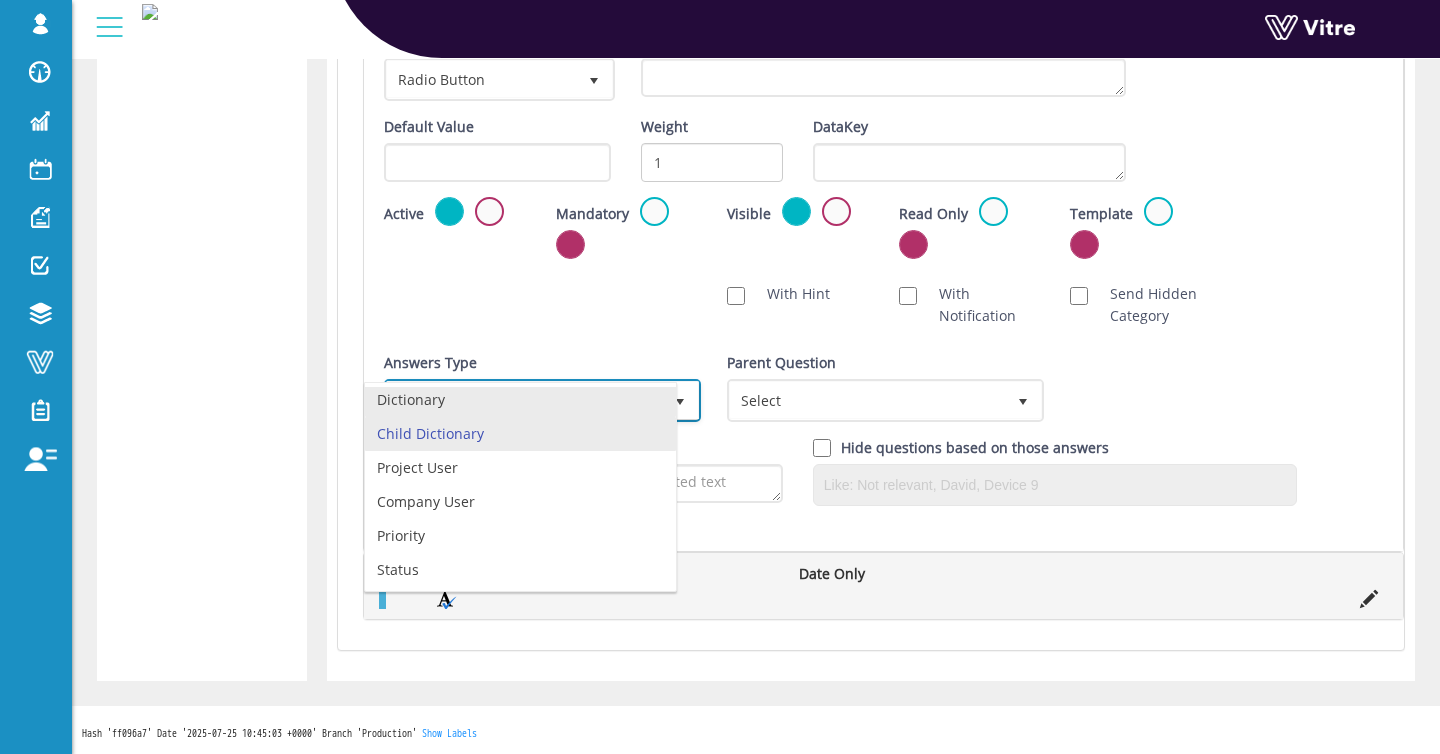 click on "Dictionary" at bounding box center (520, 400) 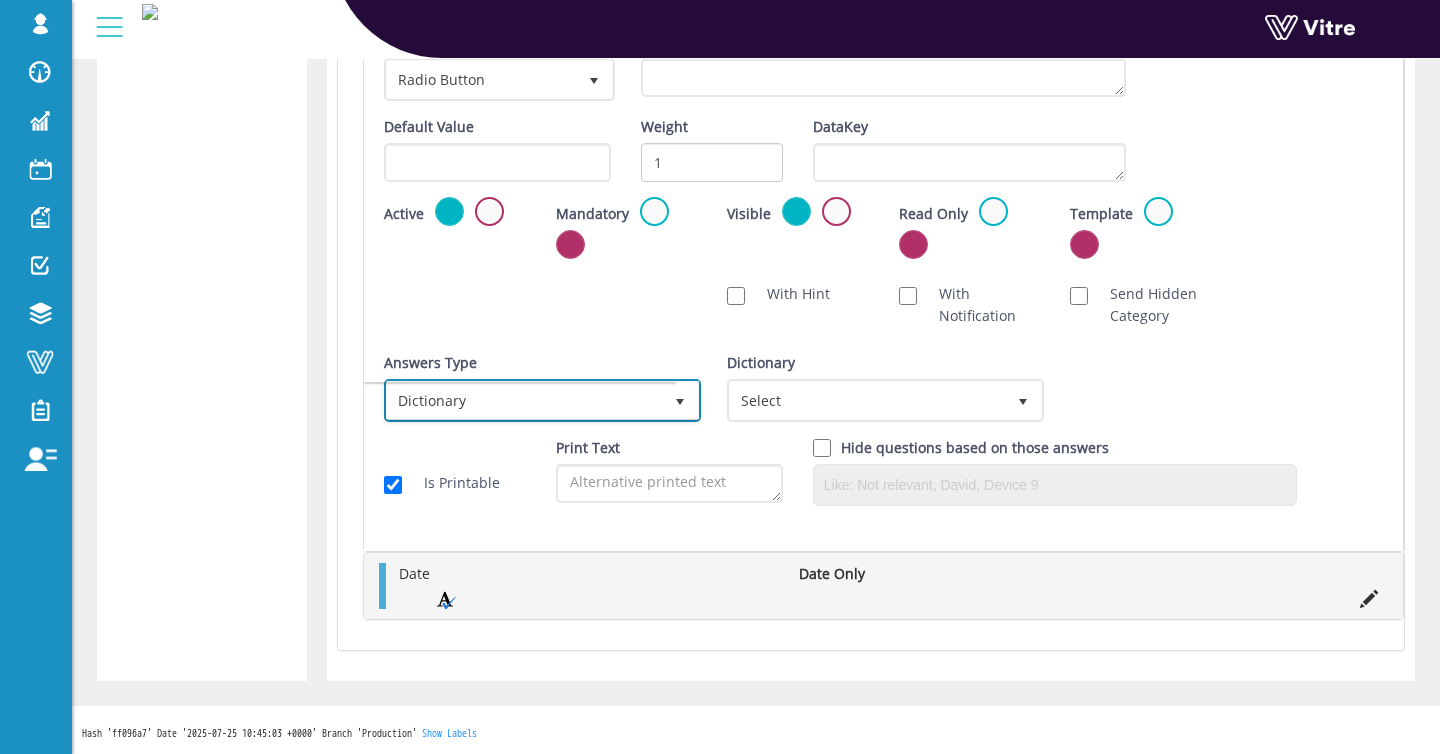 scroll, scrollTop: 34, scrollLeft: 0, axis: vertical 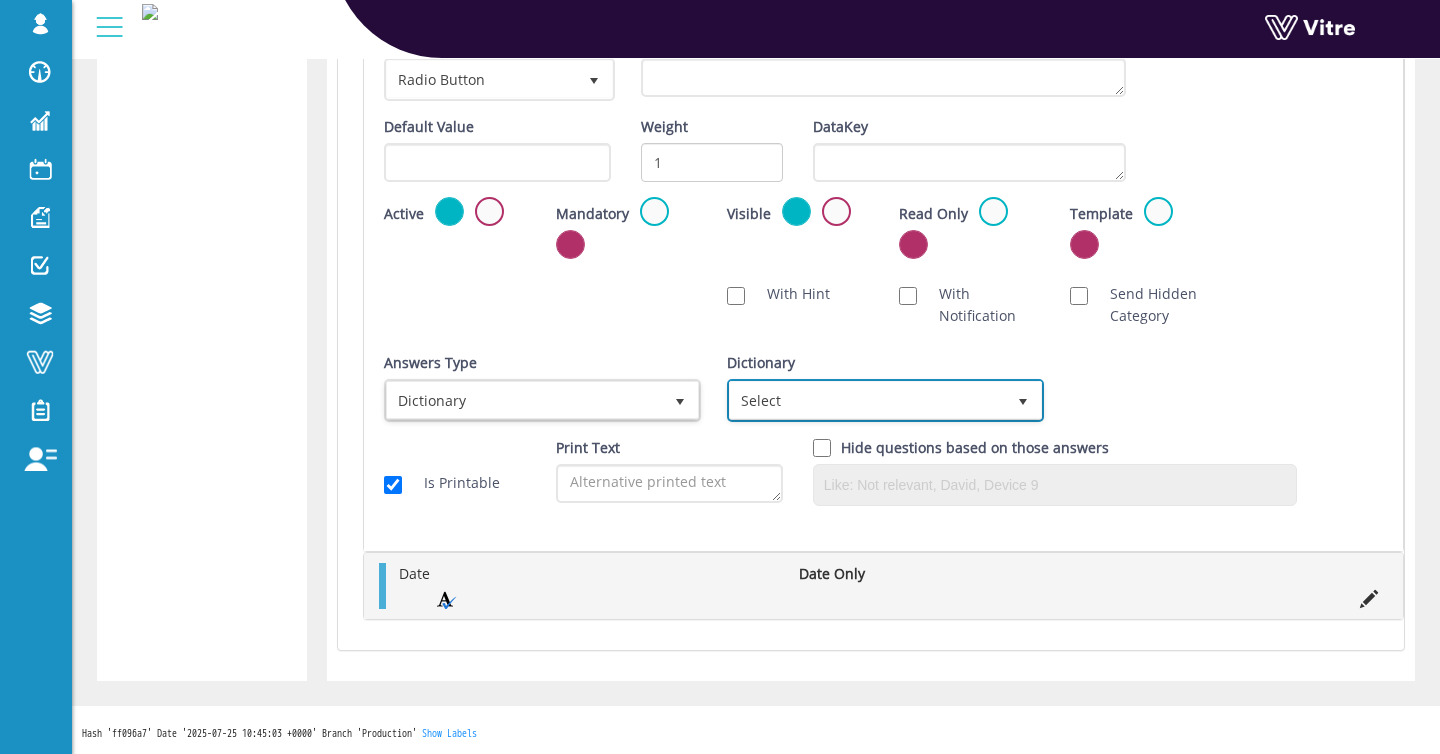 click on "Select" at bounding box center [867, 400] 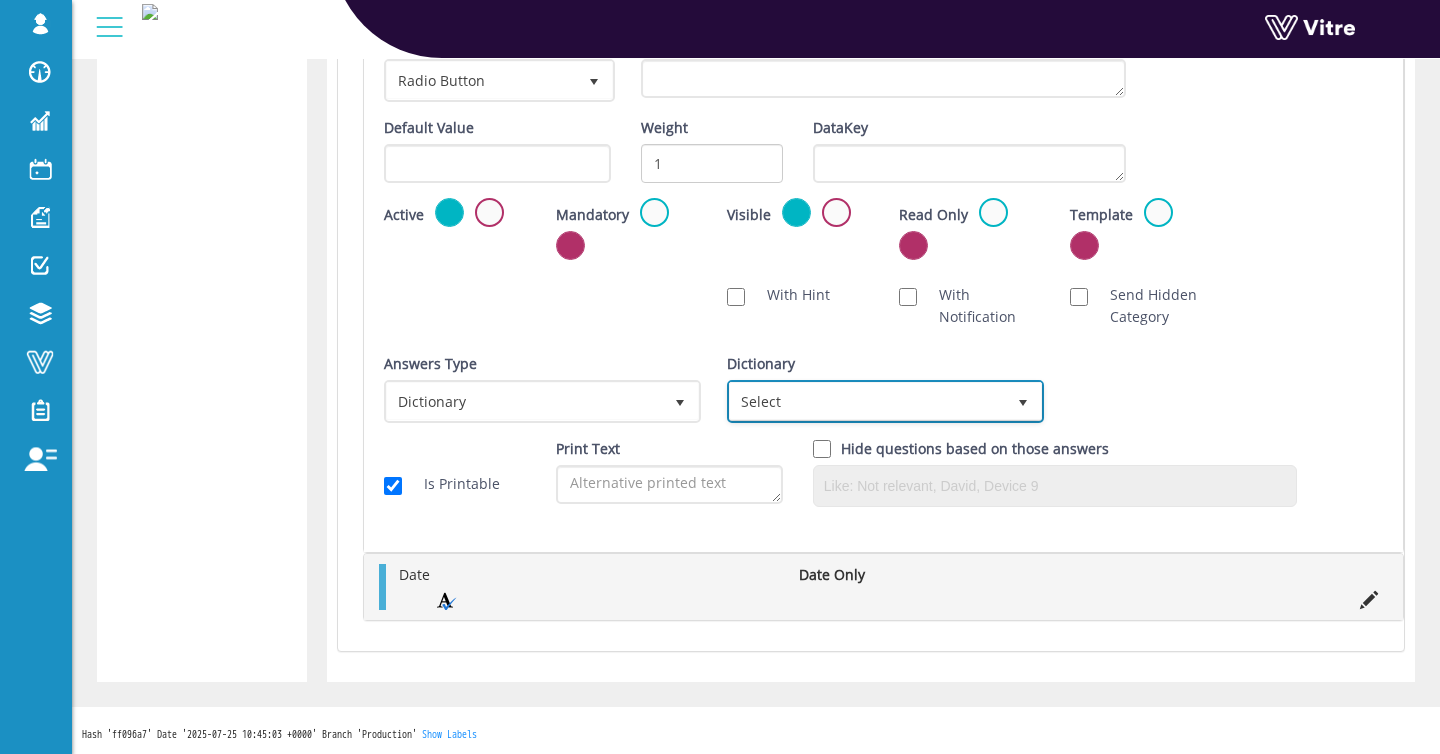 click on "Select" at bounding box center [867, 401] 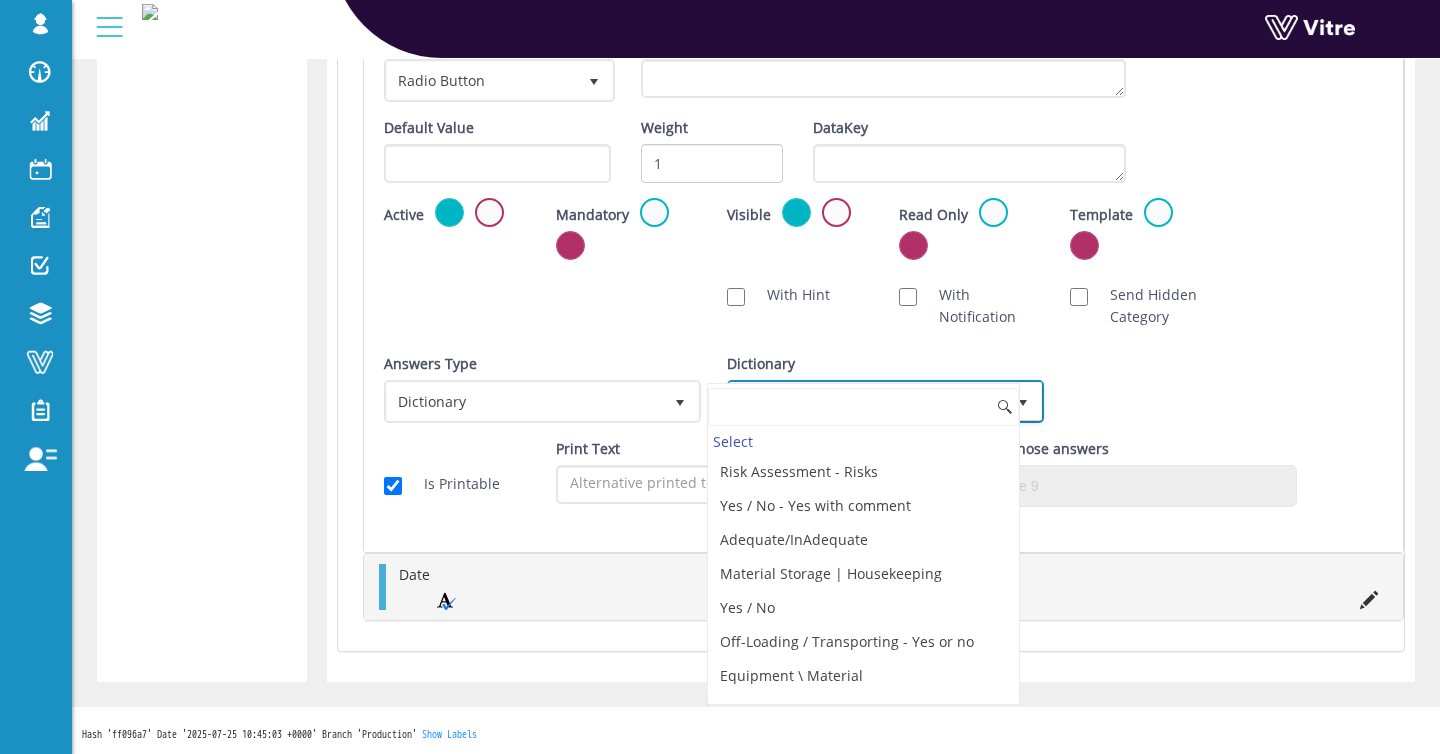 scroll, scrollTop: 4441, scrollLeft: 0, axis: vertical 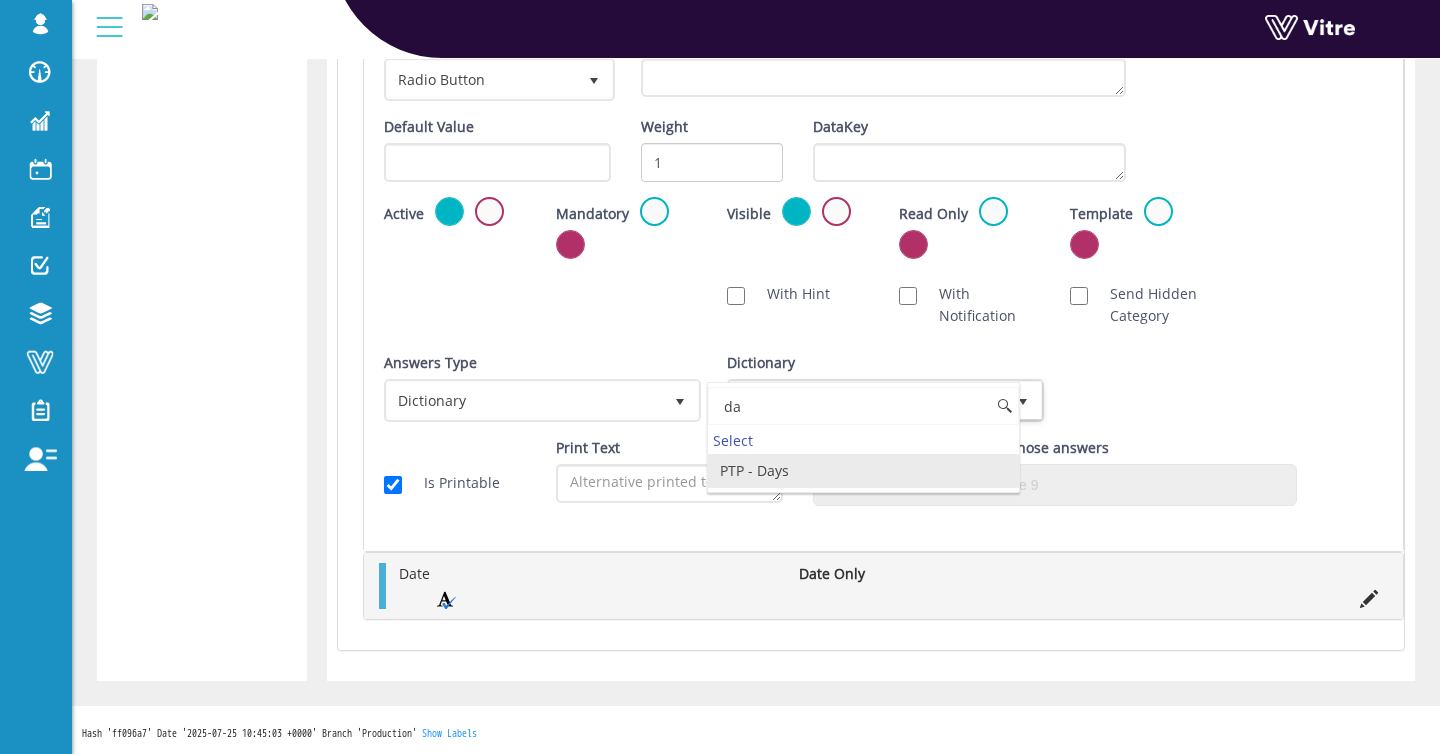 click on "PTP - Days" at bounding box center [863, 471] 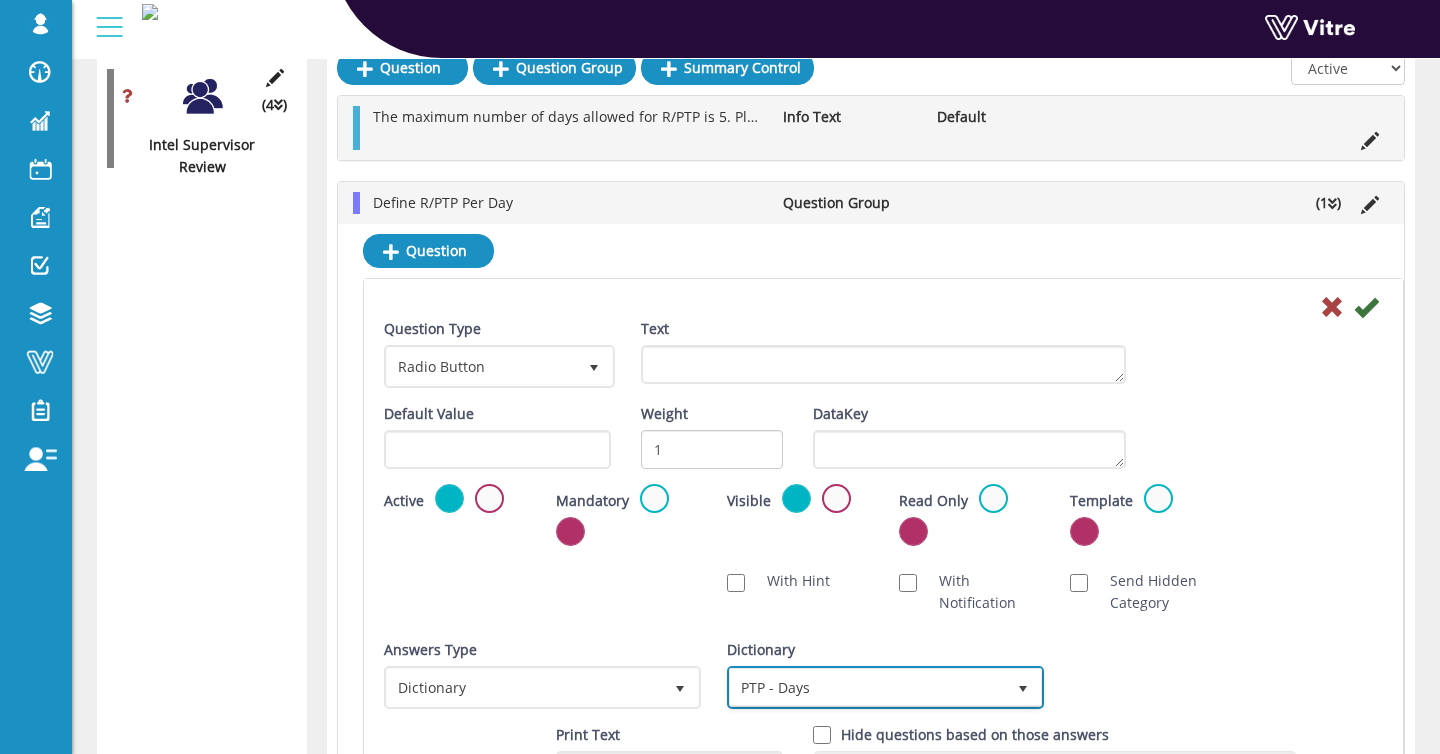 scroll, scrollTop: 4151, scrollLeft: 0, axis: vertical 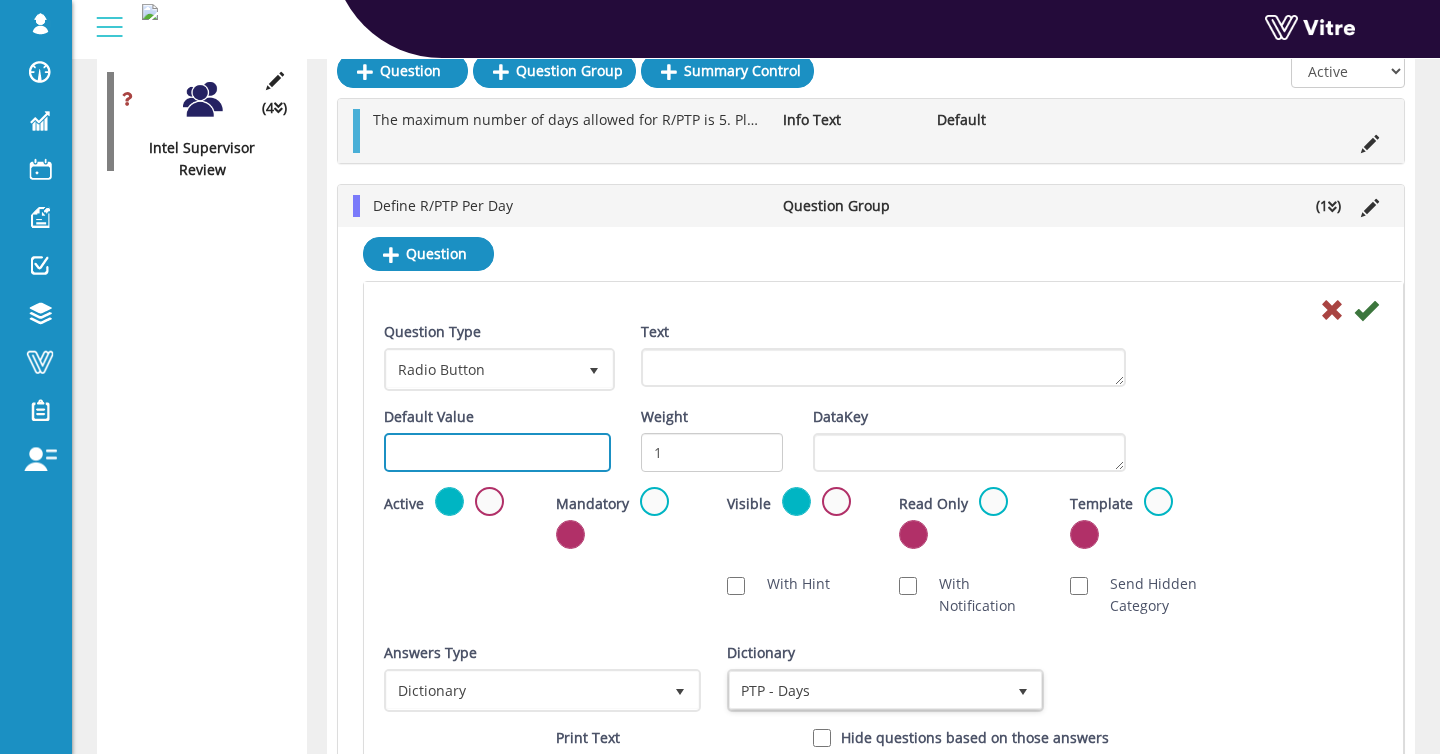 click at bounding box center (497, 452) 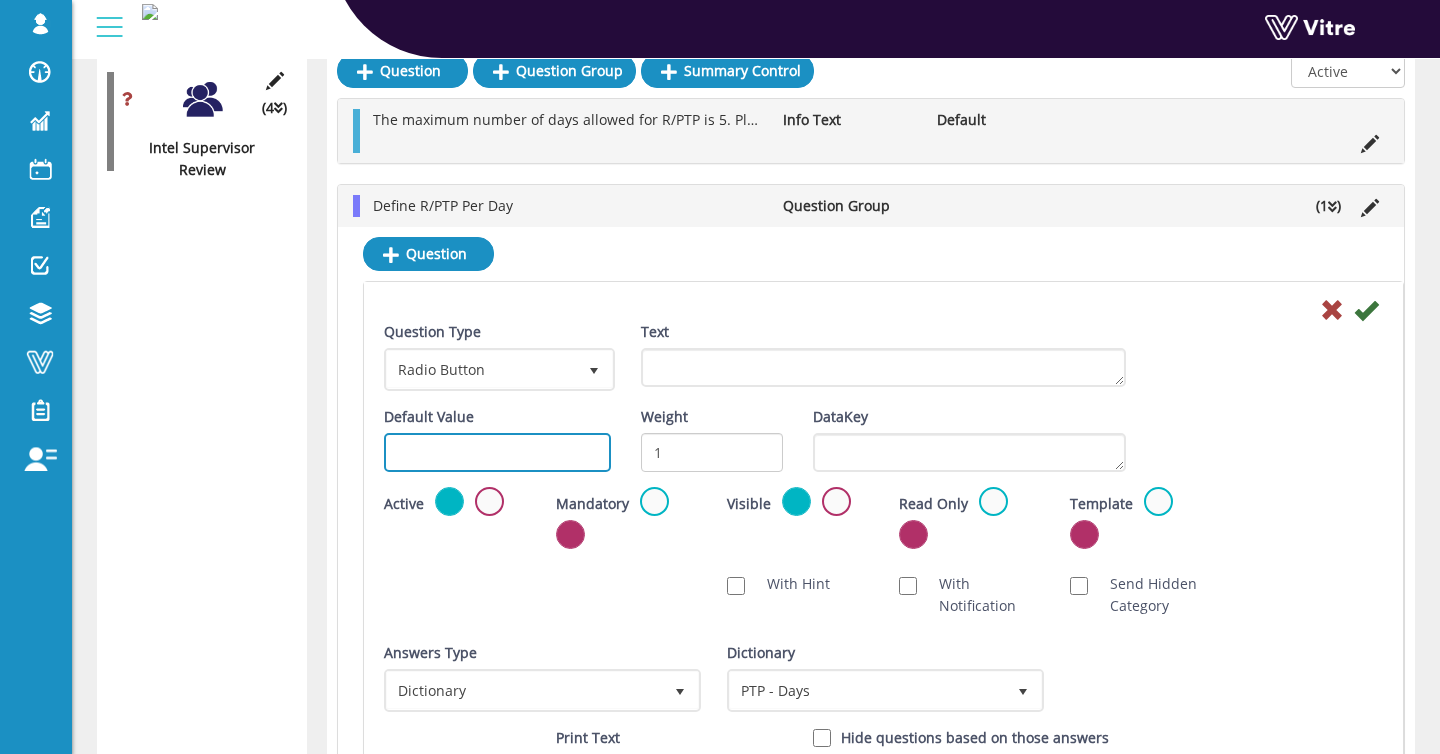 paste on "#task.Day" 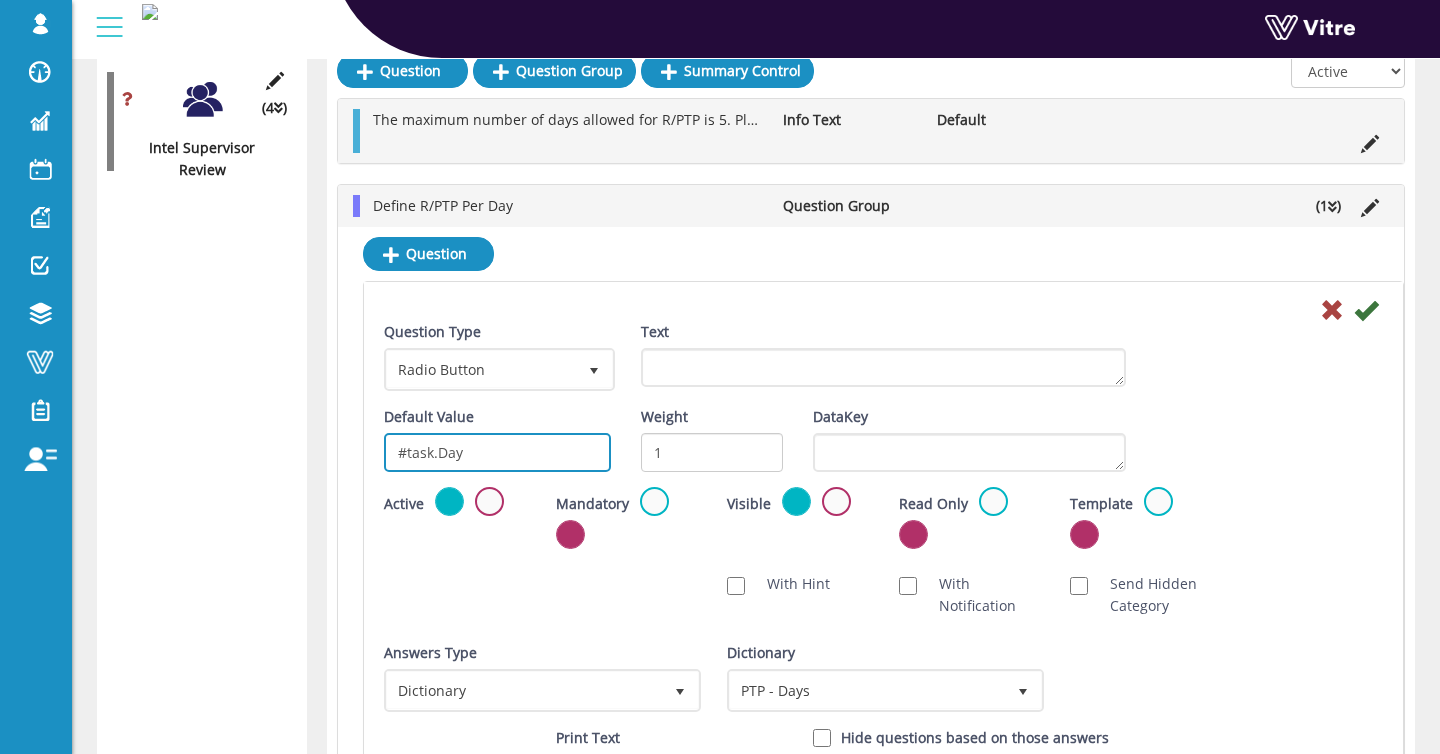 type on "#task.Day" 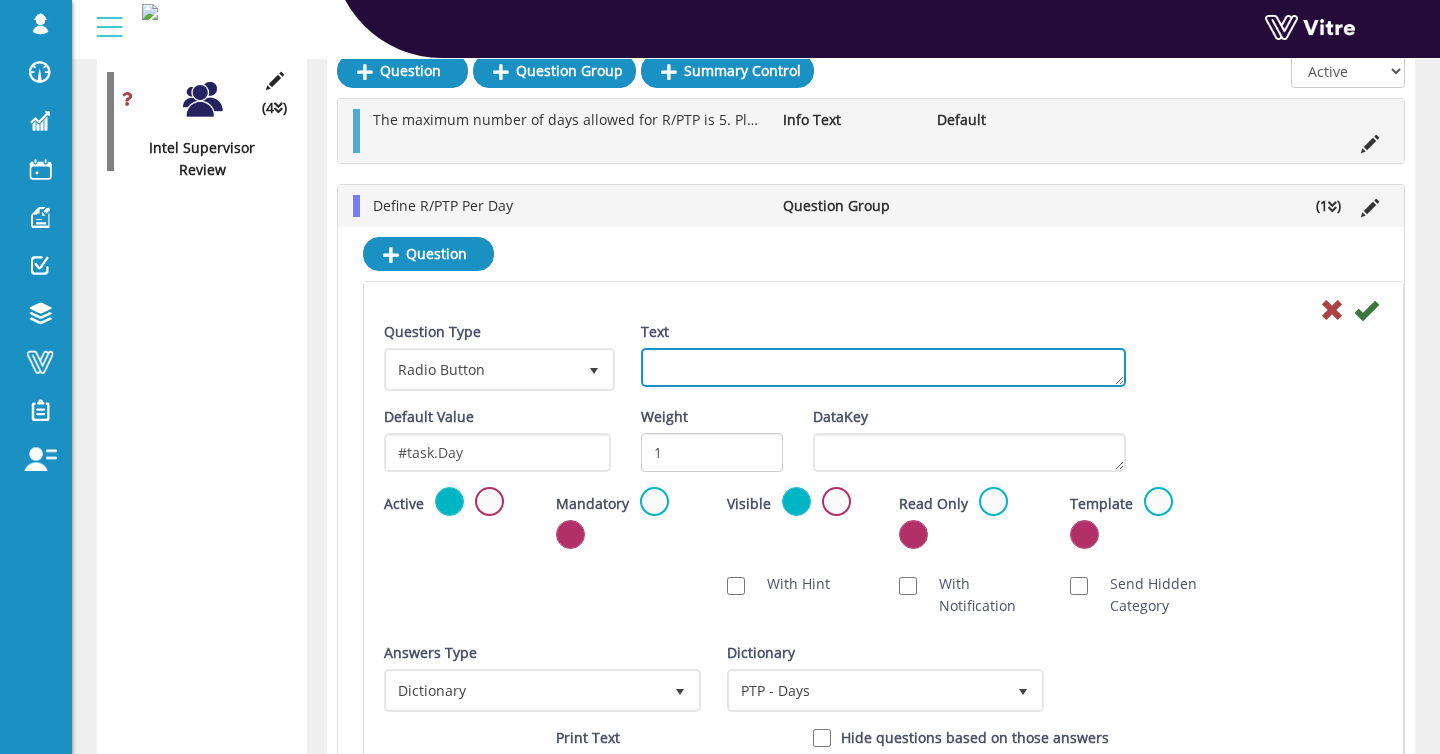 click on "Text" at bounding box center [883, 367] 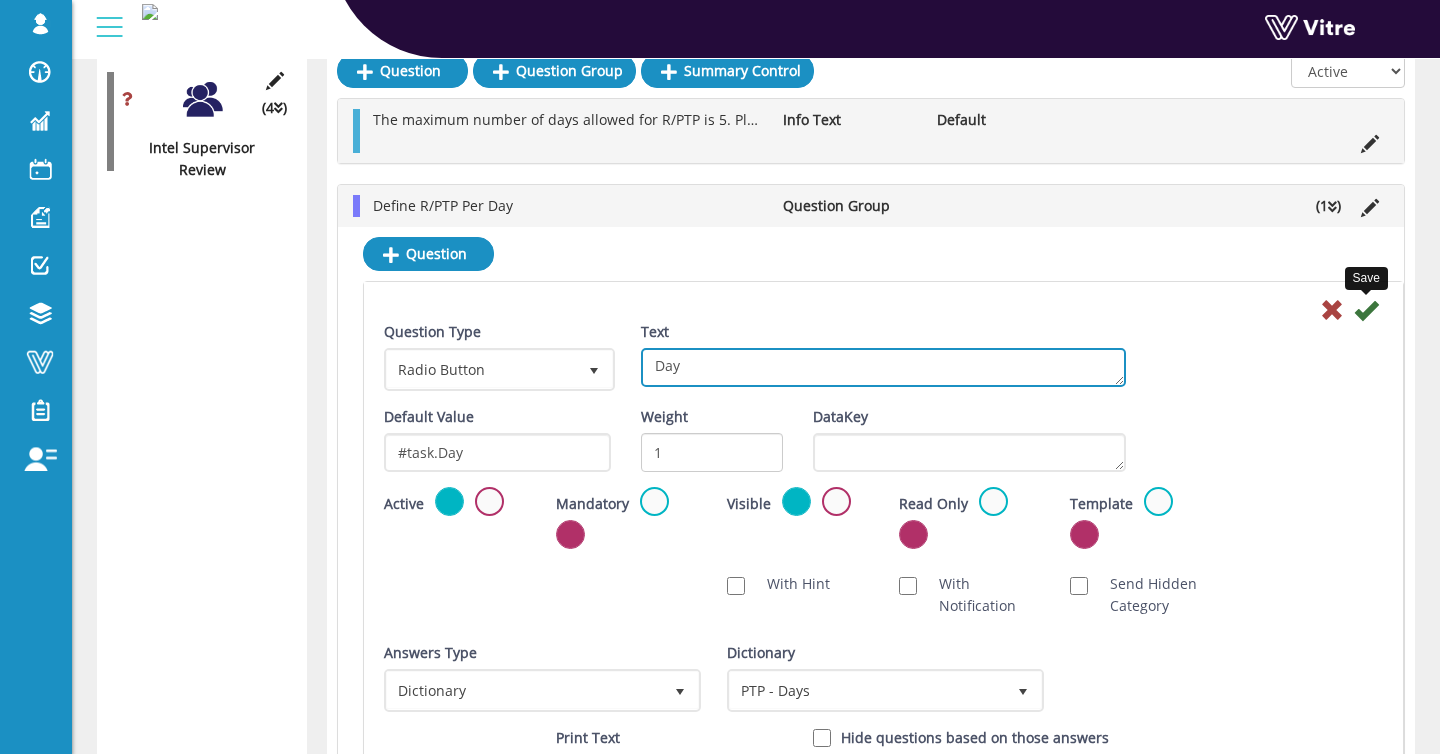 type on "Day" 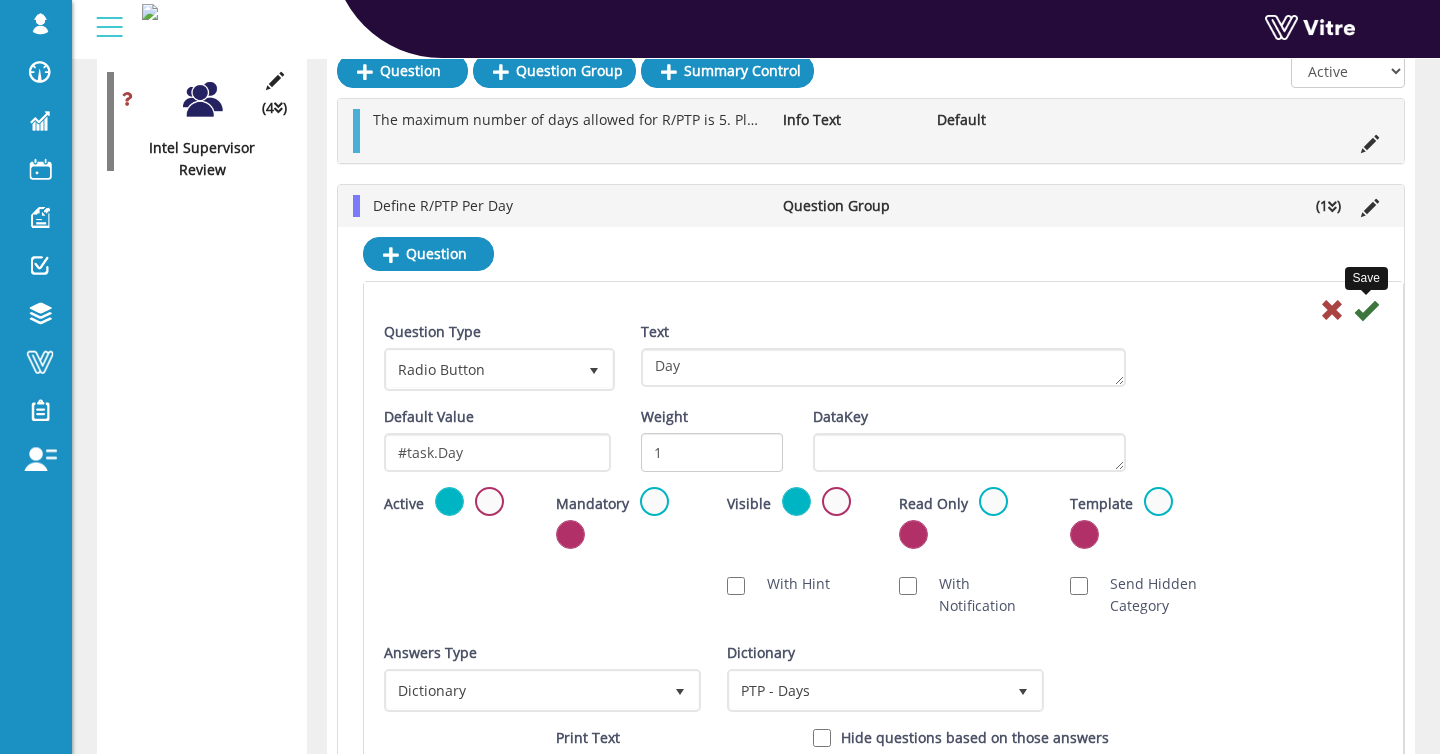 click at bounding box center (1366, 310) 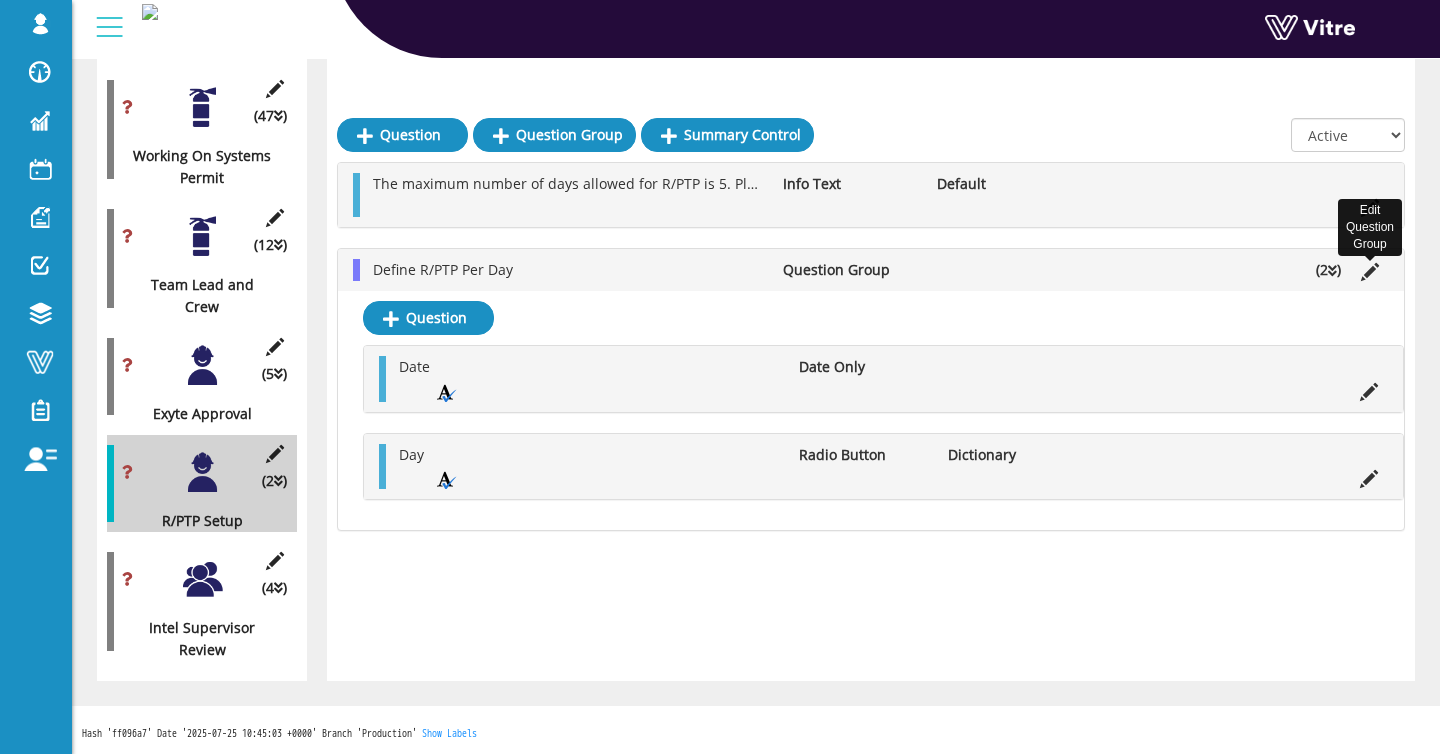click at bounding box center (1370, 272) 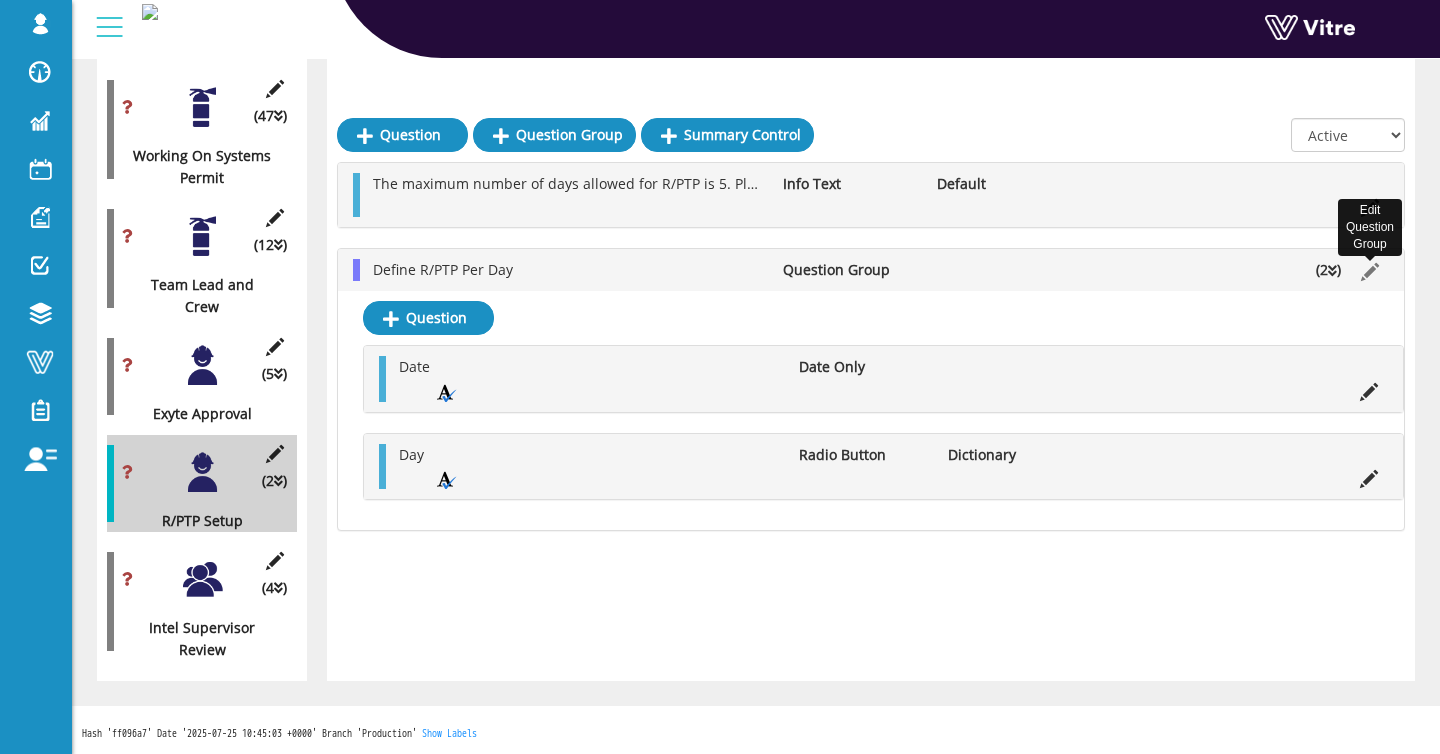 scroll, scrollTop: 4151, scrollLeft: 0, axis: vertical 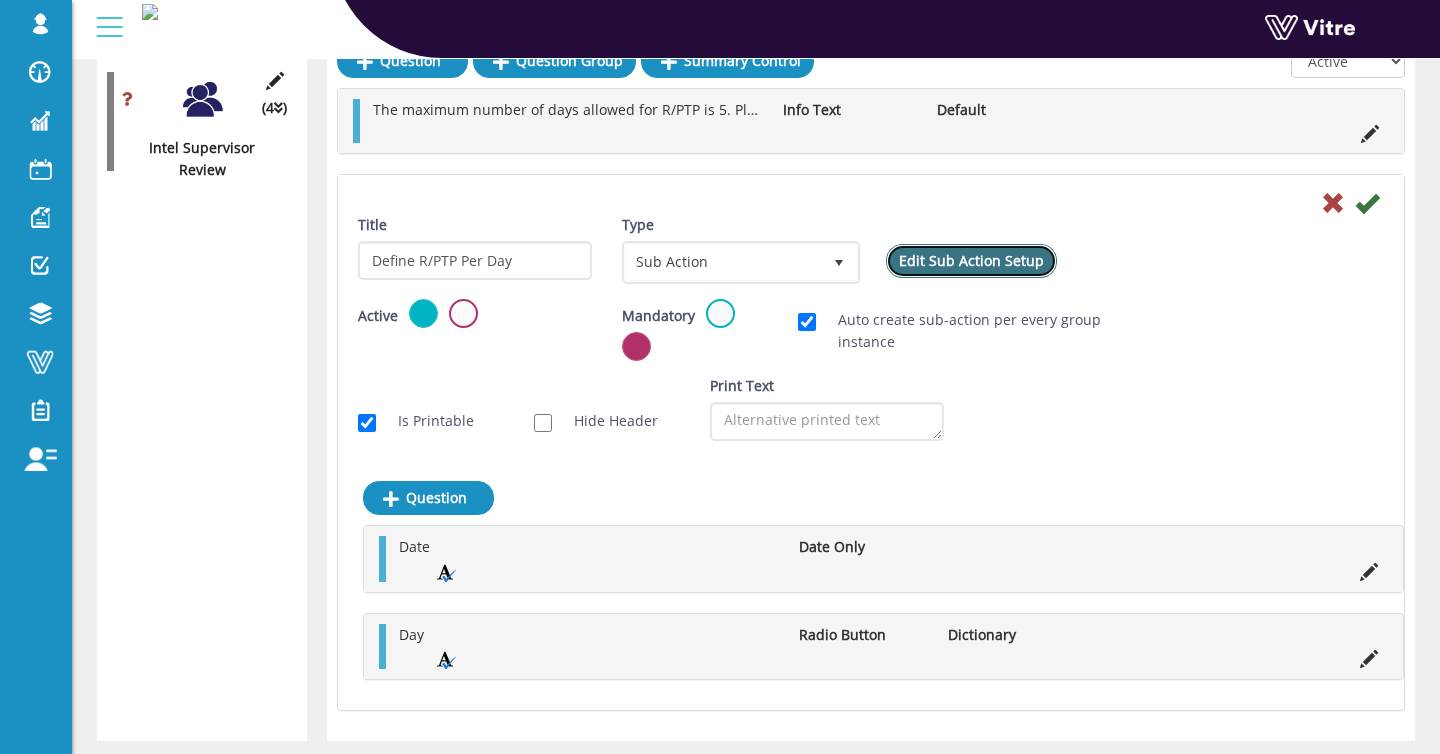 click on "Edit Sub Action Setup" at bounding box center [971, 261] 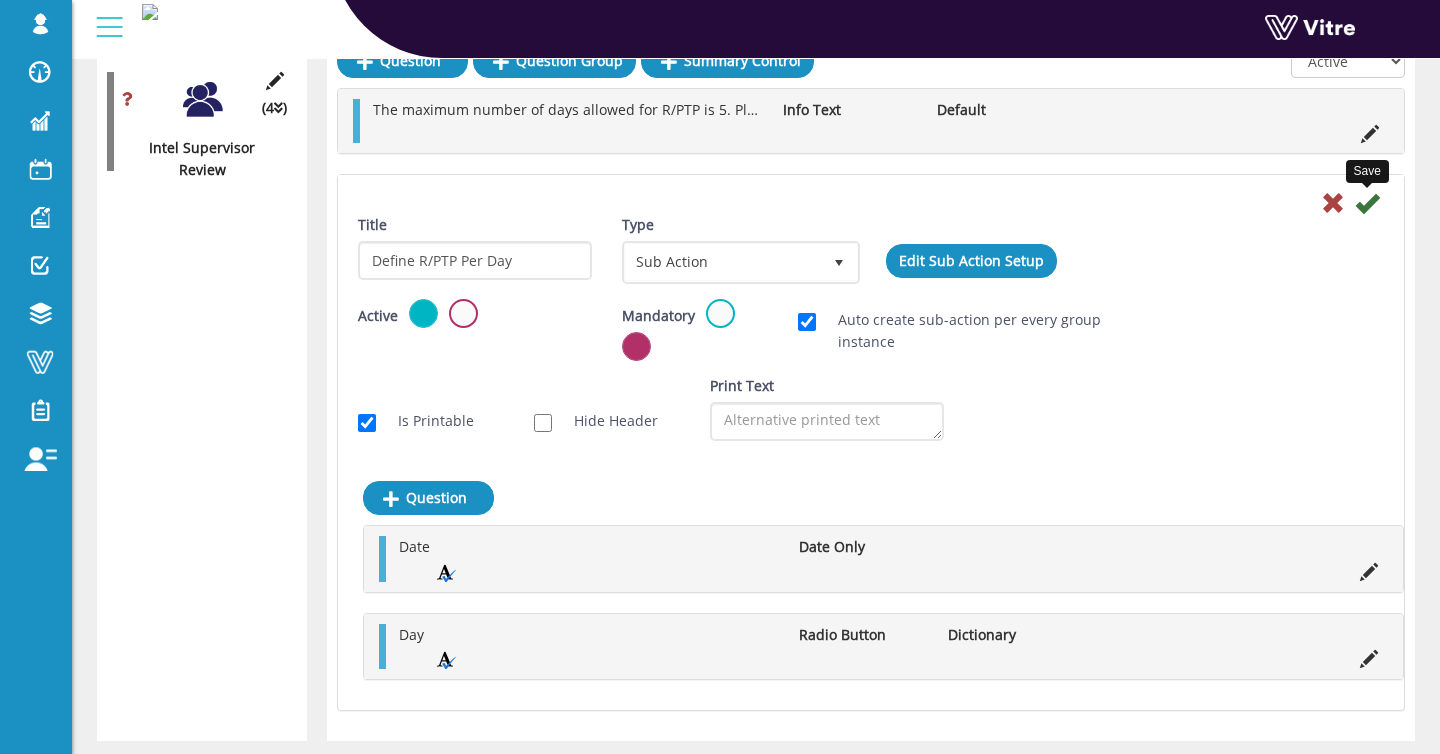 drag, startPoint x: 1366, startPoint y: 211, endPoint x: 1341, endPoint y: 234, distance: 33.970577 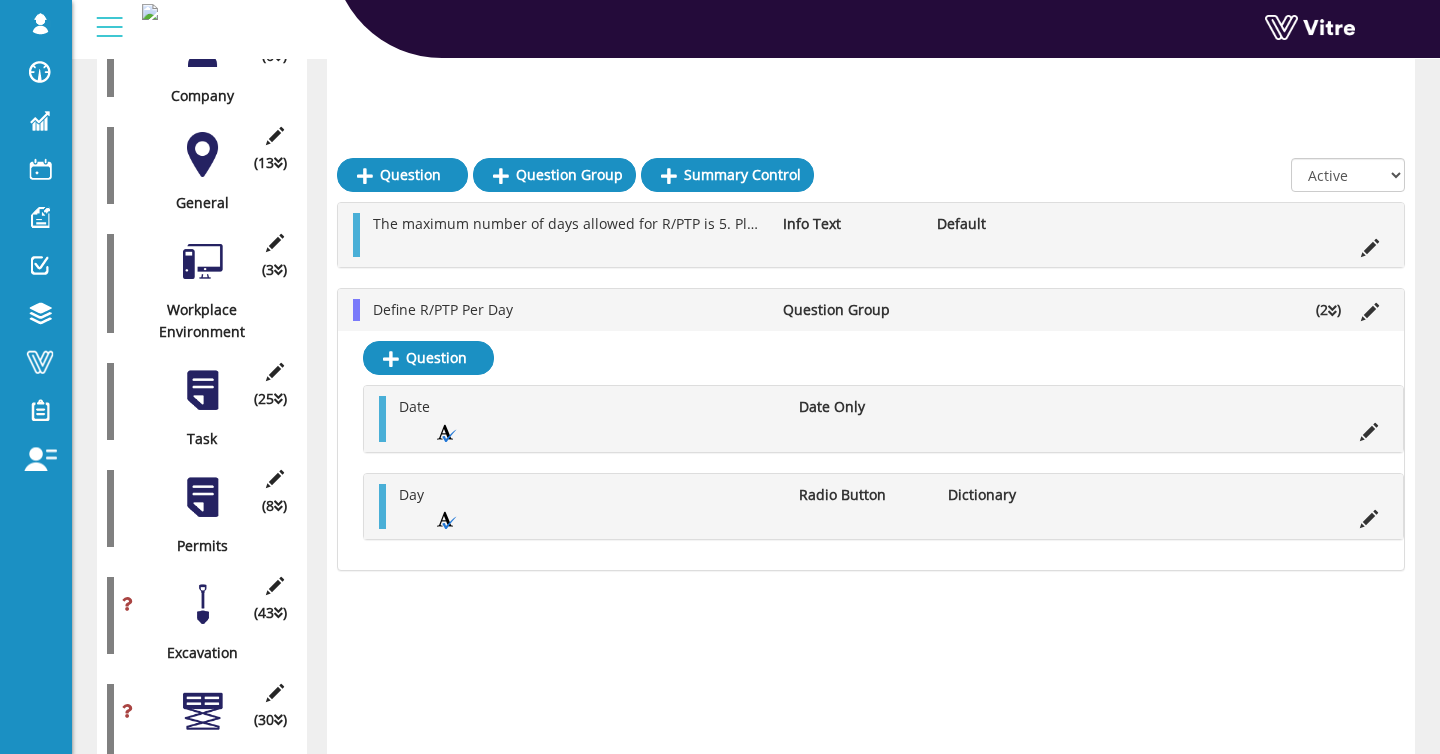 scroll, scrollTop: 0, scrollLeft: 0, axis: both 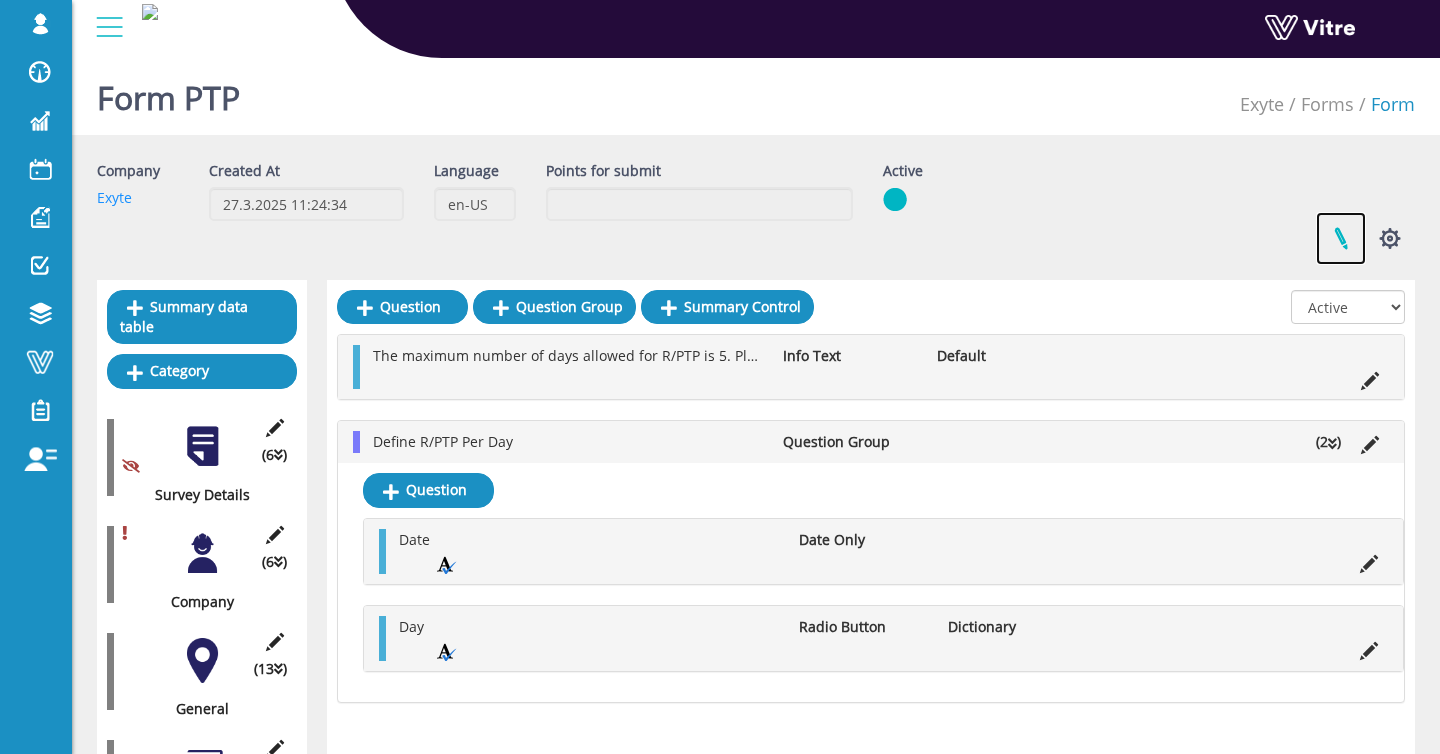 click at bounding box center [1341, 238] 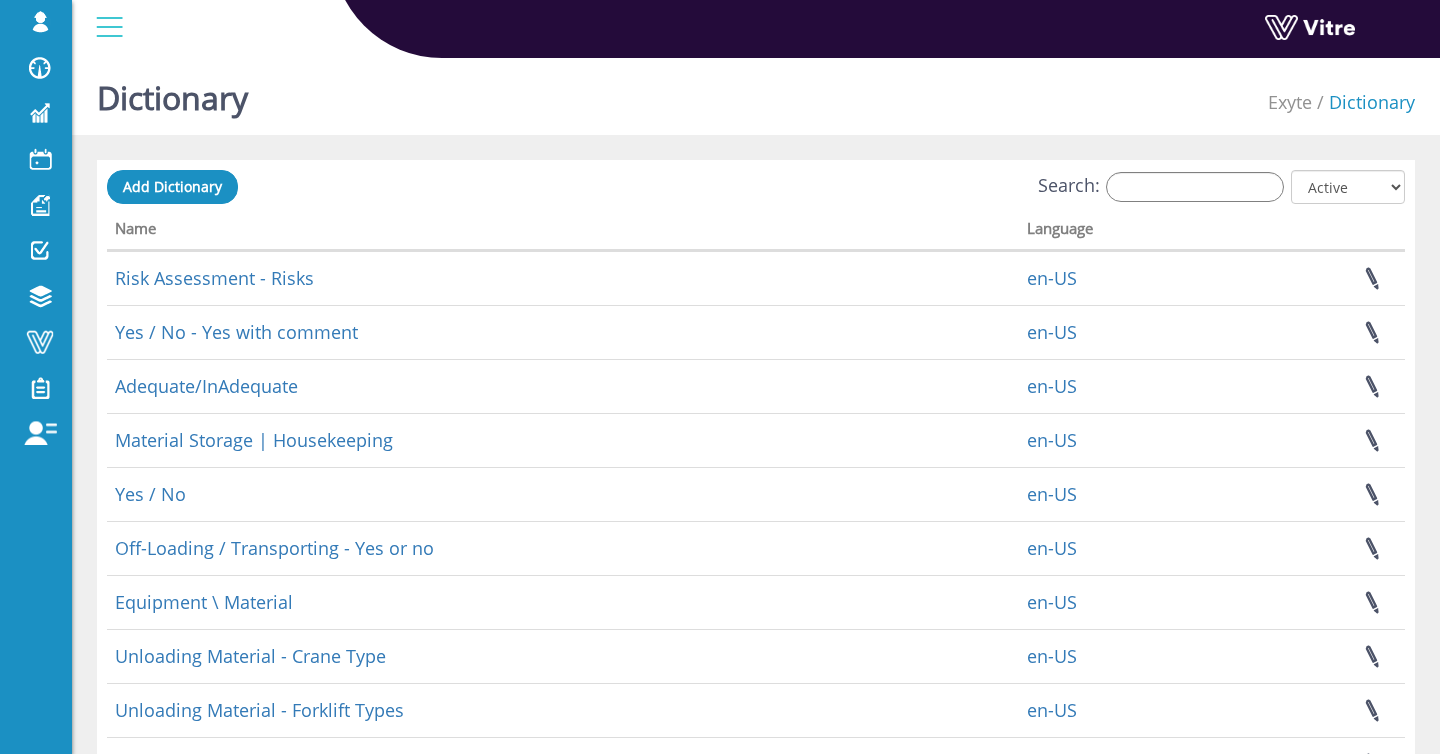 scroll, scrollTop: 0, scrollLeft: 0, axis: both 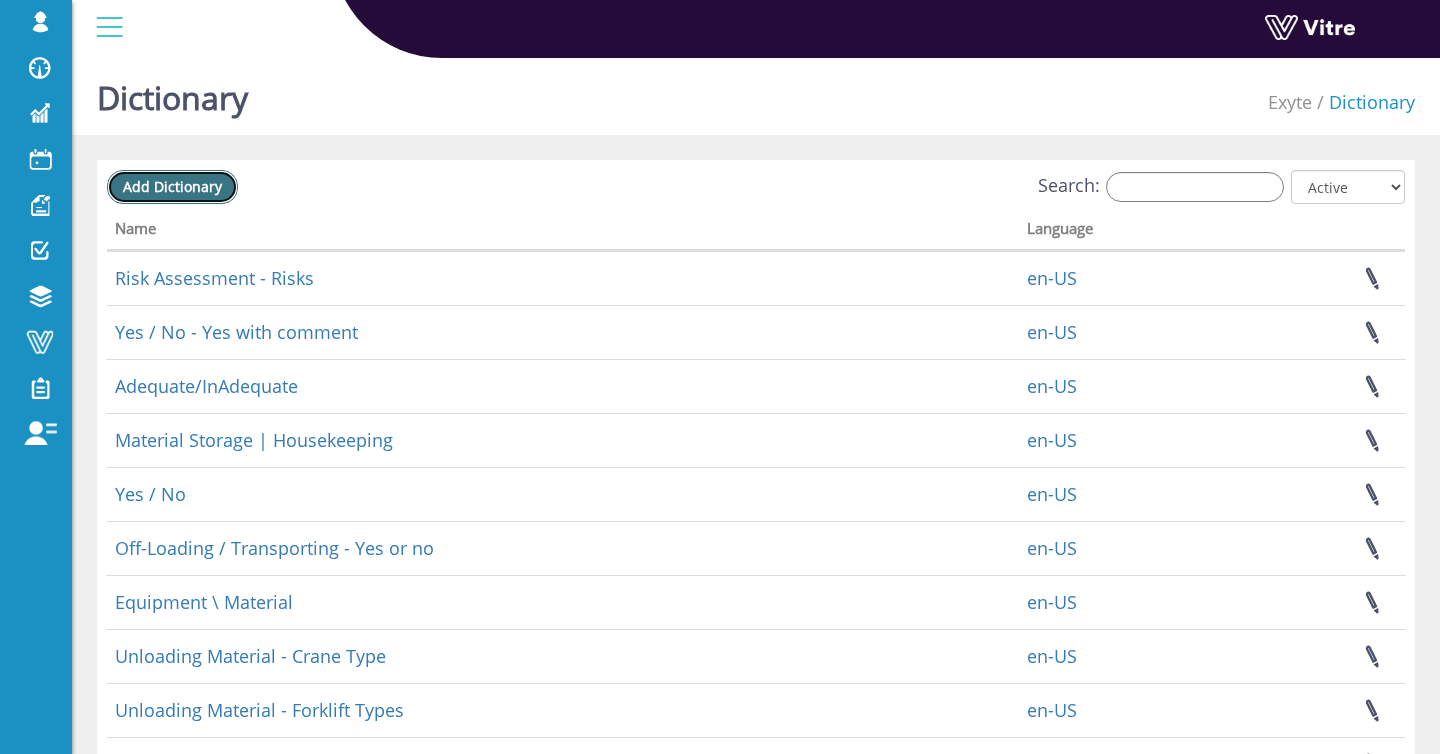 click on "Add Dictionary" at bounding box center [172, 186] 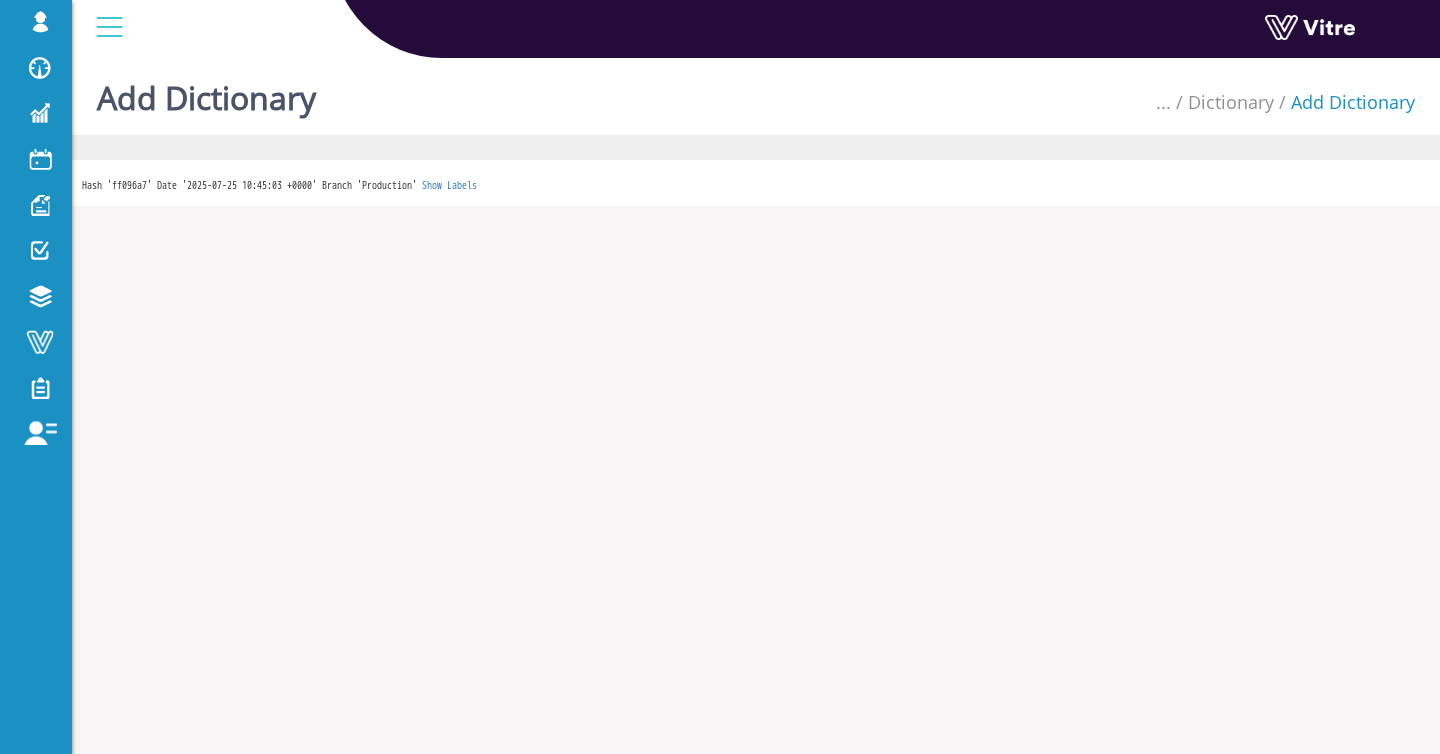 scroll, scrollTop: 0, scrollLeft: 0, axis: both 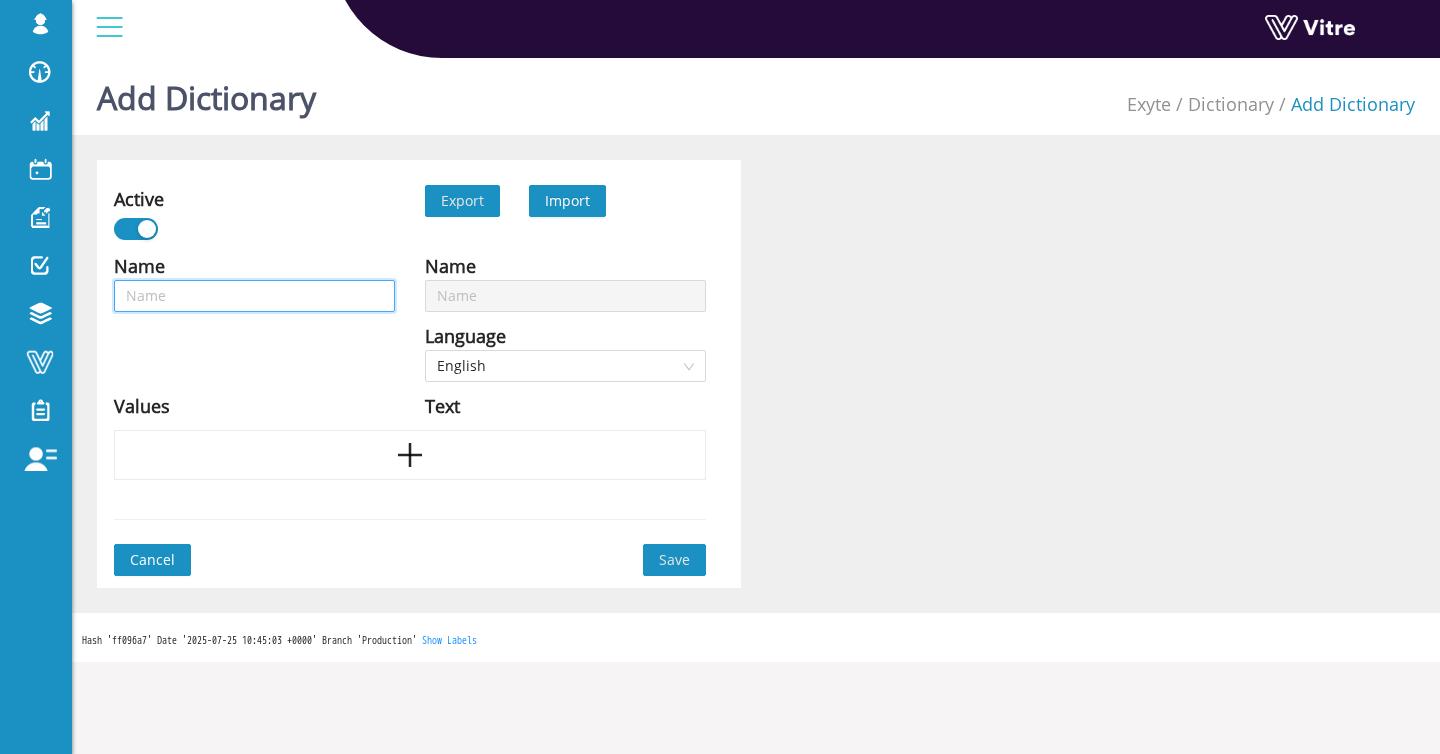 click at bounding box center (254, 296) 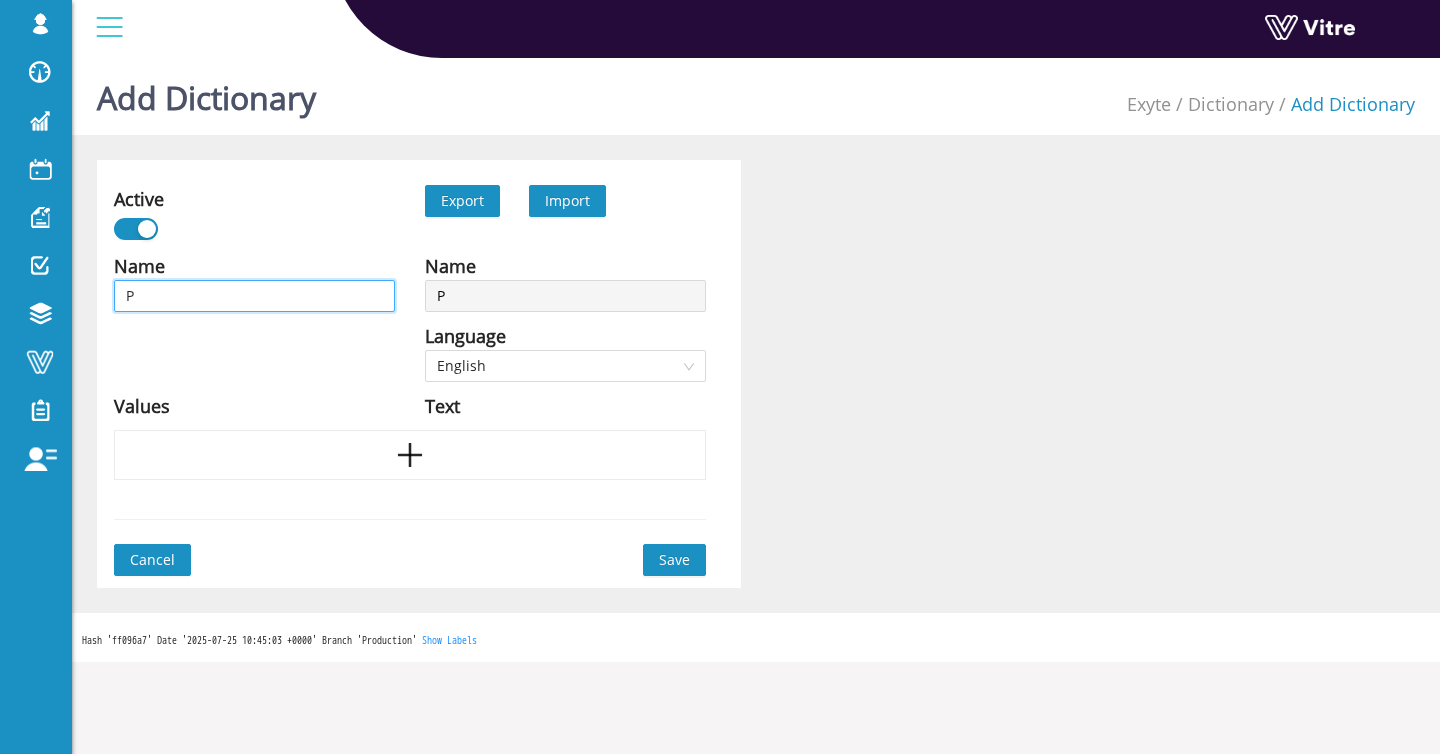 type on "PT" 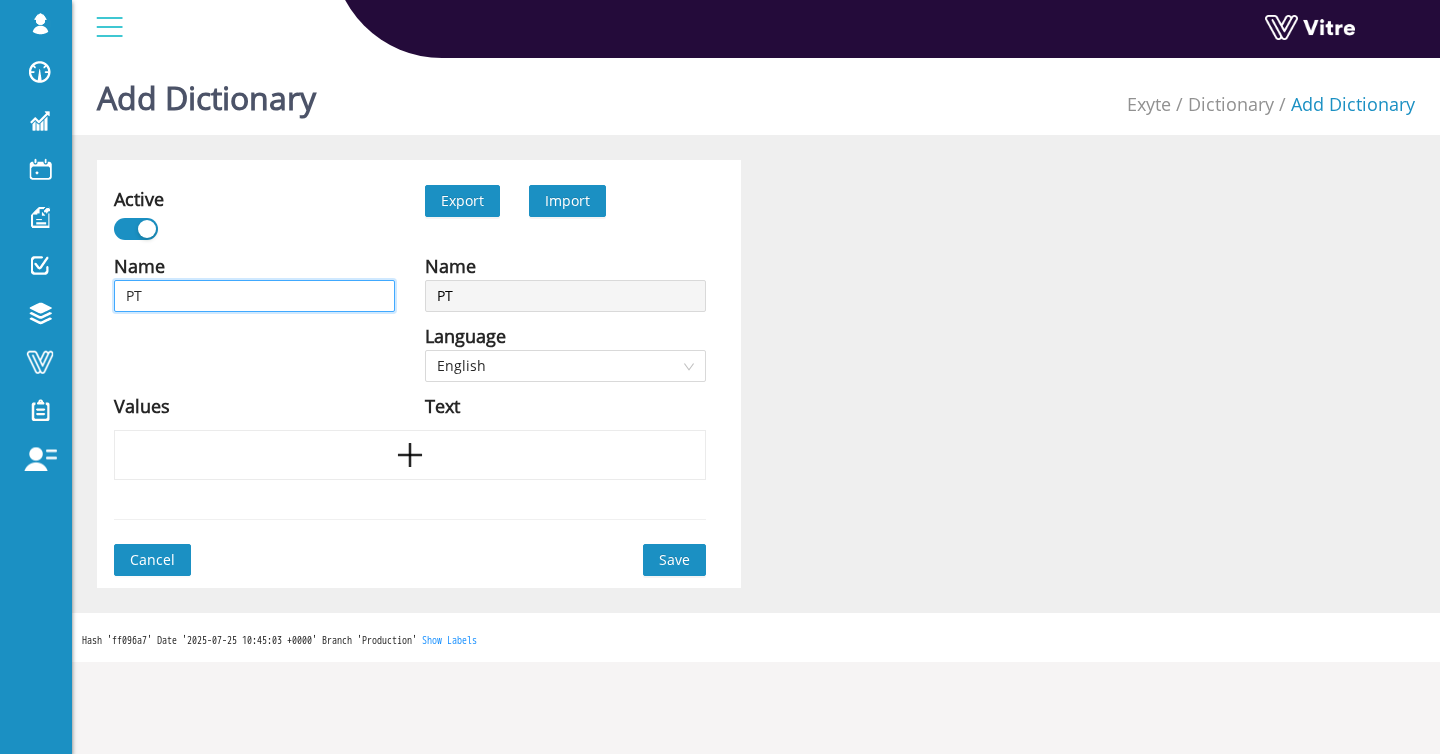 type on "PTP" 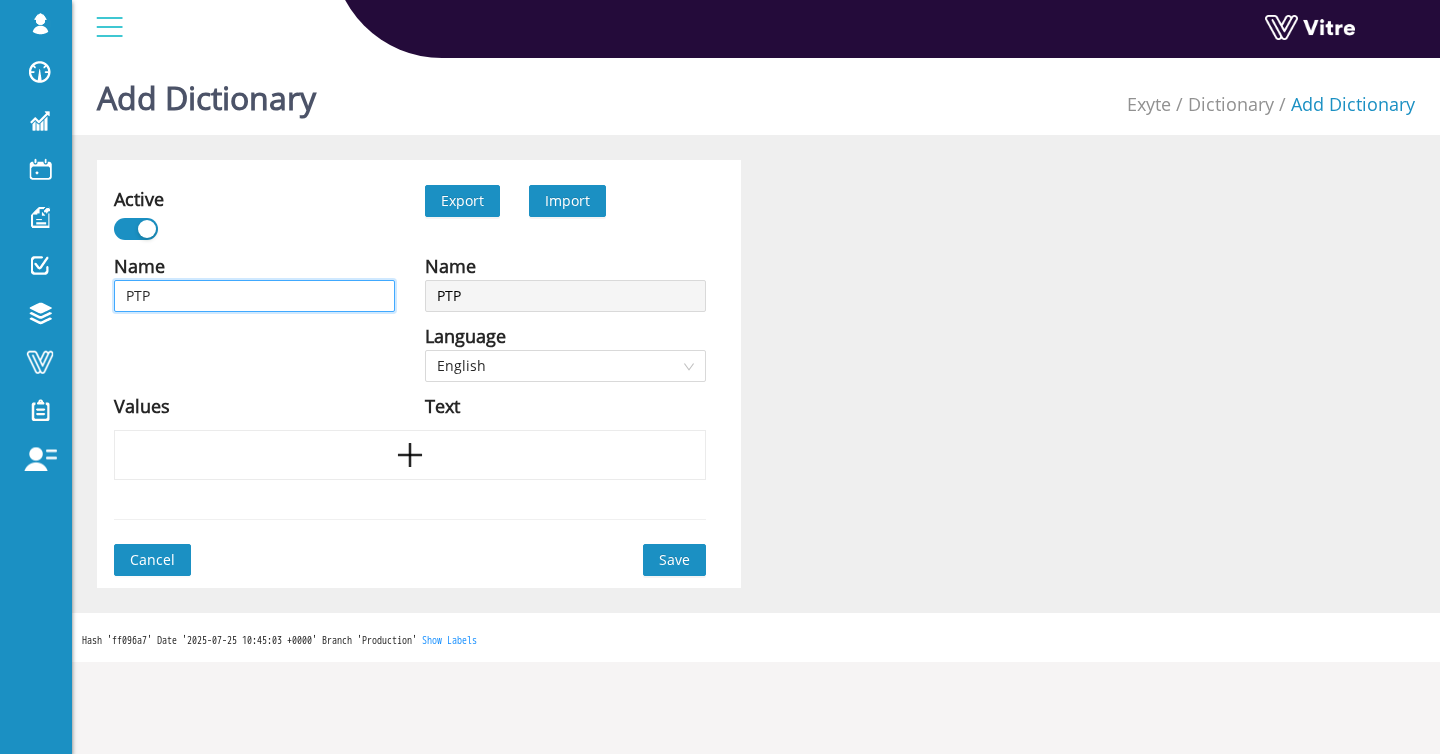 type on "PTP" 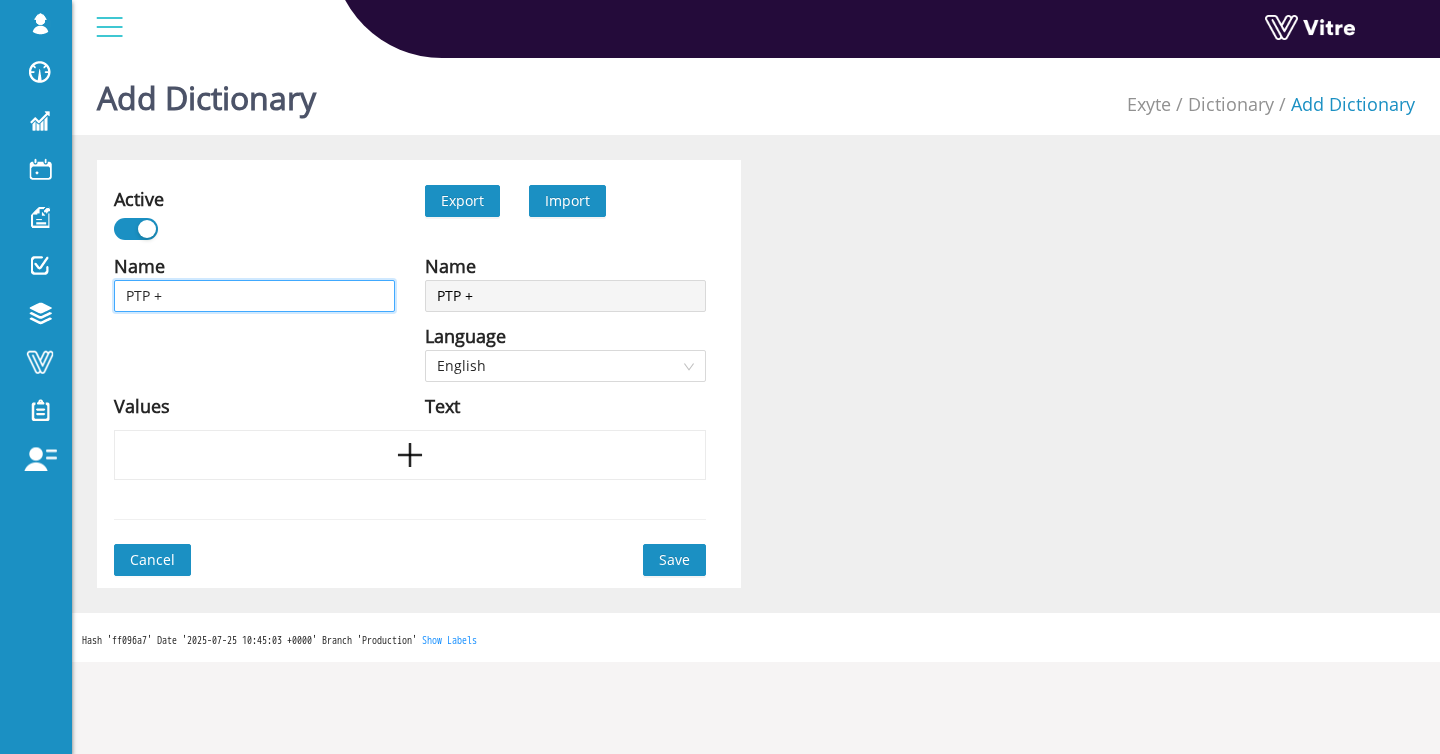 type on "PTP" 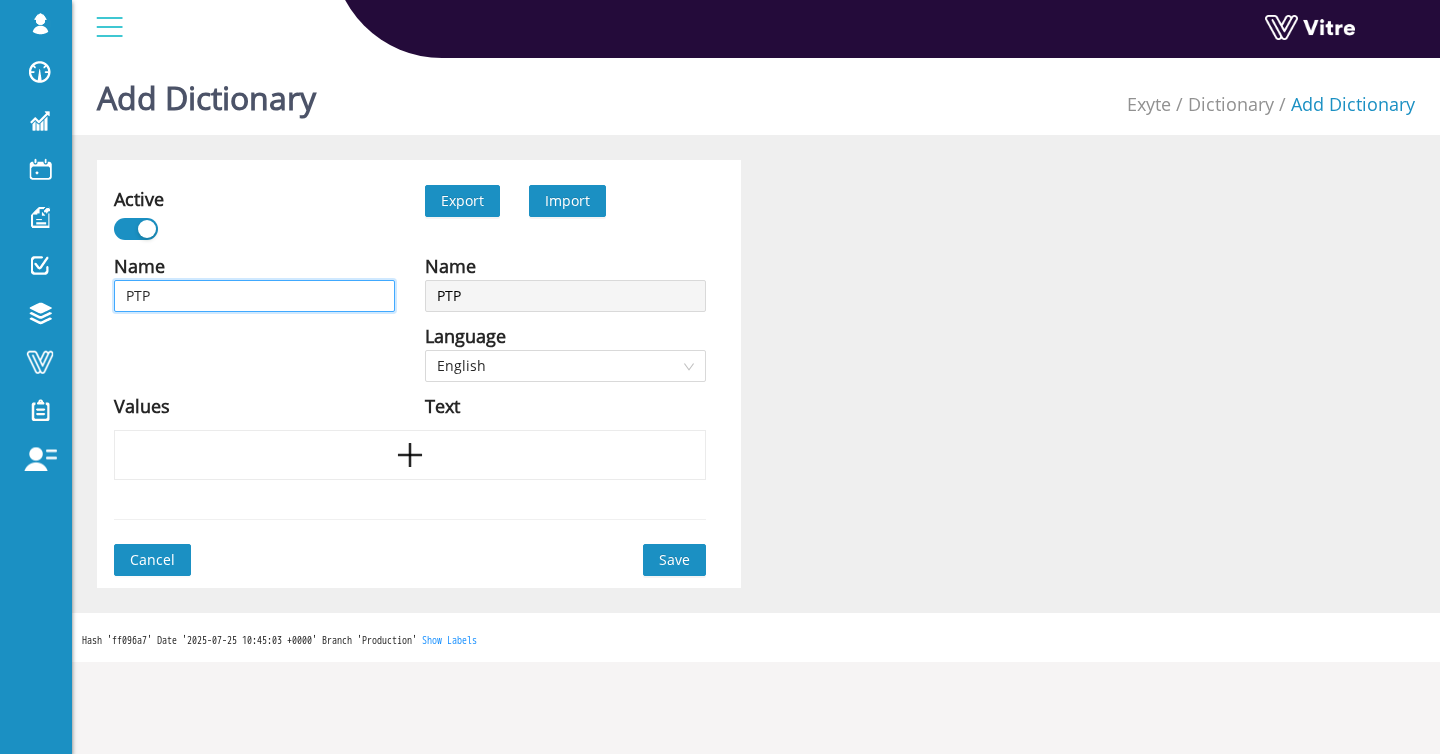 type on "PTP -" 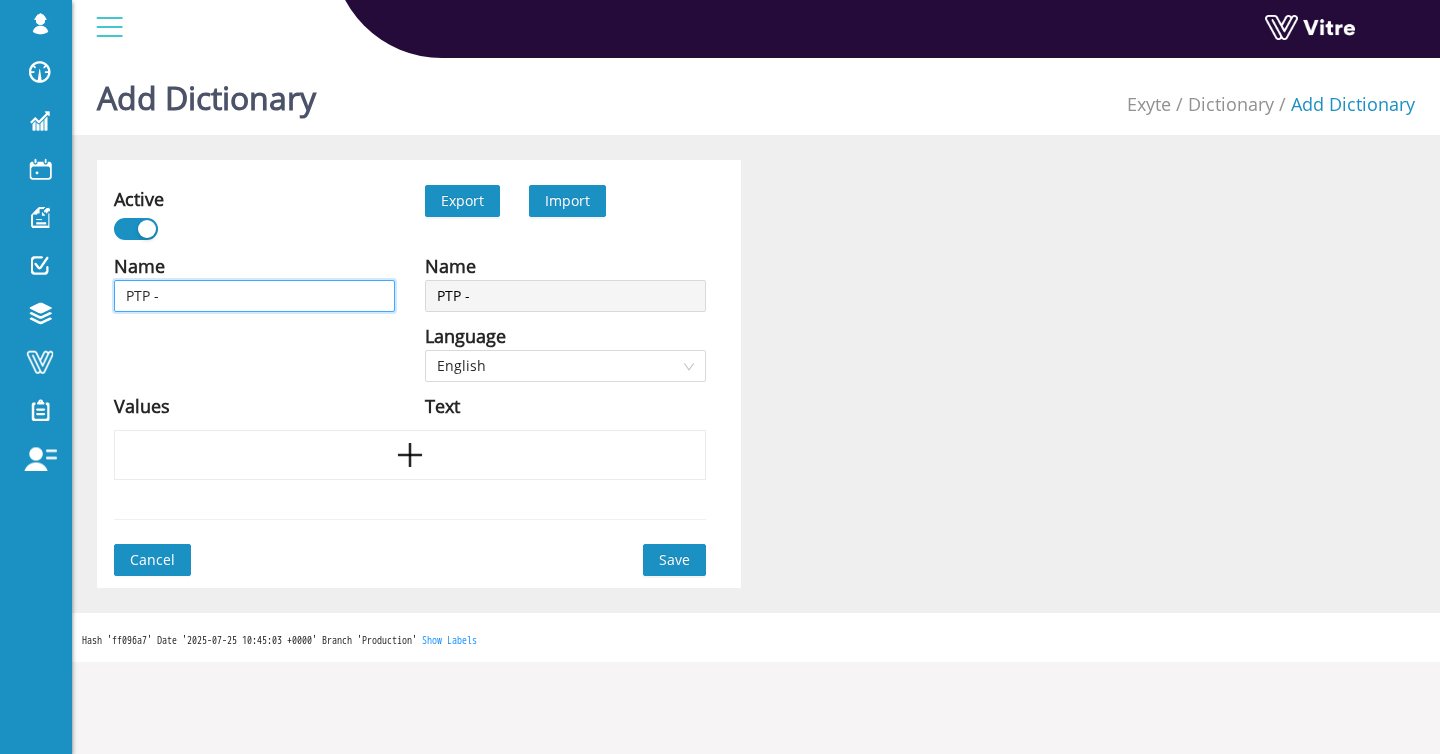 type on "PTP -" 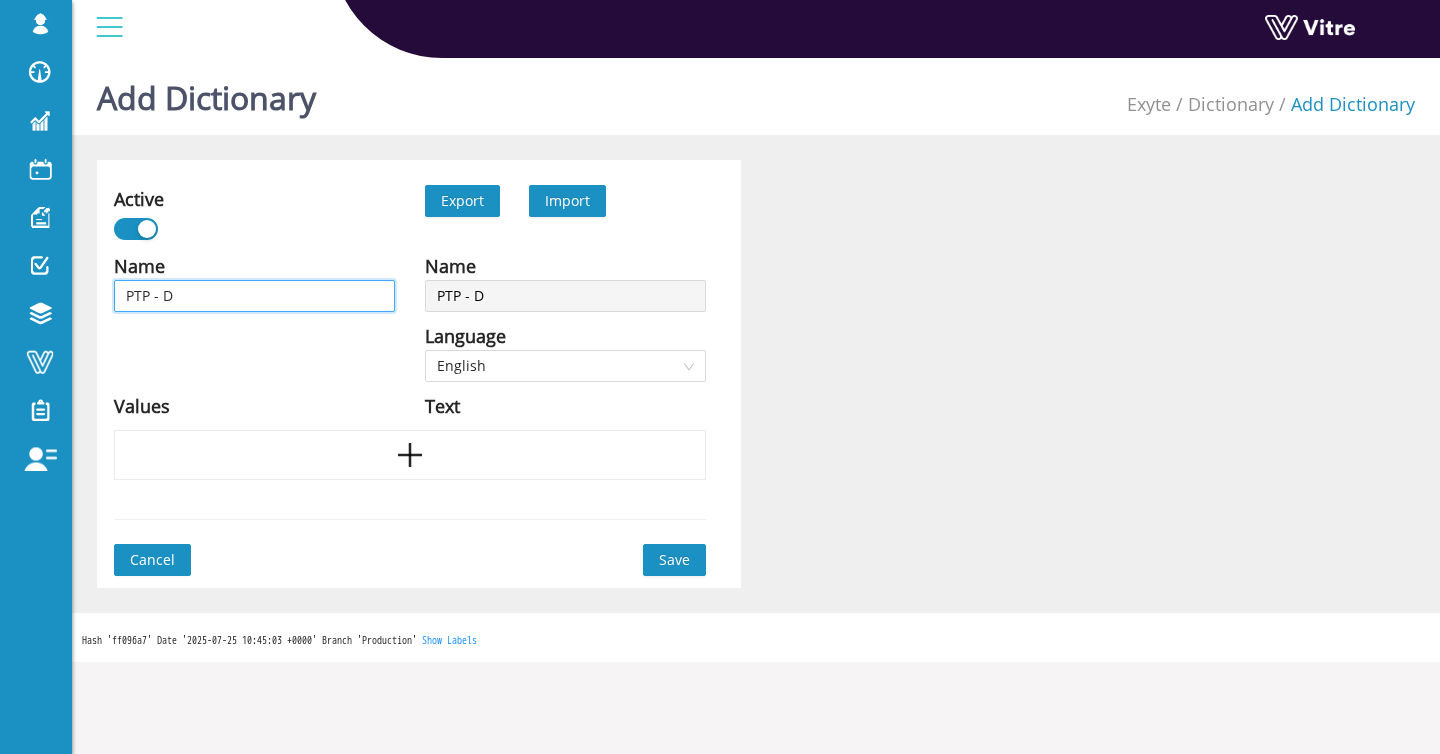 type on "PTP - Da" 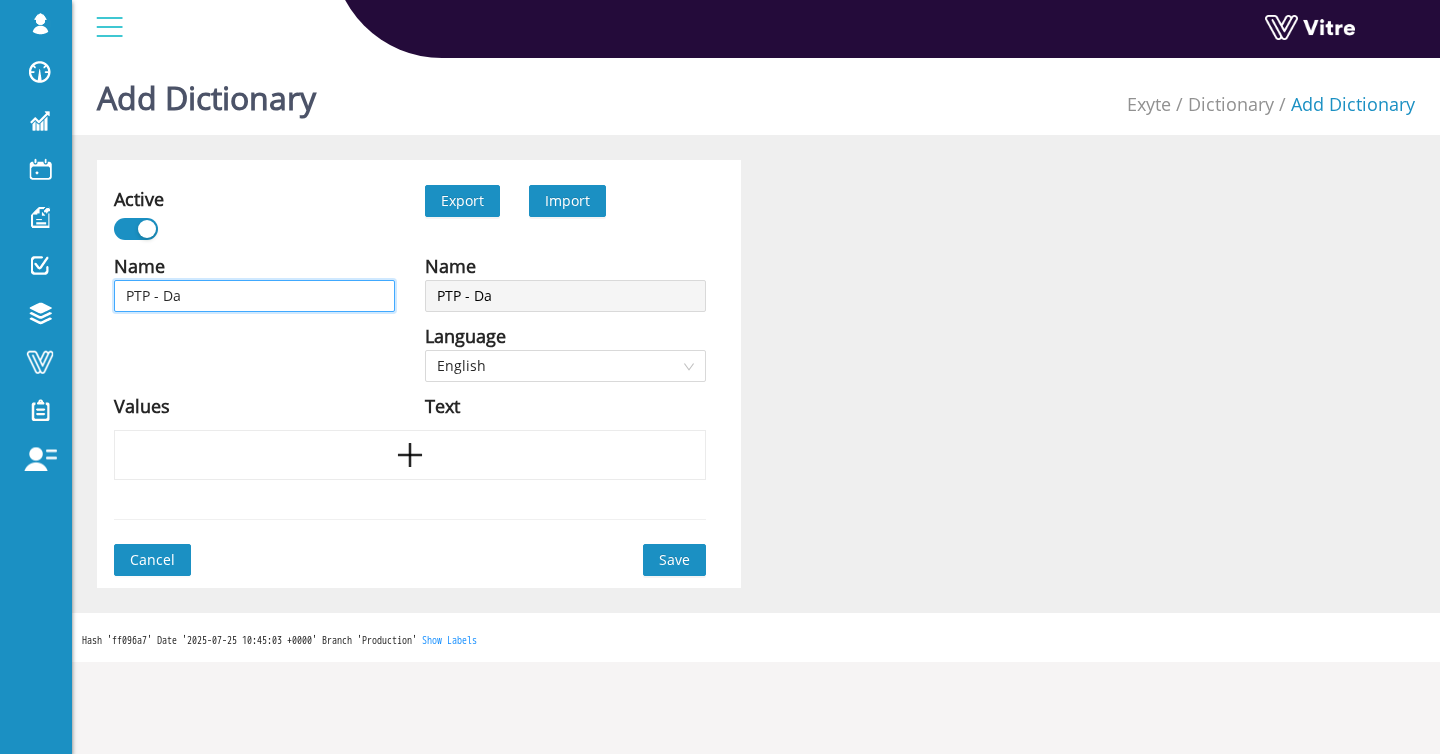 type on "PTP - Day" 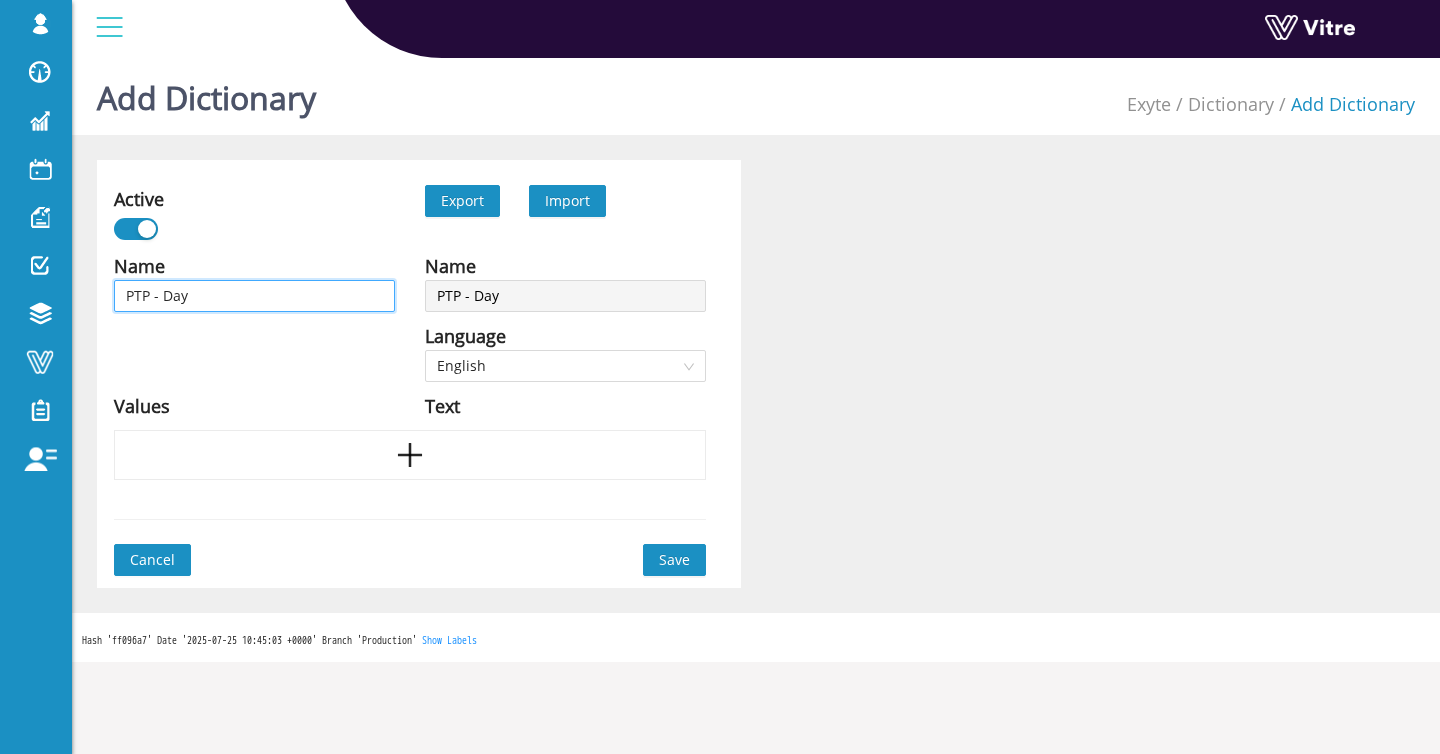 type on "PTP - Days" 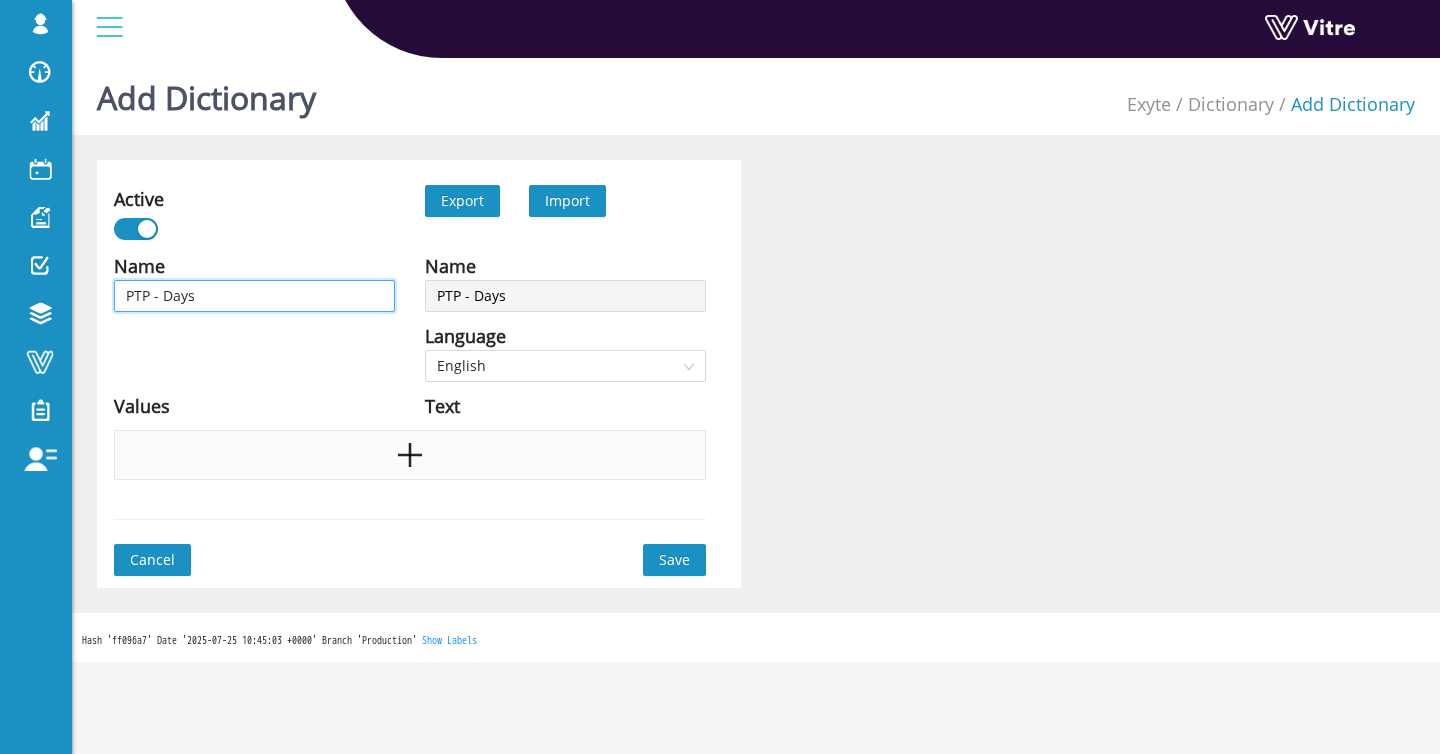 type on "PTP - Days" 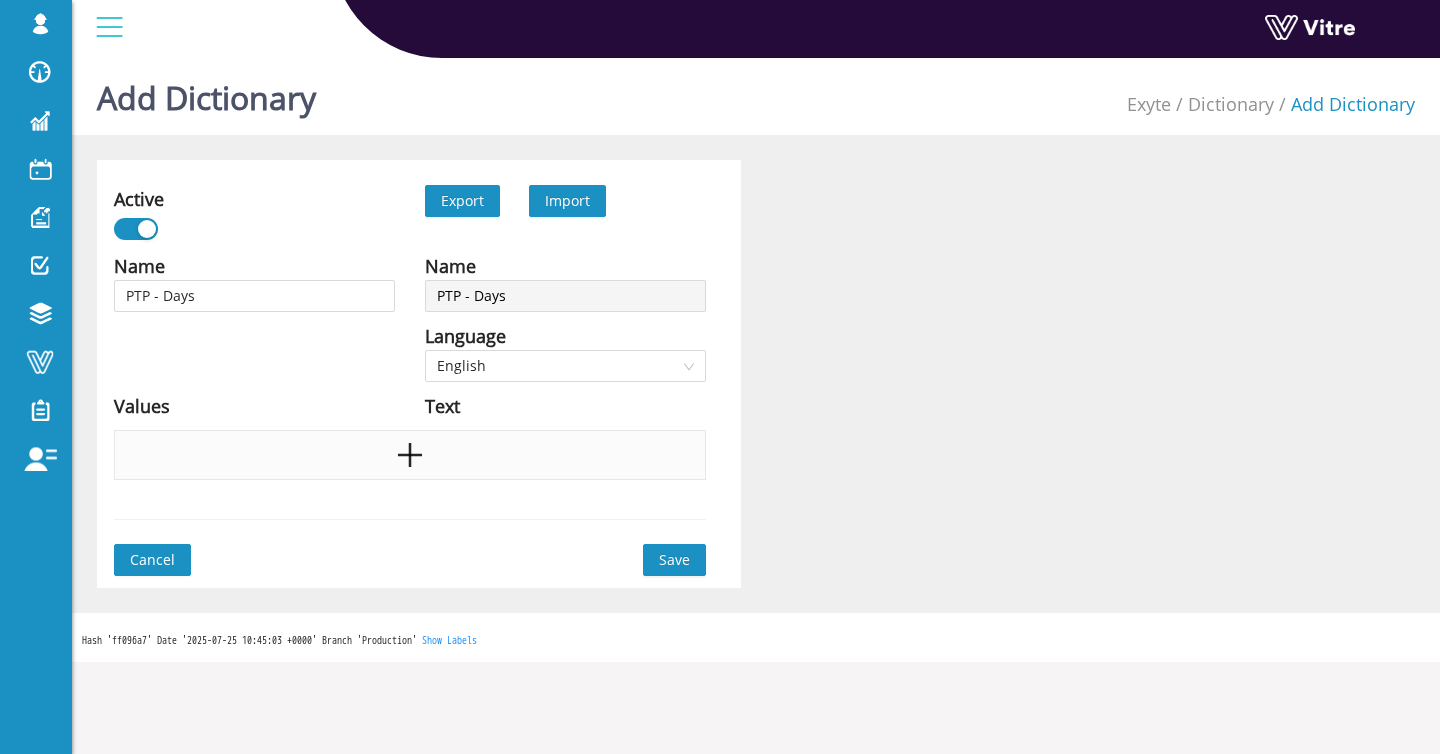 click at bounding box center [410, 455] 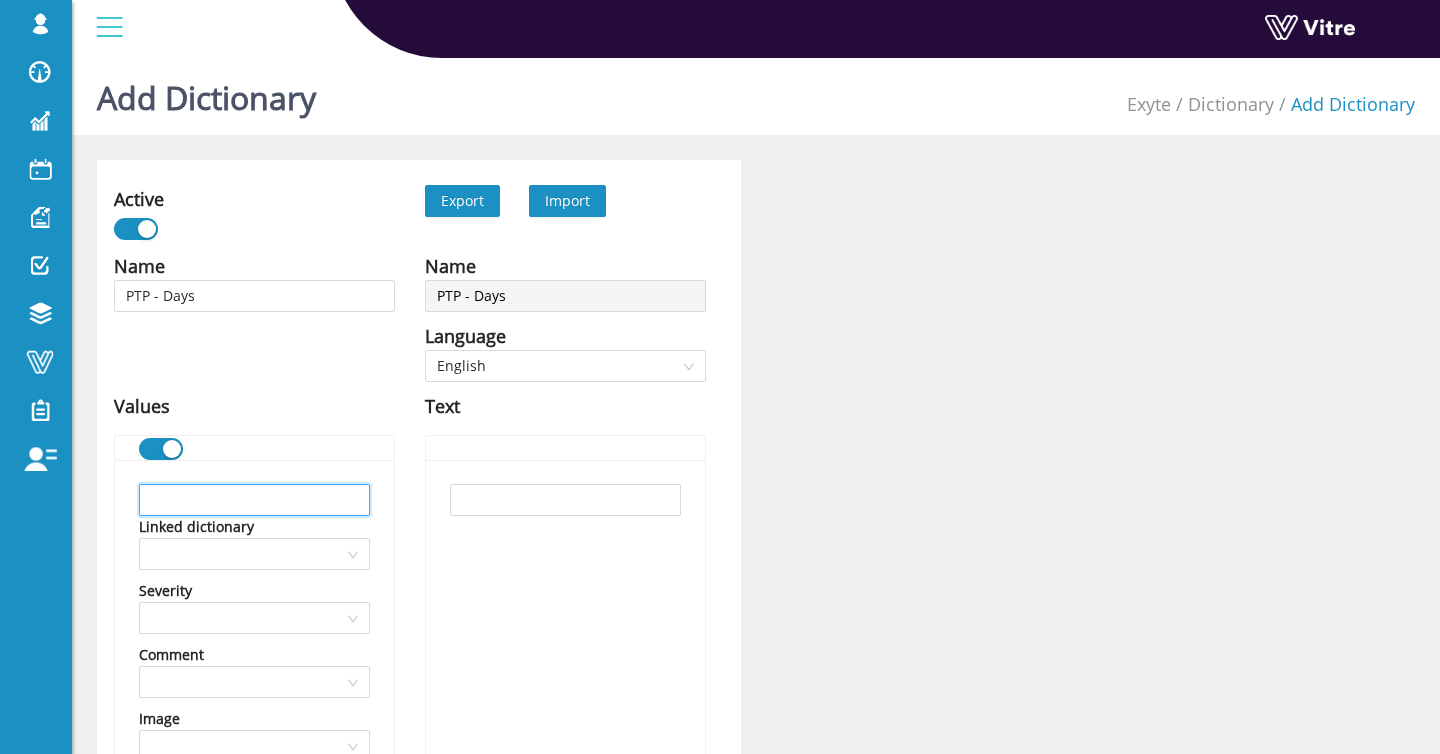 click at bounding box center [254, 500] 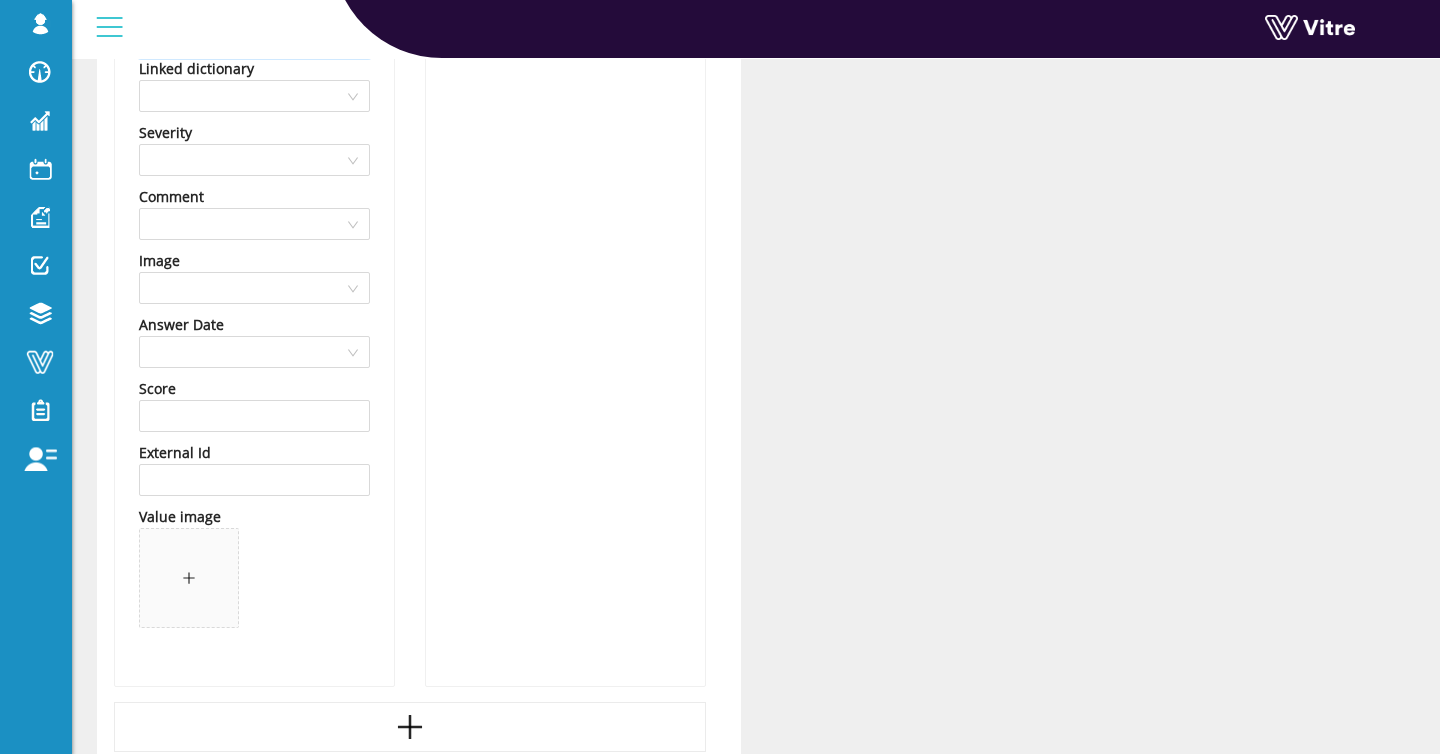 scroll, scrollTop: 637, scrollLeft: 0, axis: vertical 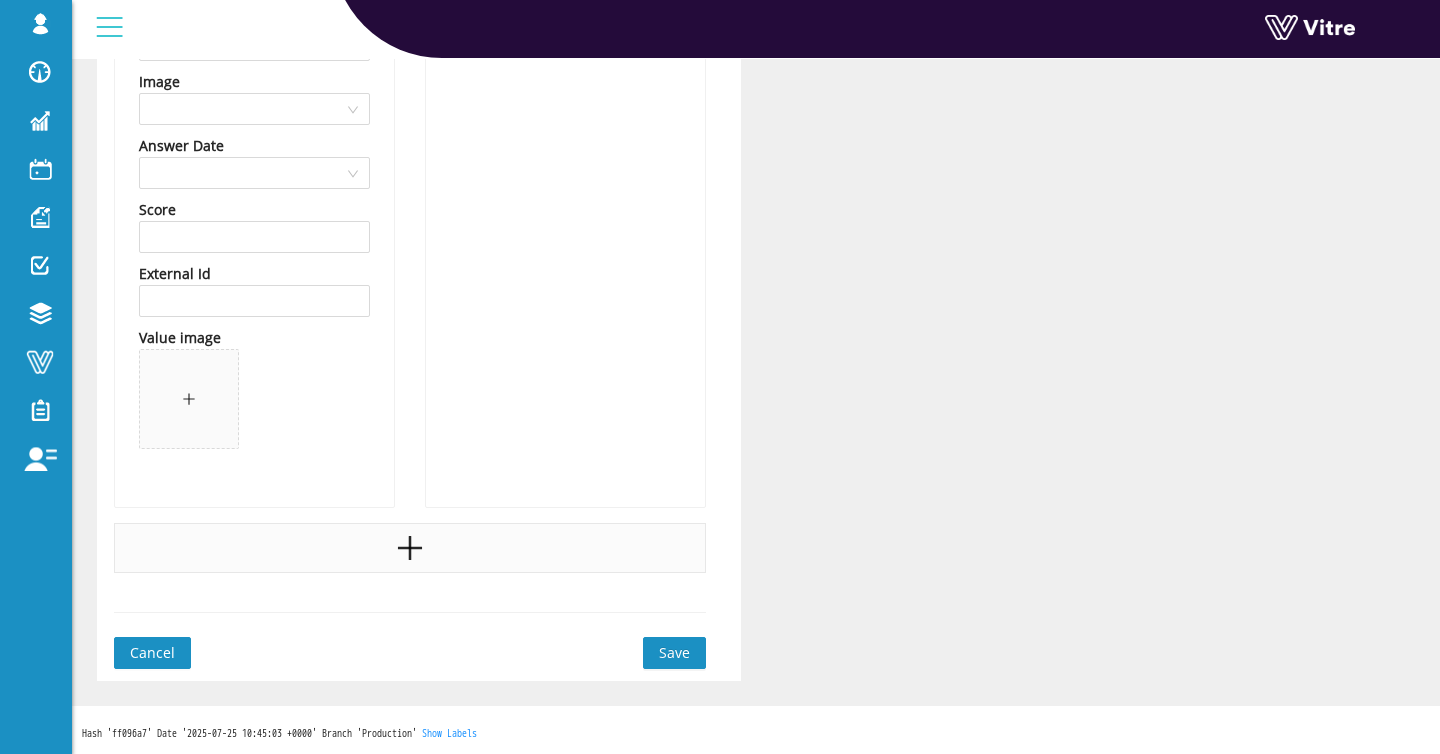 type on "Sunday" 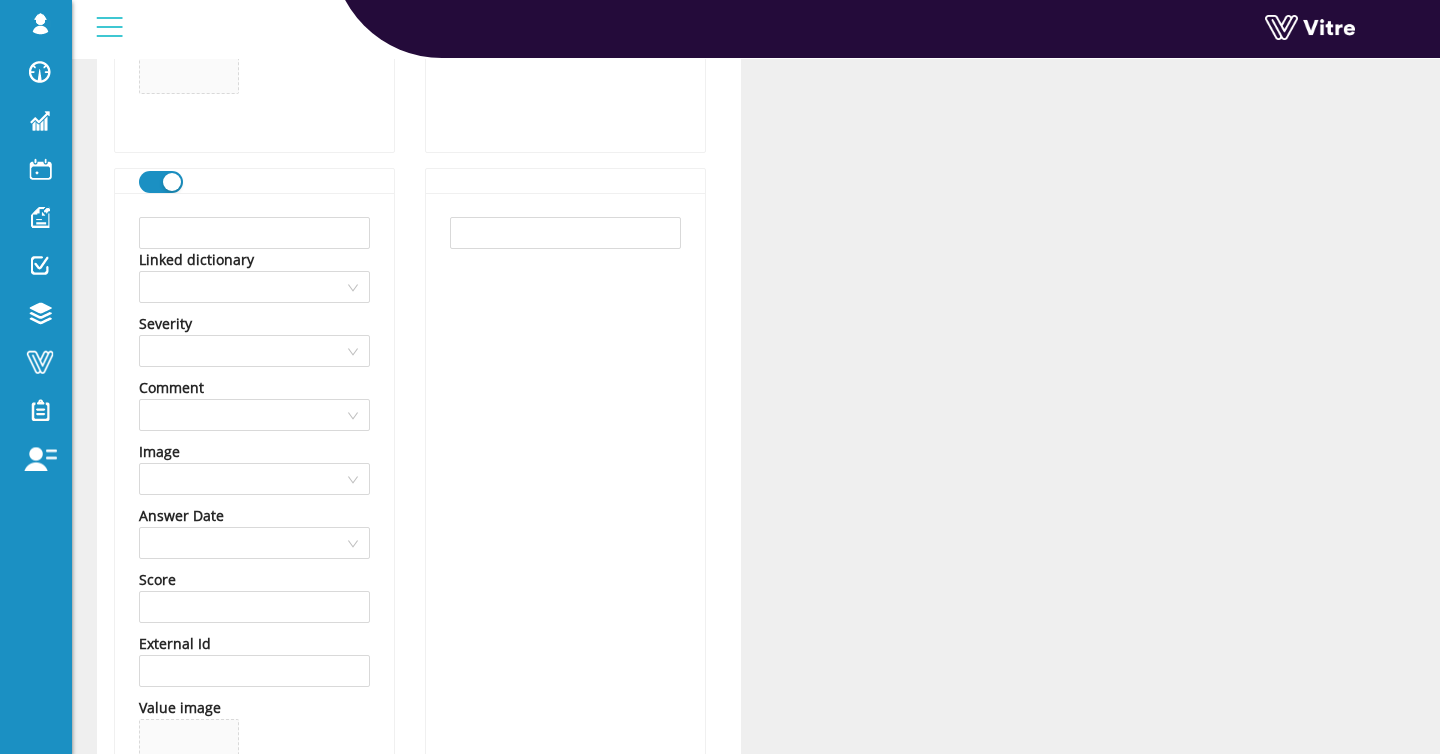 scroll, scrollTop: 1067, scrollLeft: 0, axis: vertical 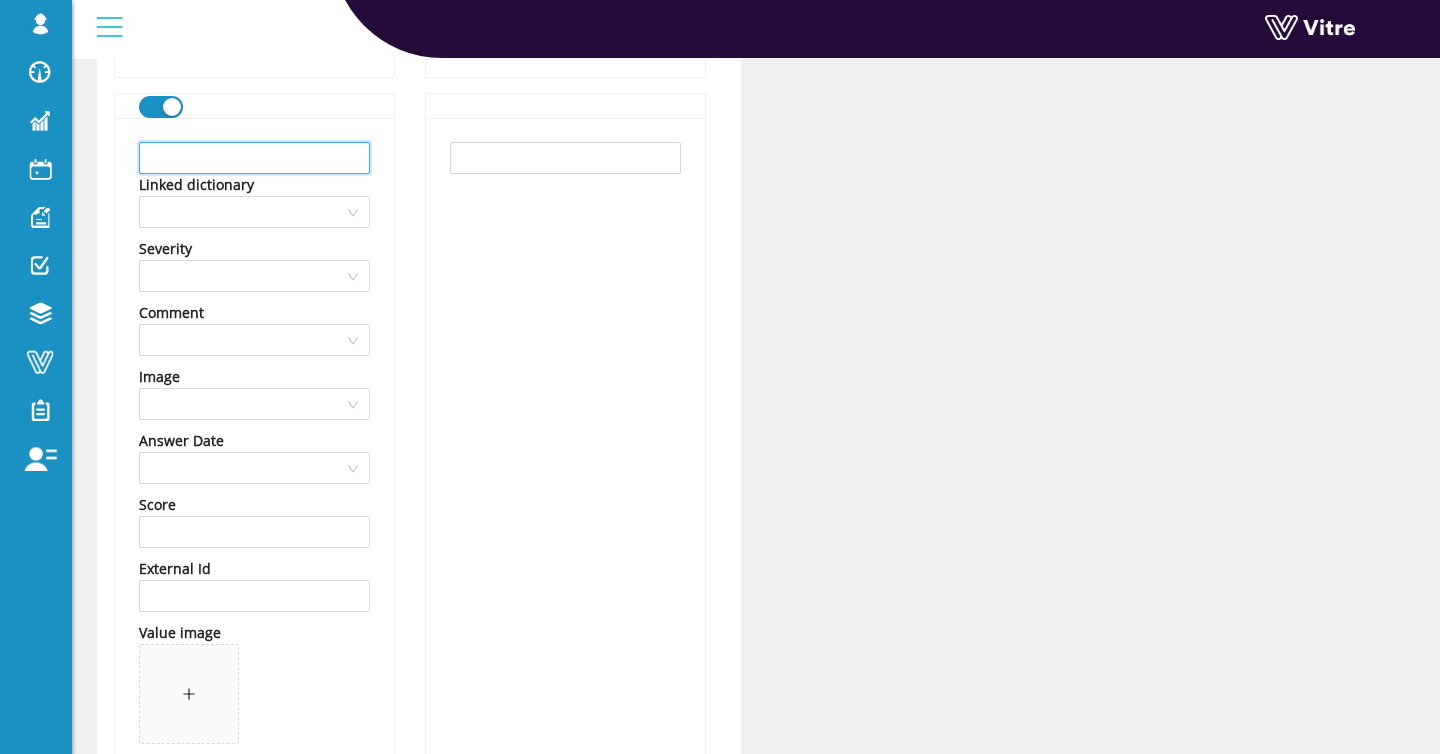 click at bounding box center [254, 158] 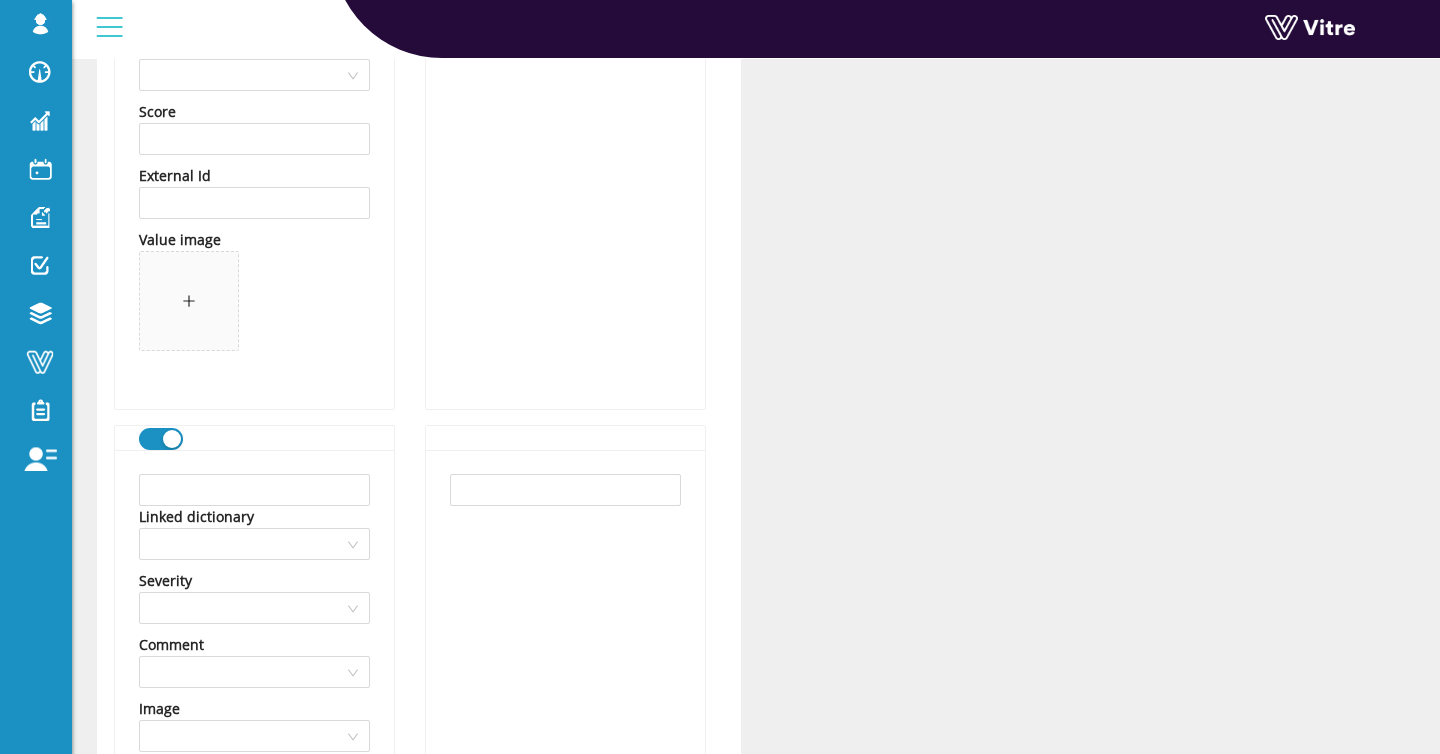 scroll, scrollTop: 1528, scrollLeft: 0, axis: vertical 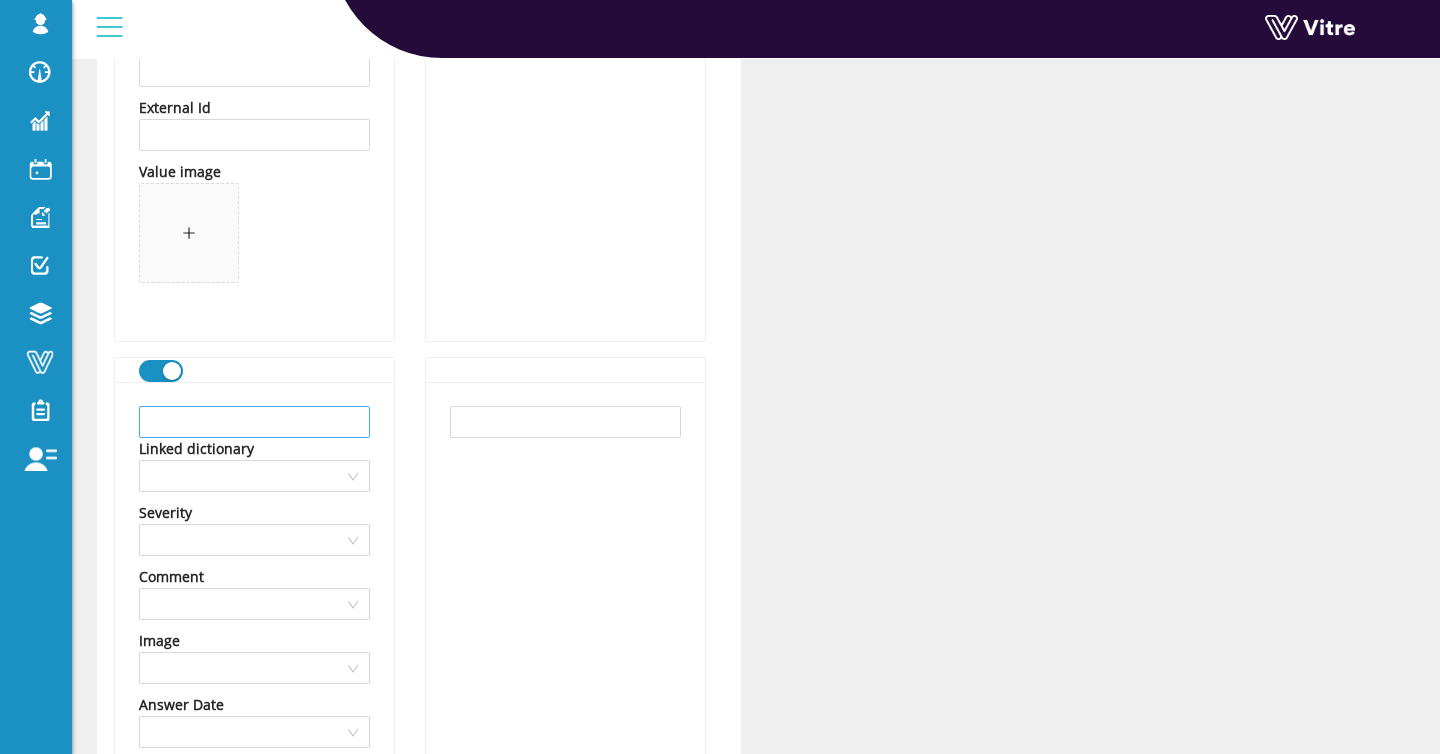 type on "Monday" 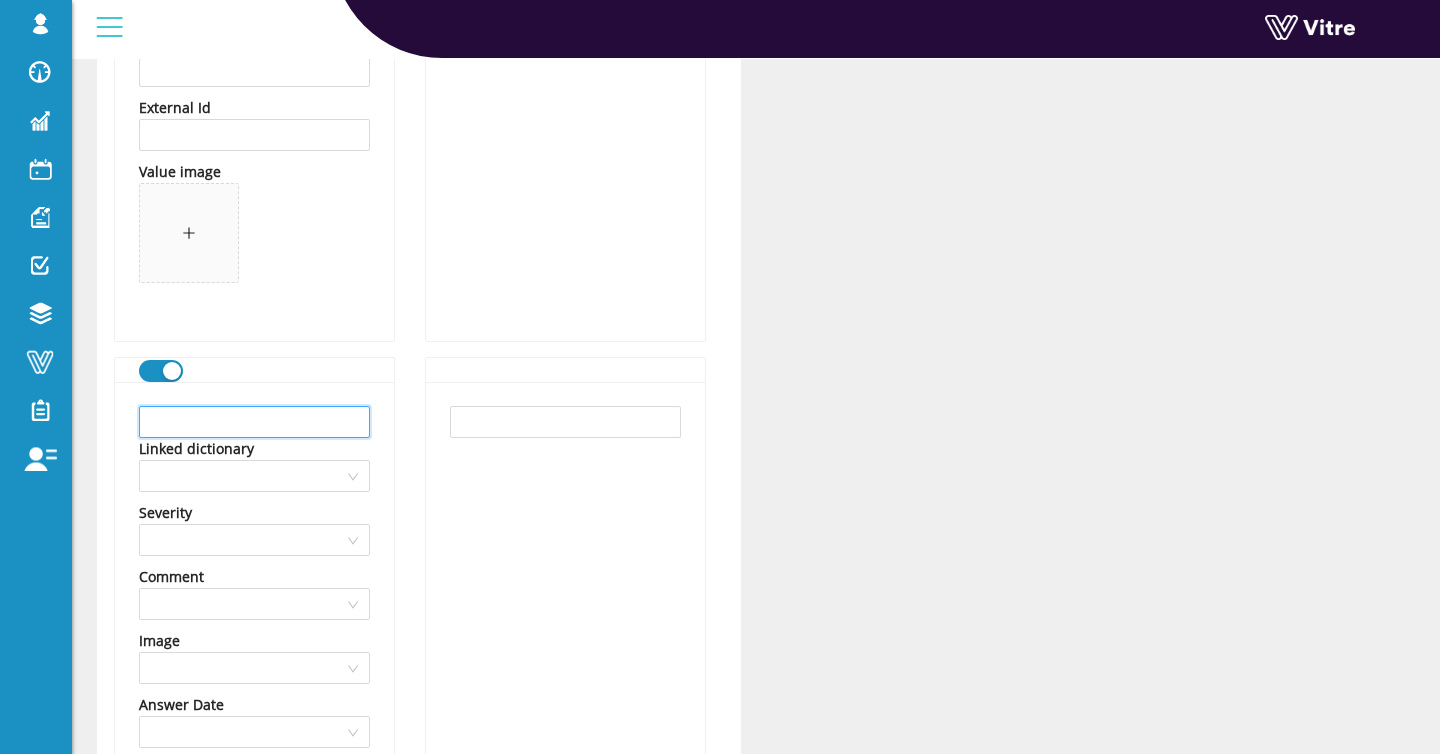 click at bounding box center (254, 422) 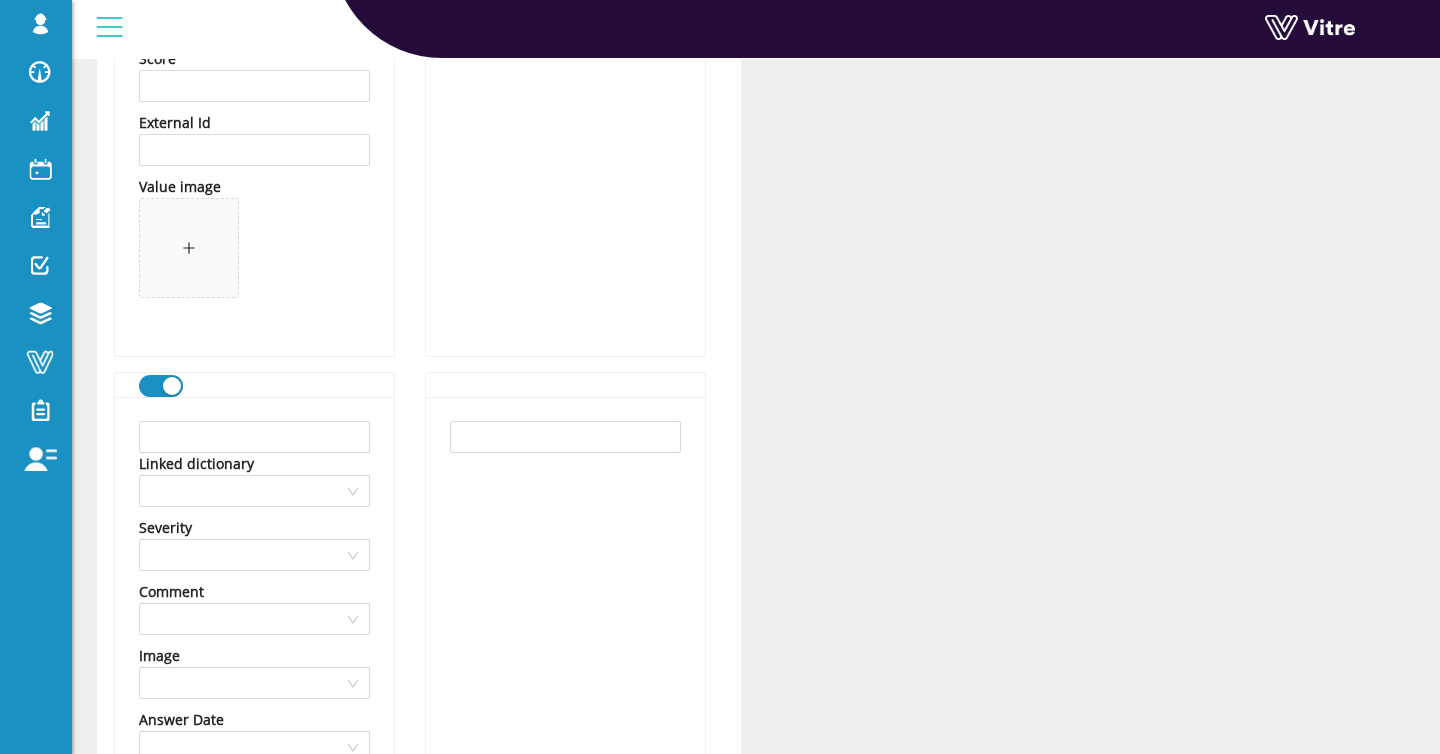 scroll, scrollTop: 3108, scrollLeft: 0, axis: vertical 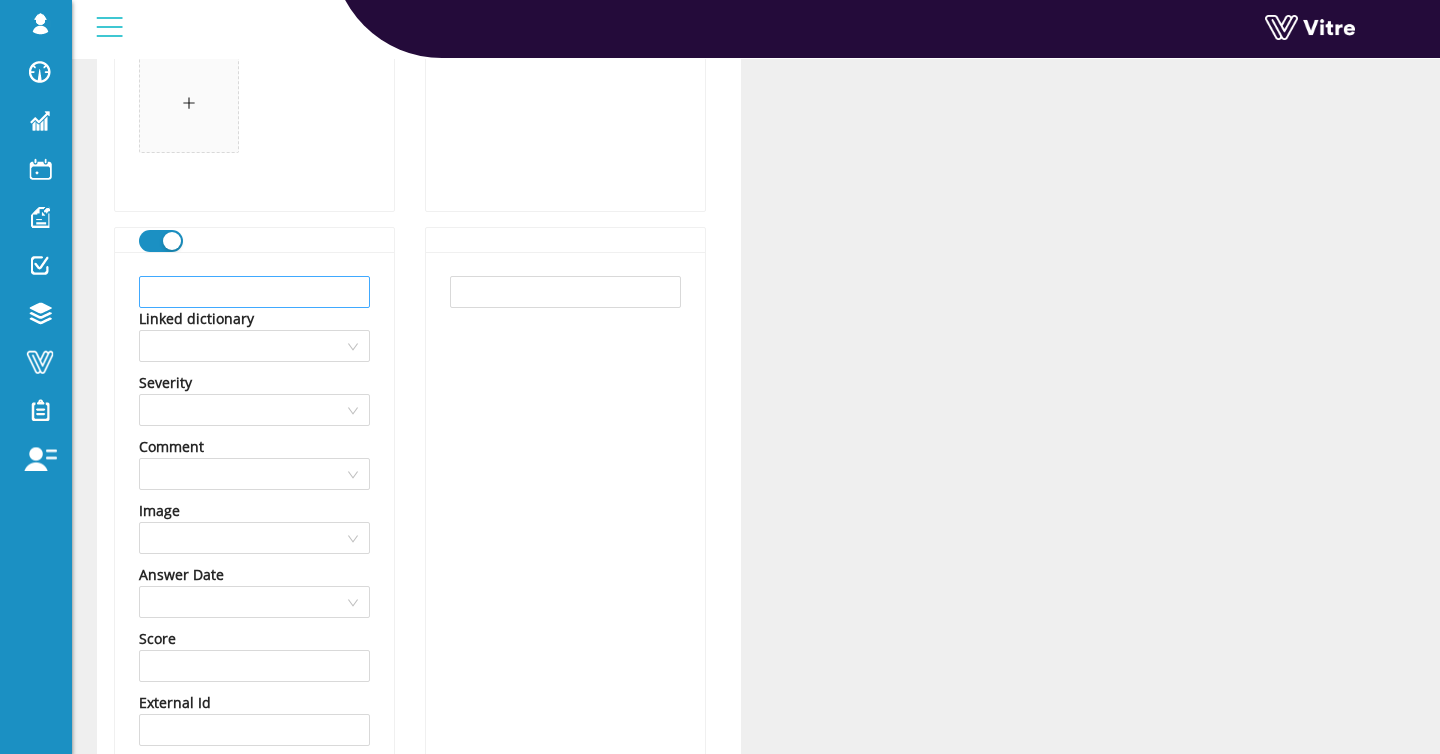 type on "Tuesday" 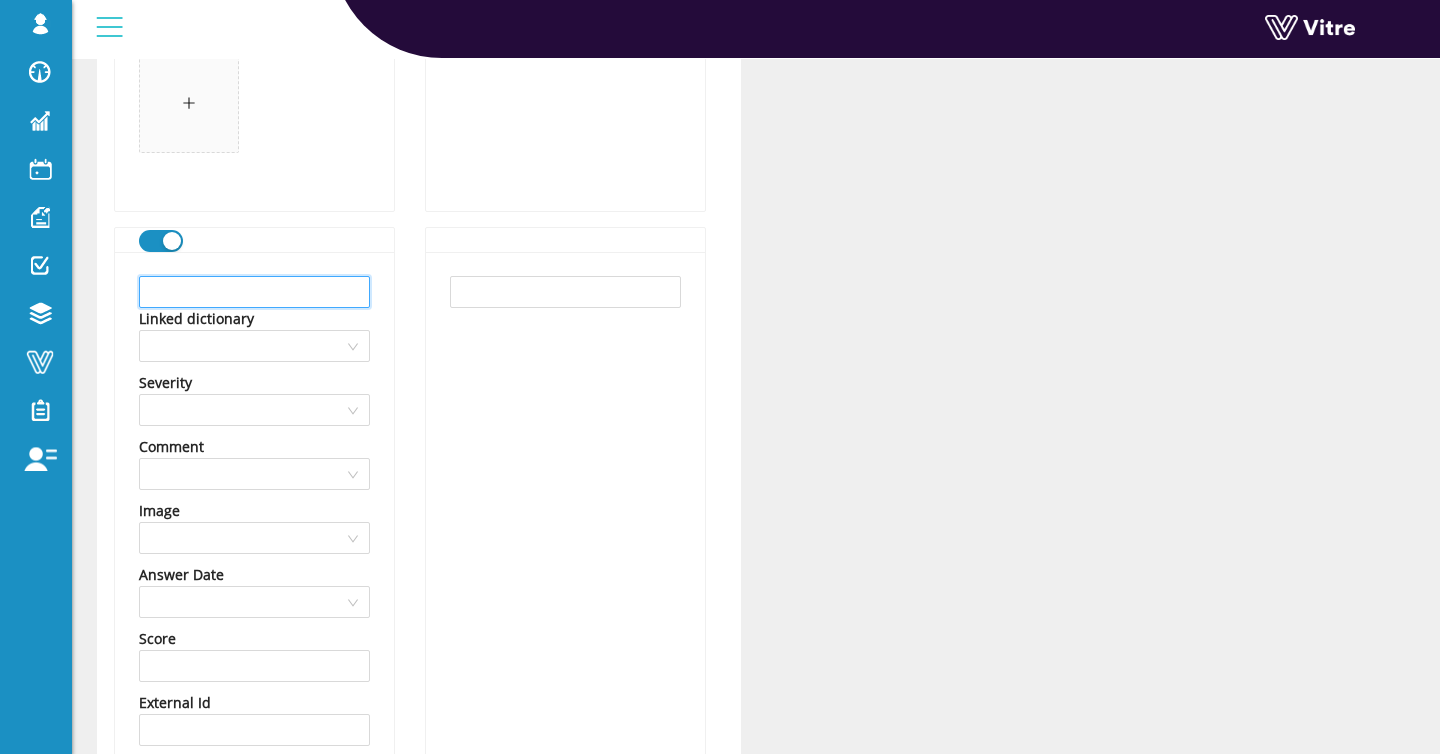 click at bounding box center (254, 292) 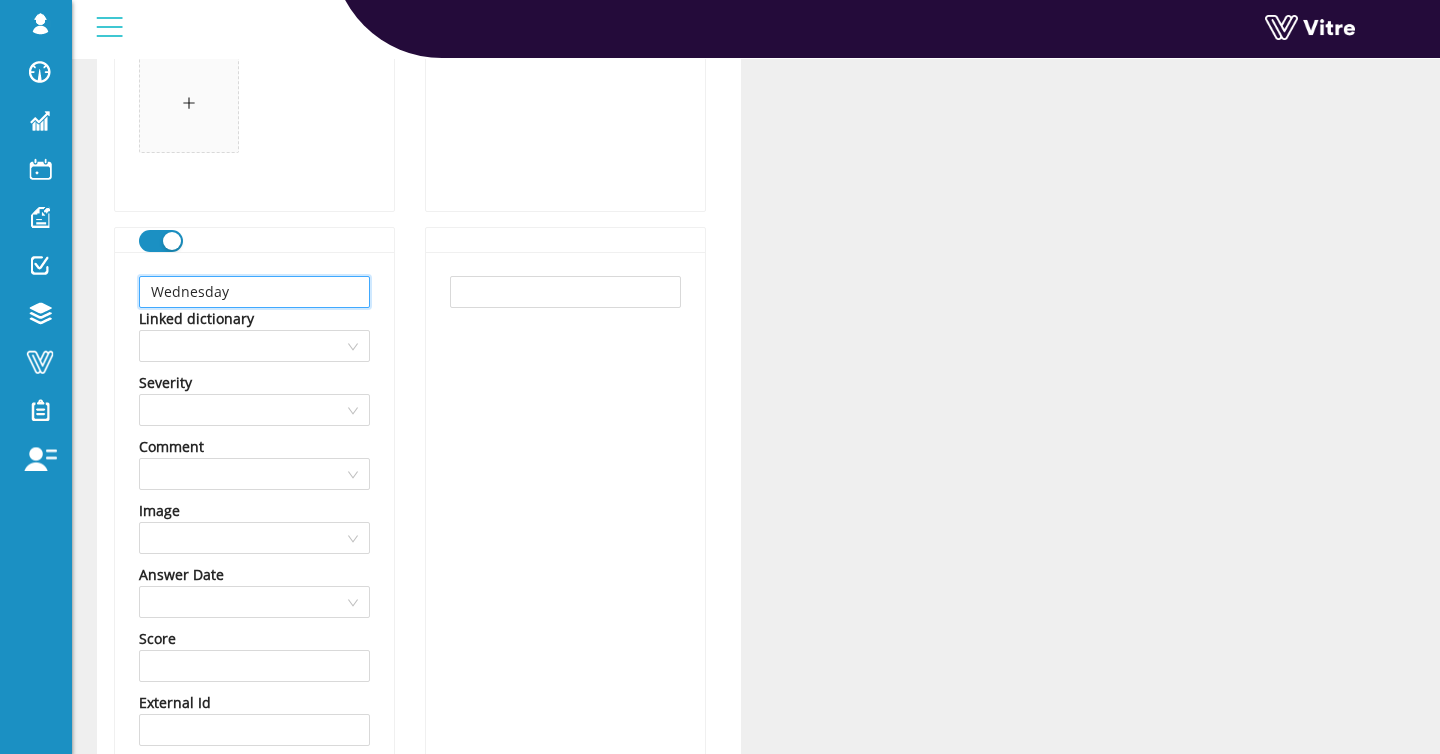 scroll, scrollTop: 3537, scrollLeft: 0, axis: vertical 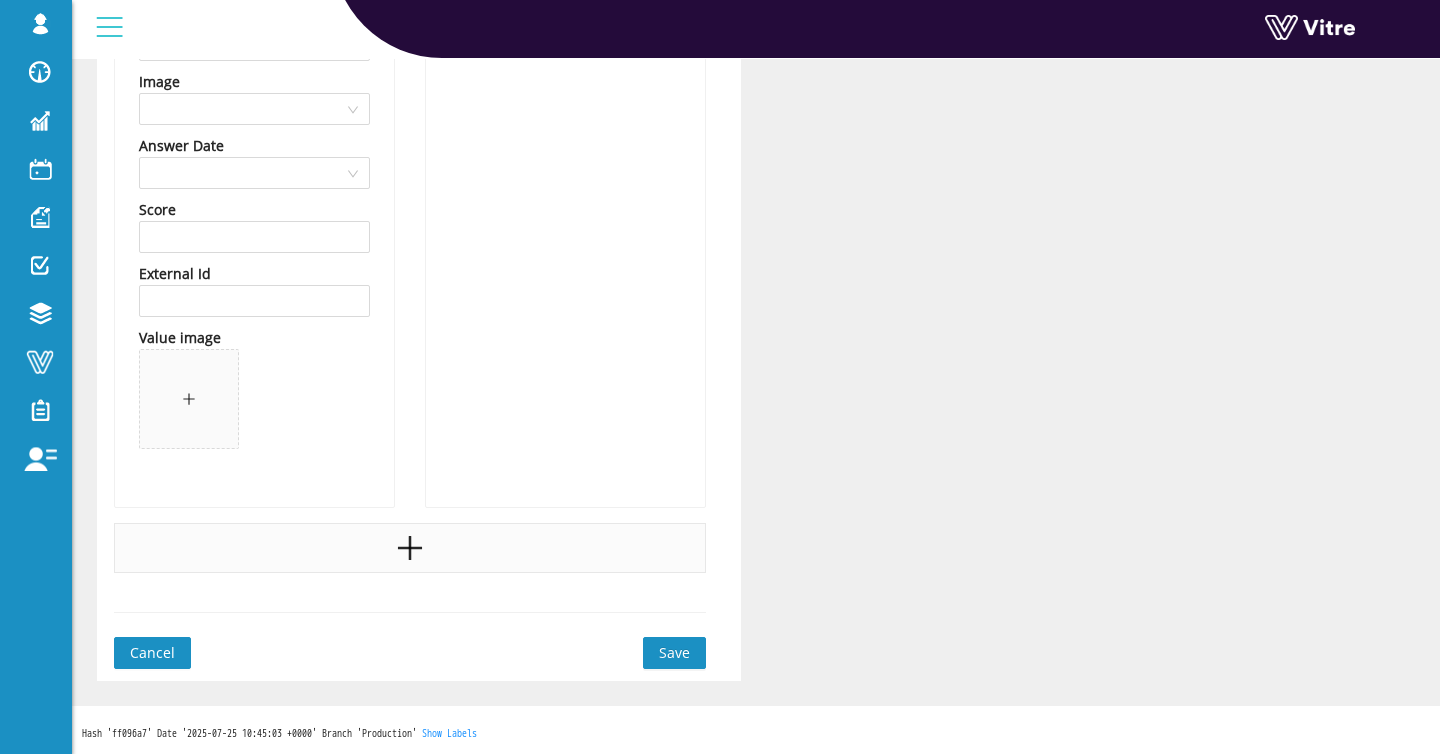 type on "Wednesday" 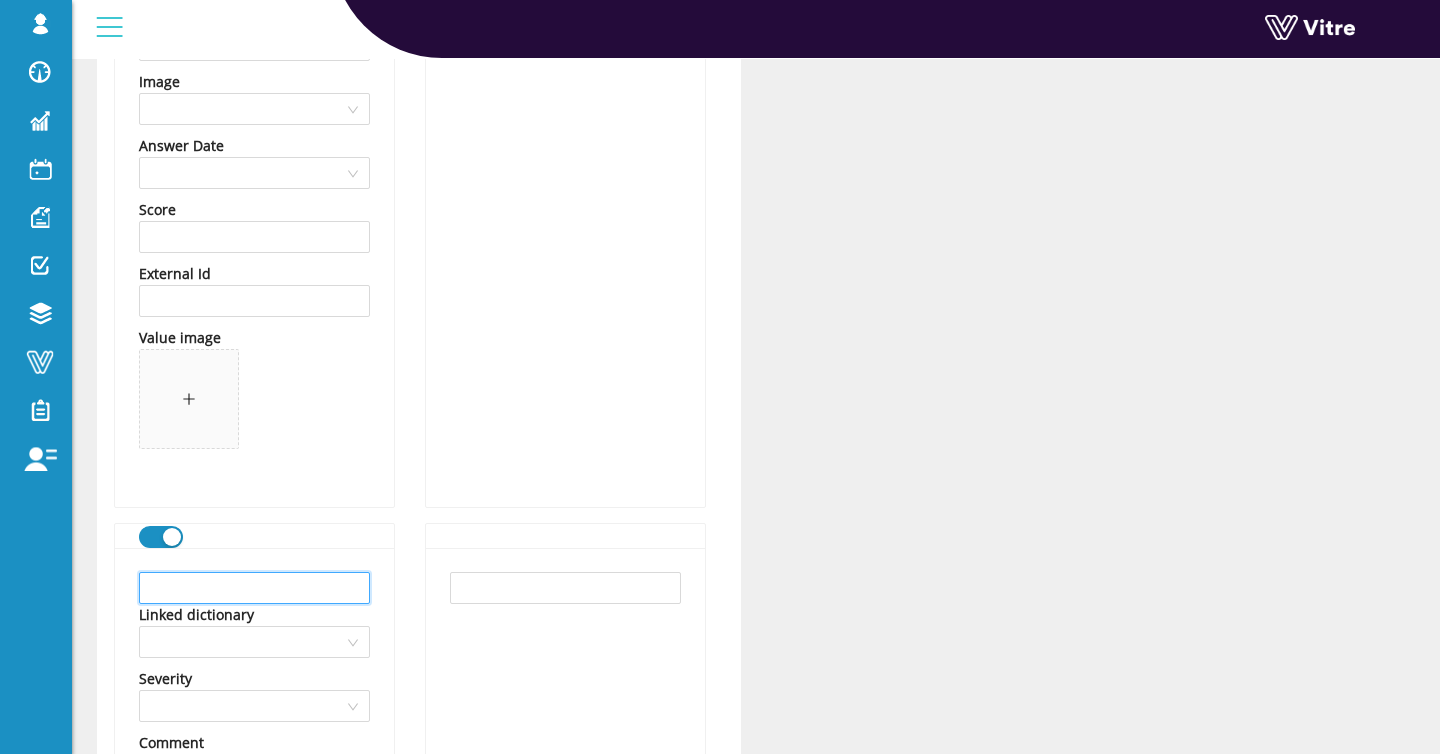 click at bounding box center (254, 588) 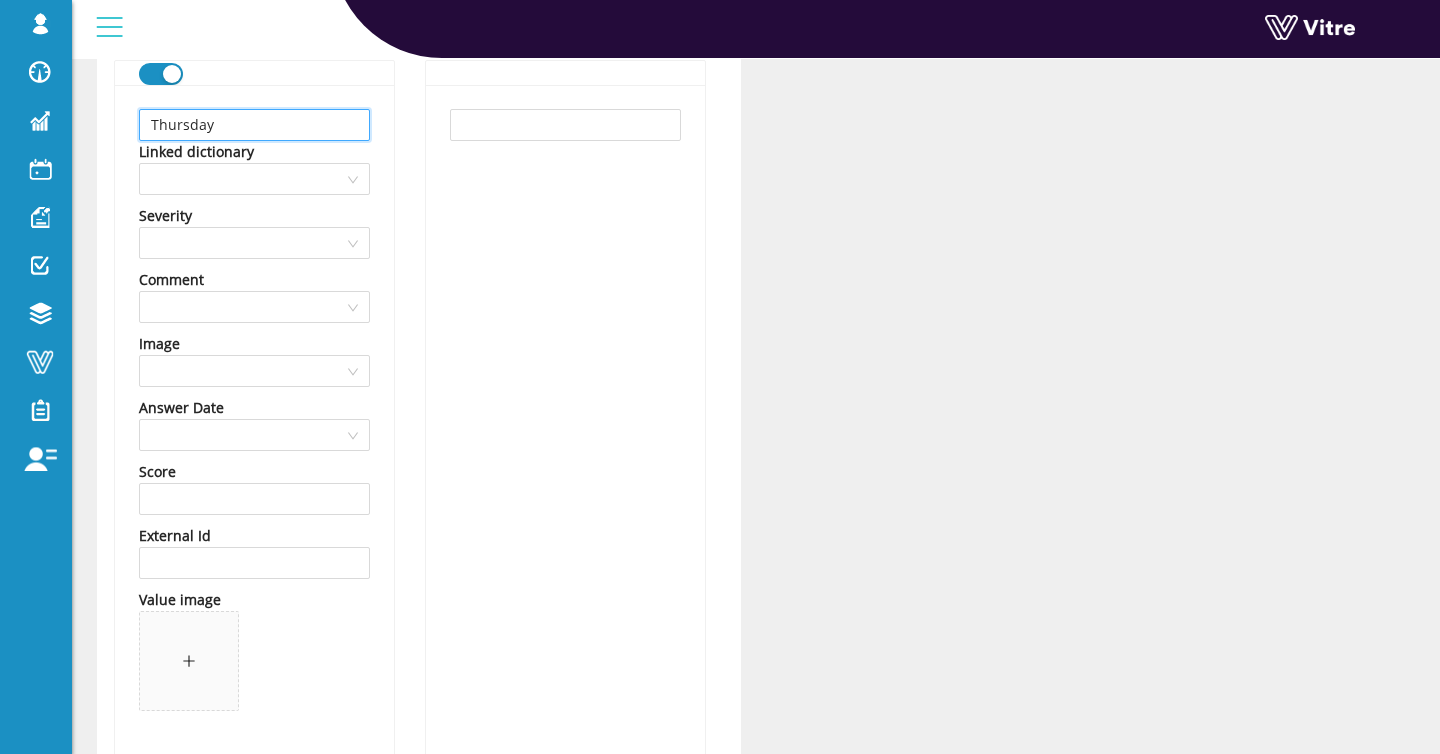 scroll, scrollTop: 4262, scrollLeft: 0, axis: vertical 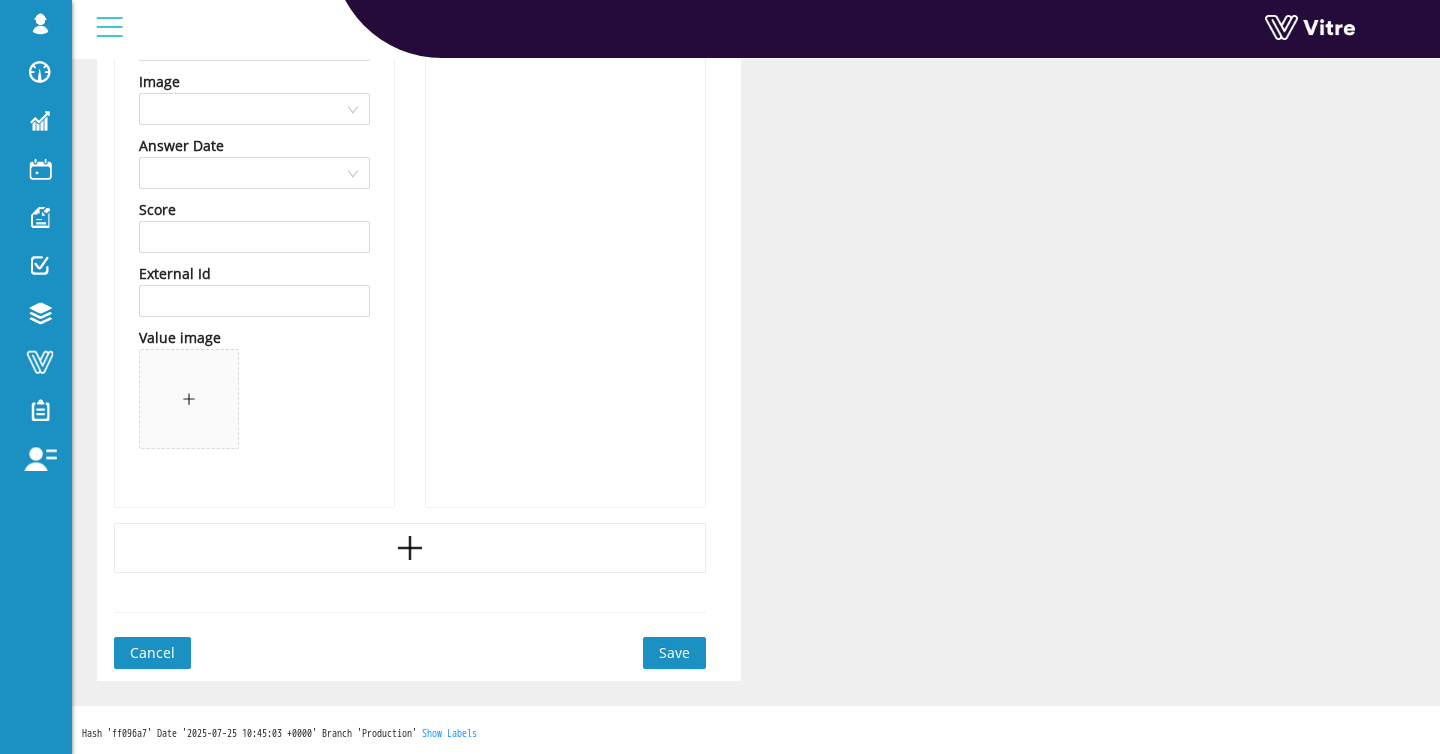 type on "Thursday" 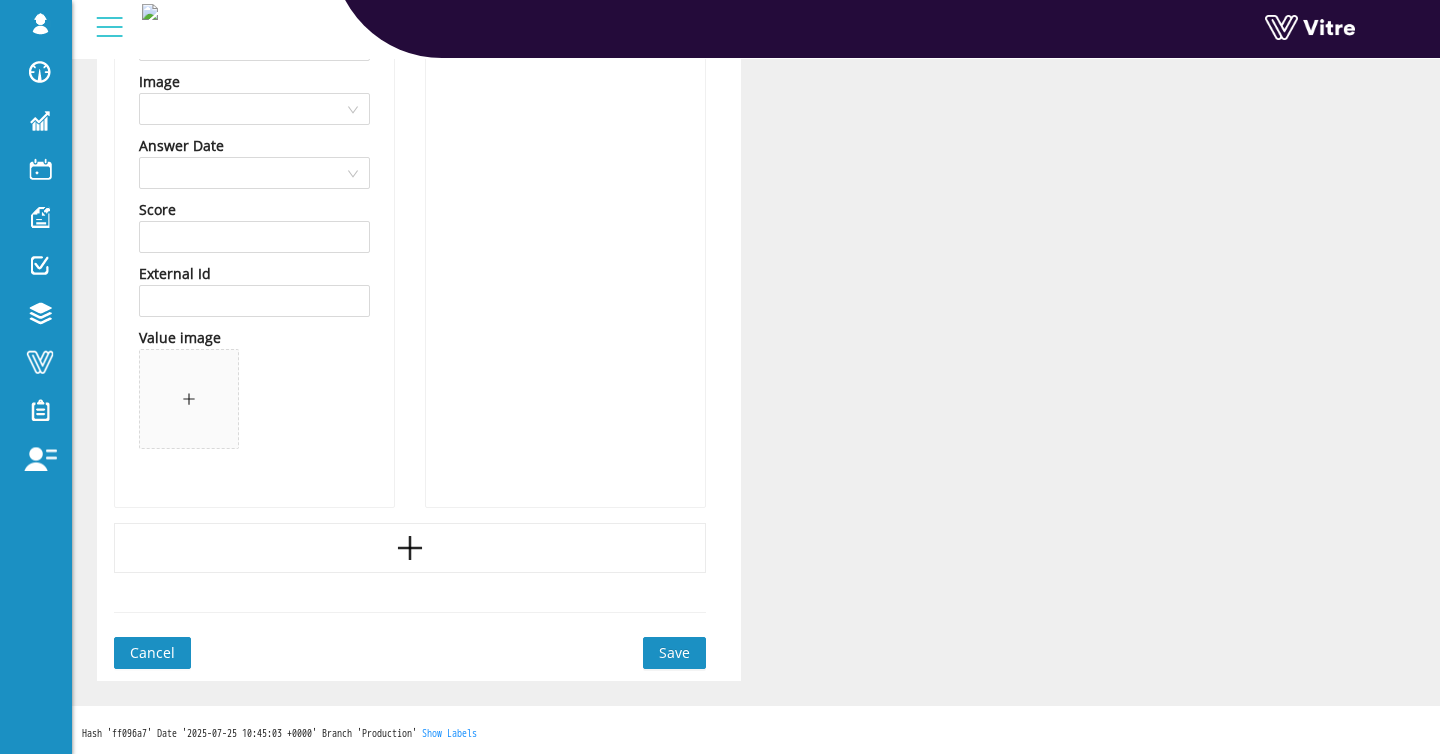 click at bounding box center (565, 165) 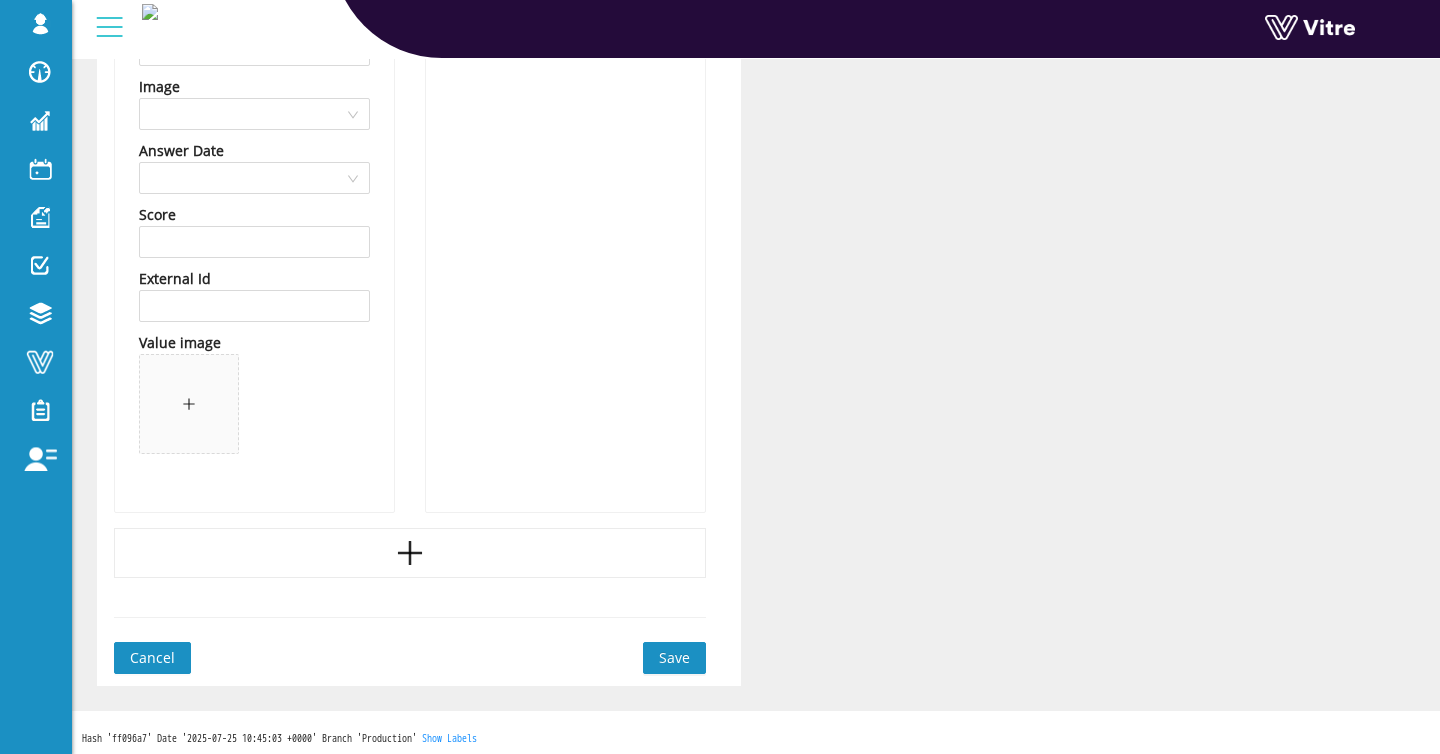 scroll, scrollTop: 4262, scrollLeft: 0, axis: vertical 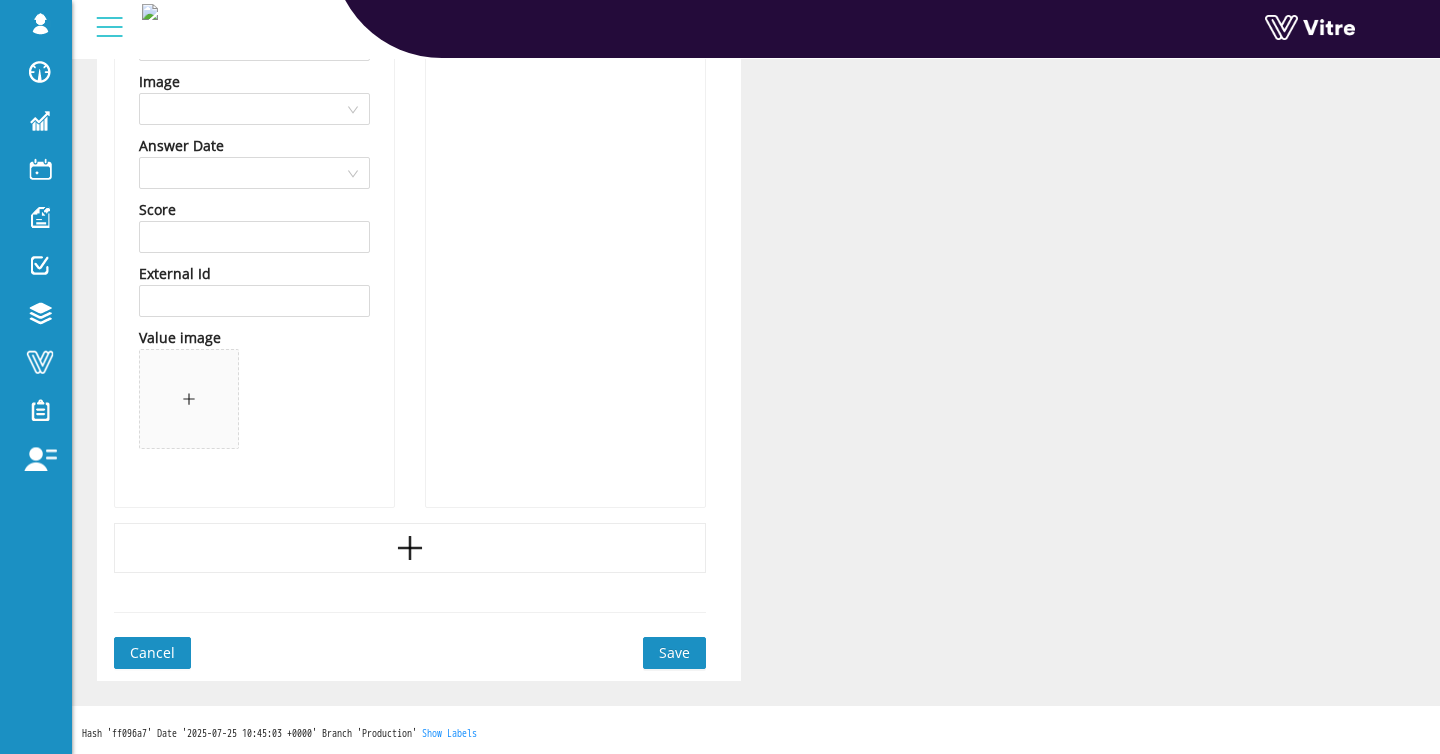 click on "Save" at bounding box center [674, 653] 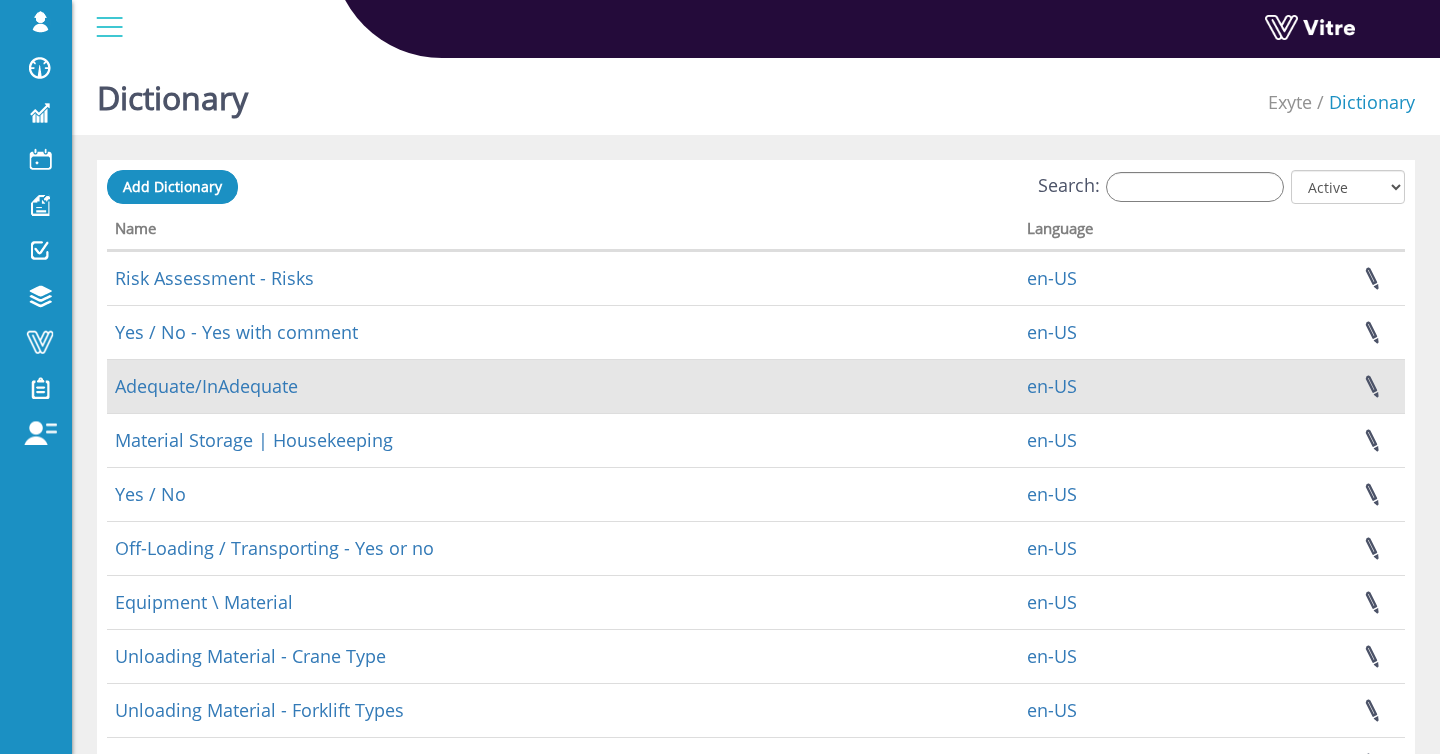 scroll, scrollTop: 0, scrollLeft: 0, axis: both 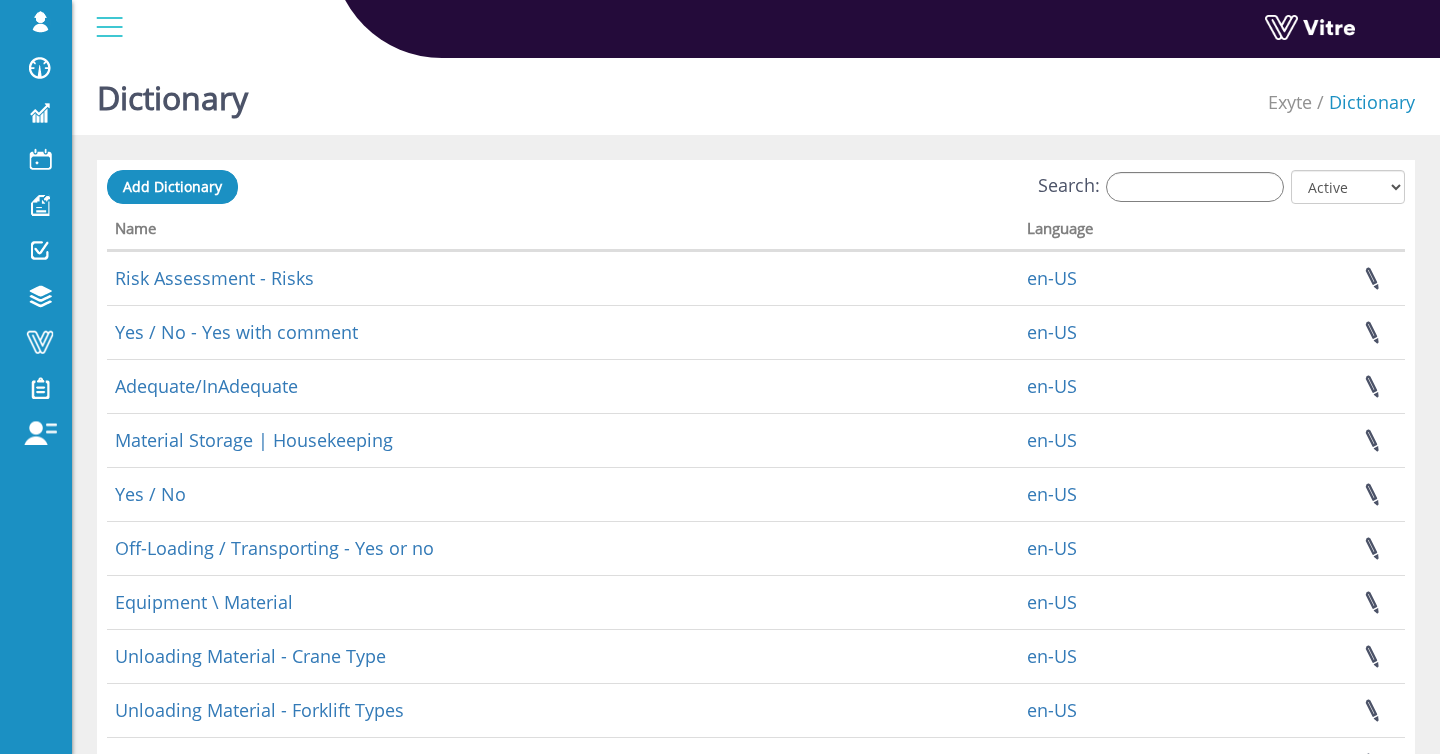 click on "Search:  All  Active Not Active" at bounding box center [756, 188] 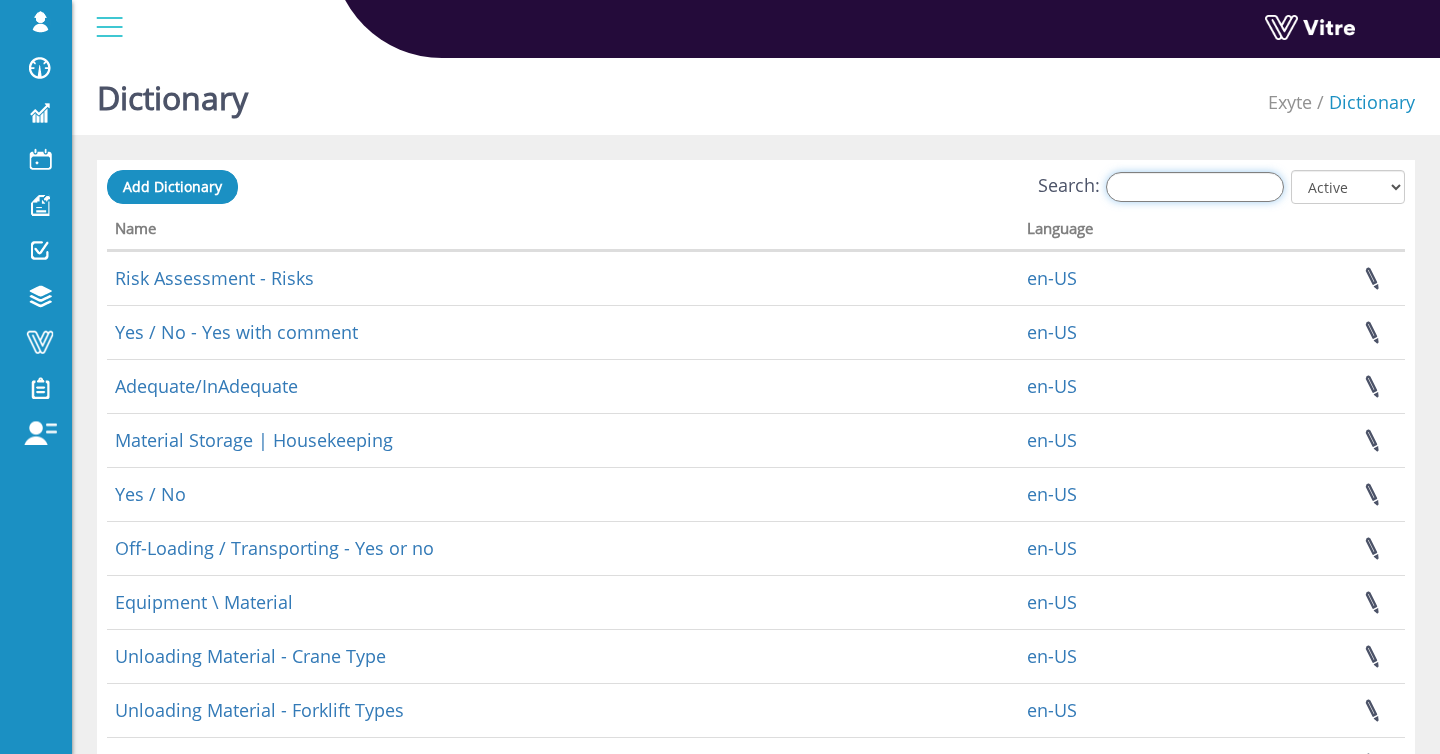 click on "Search:" at bounding box center [1195, 187] 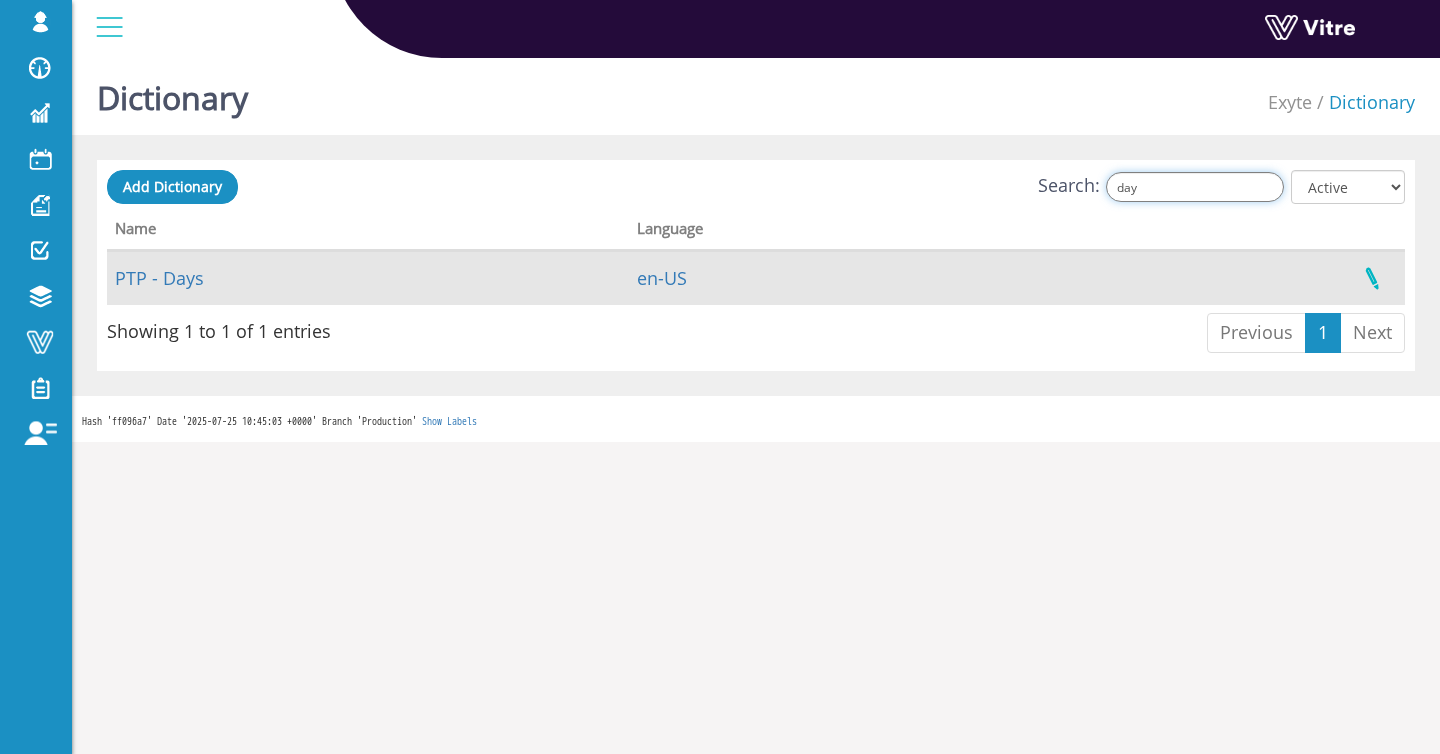 type on "day" 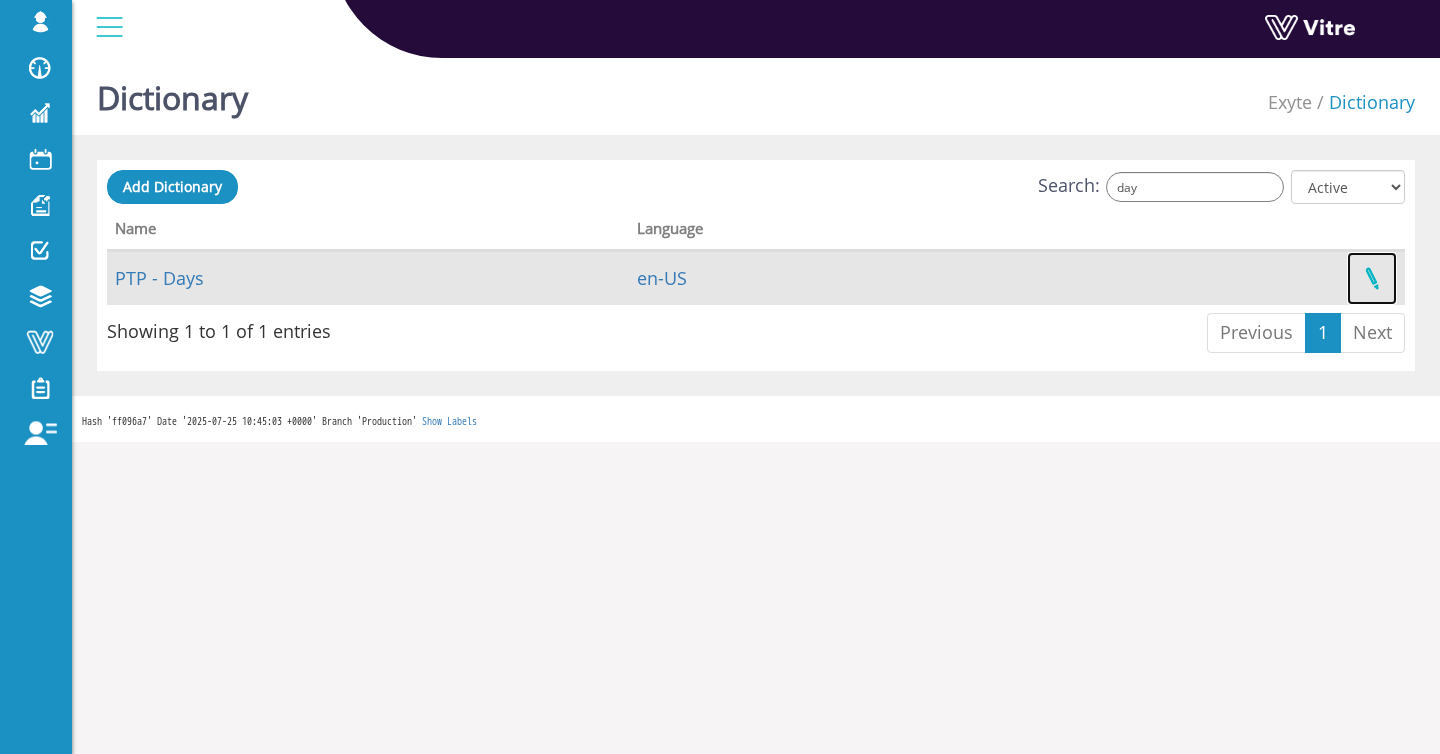 click at bounding box center (1372, 278) 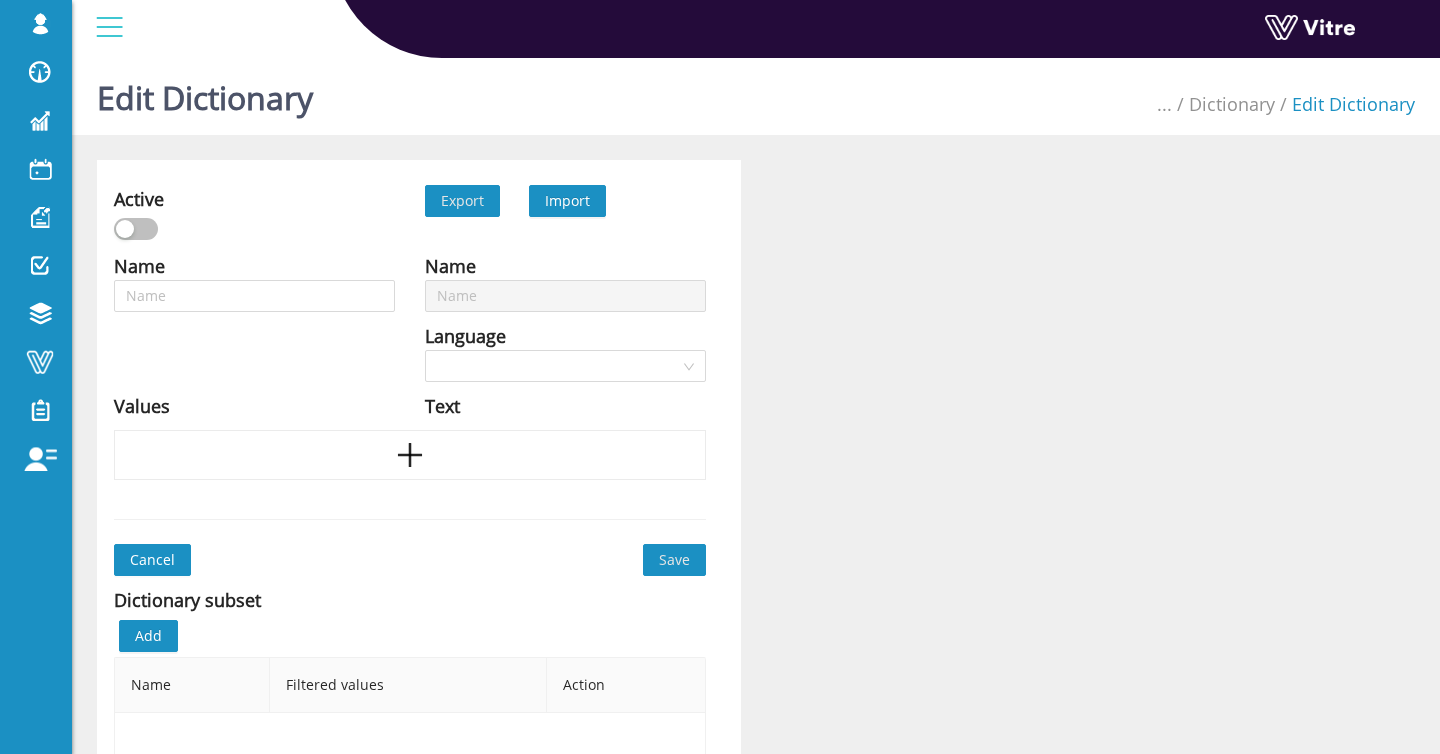 scroll, scrollTop: 0, scrollLeft: 0, axis: both 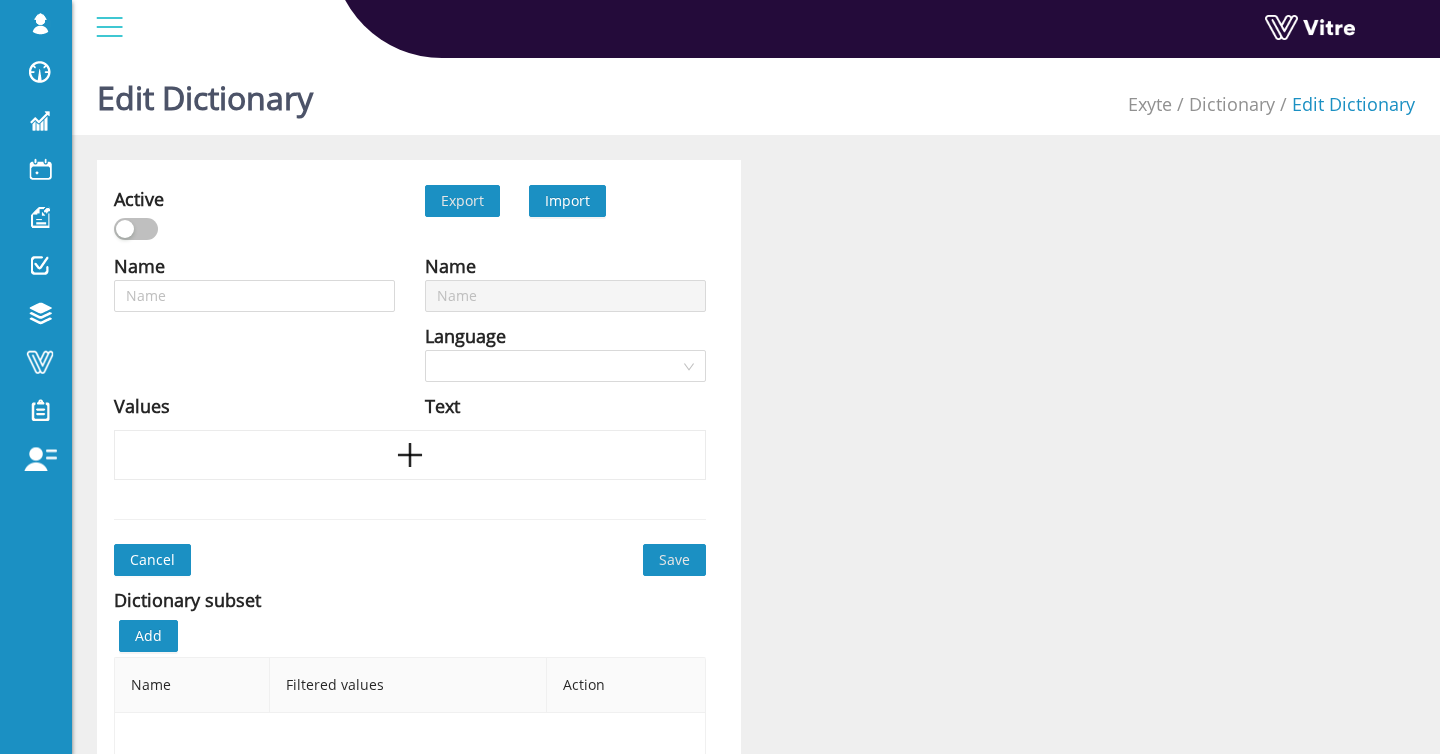 type on "PTP - Days" 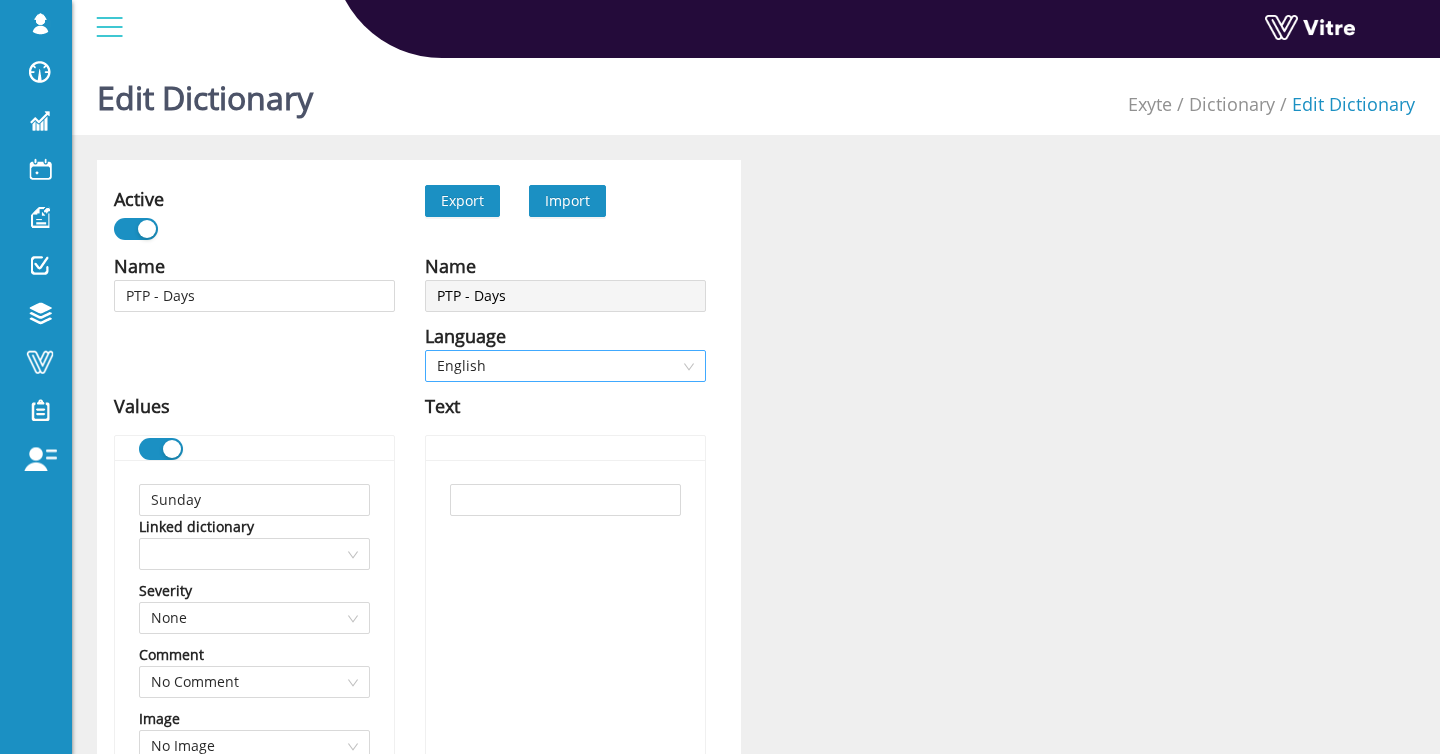 click on "English" at bounding box center [565, 366] 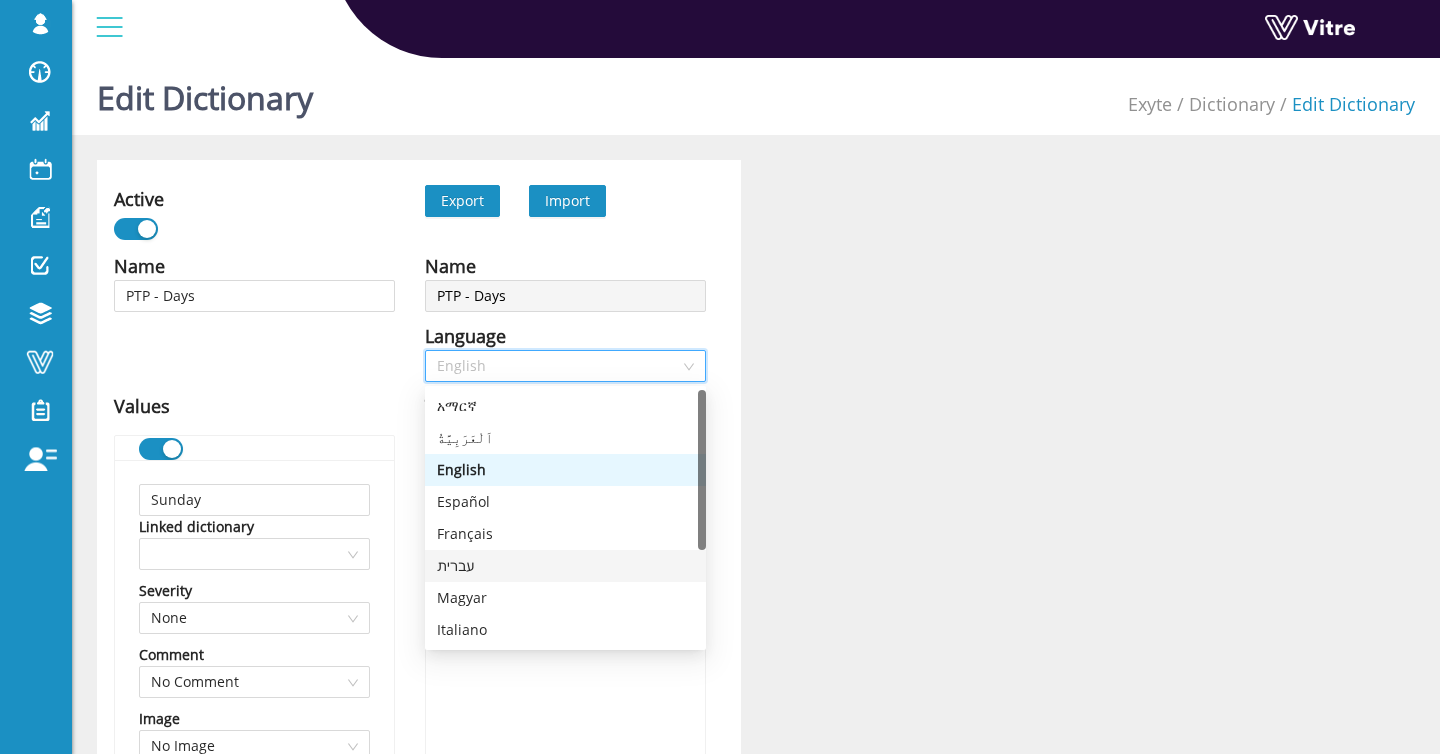 click on "עברית" at bounding box center (565, 566) 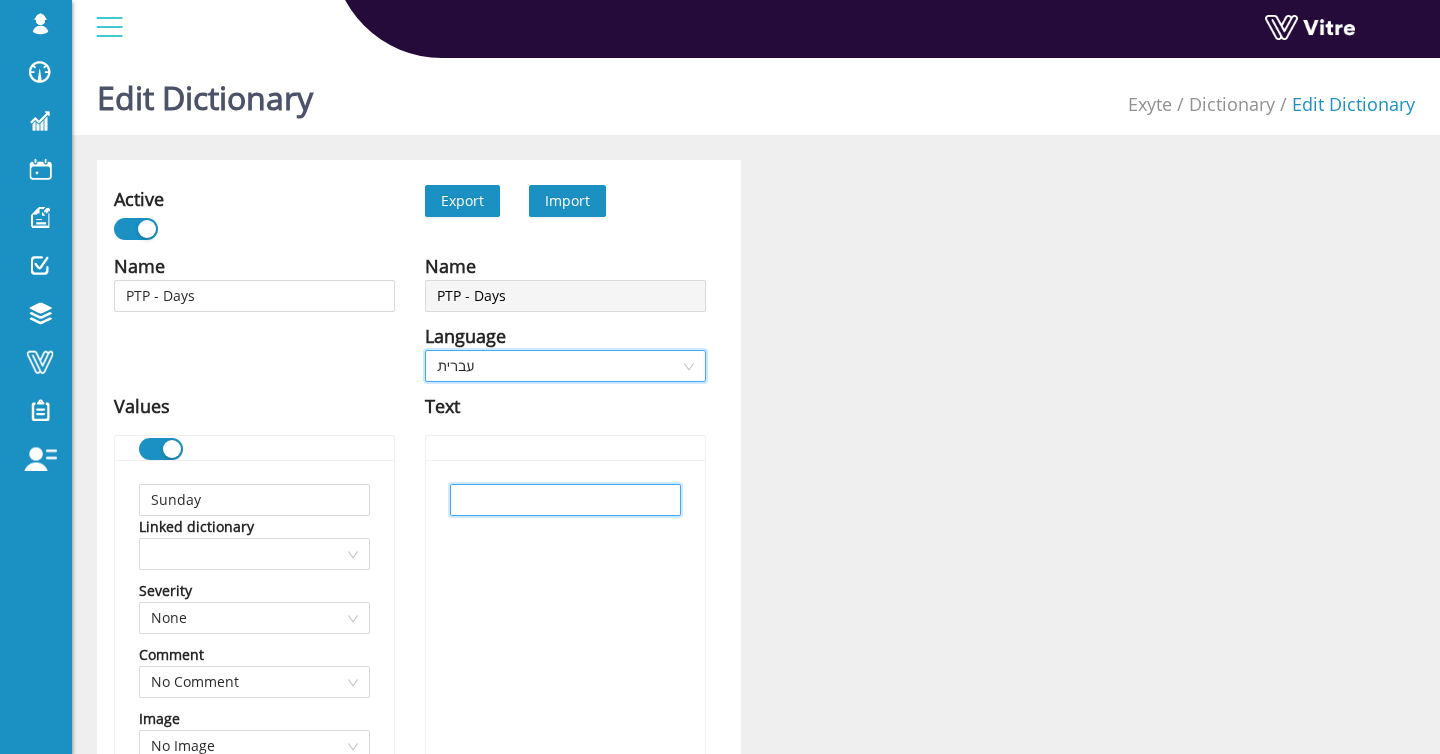 click at bounding box center (565, 500) 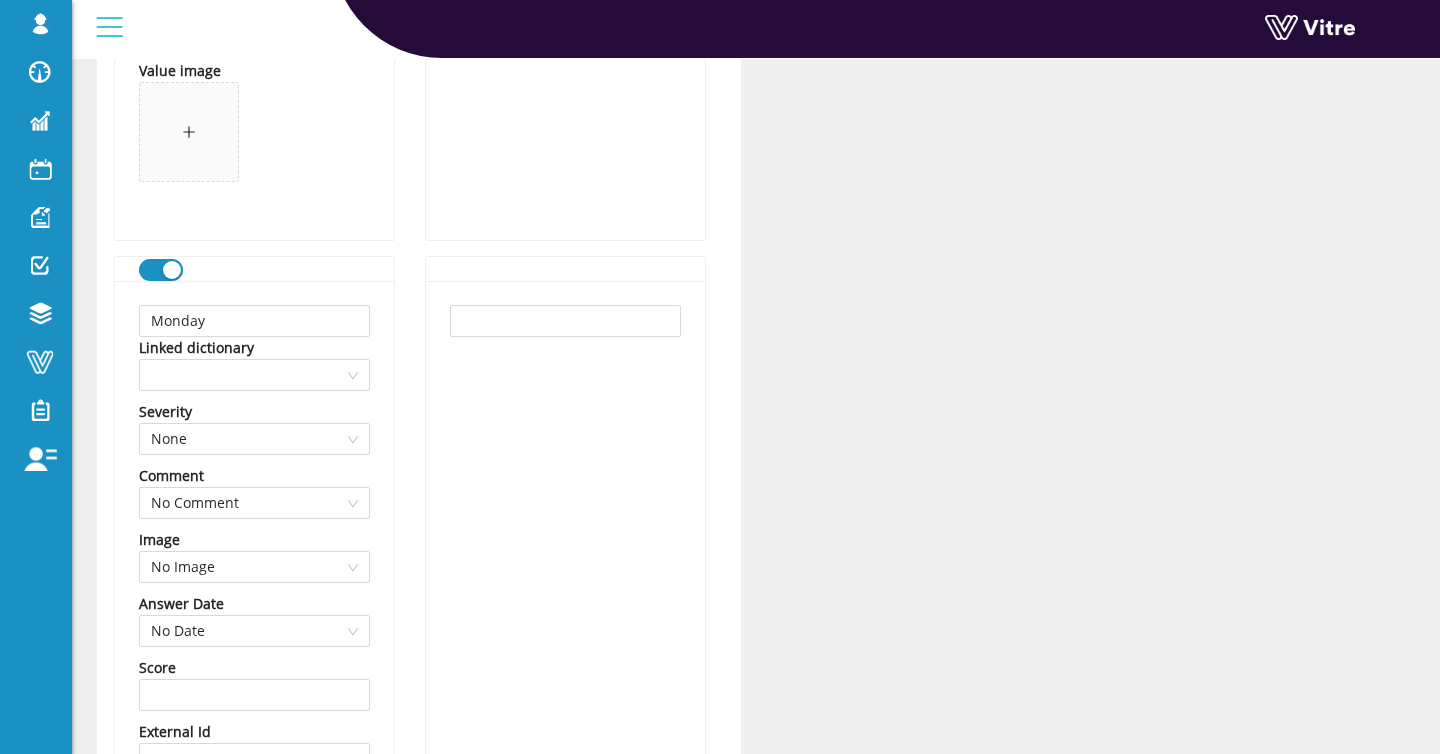 scroll, scrollTop: 903, scrollLeft: 0, axis: vertical 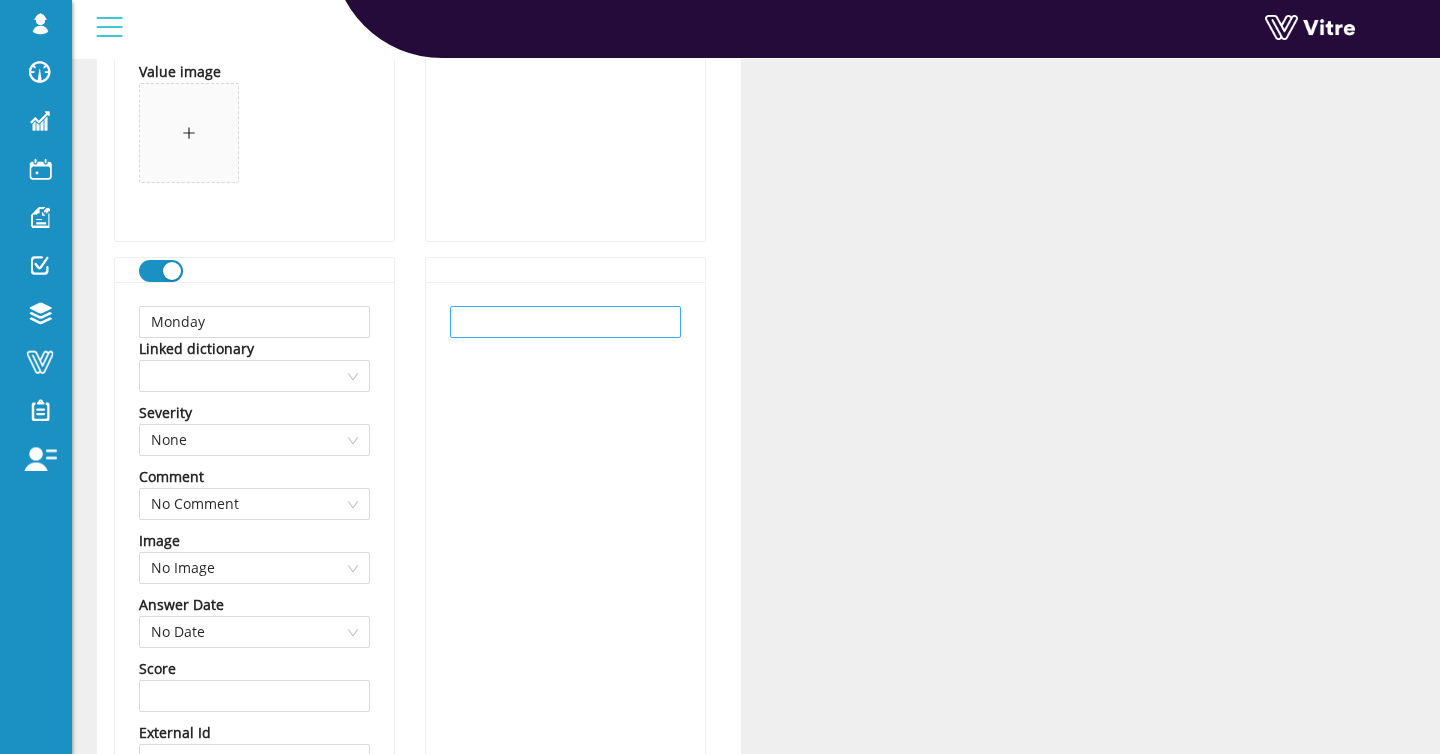 type on "ראשון" 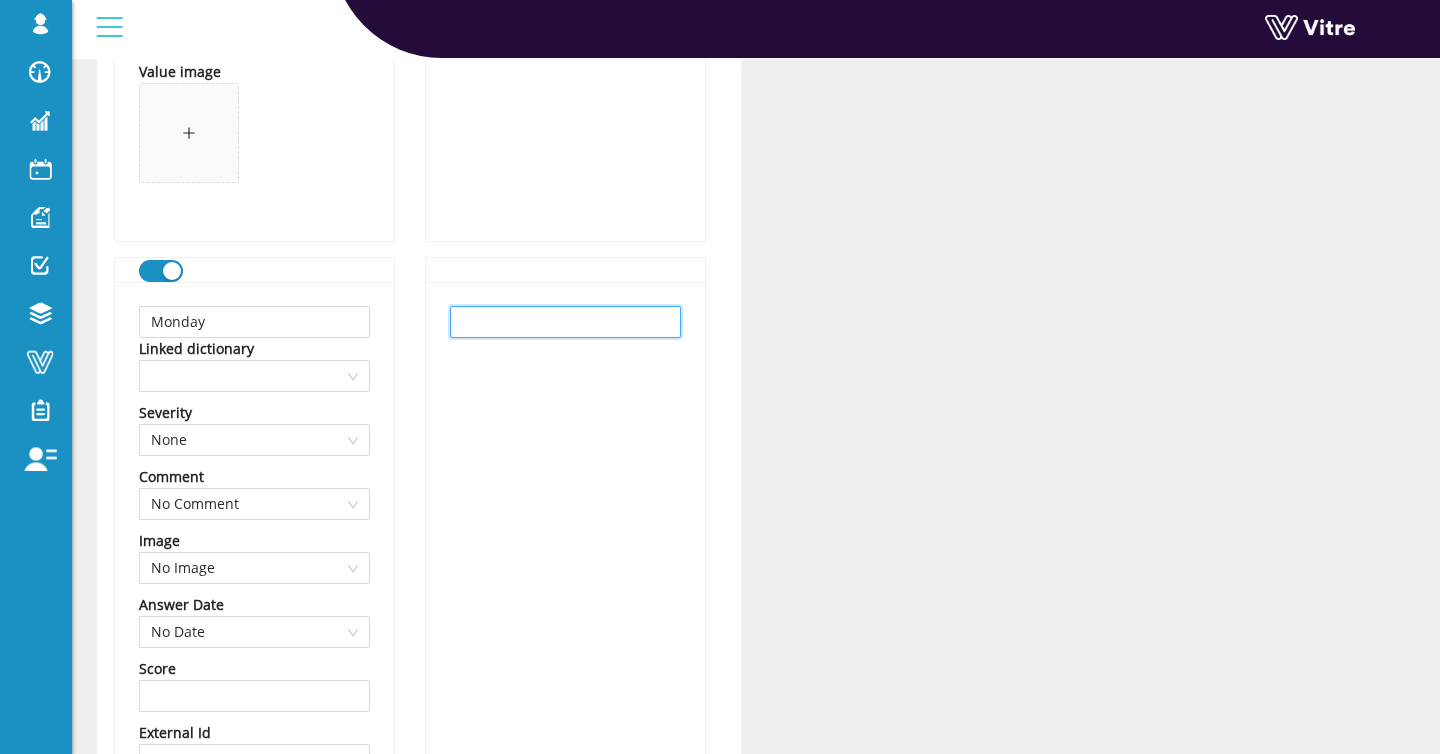 click at bounding box center (565, 322) 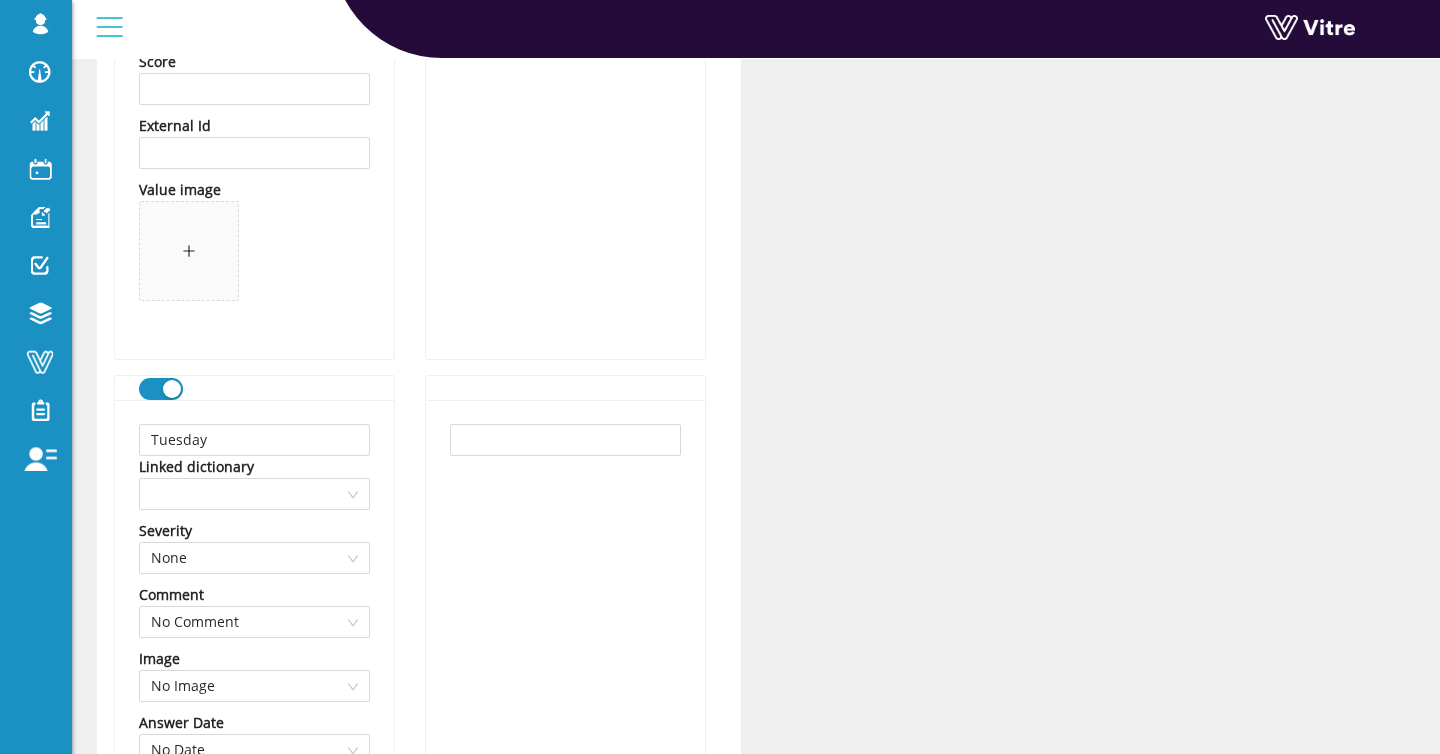 scroll, scrollTop: 1695, scrollLeft: 0, axis: vertical 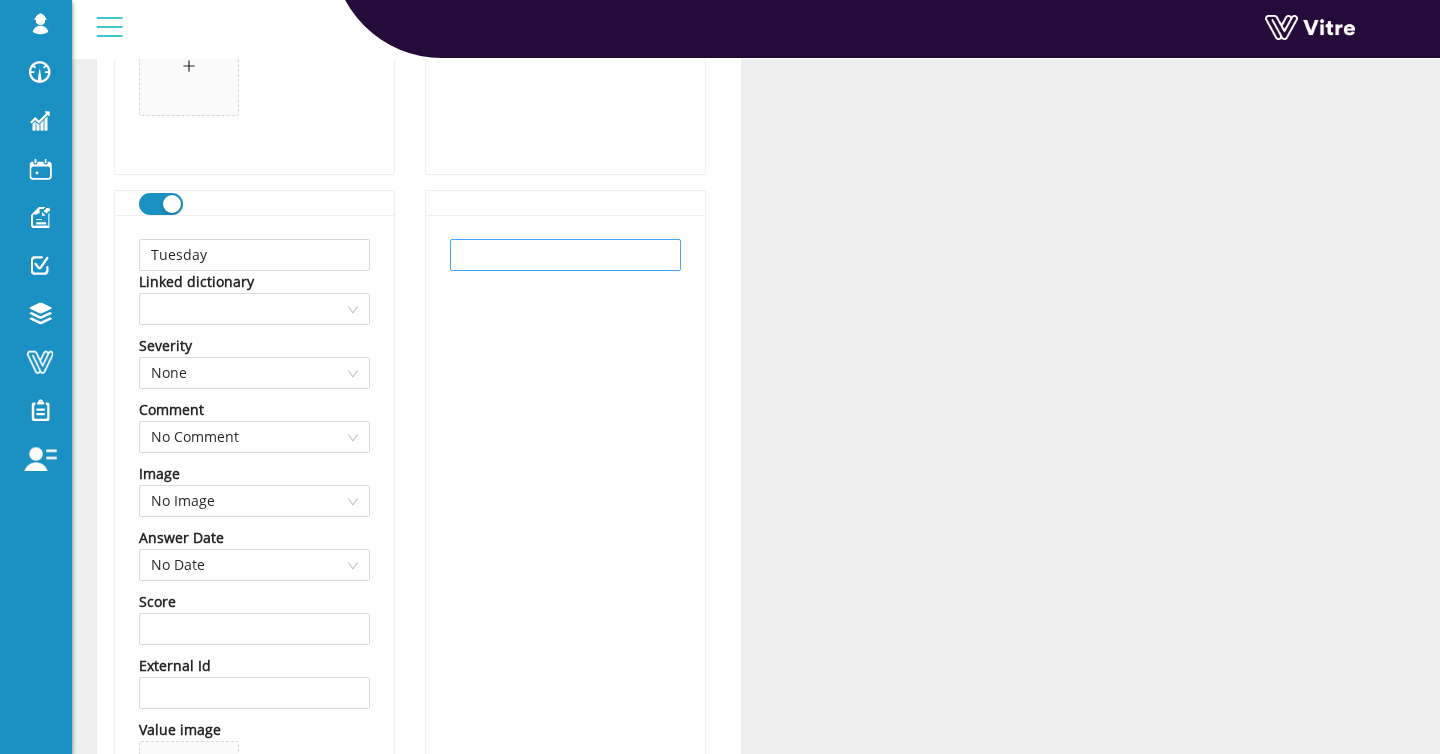 type on "שני" 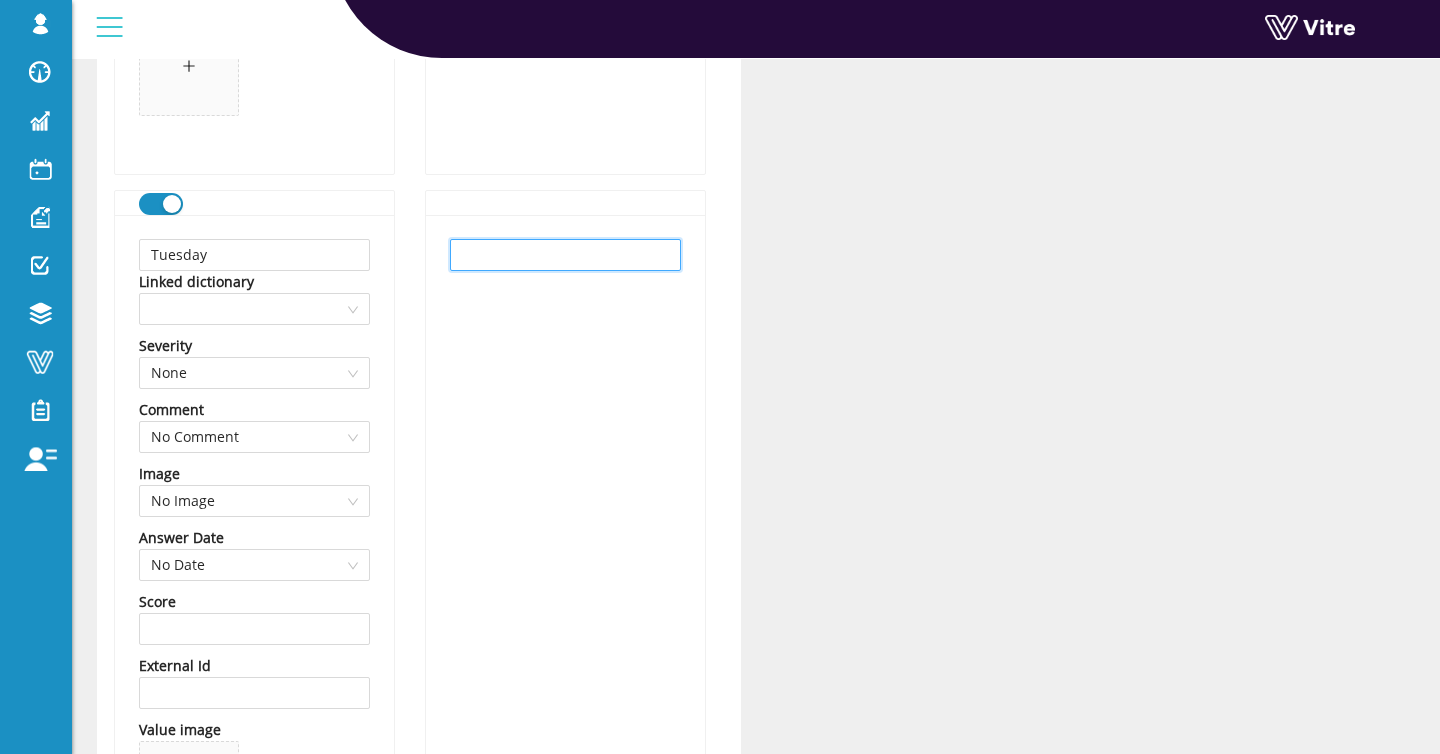 click at bounding box center (565, 255) 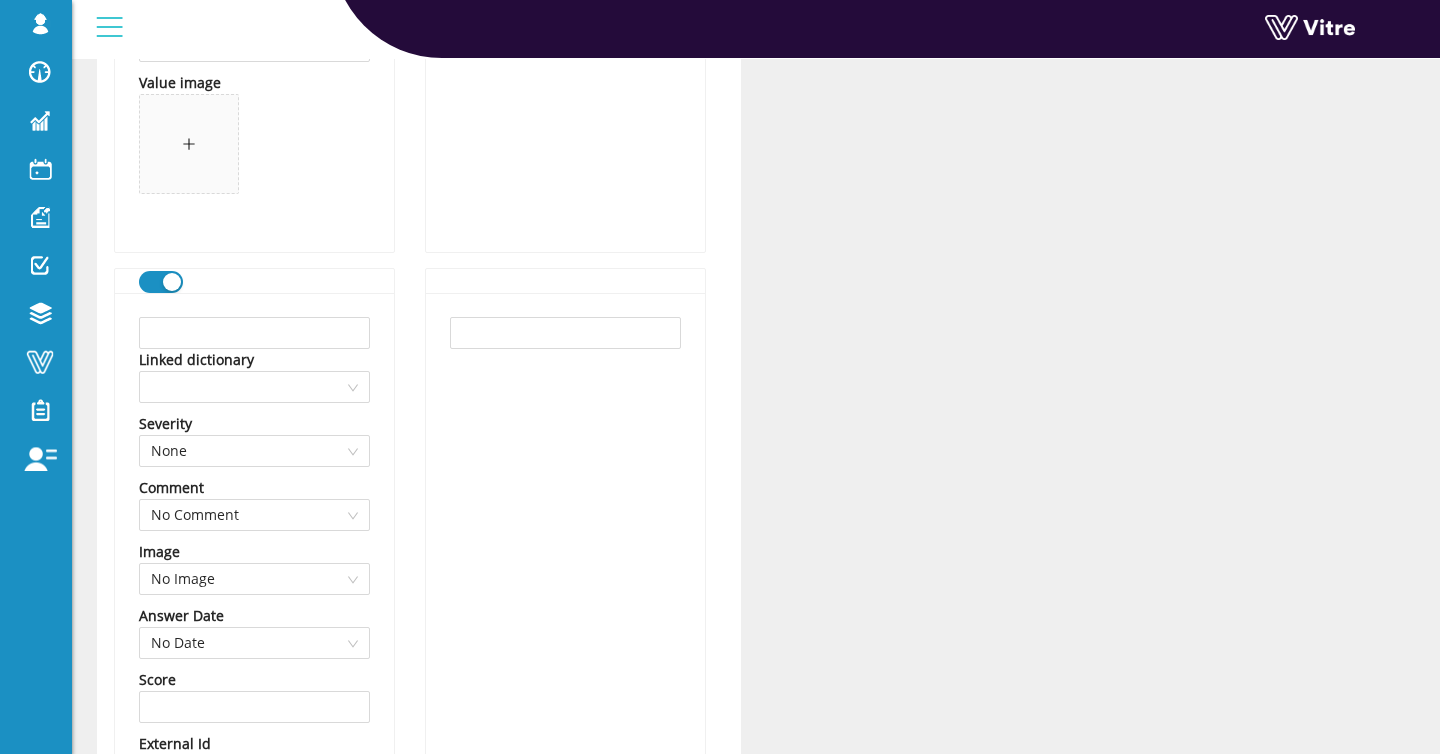 scroll, scrollTop: 2347, scrollLeft: 0, axis: vertical 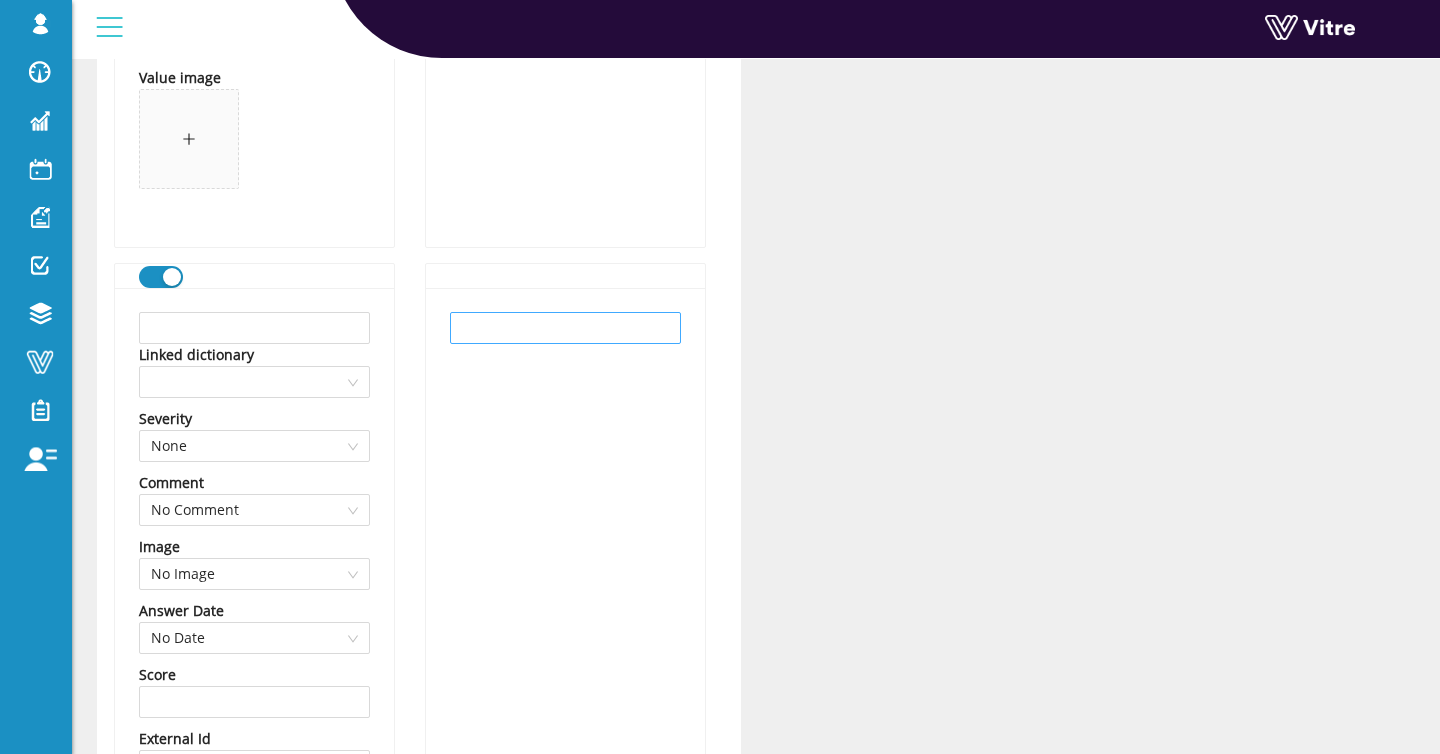 type on "שלישי" 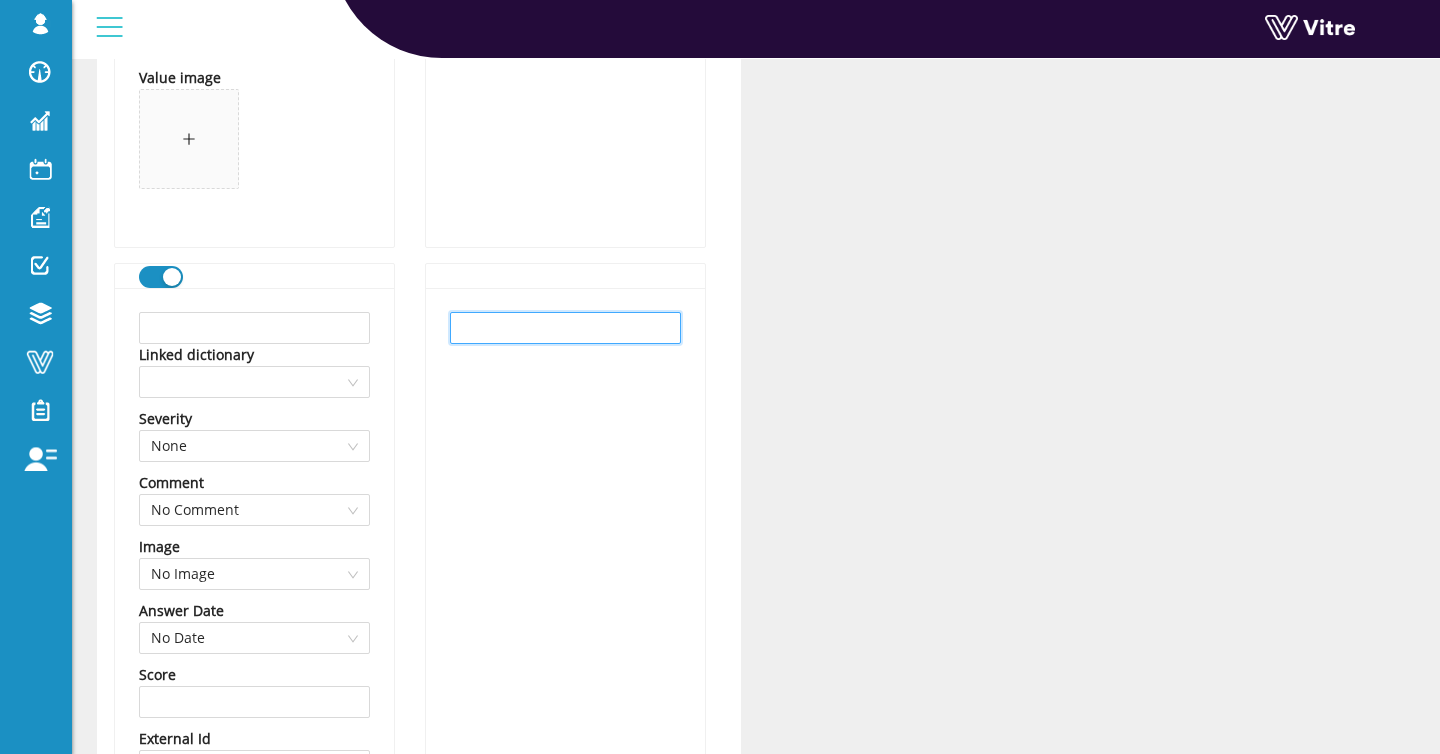 click at bounding box center [565, 328] 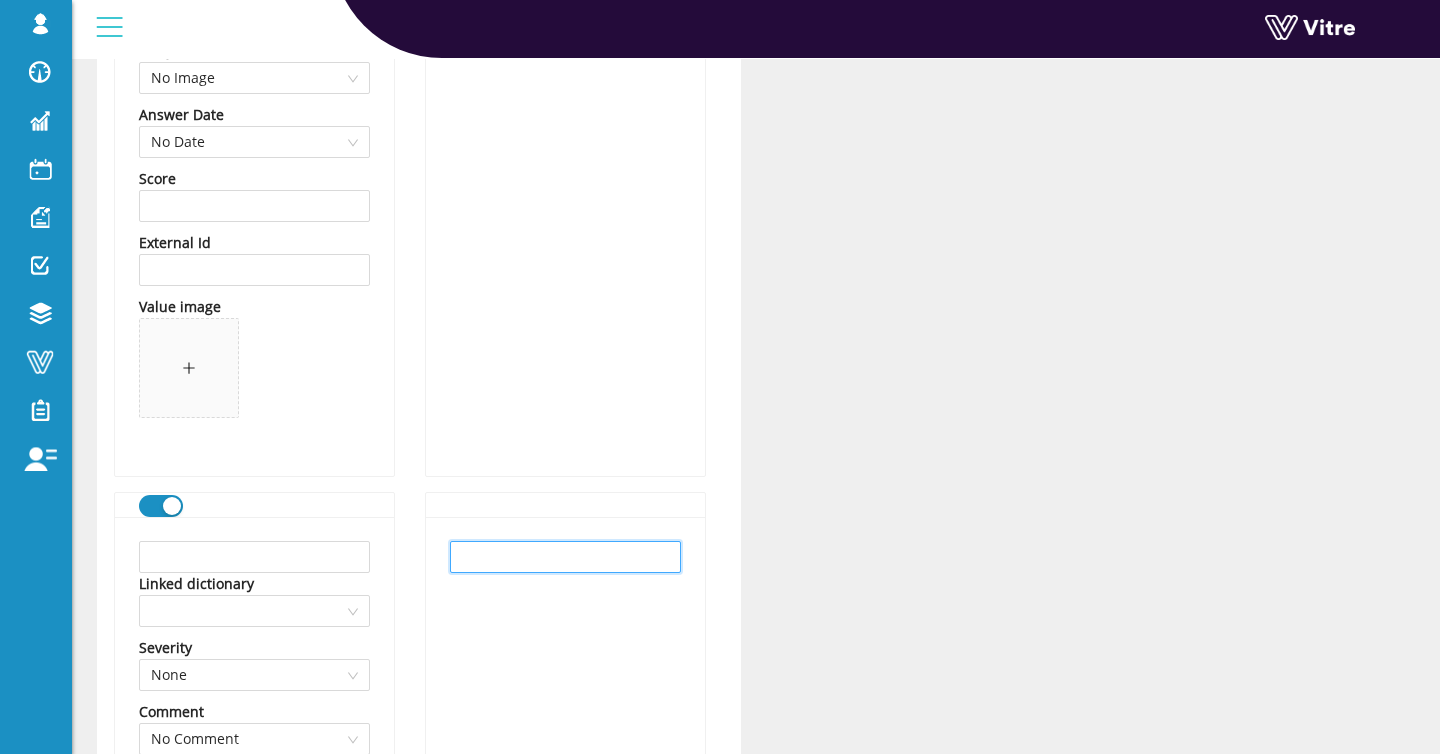 scroll, scrollTop: 2415, scrollLeft: 0, axis: vertical 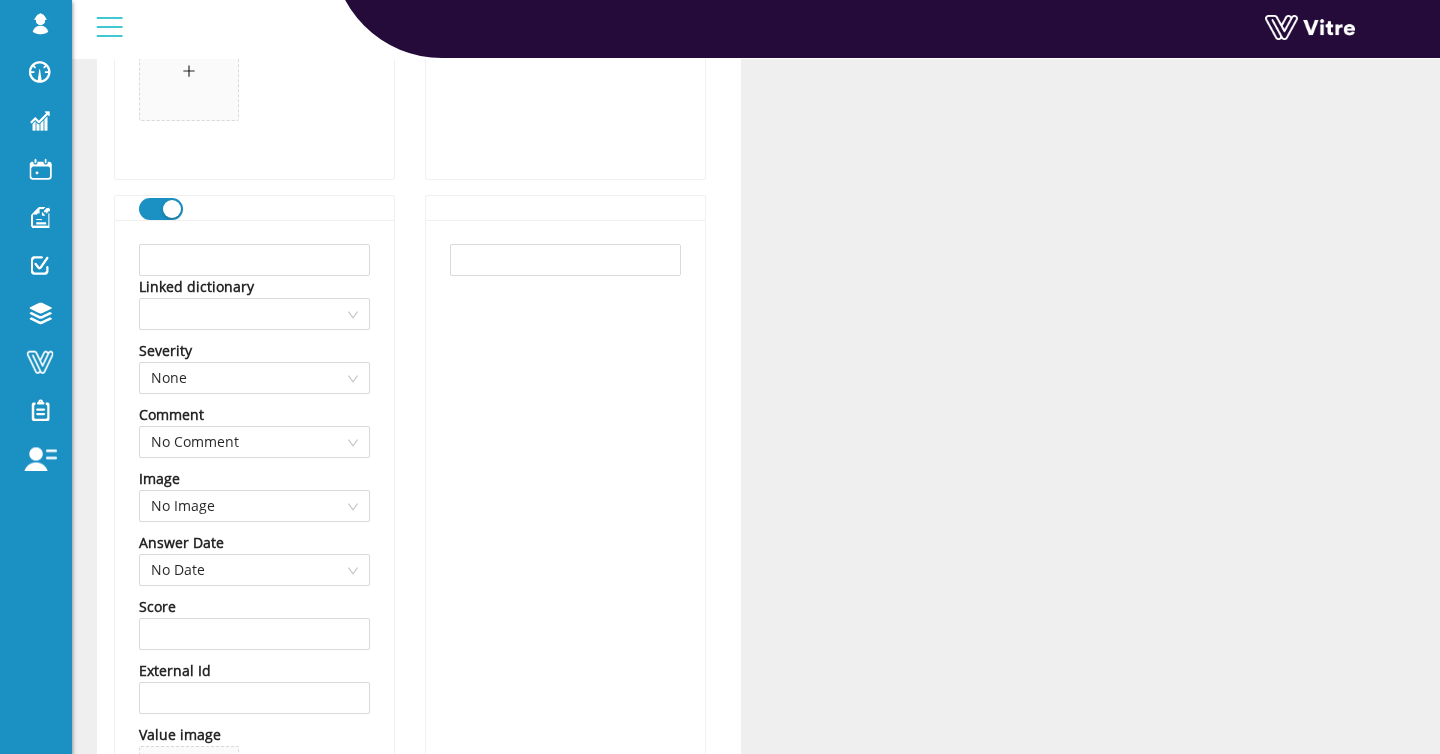 click at bounding box center (172, 209) 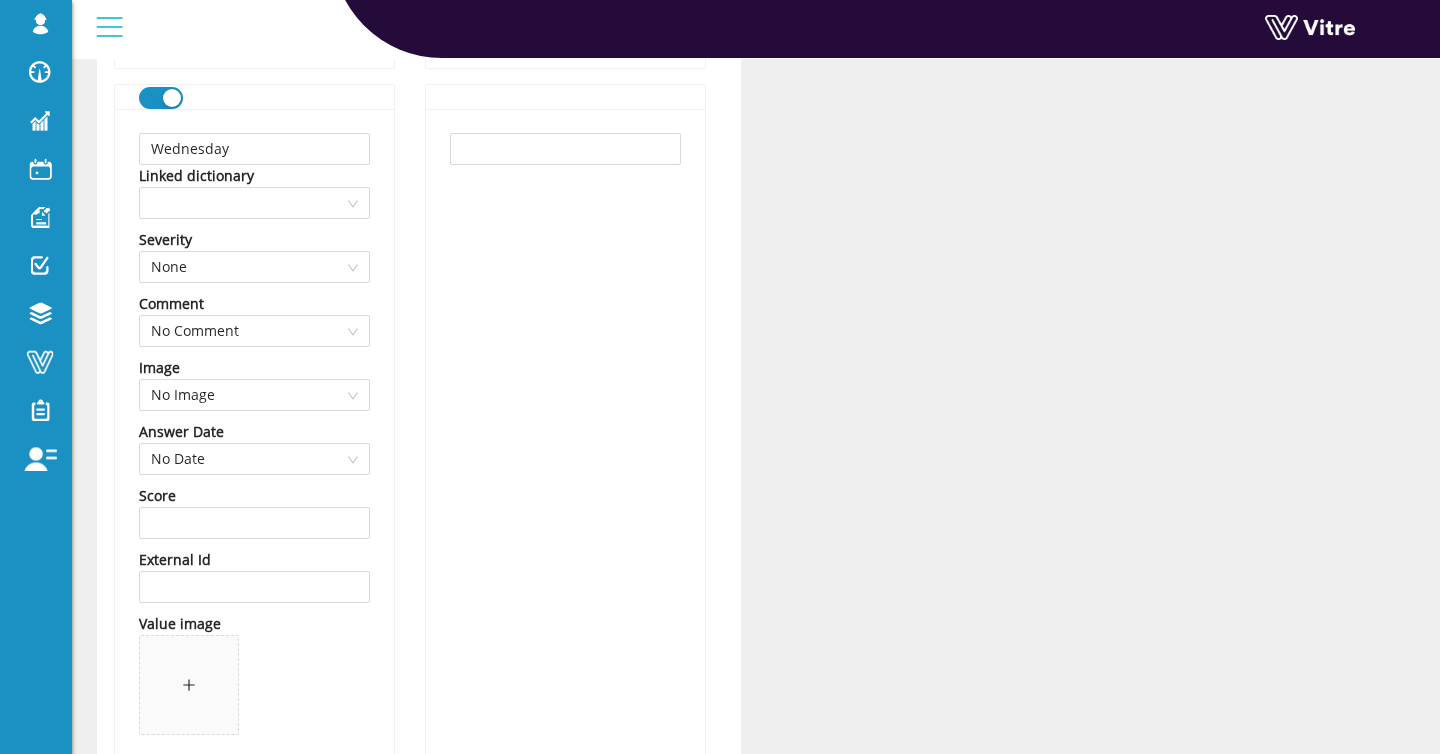 scroll, scrollTop: 3248, scrollLeft: 0, axis: vertical 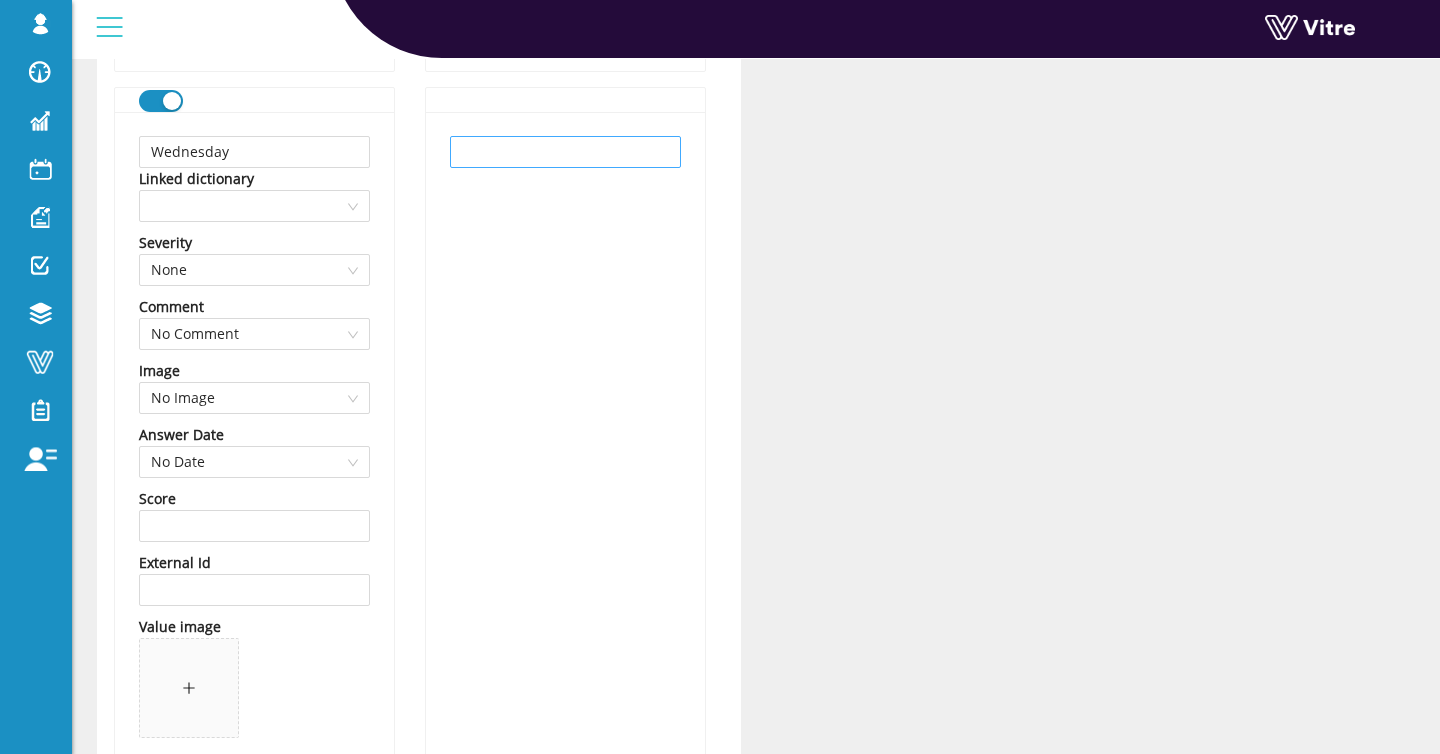 click at bounding box center [565, 454] 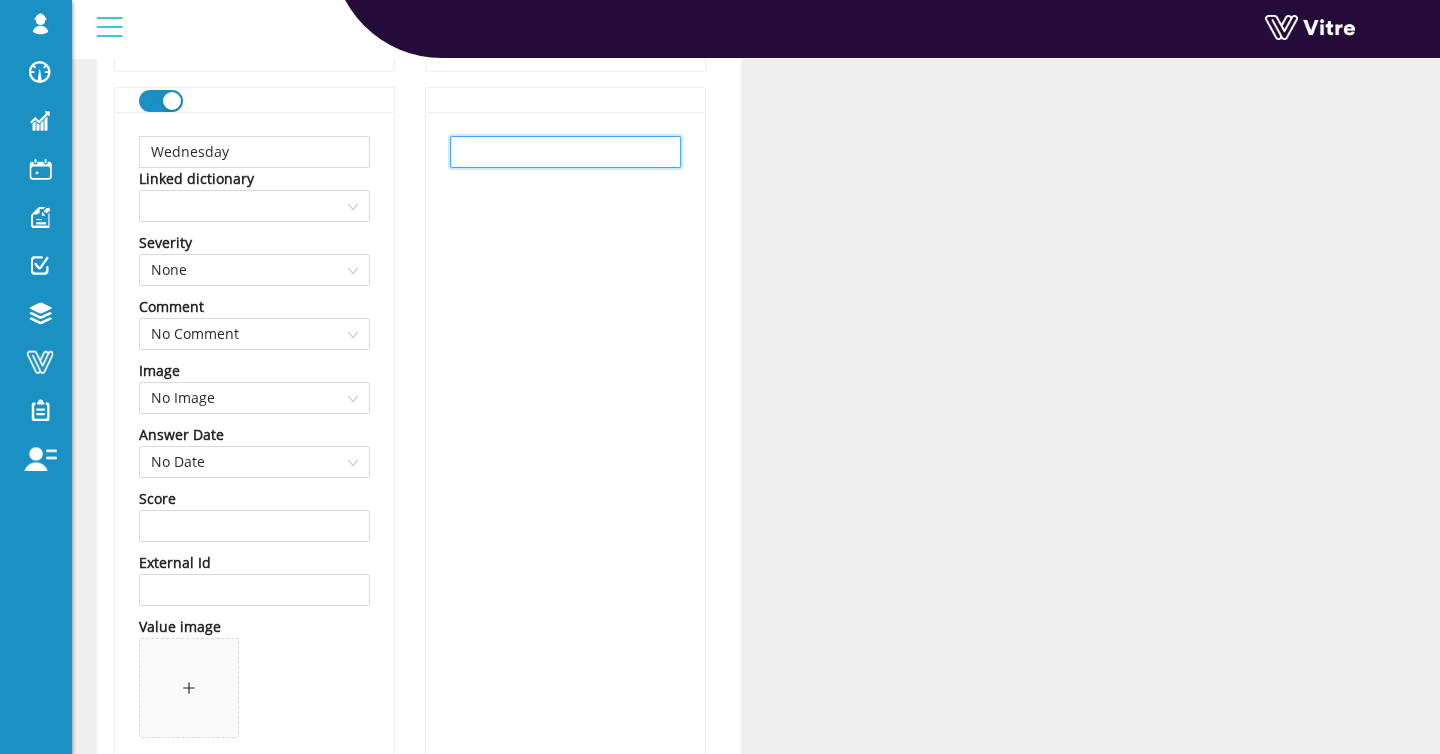 click at bounding box center (565, 152) 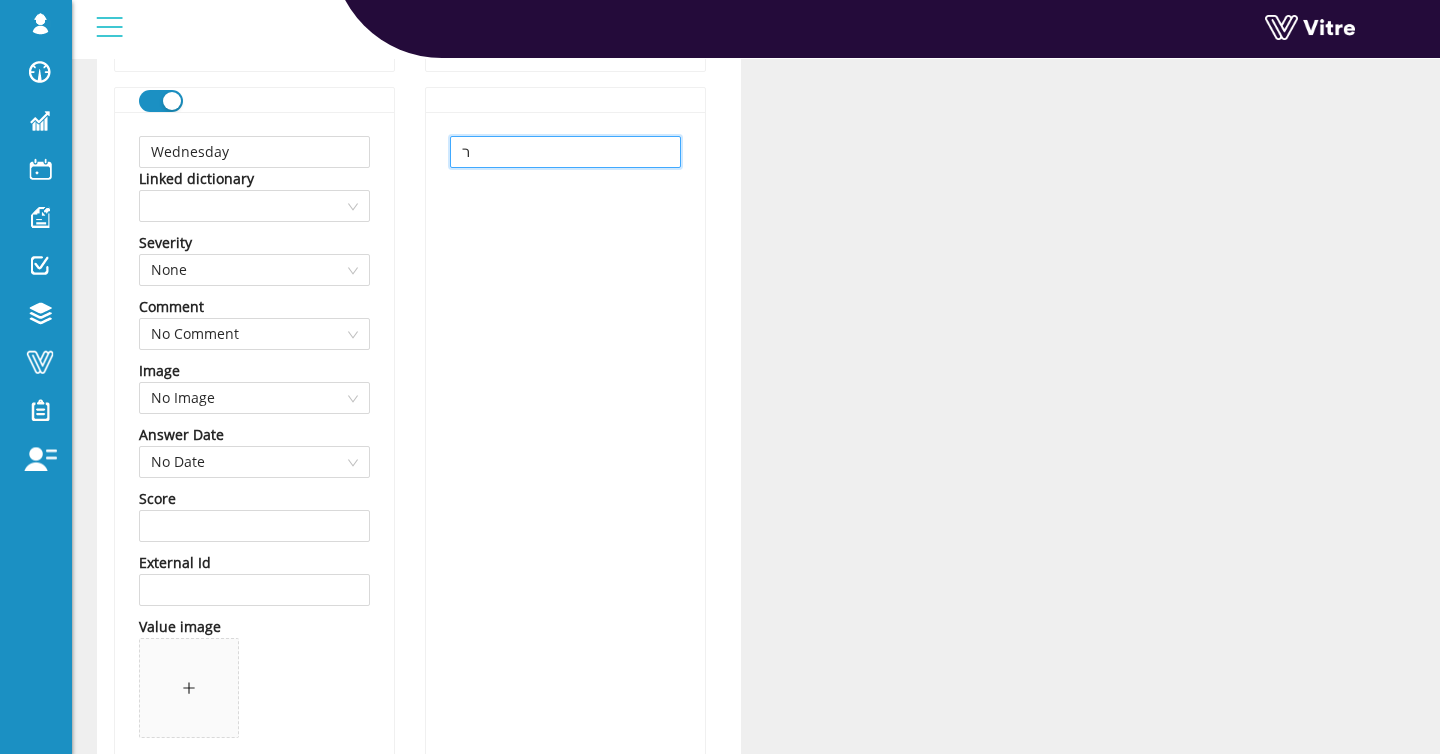 type 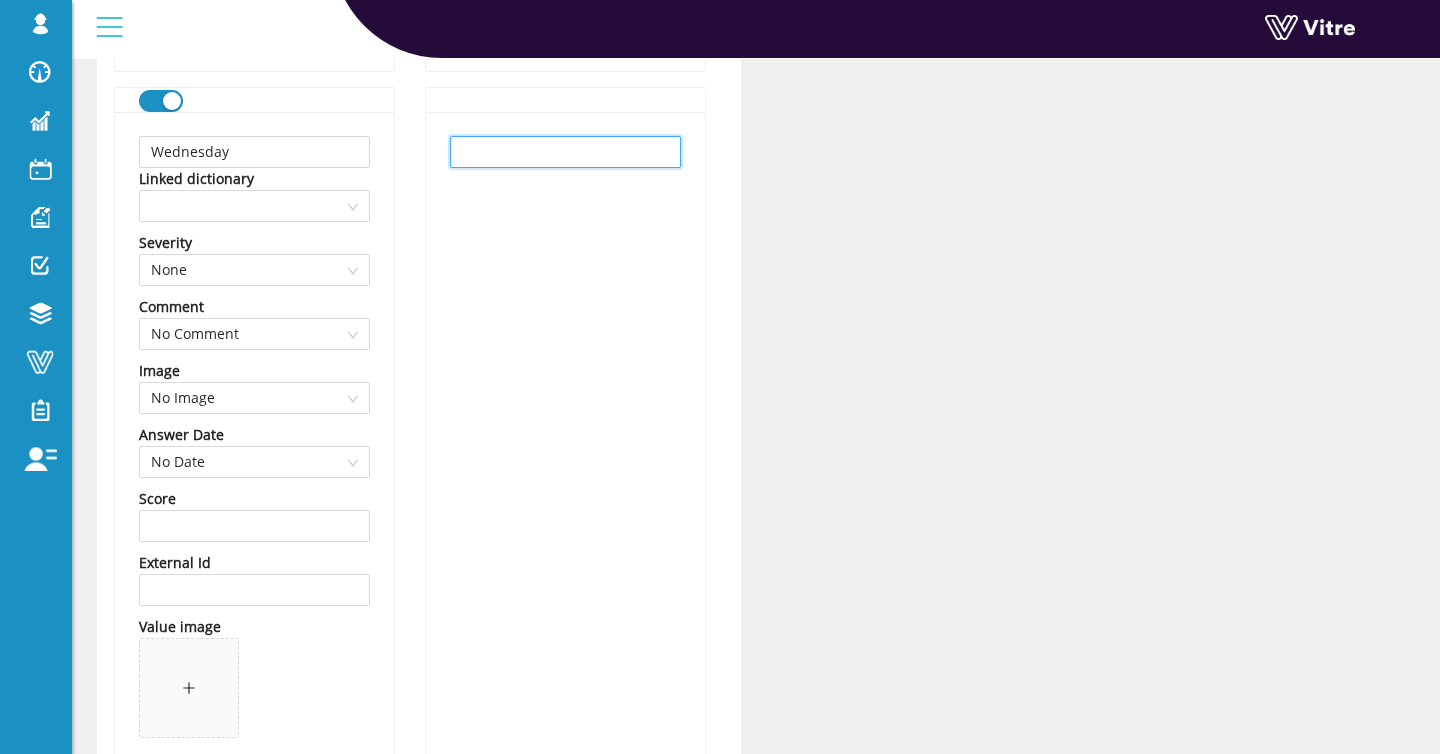 scroll, scrollTop: 3215, scrollLeft: 0, axis: vertical 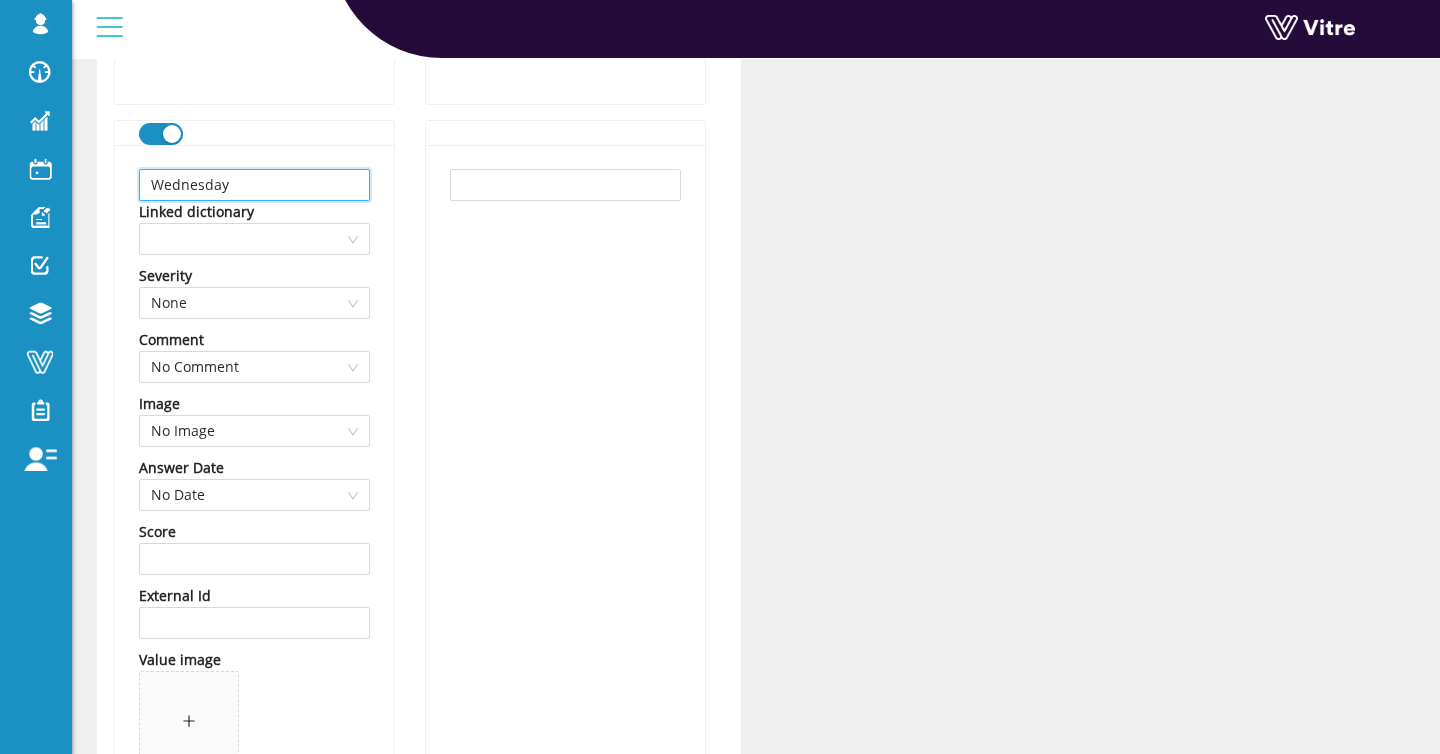 click on "Wednesday" at bounding box center [254, 185] 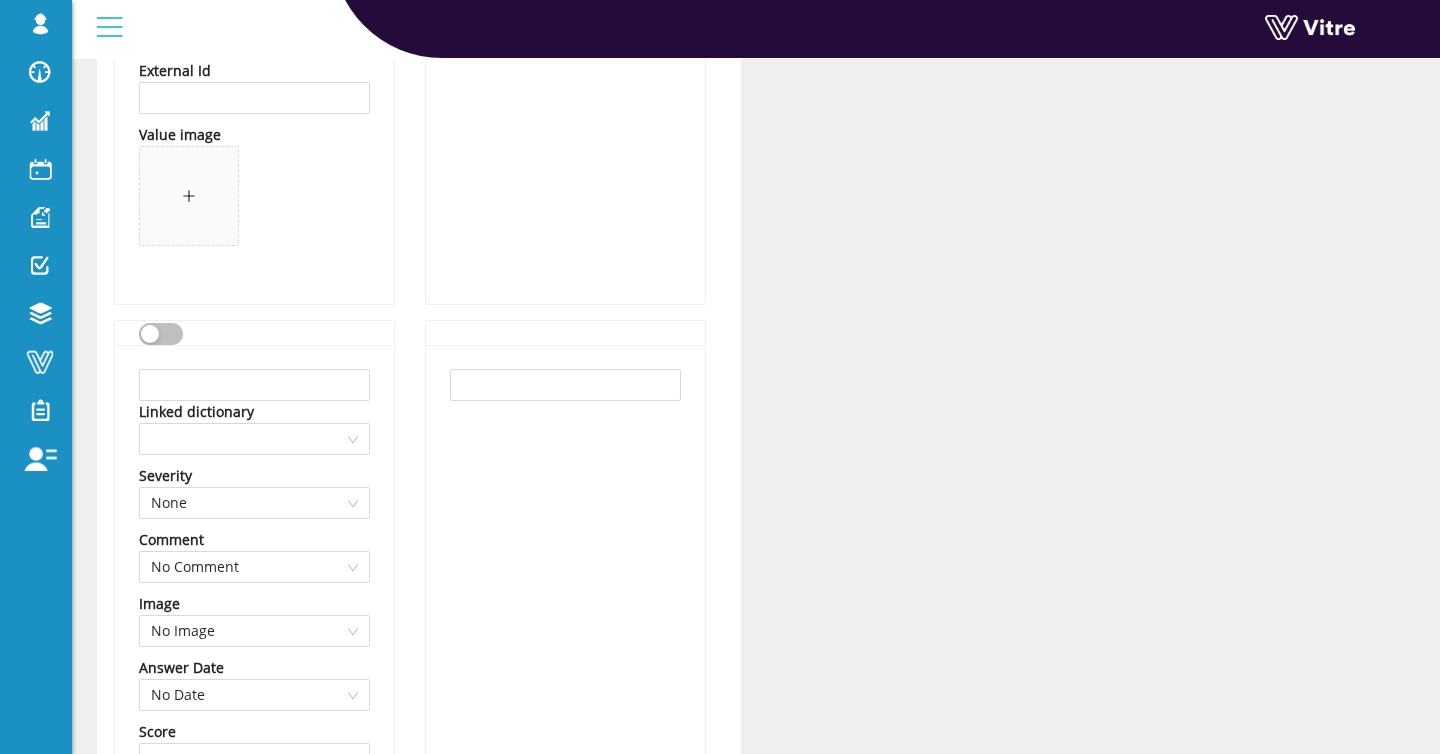 scroll, scrollTop: 2288, scrollLeft: 0, axis: vertical 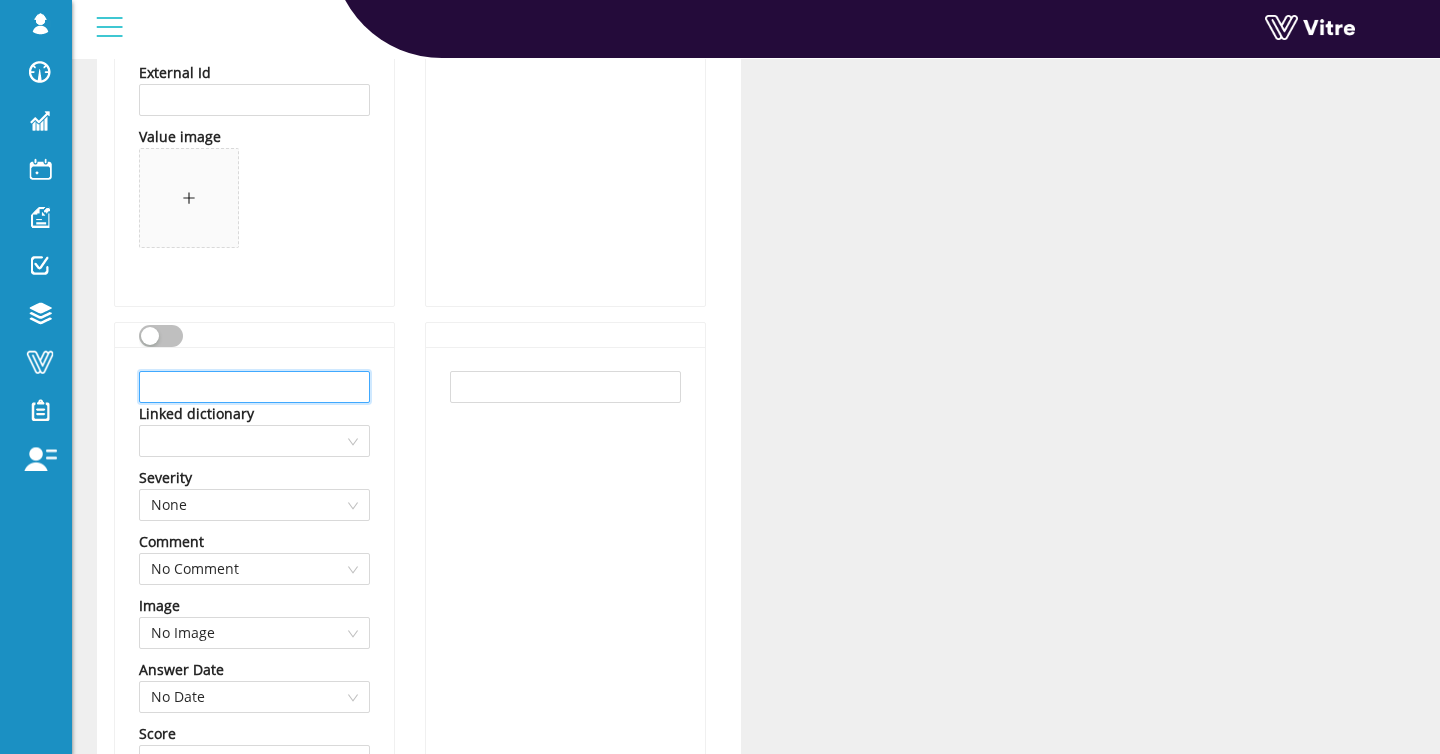 click at bounding box center (254, 387) 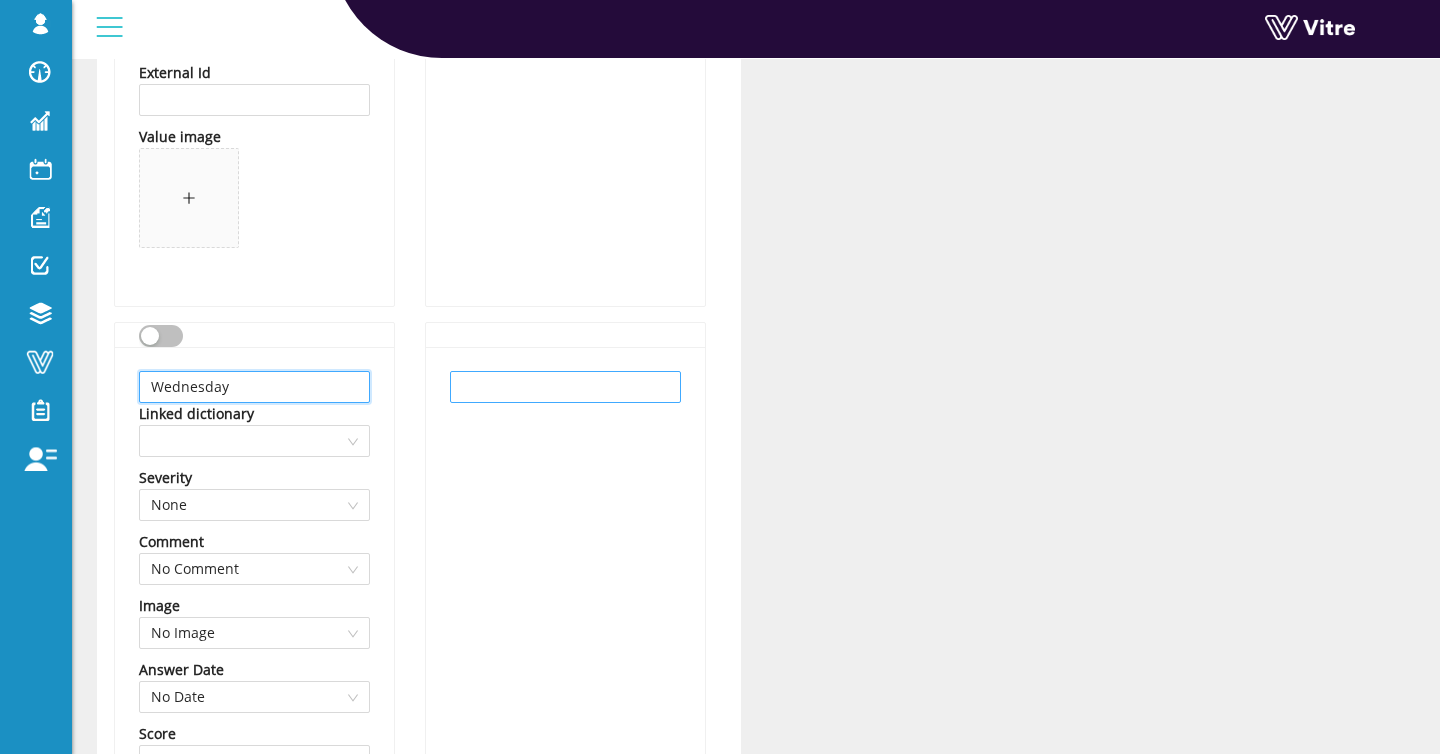 type on "Wednesday" 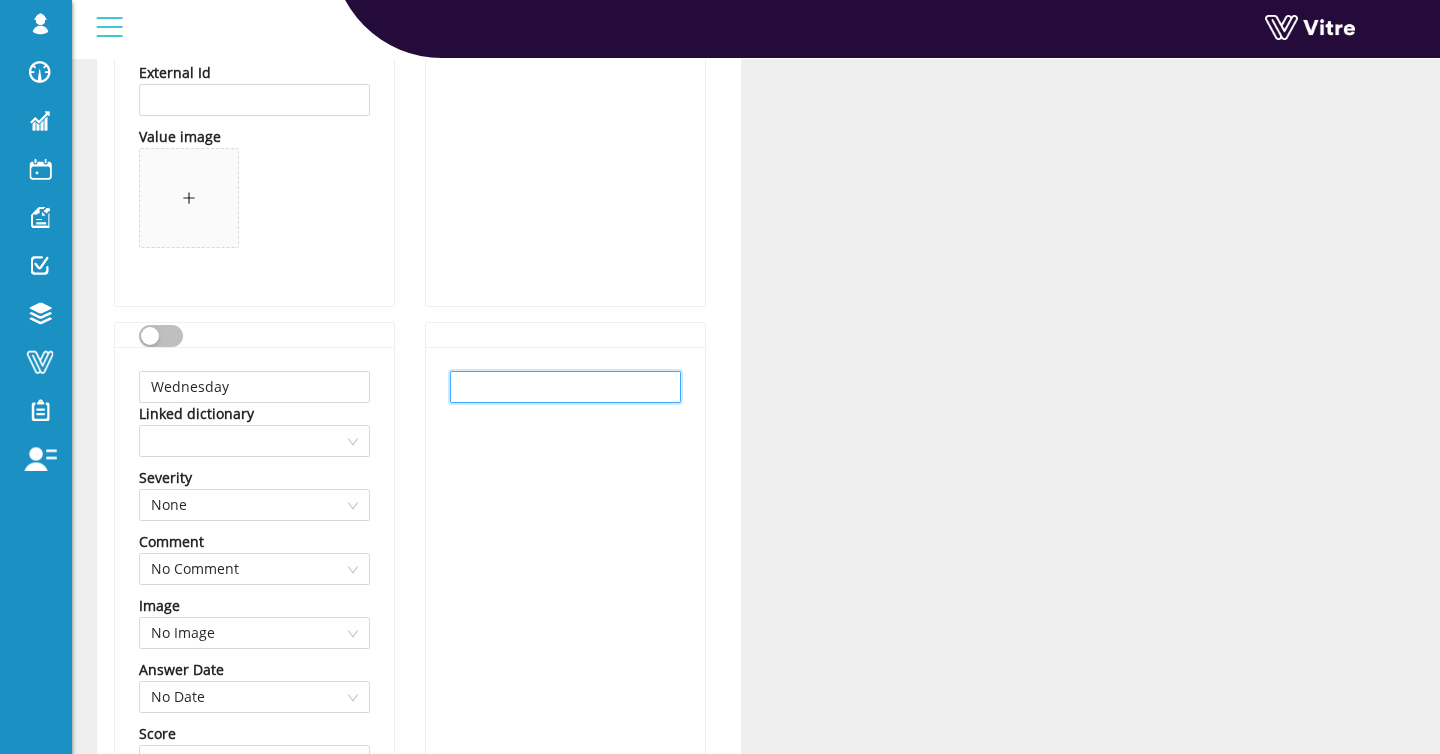 click at bounding box center [565, 387] 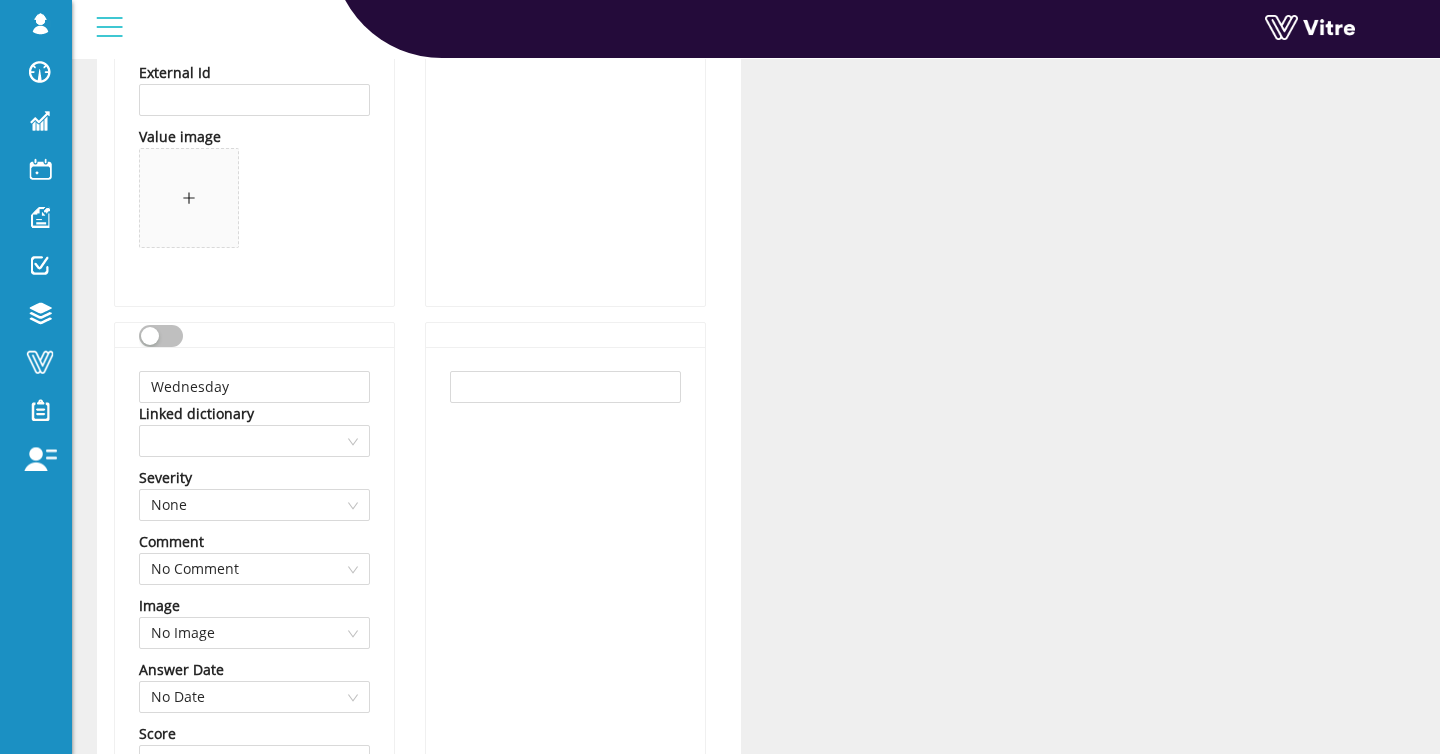 click at bounding box center (161, 336) 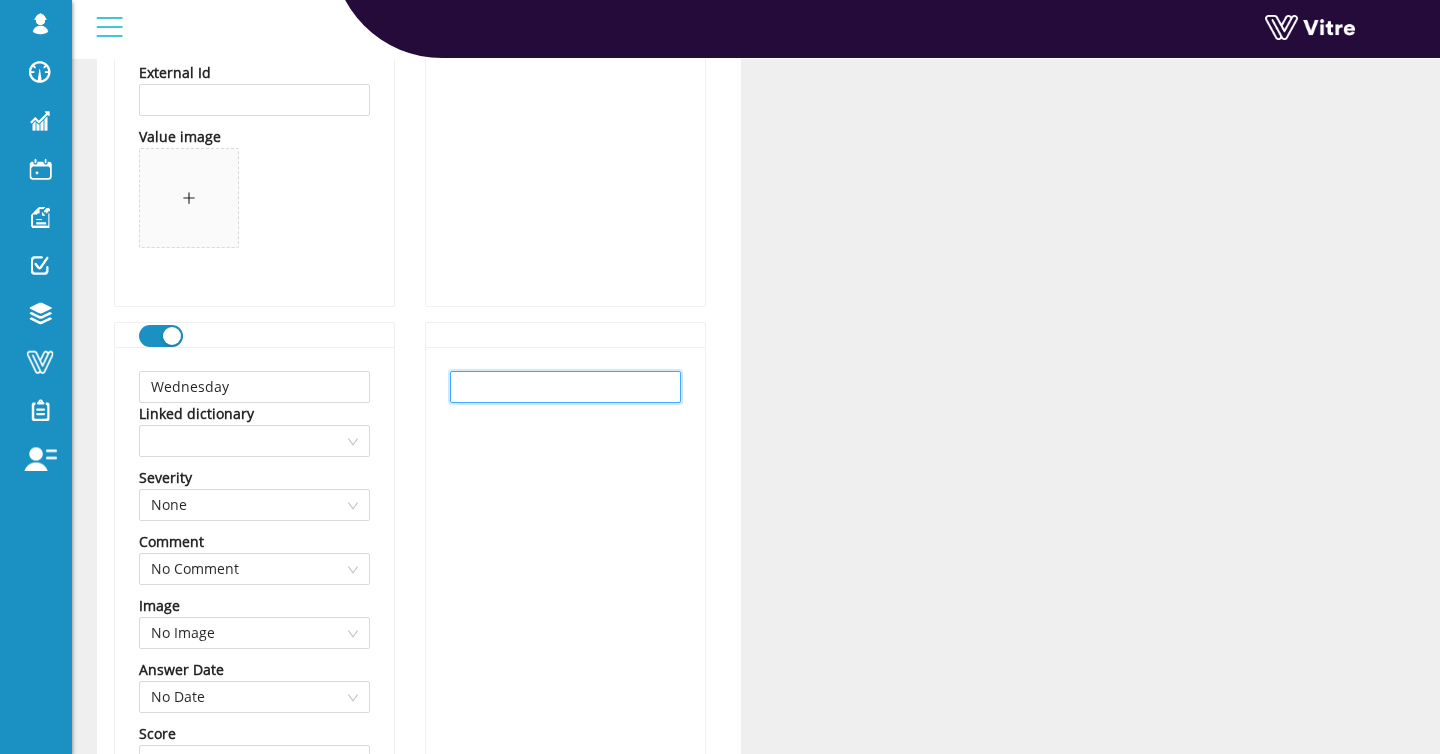 click at bounding box center [565, 387] 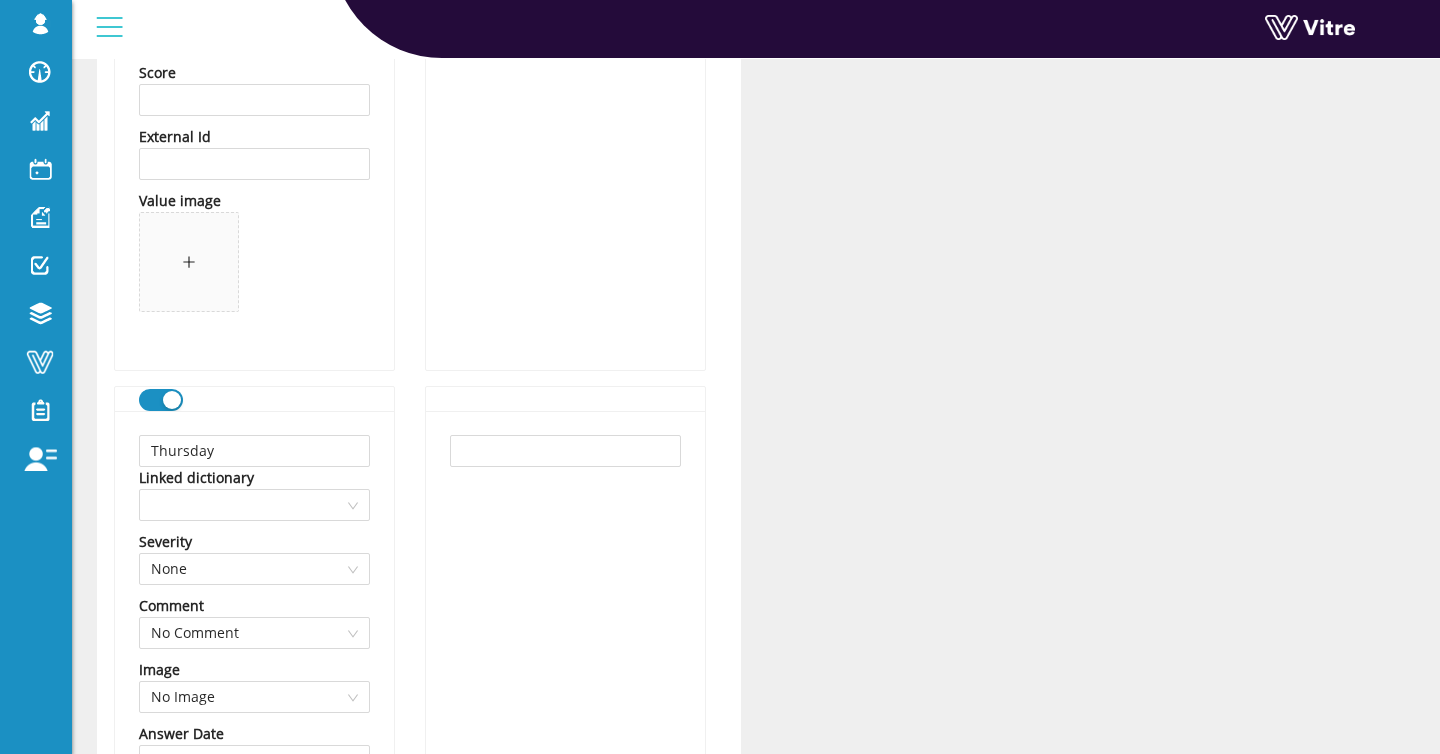 scroll, scrollTop: 3926, scrollLeft: 0, axis: vertical 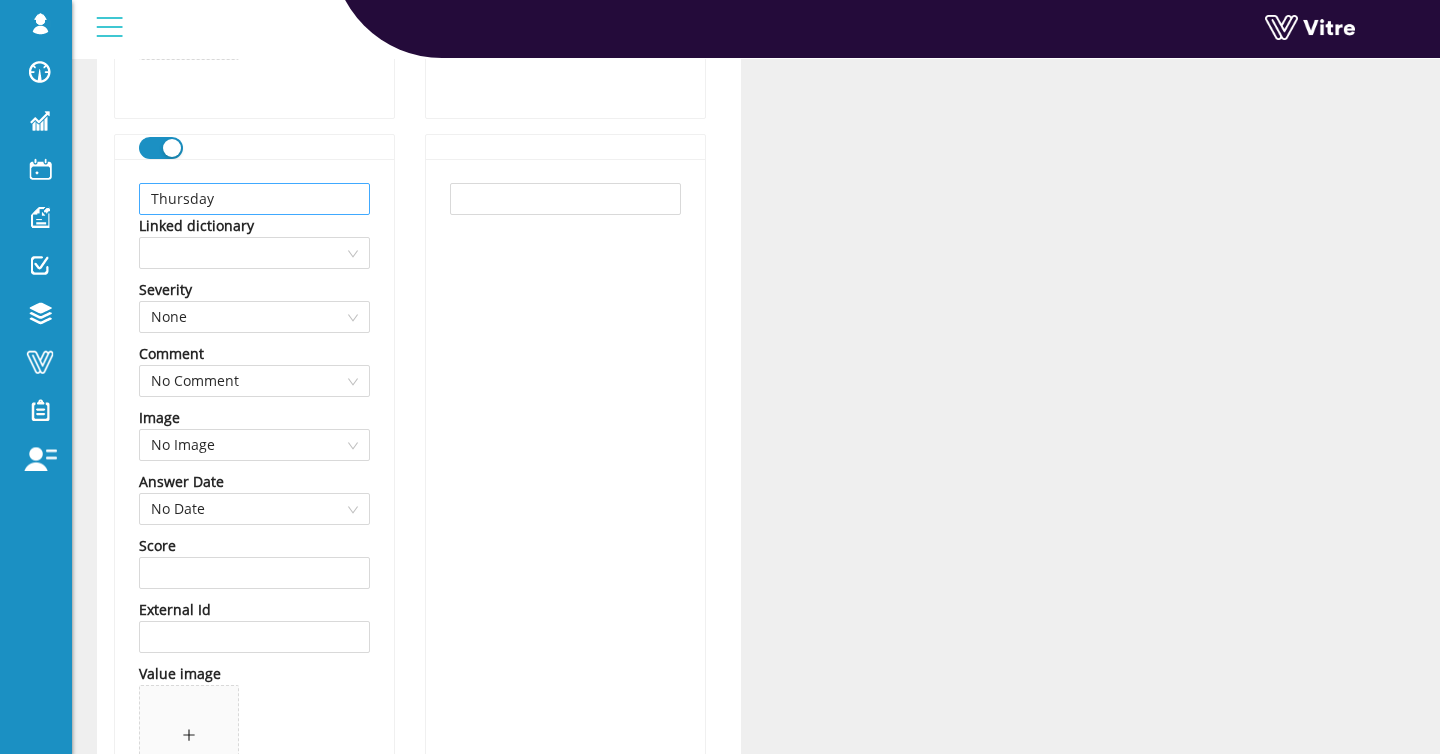 type on "רביעי" 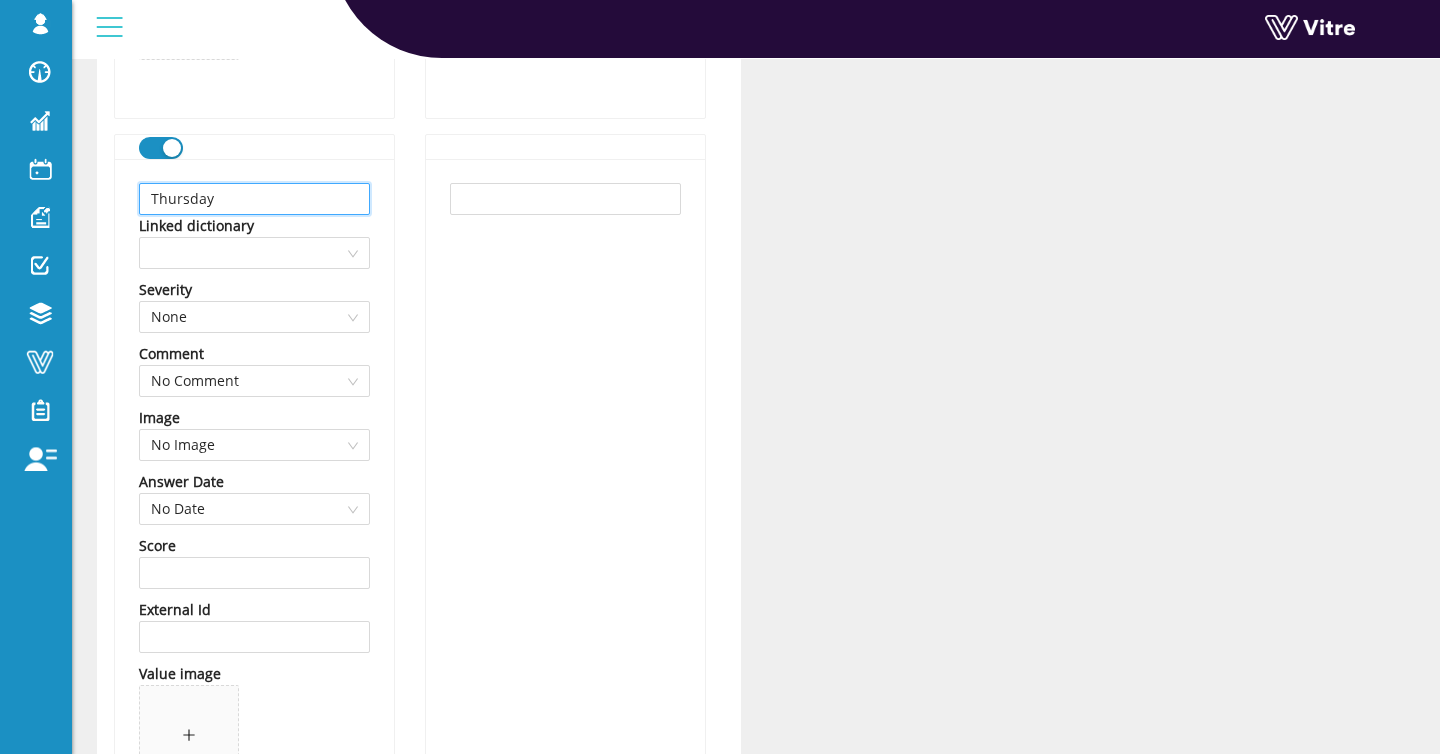 click on "Thursday" at bounding box center [254, 199] 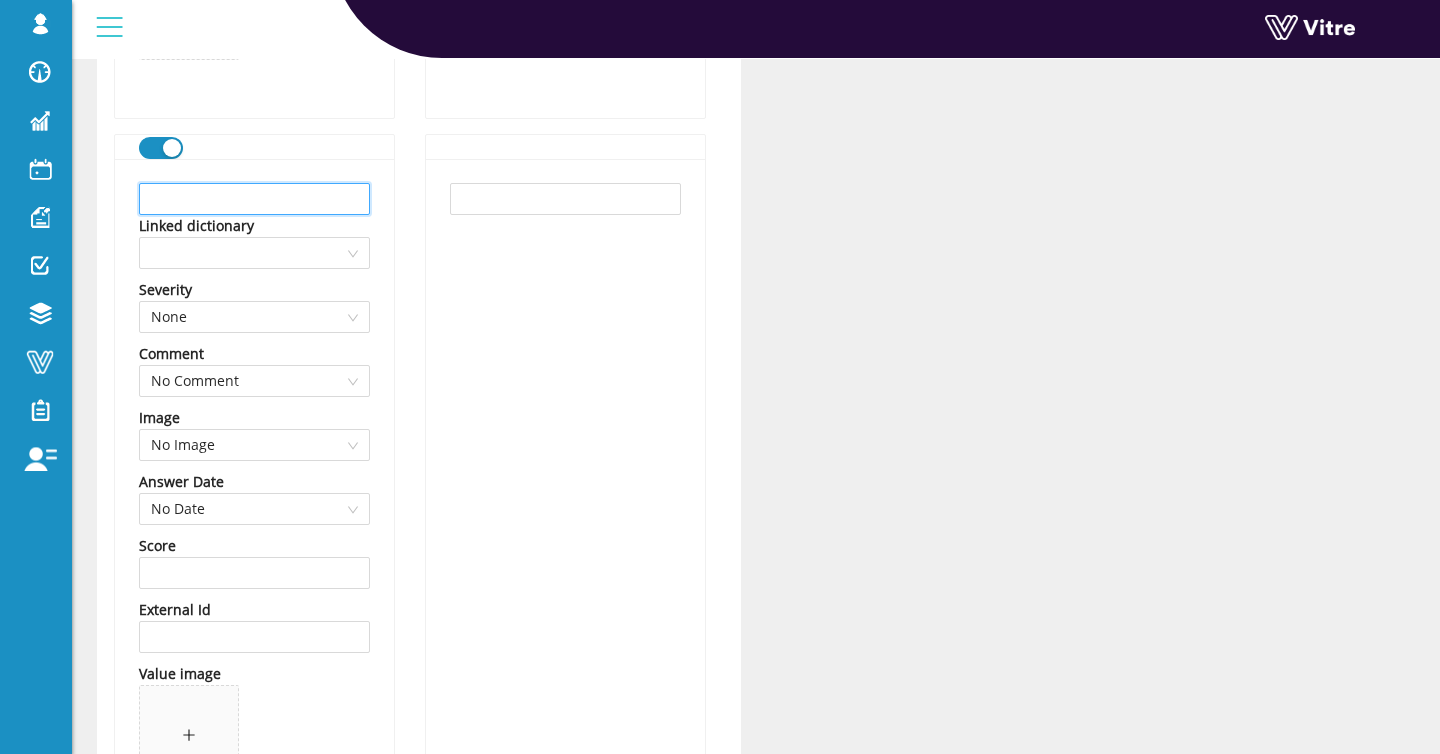 type 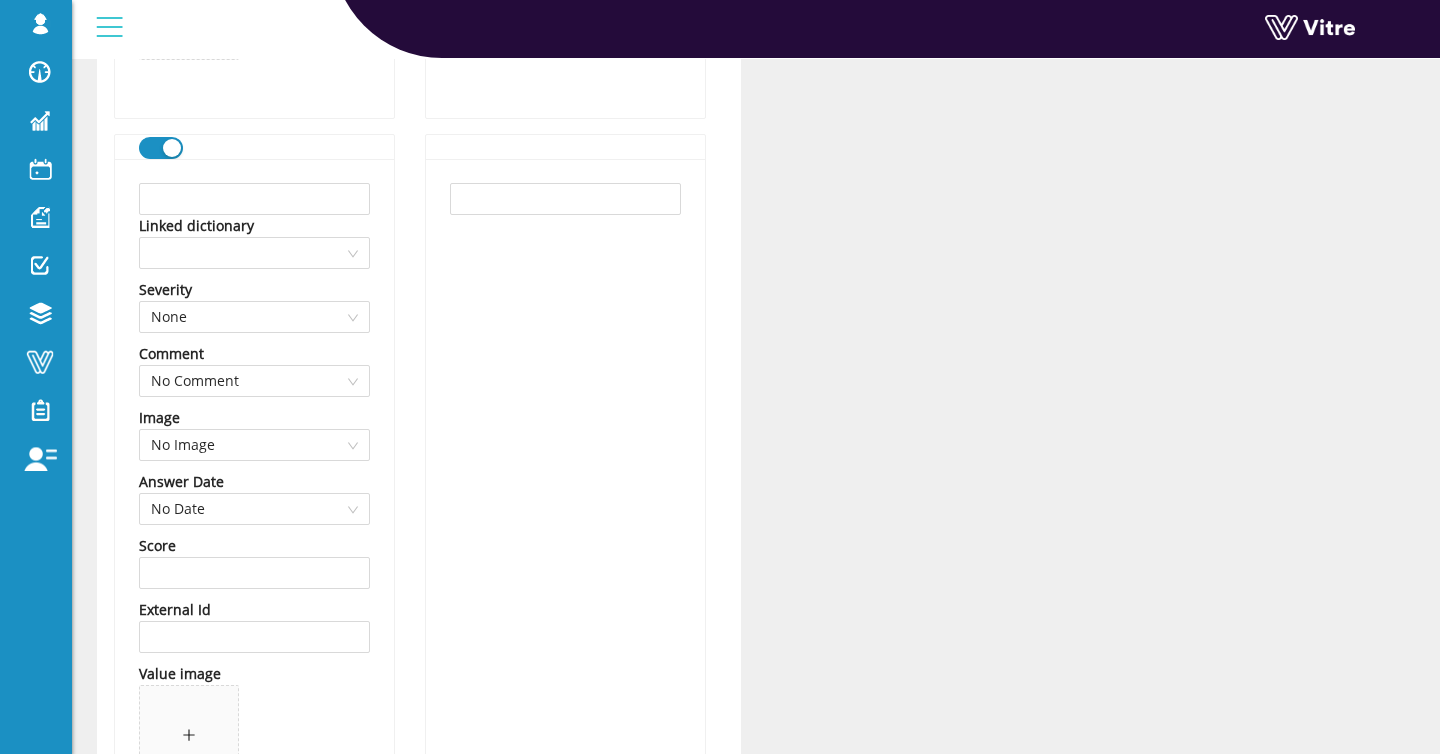 click at bounding box center (172, 148) 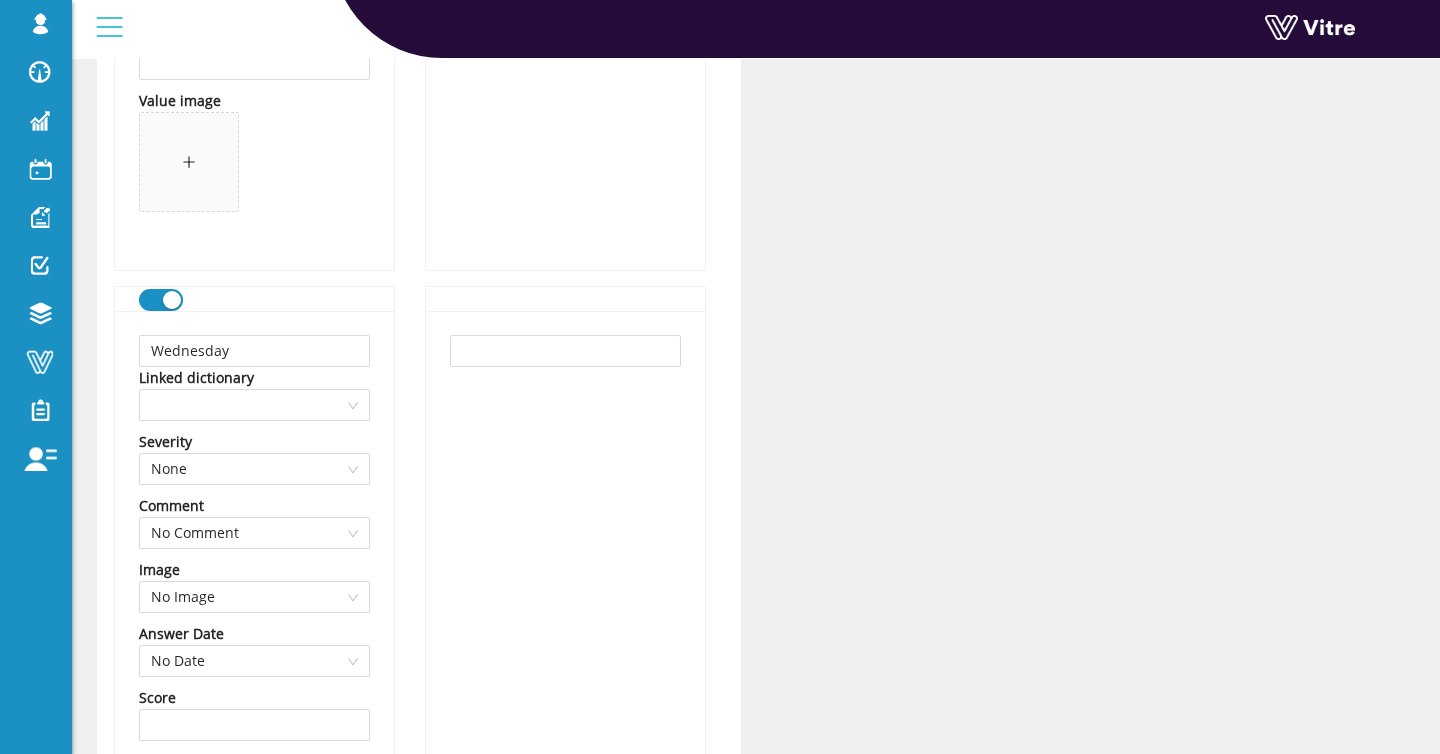 scroll, scrollTop: 3041, scrollLeft: 0, axis: vertical 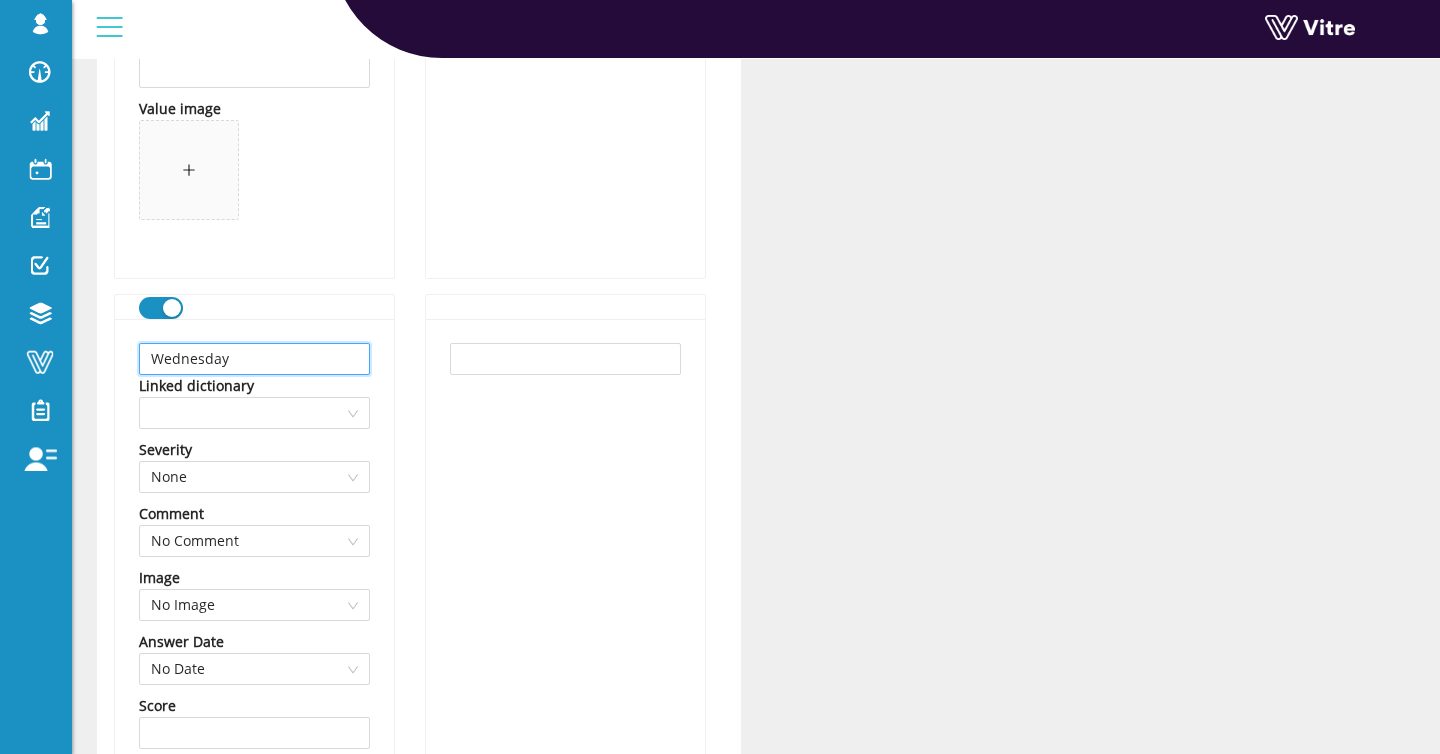 click on "Wednesday" at bounding box center [254, 359] 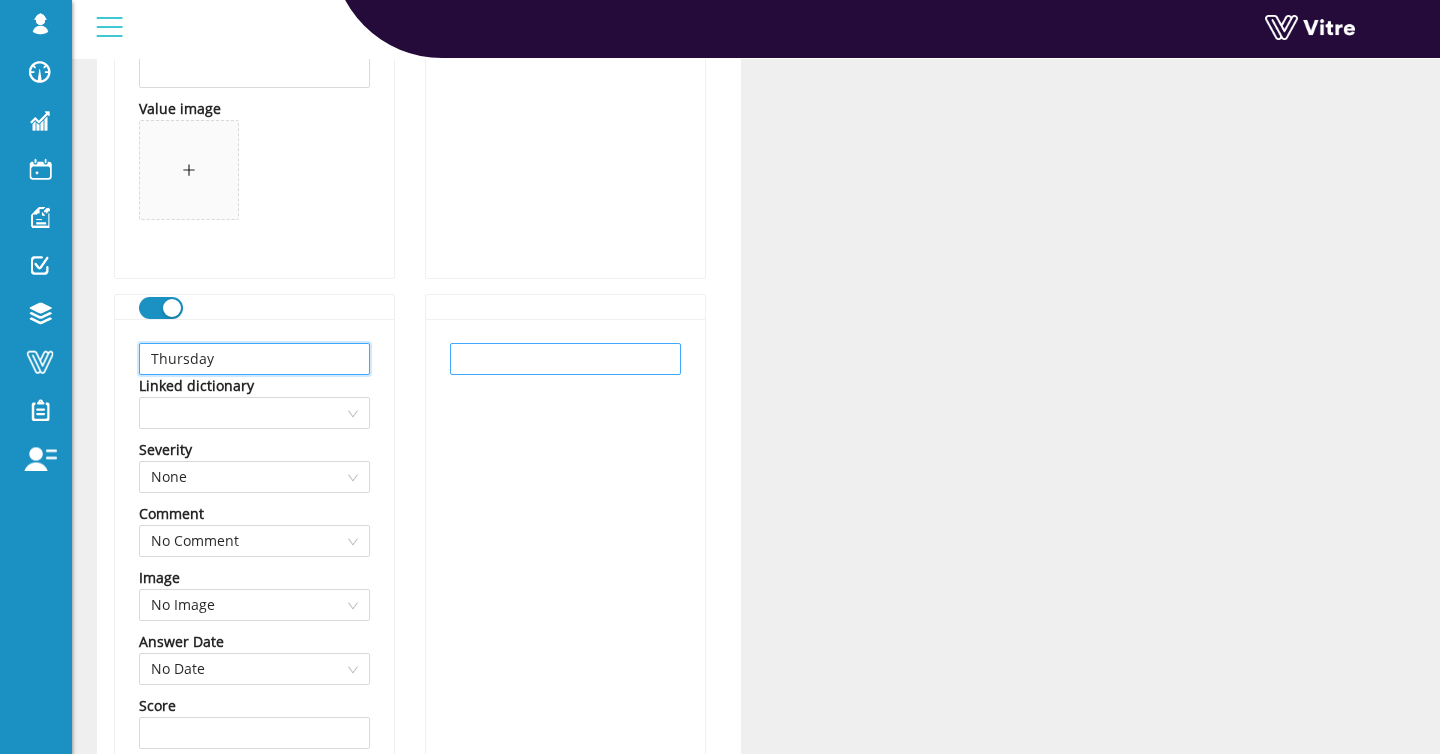 type on "Thursday" 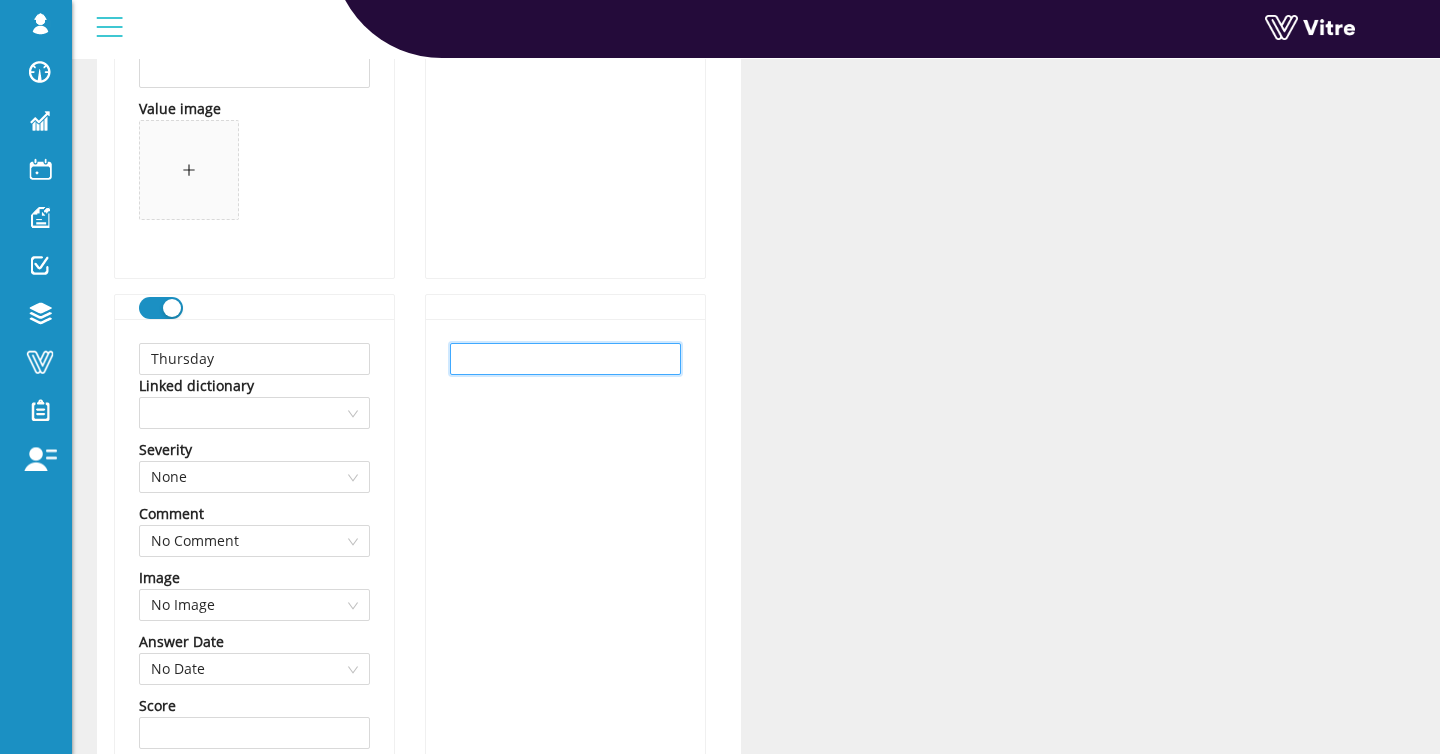 click at bounding box center (565, 359) 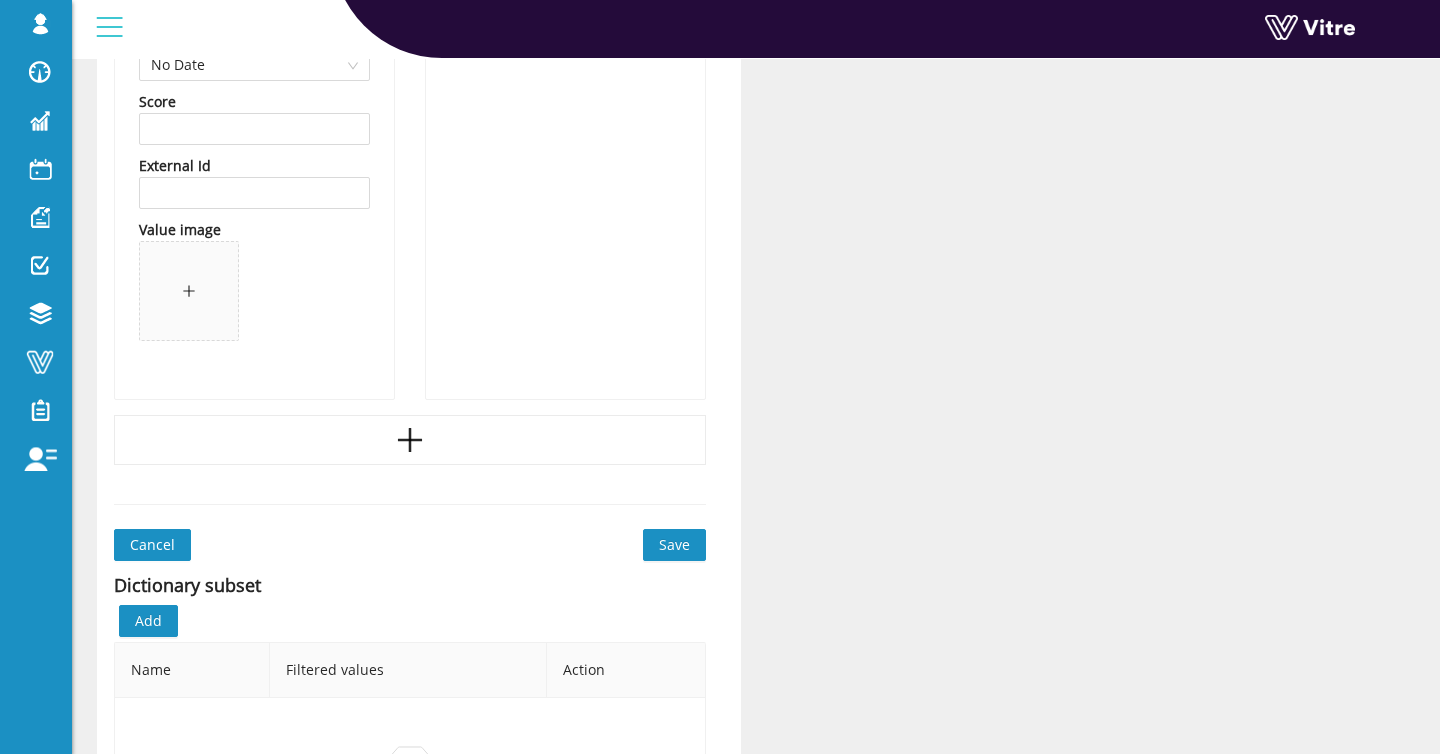 scroll, scrollTop: 4576, scrollLeft: 0, axis: vertical 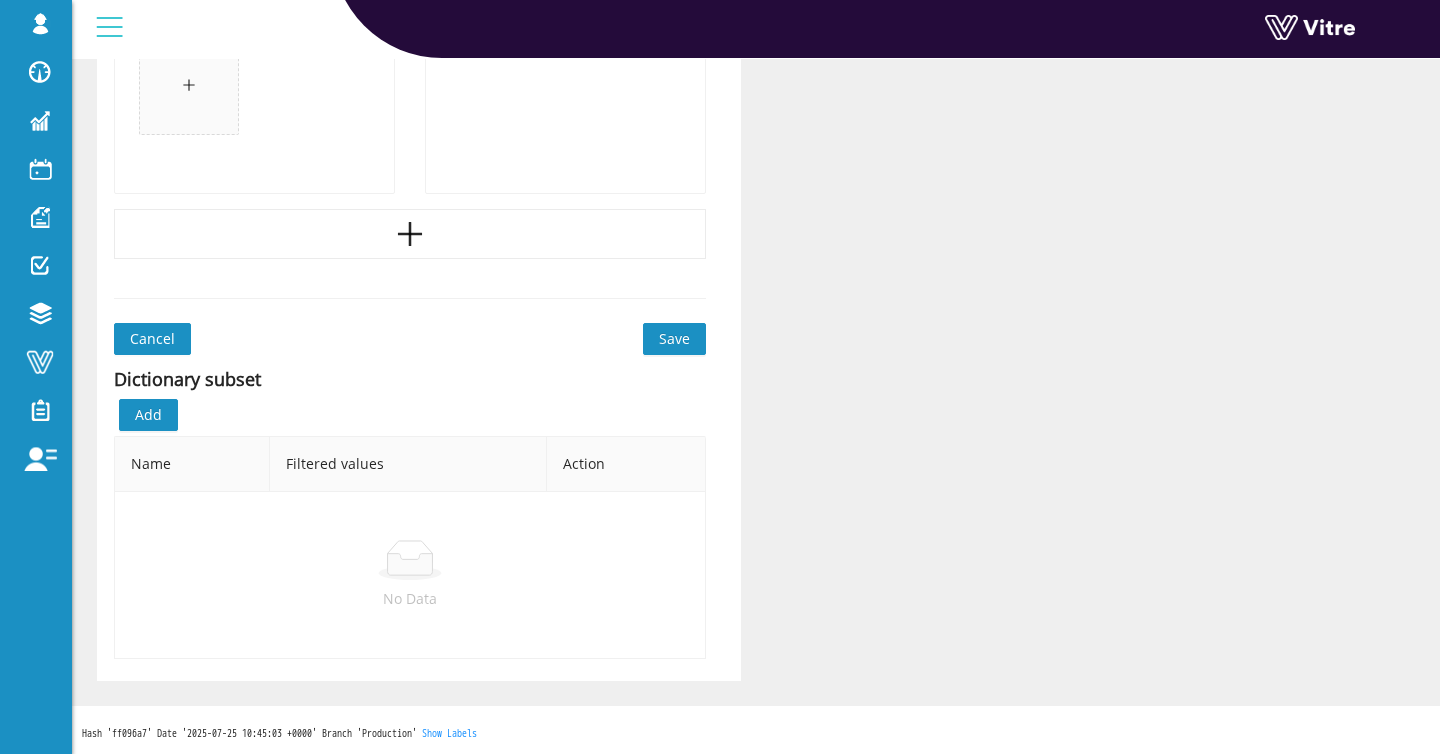 type on "חמישי" 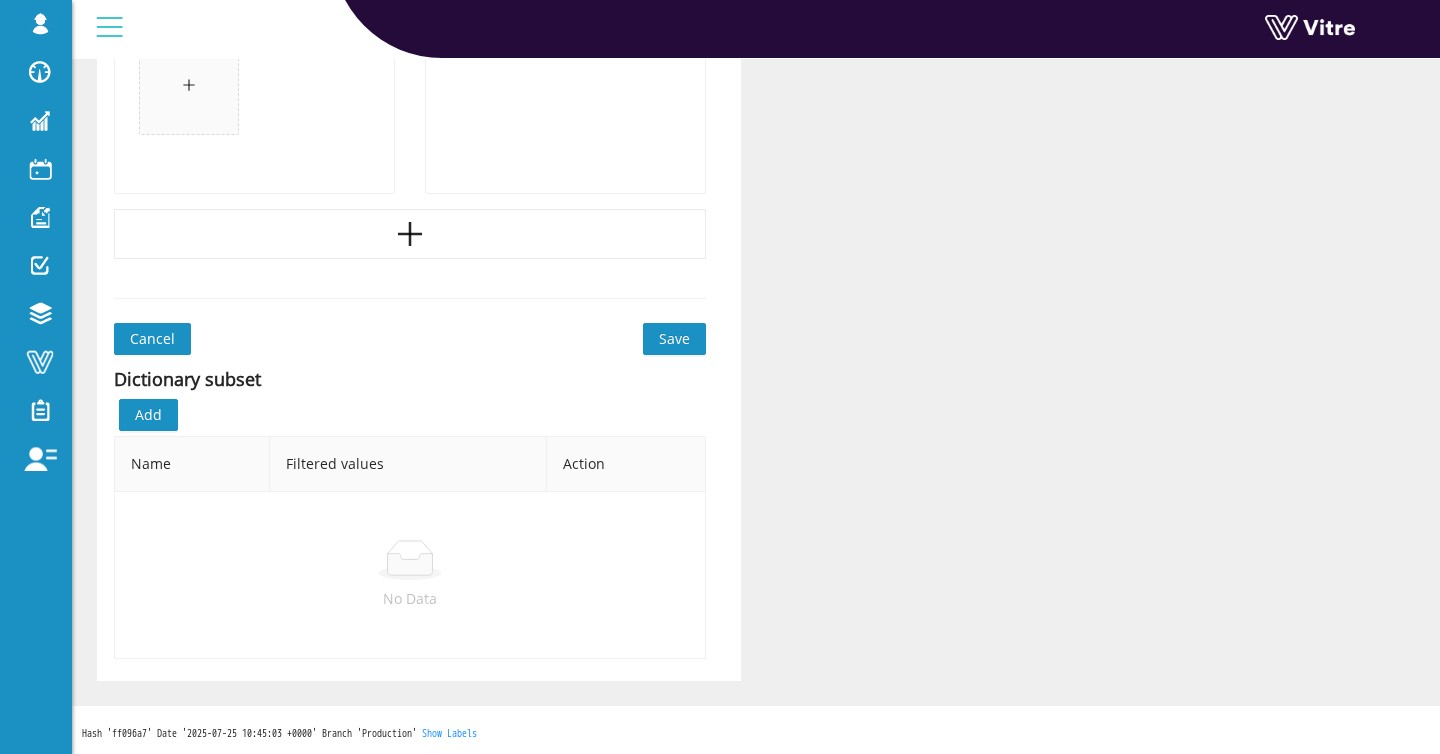 click on "Save" at bounding box center [674, 339] 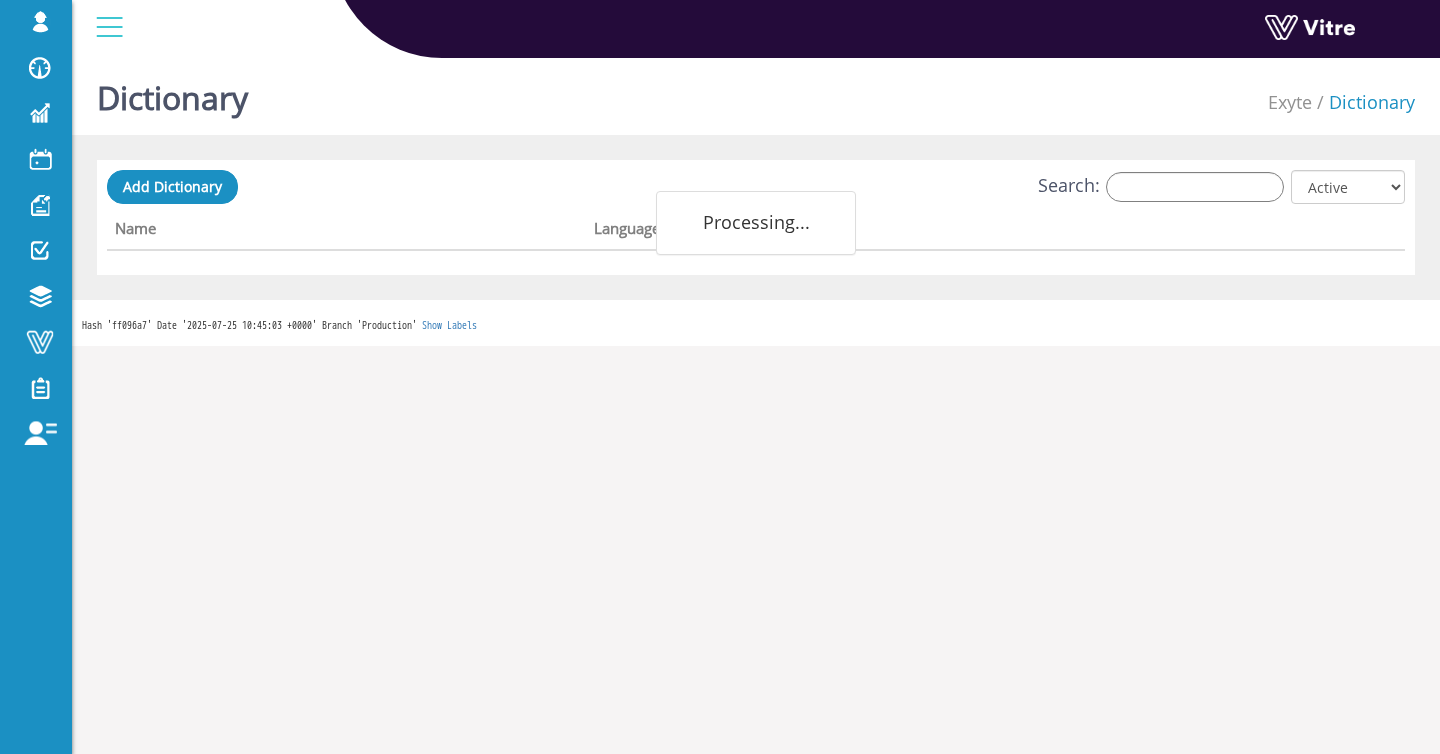 scroll, scrollTop: 0, scrollLeft: 0, axis: both 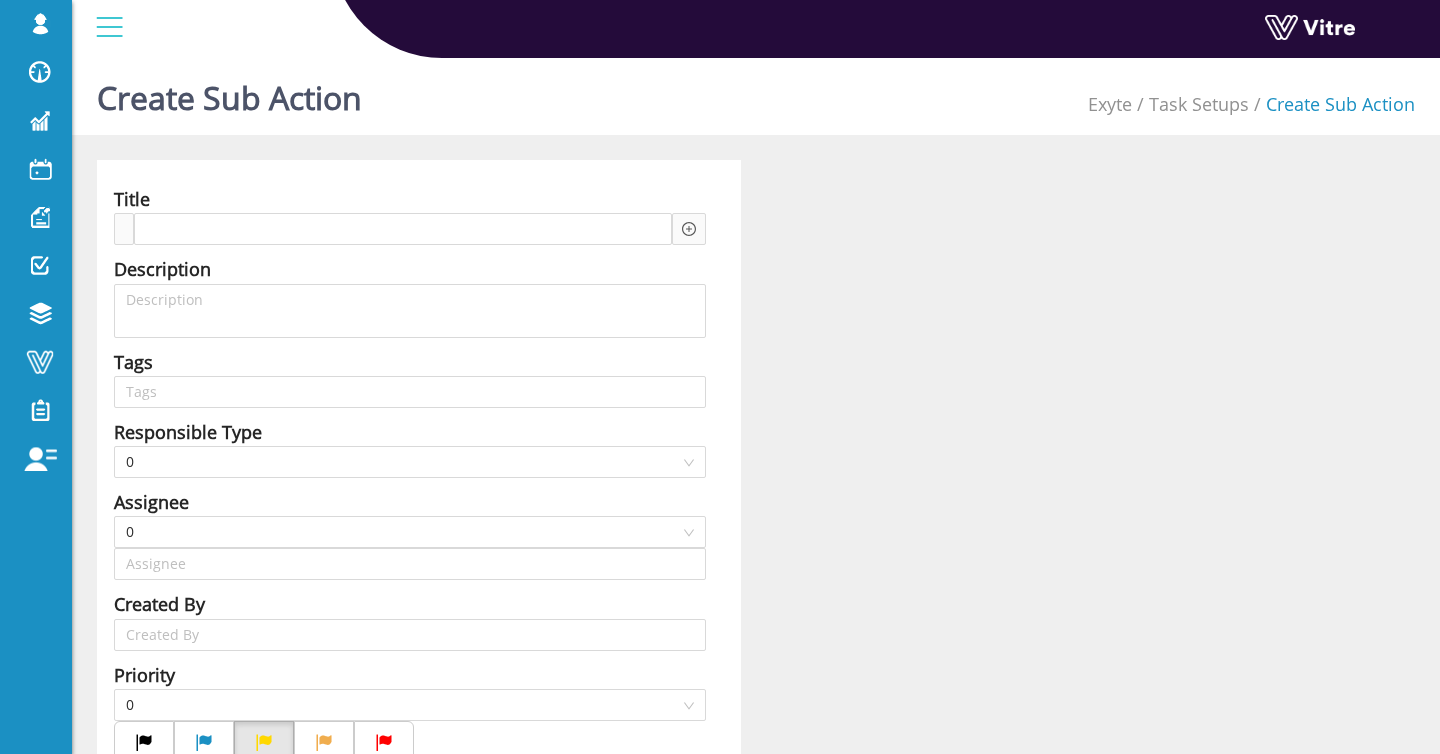 type on "[FIRST] [LAST] SU" 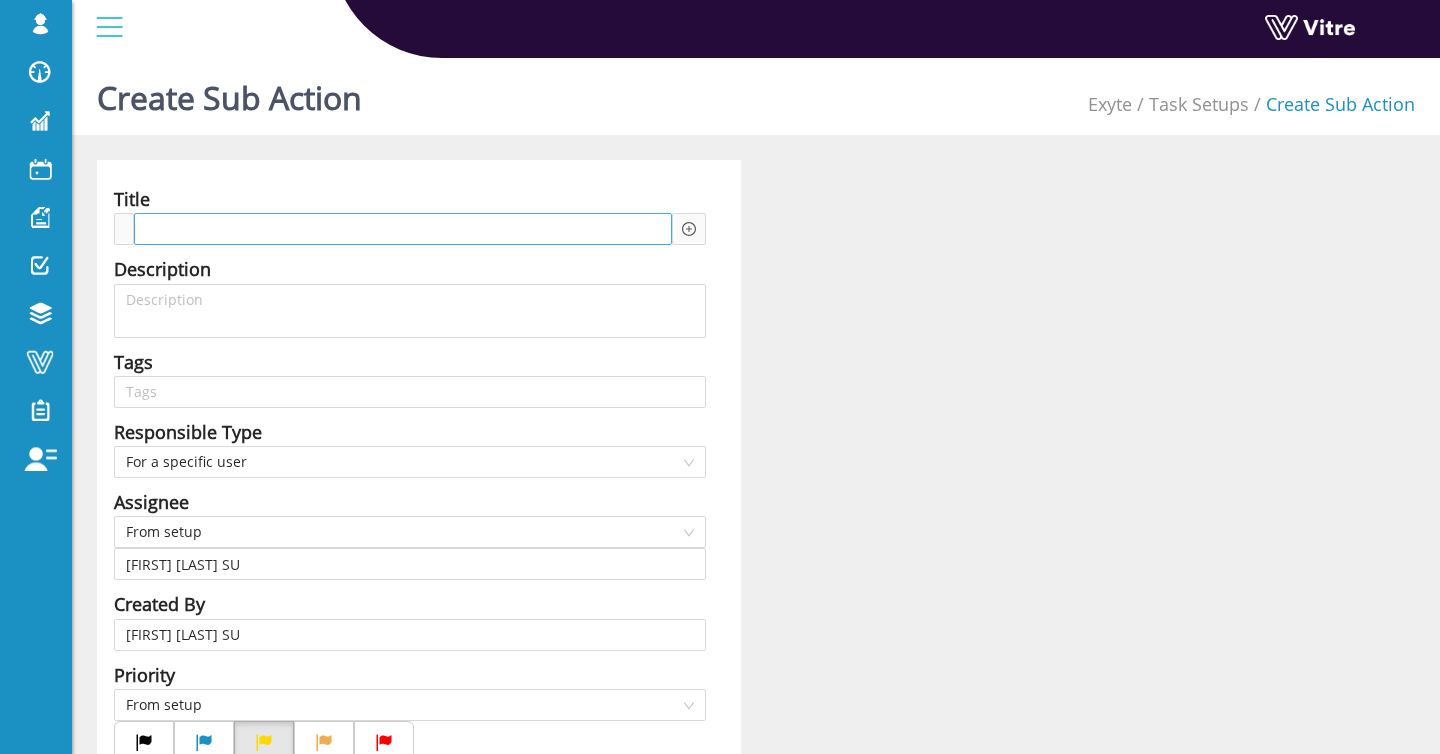 click at bounding box center (403, 229) 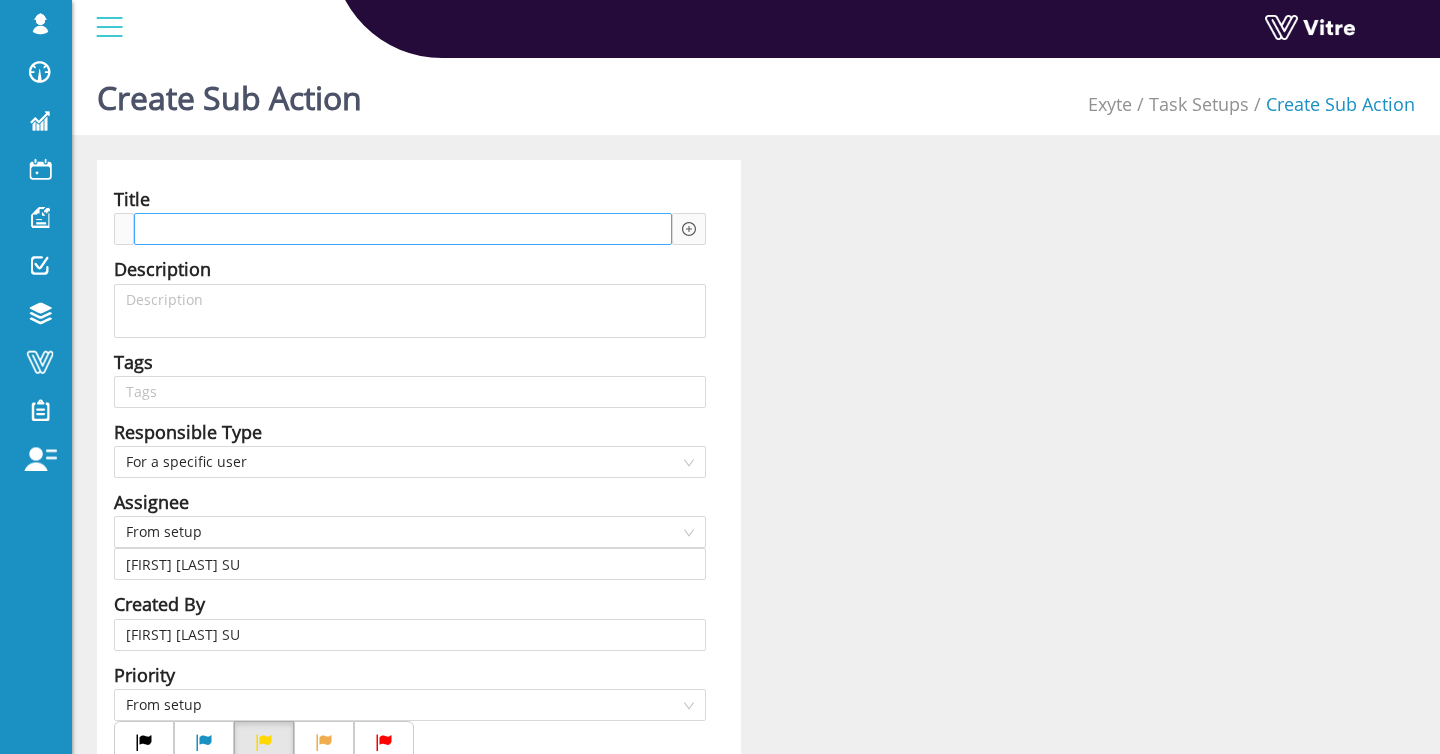type 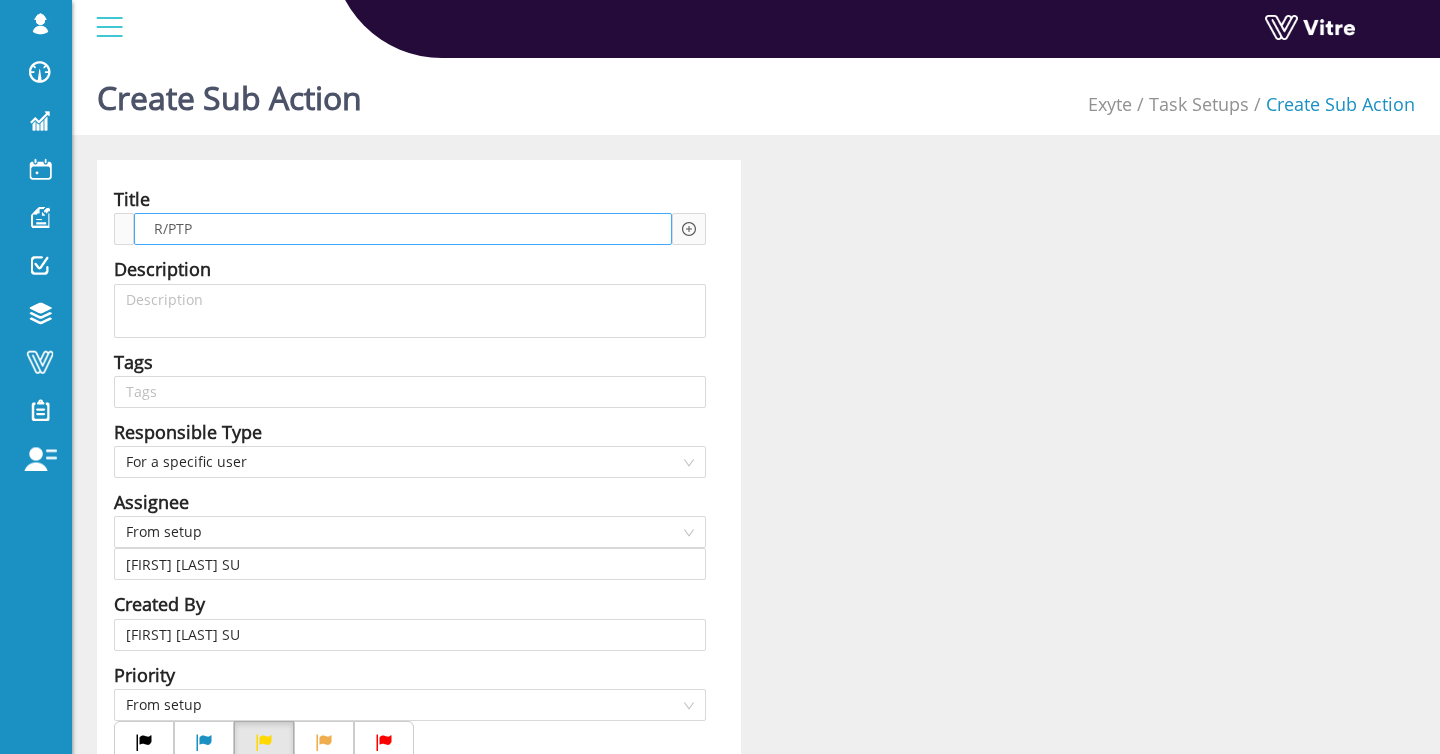 click on "R/PTP" at bounding box center [403, 229] 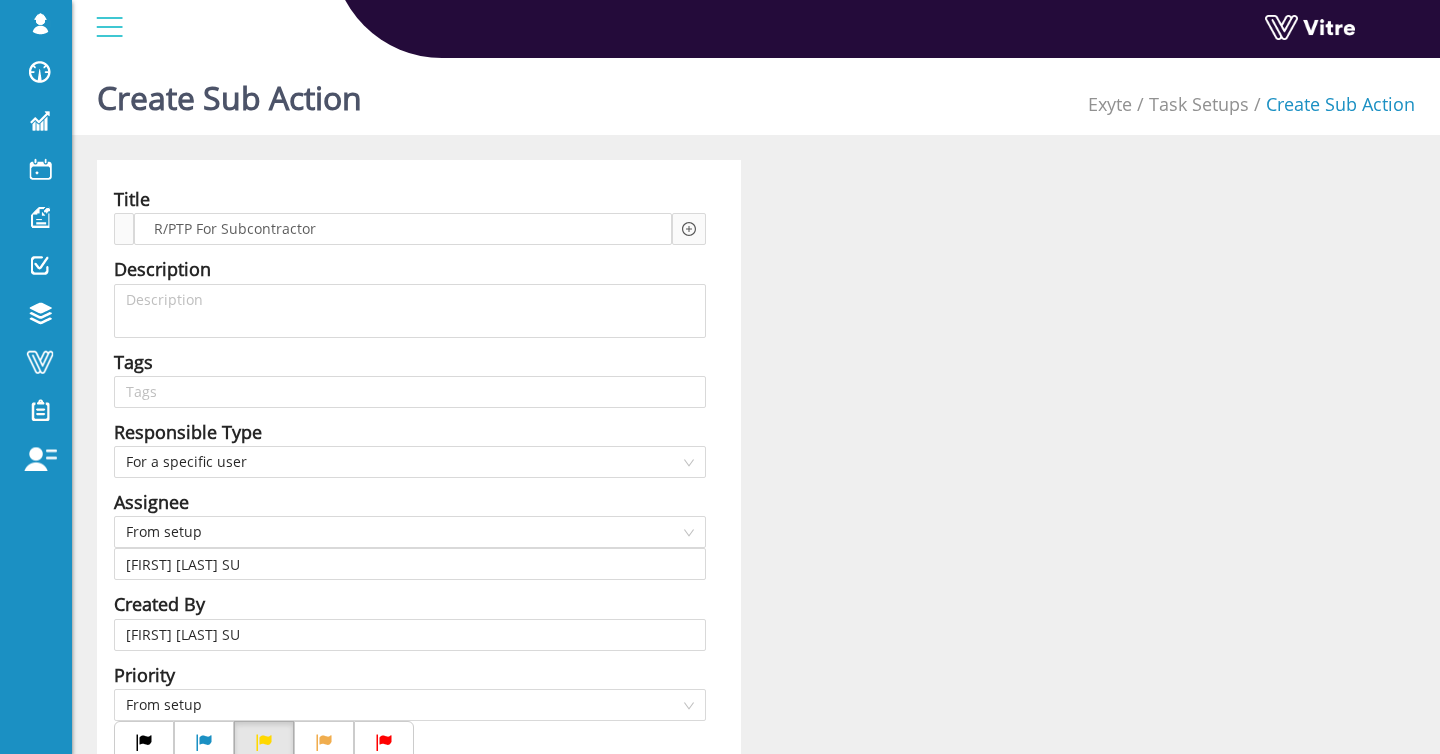 click at bounding box center (689, 229) 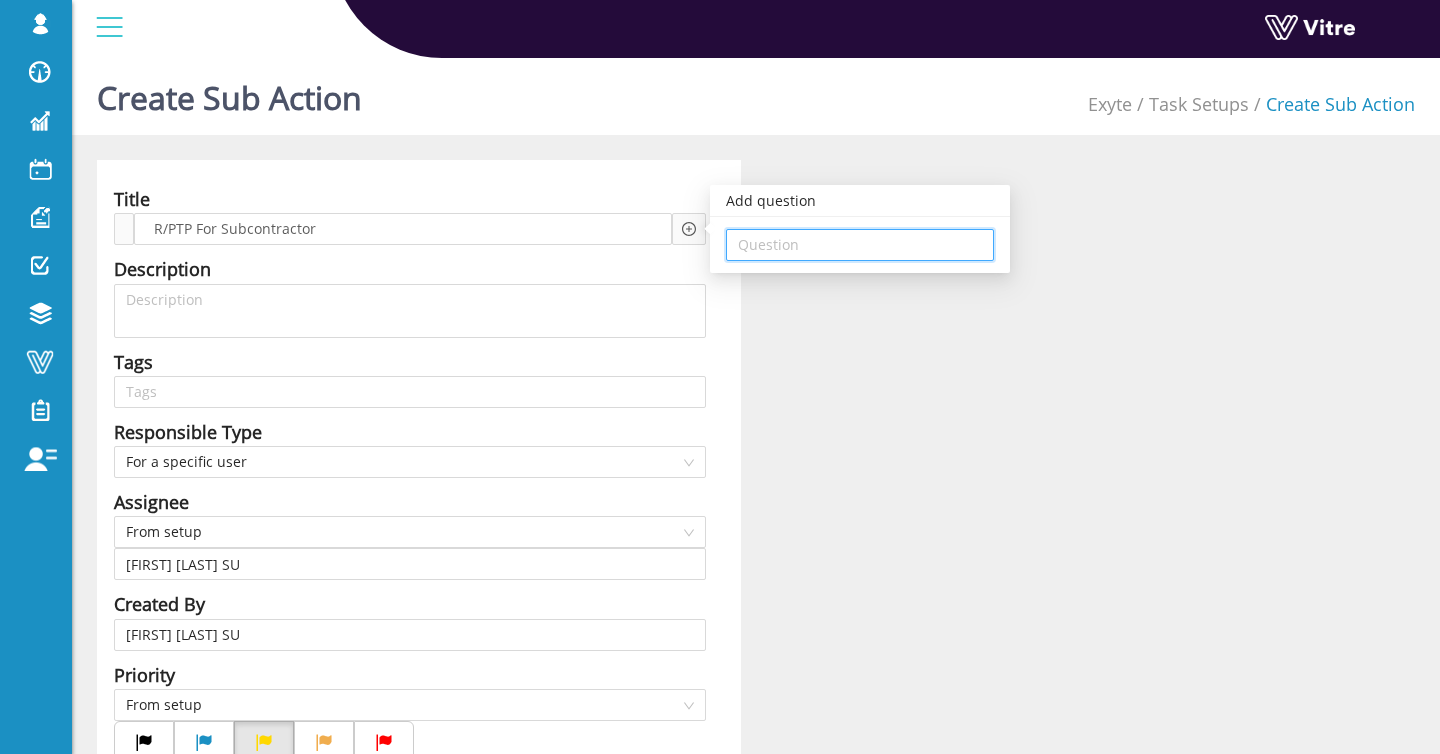 click at bounding box center [860, 245] 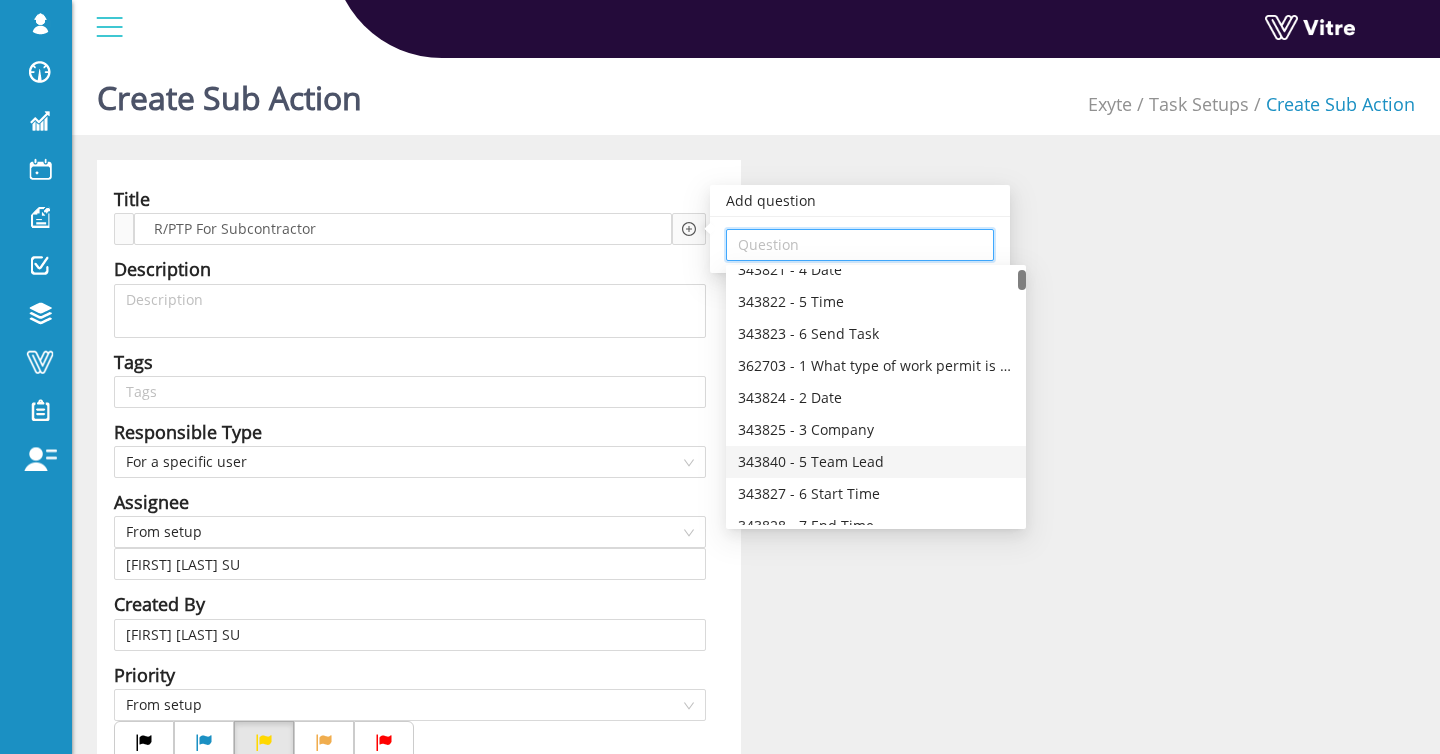 scroll, scrollTop: 117, scrollLeft: 0, axis: vertical 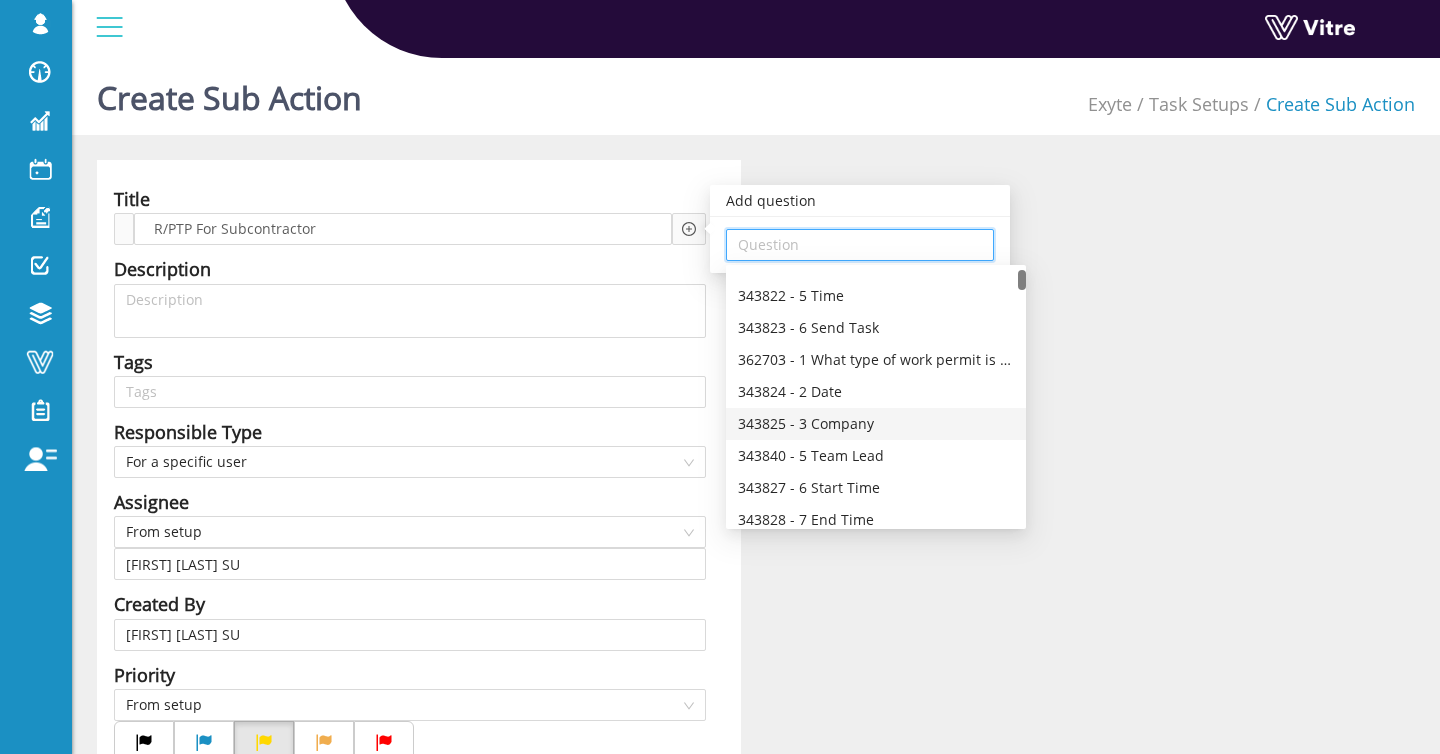 click on "343825 - 3 Company" at bounding box center [876, 424] 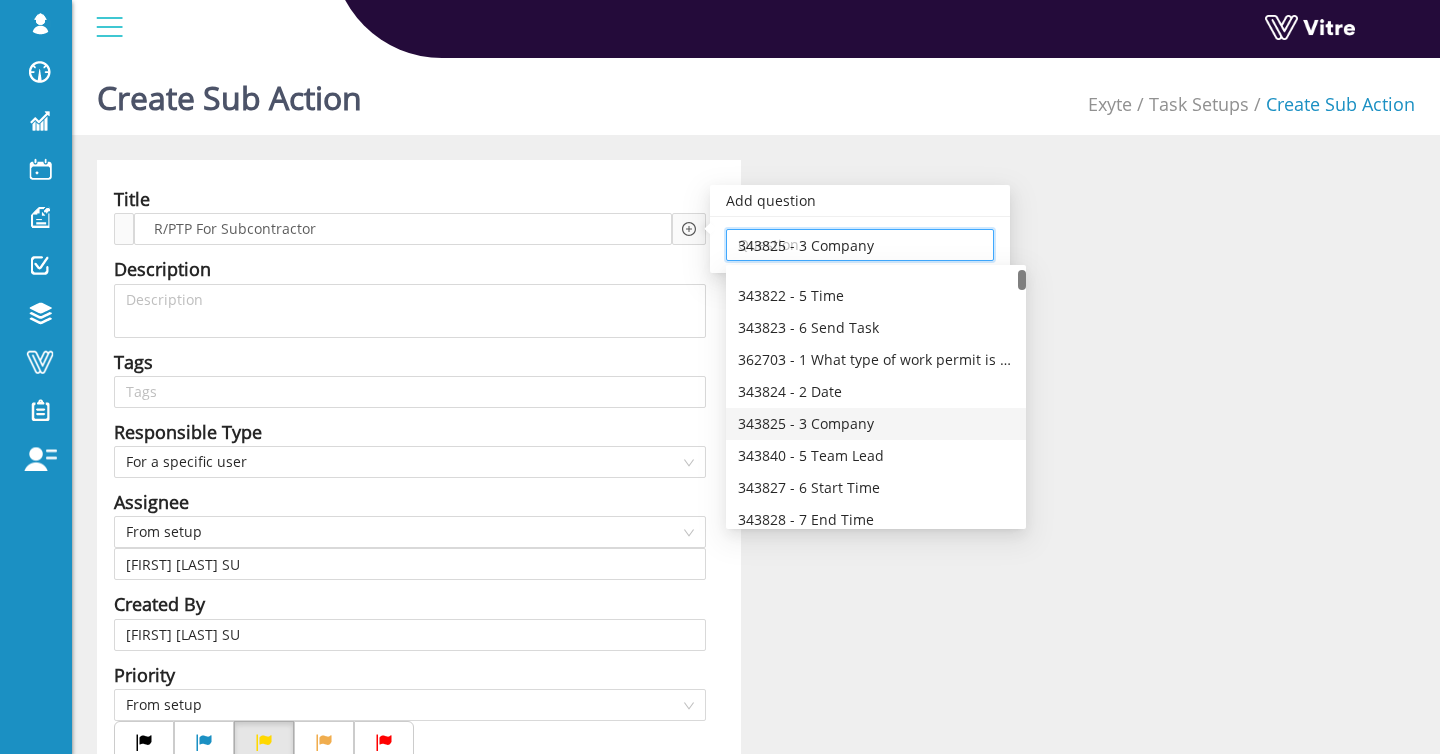 scroll, scrollTop: 0, scrollLeft: 0, axis: both 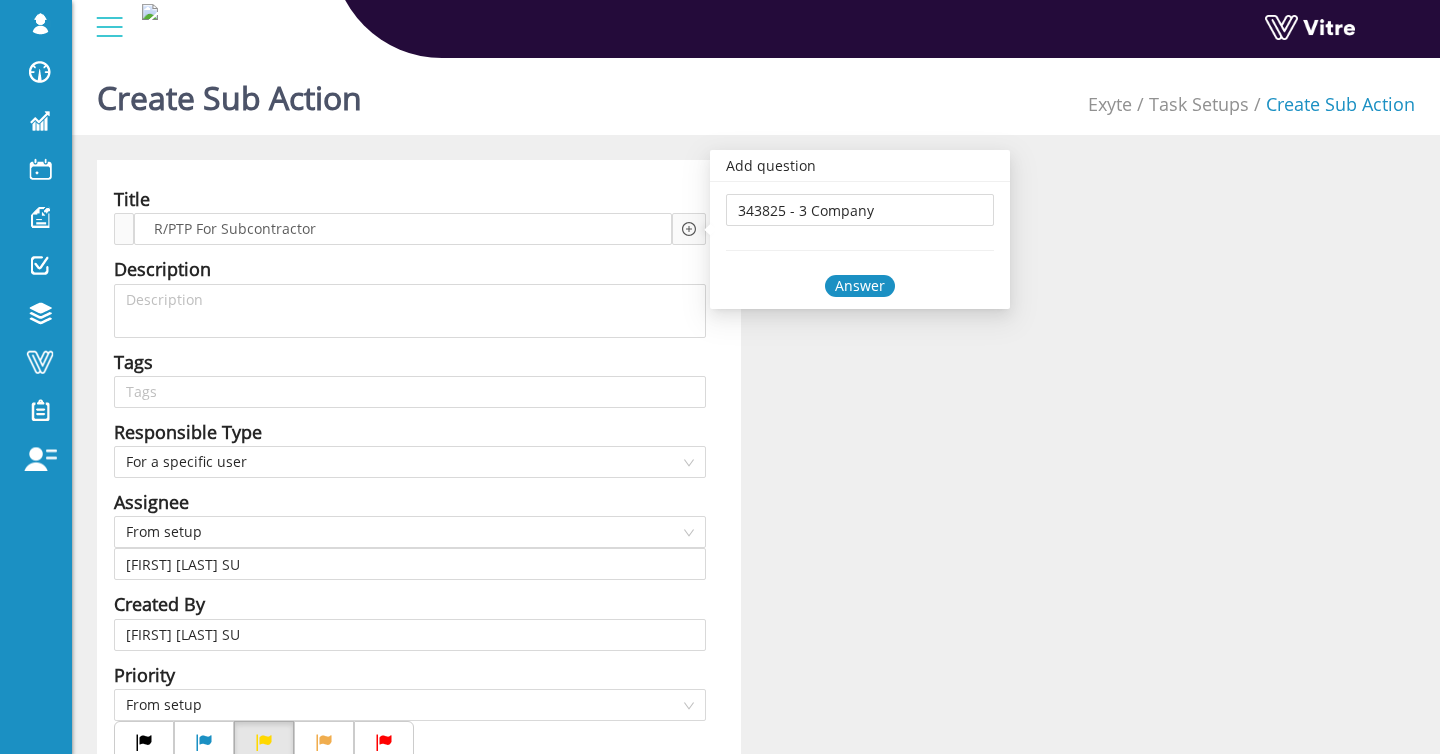 click on "Answer" at bounding box center (860, 286) 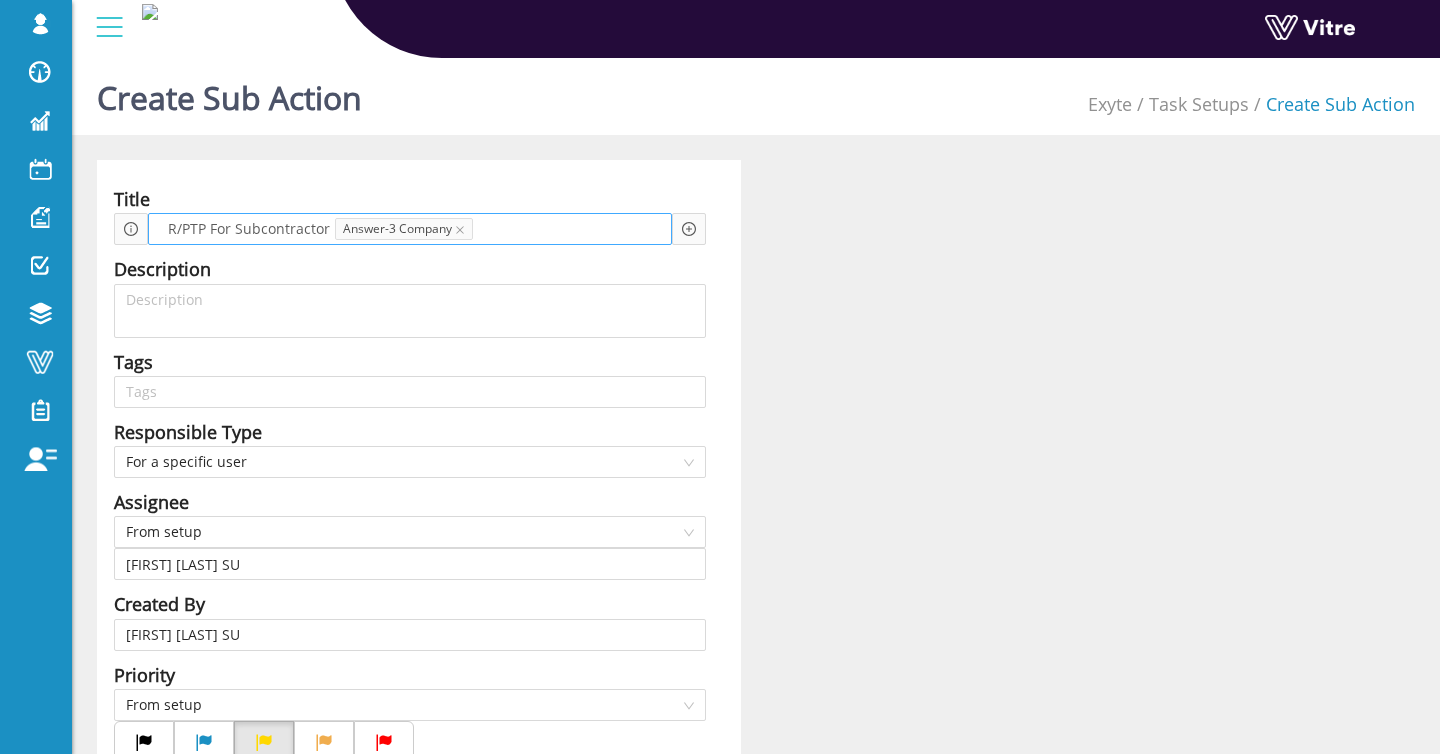 click on "Answer-3 Company" at bounding box center [404, 229] 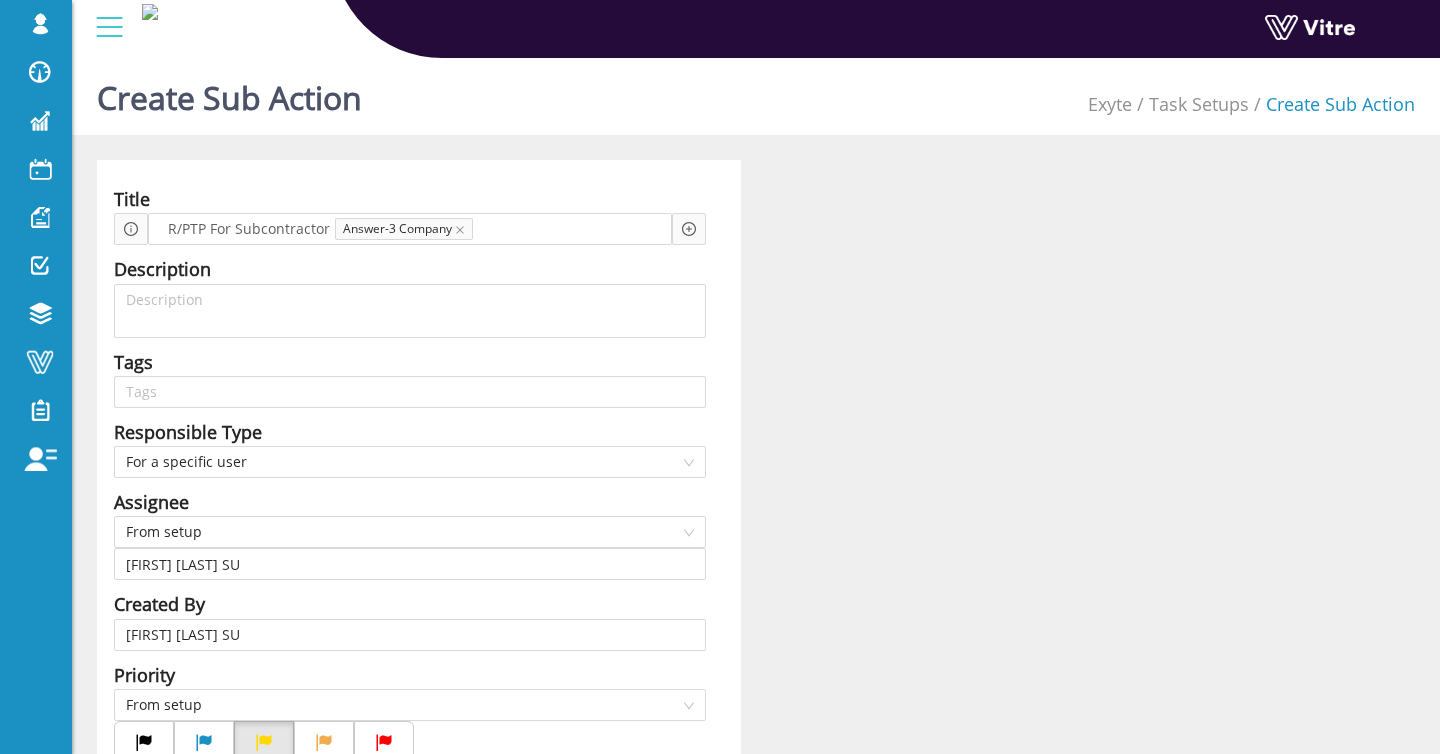 click on "Add question Question" at bounding box center (689, 229) 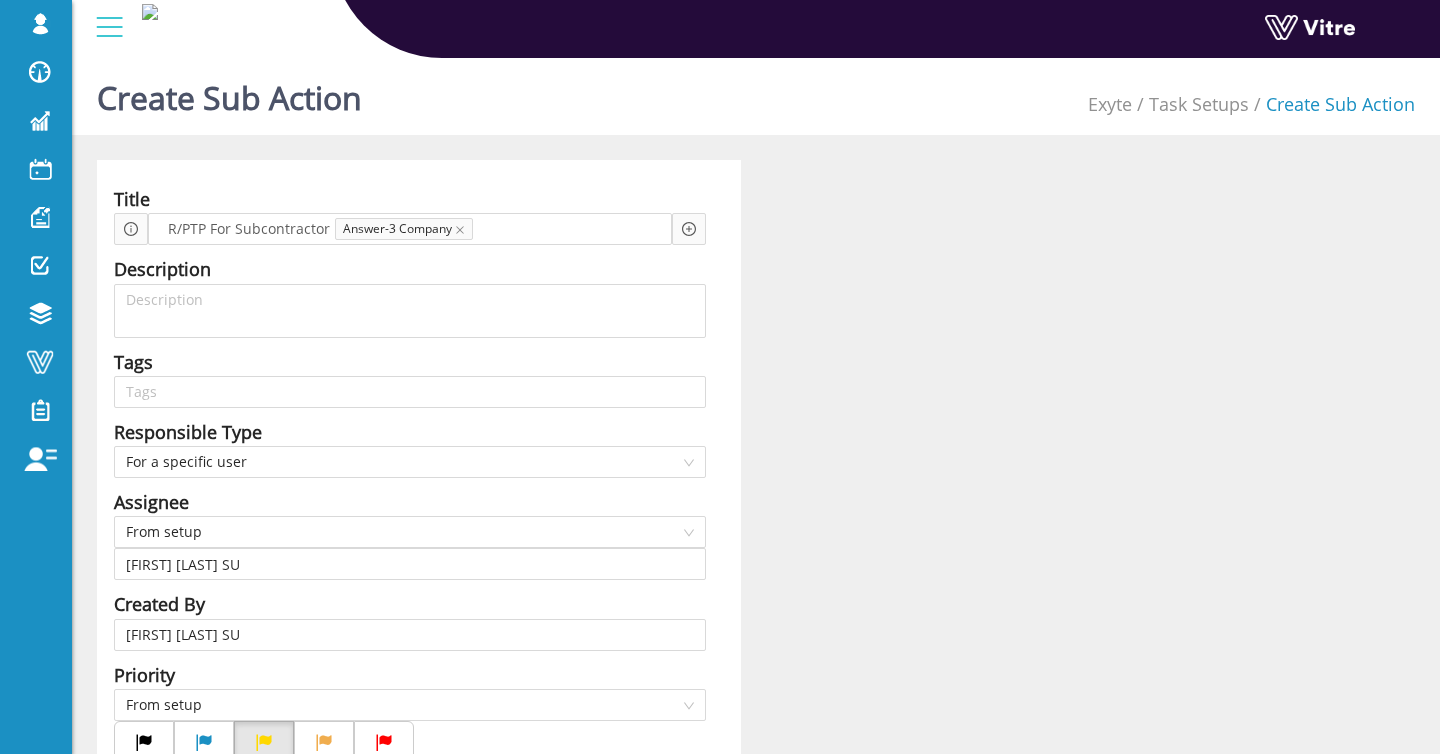 click 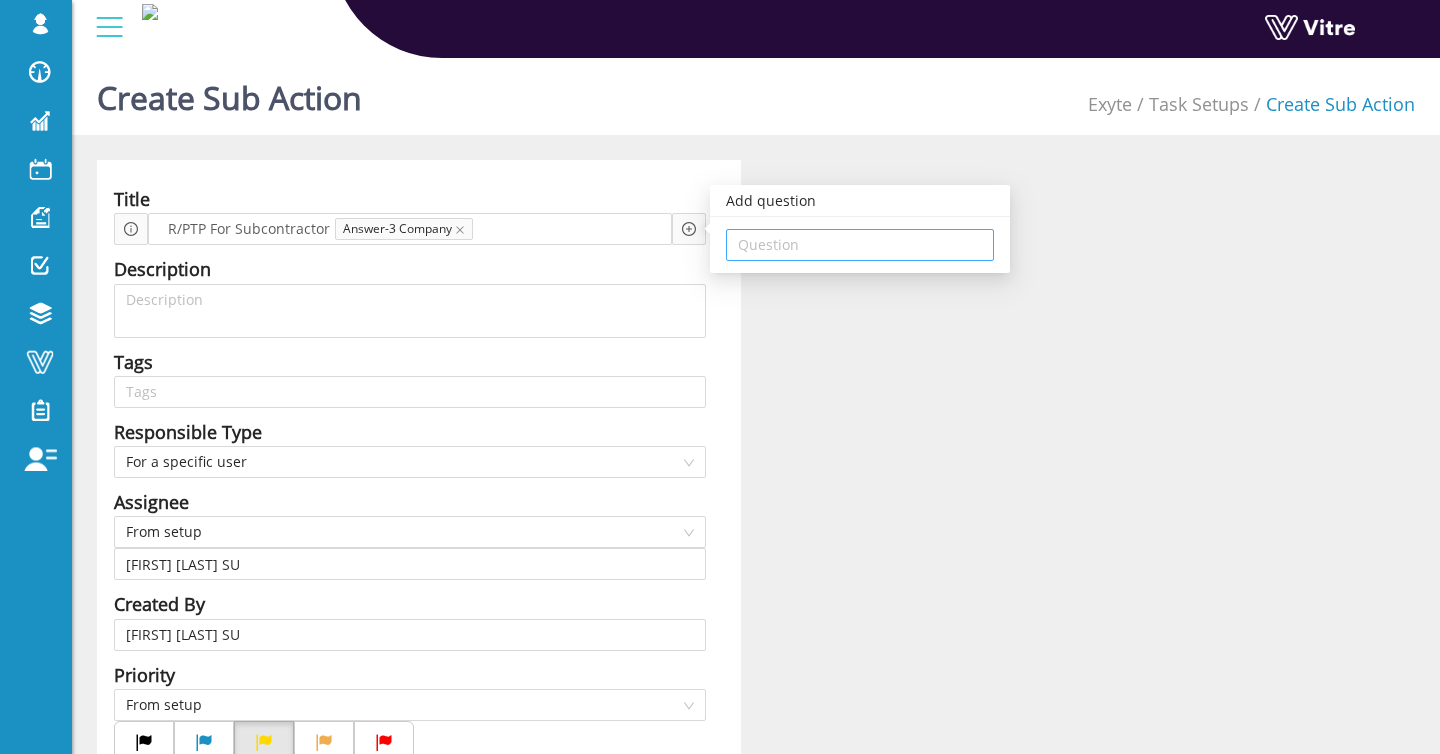 click at bounding box center (860, 245) 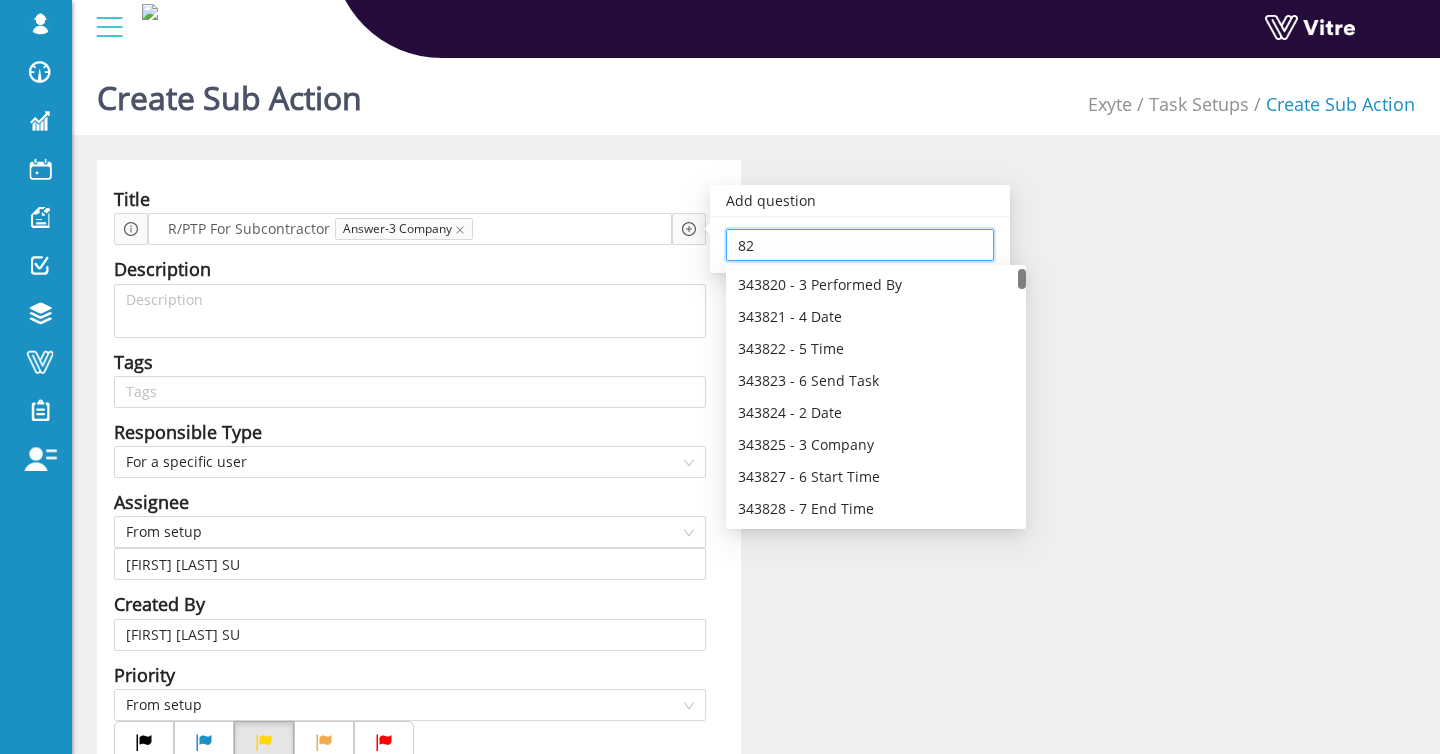 type on "825" 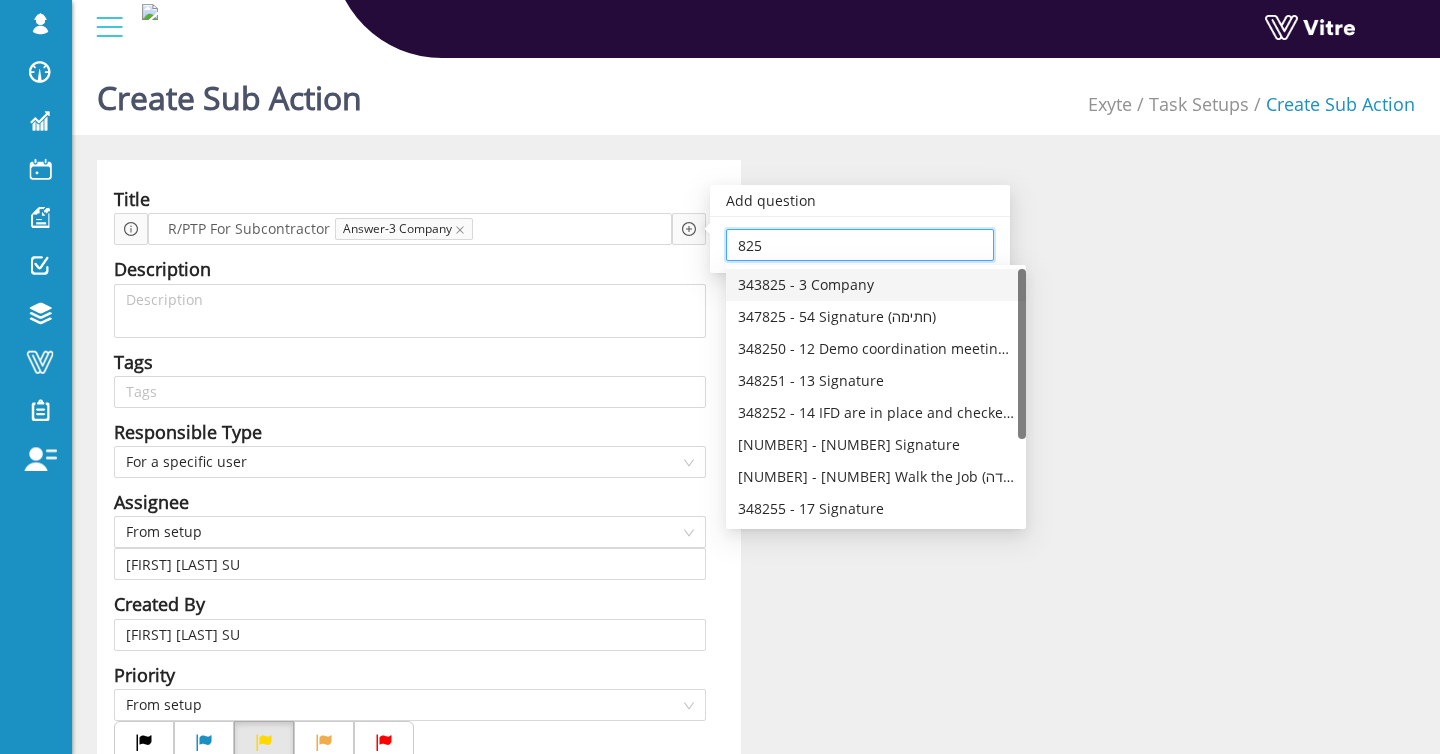 click on "825" at bounding box center [860, 245] 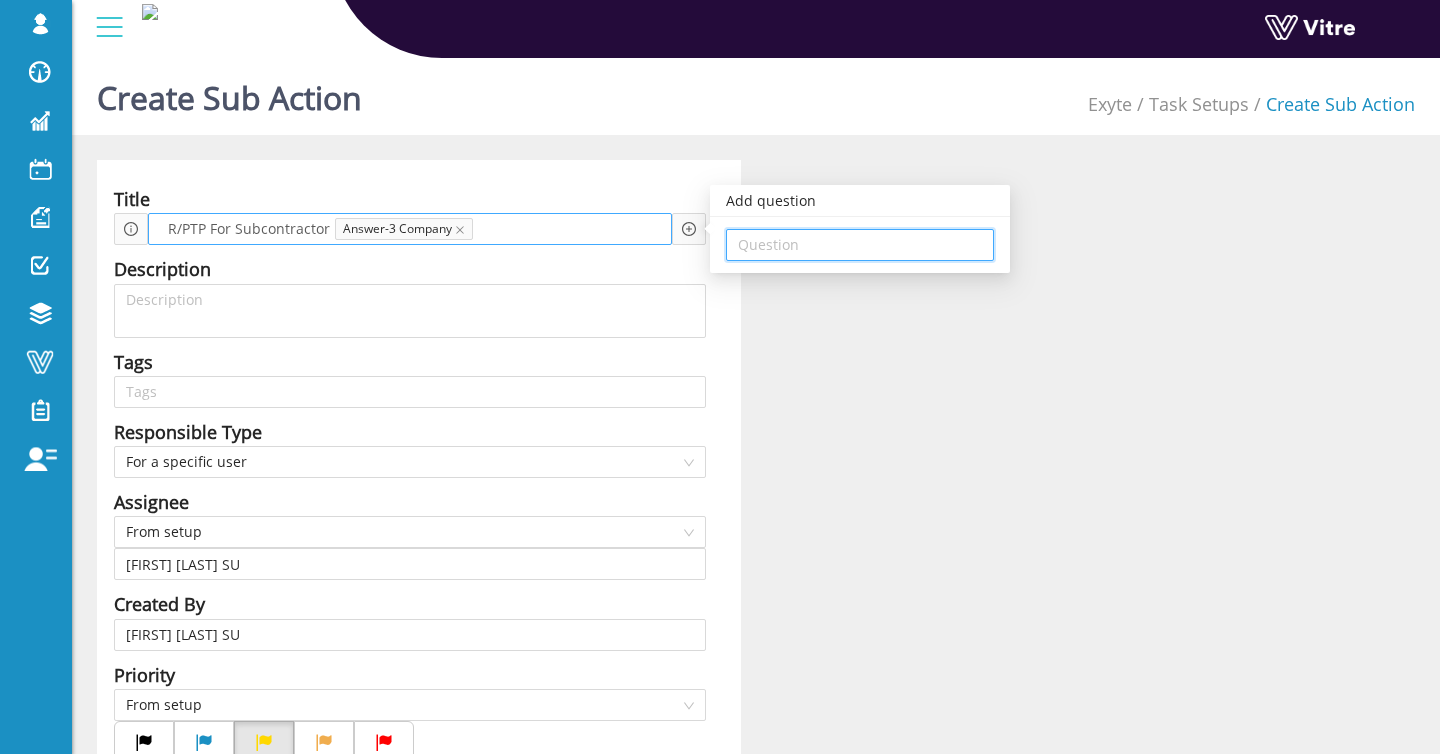 click at bounding box center (532, 229) 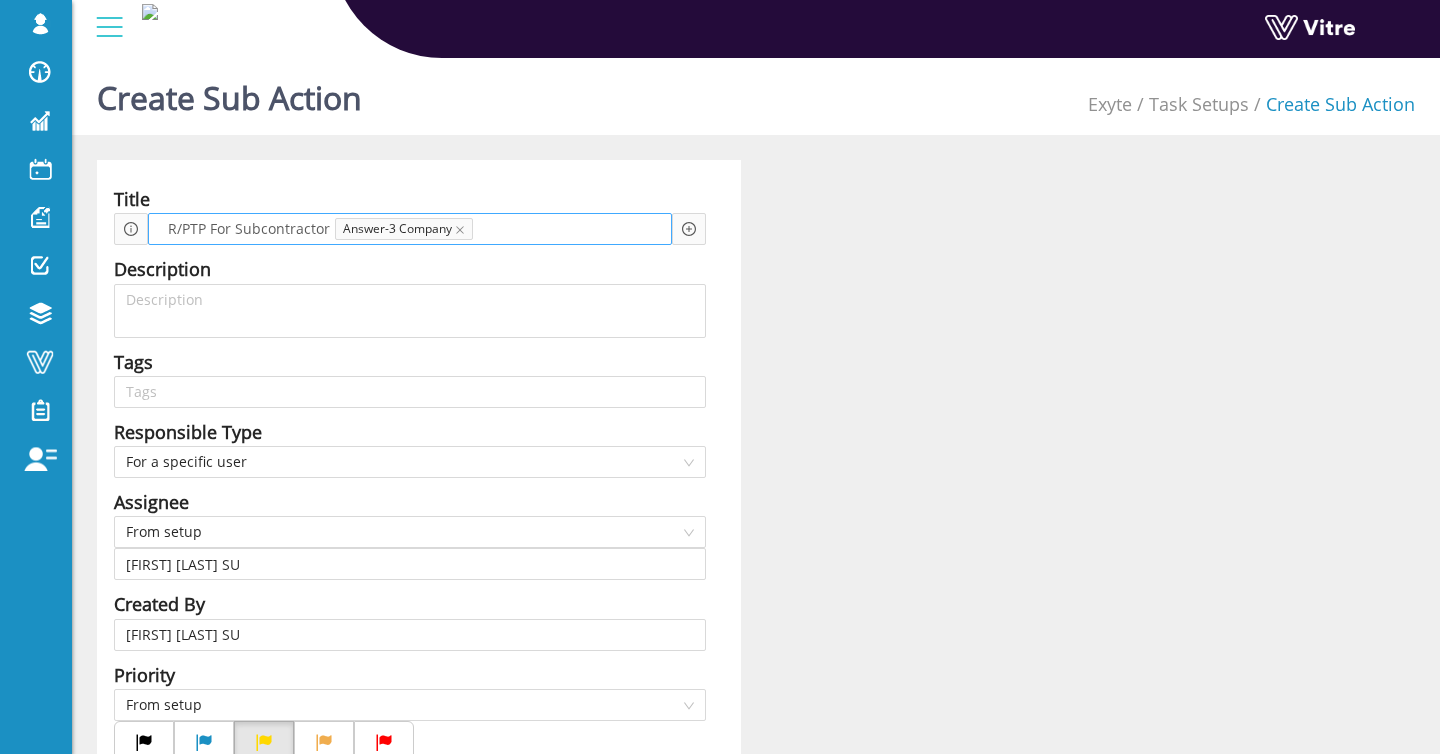 type 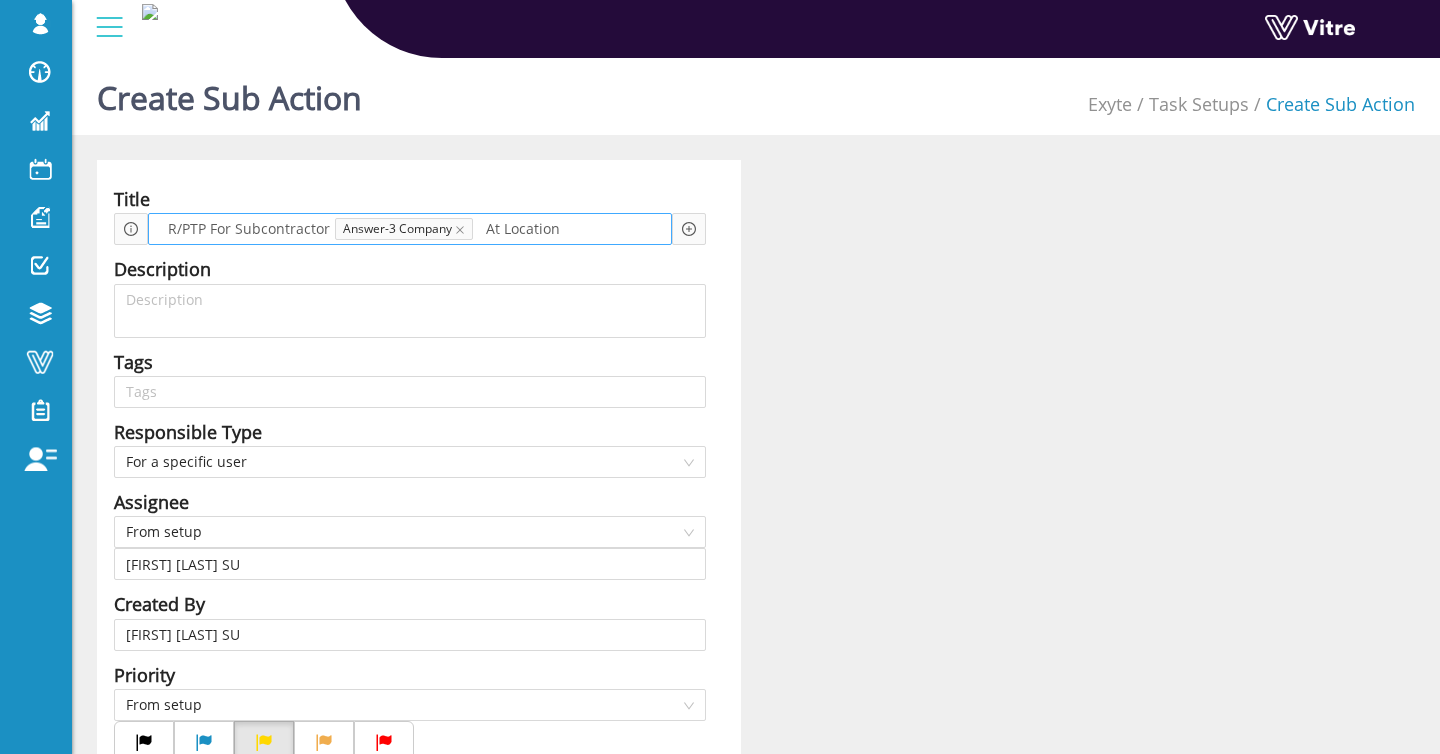 click on "R/PTP For Subcontractor  Answer-3 Company At Location" at bounding box center [410, 229] 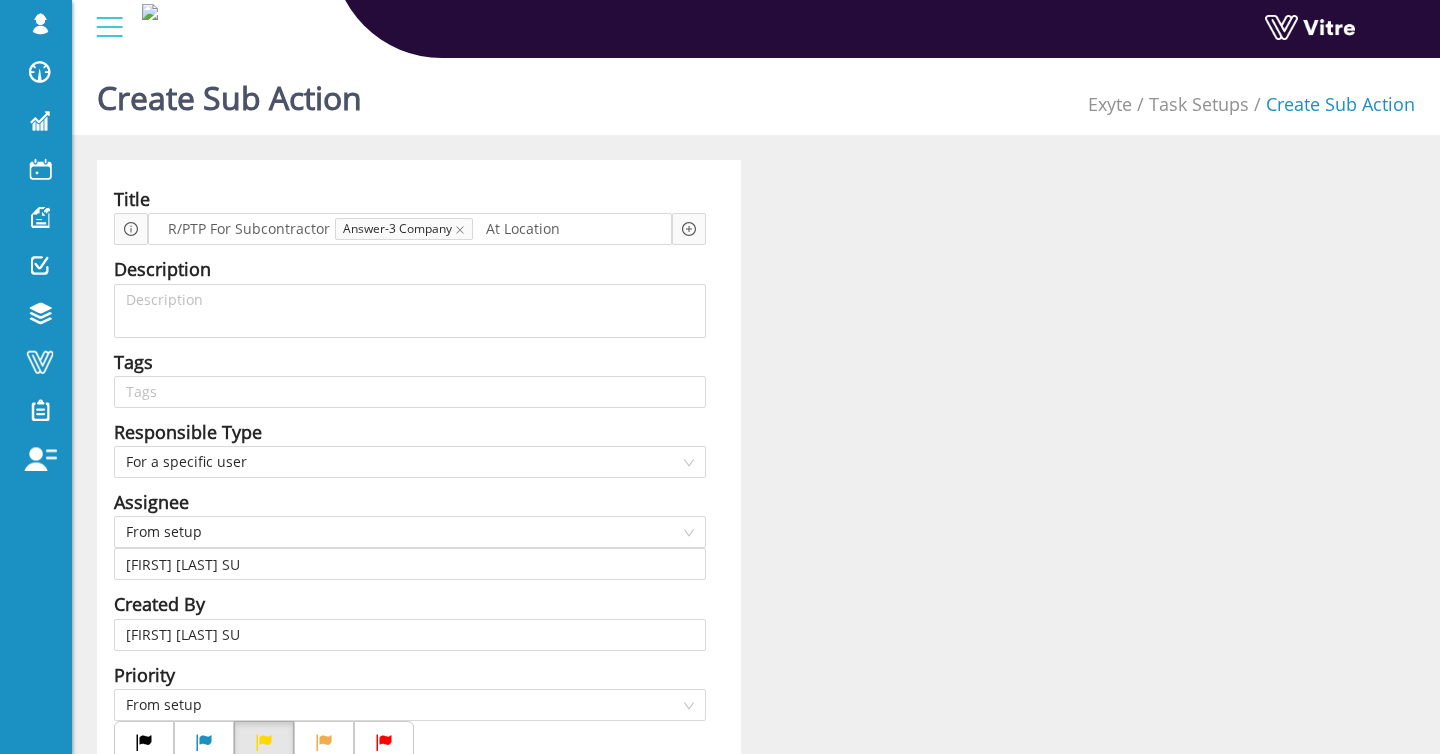 click on "Add question Question" at bounding box center [689, 229] 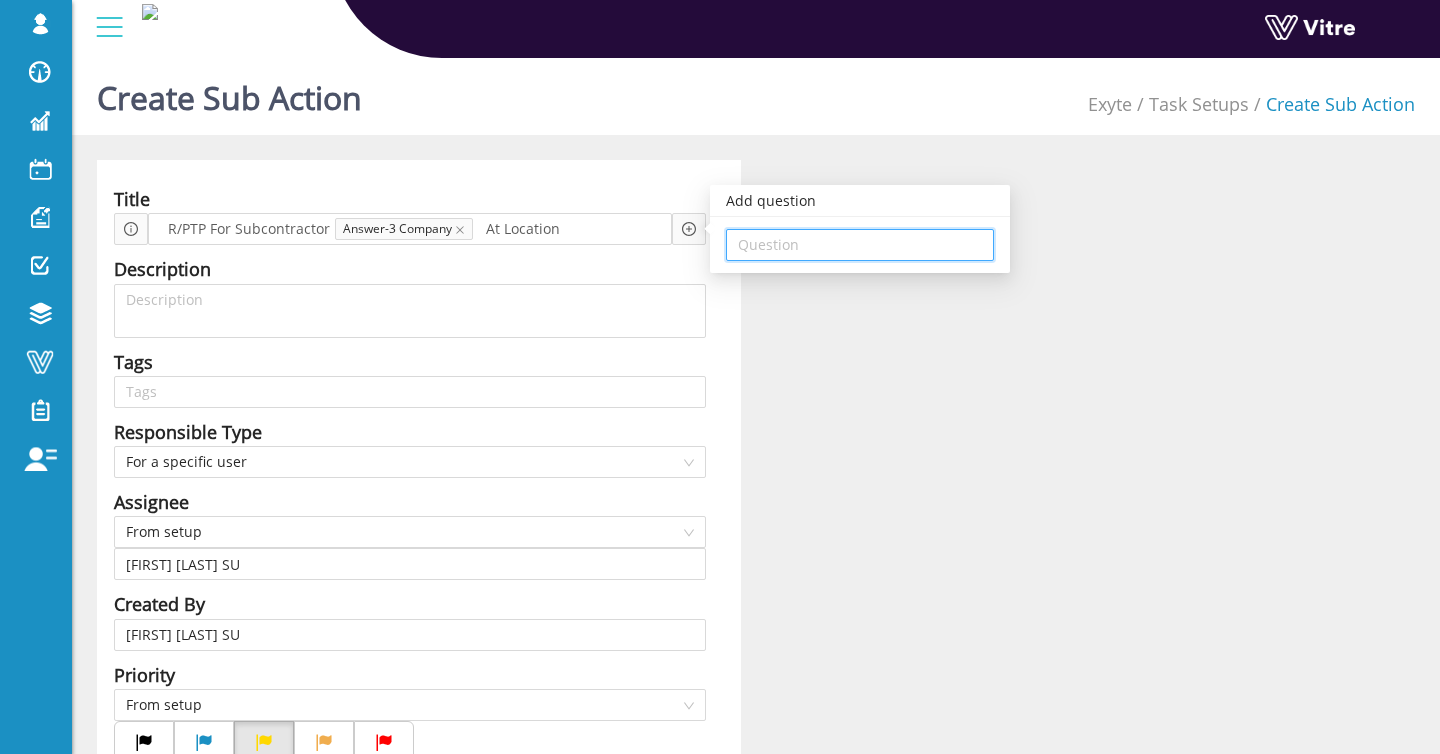 click at bounding box center (860, 245) 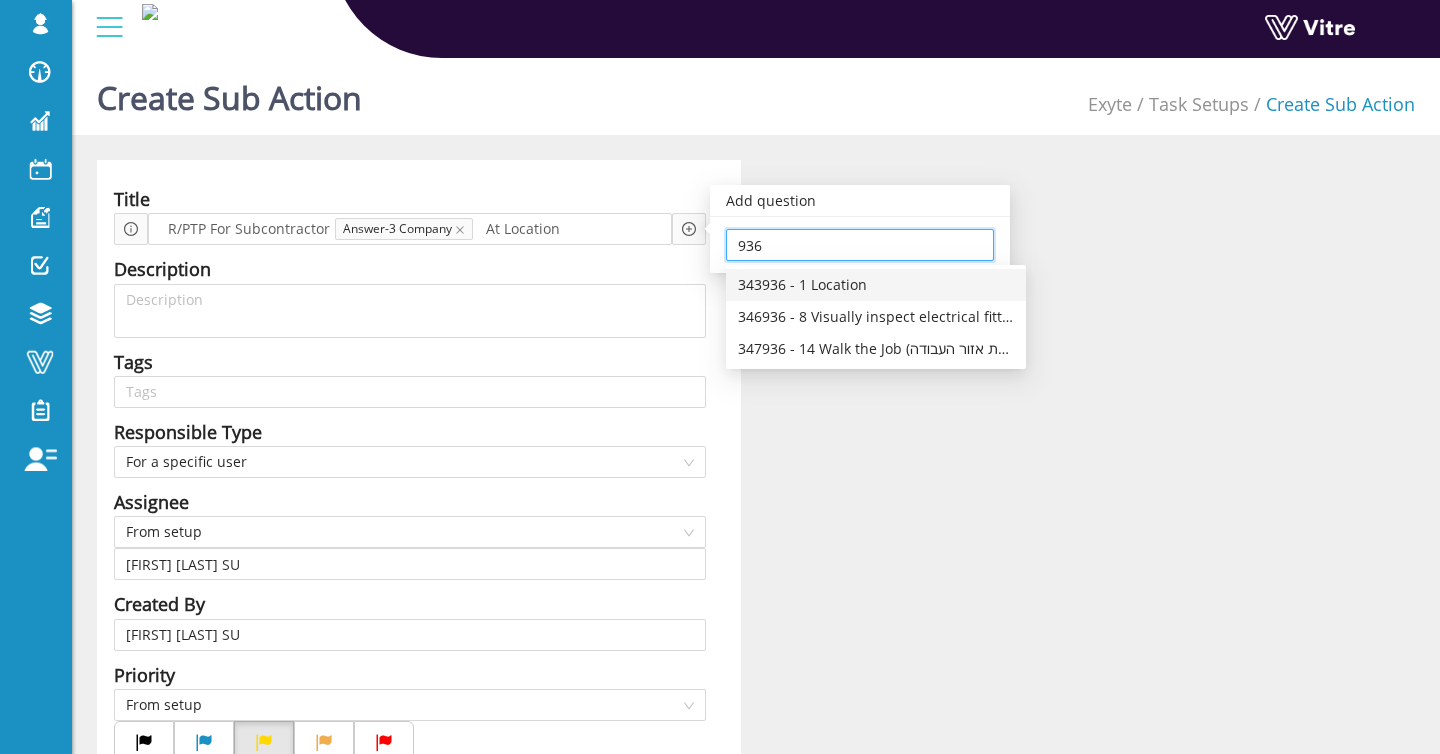 click on "343936 - 1 Location" at bounding box center [876, 285] 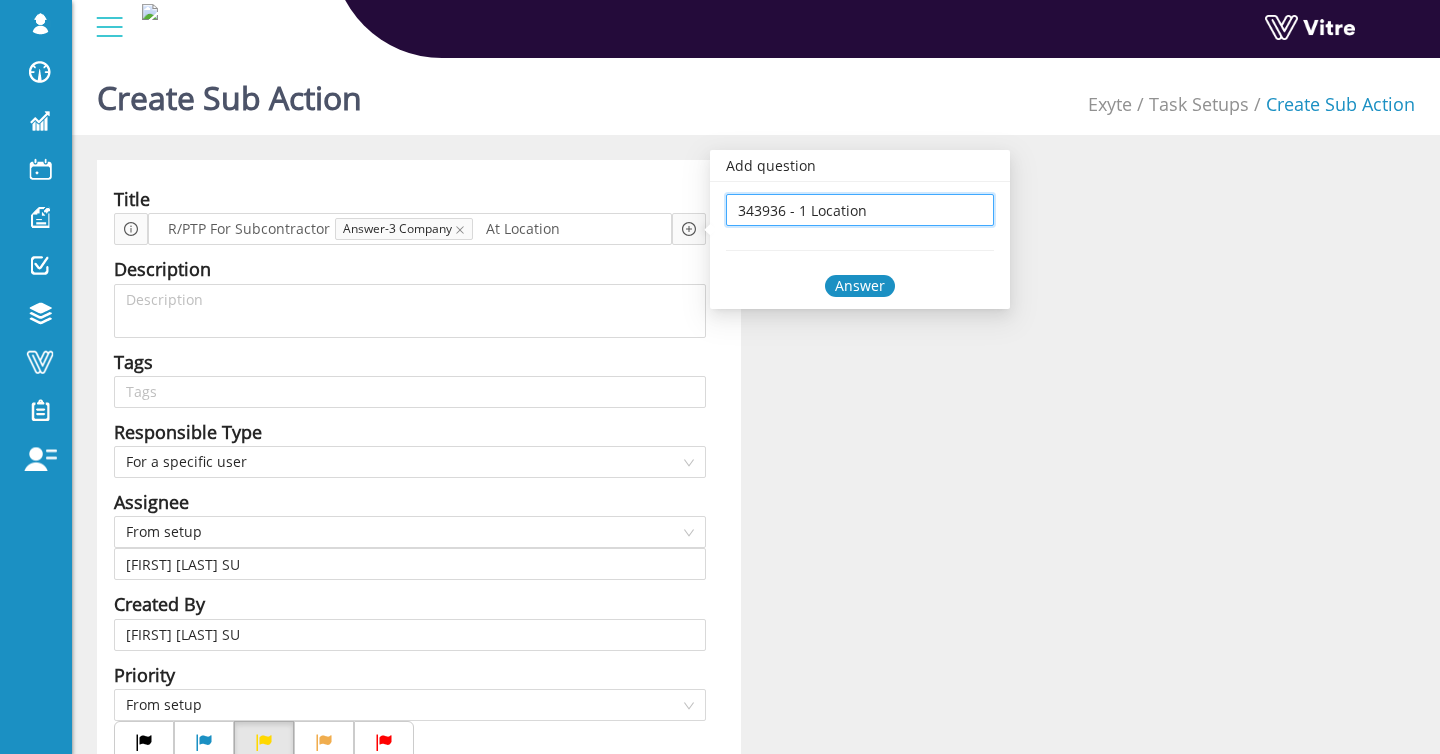 type on "343936 - 1 Location" 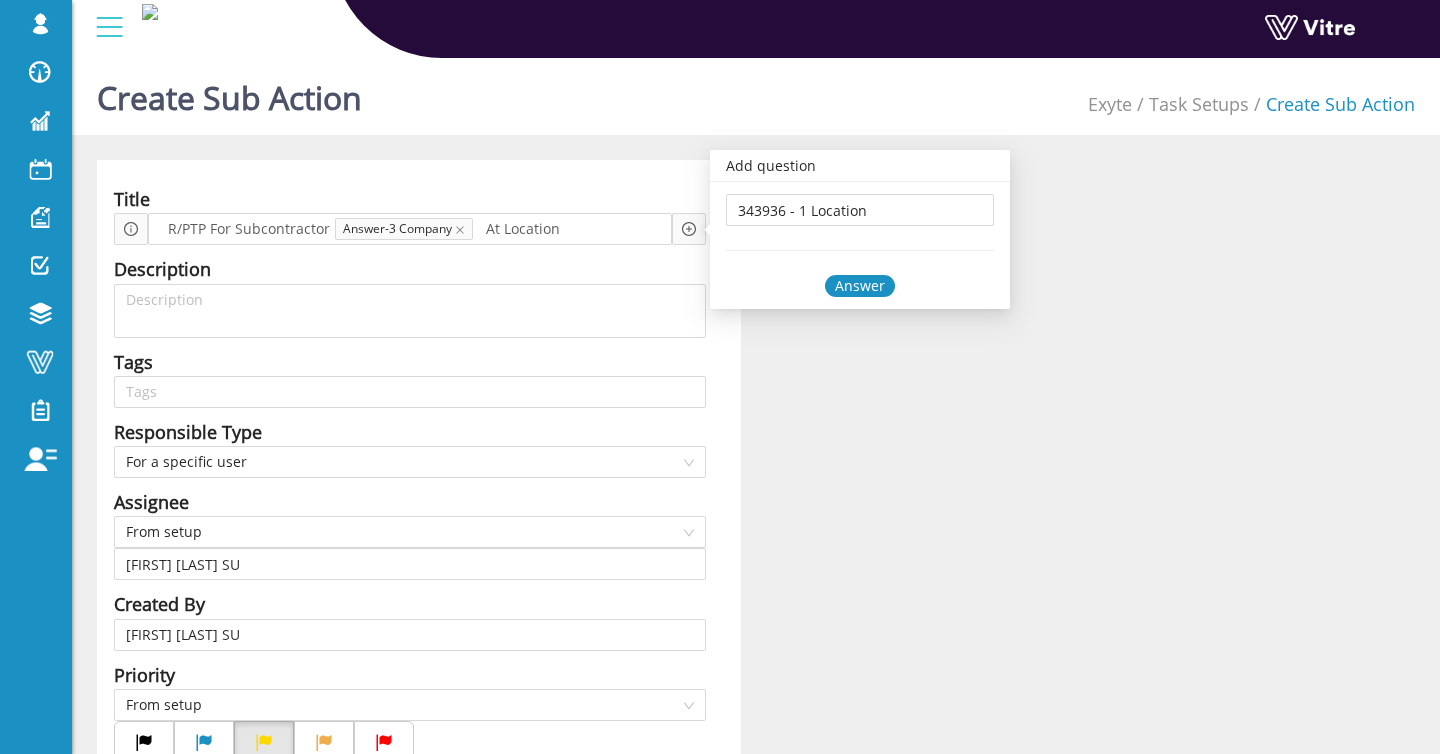 click on "Answer" at bounding box center [860, 286] 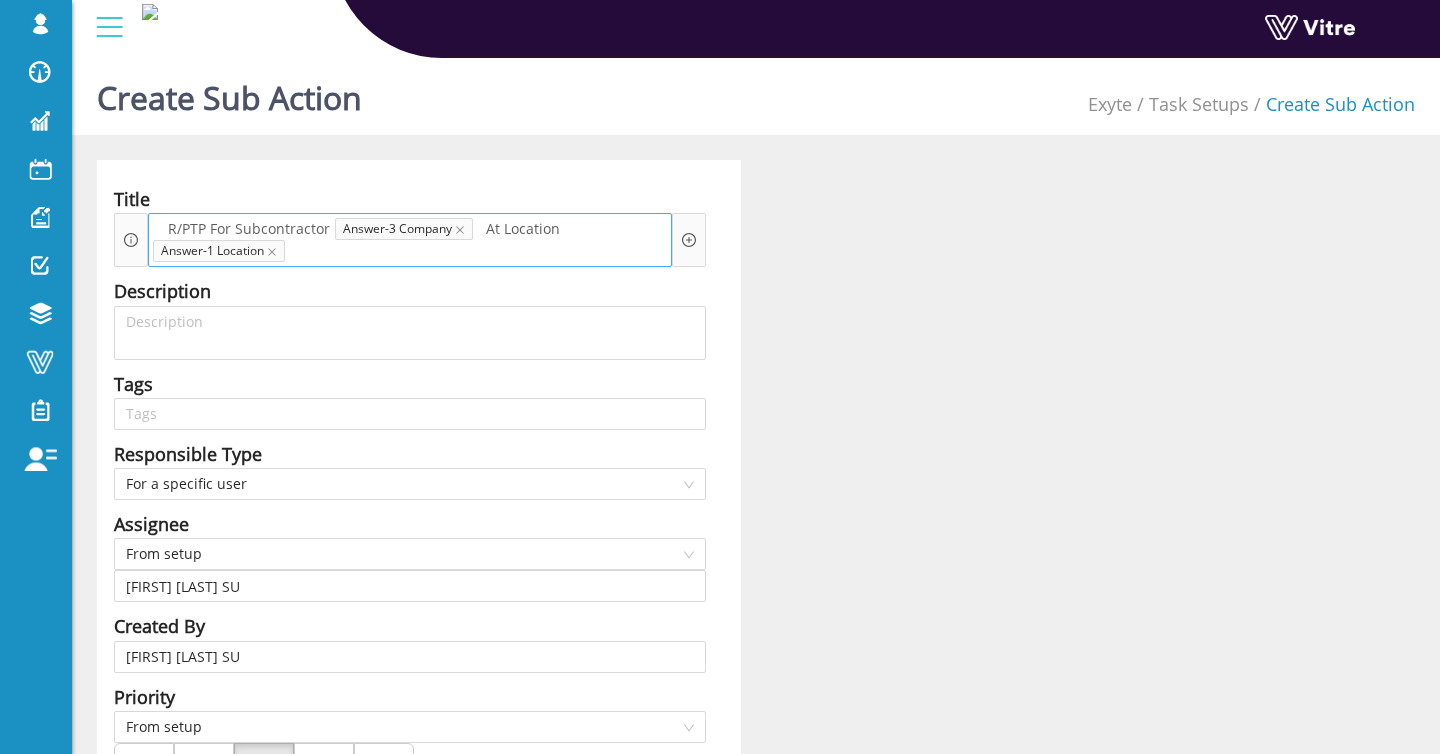 click on "R/PTP For Subcontractor  Answer-3 Company At Location  Answer-1 Location" at bounding box center (410, 240) 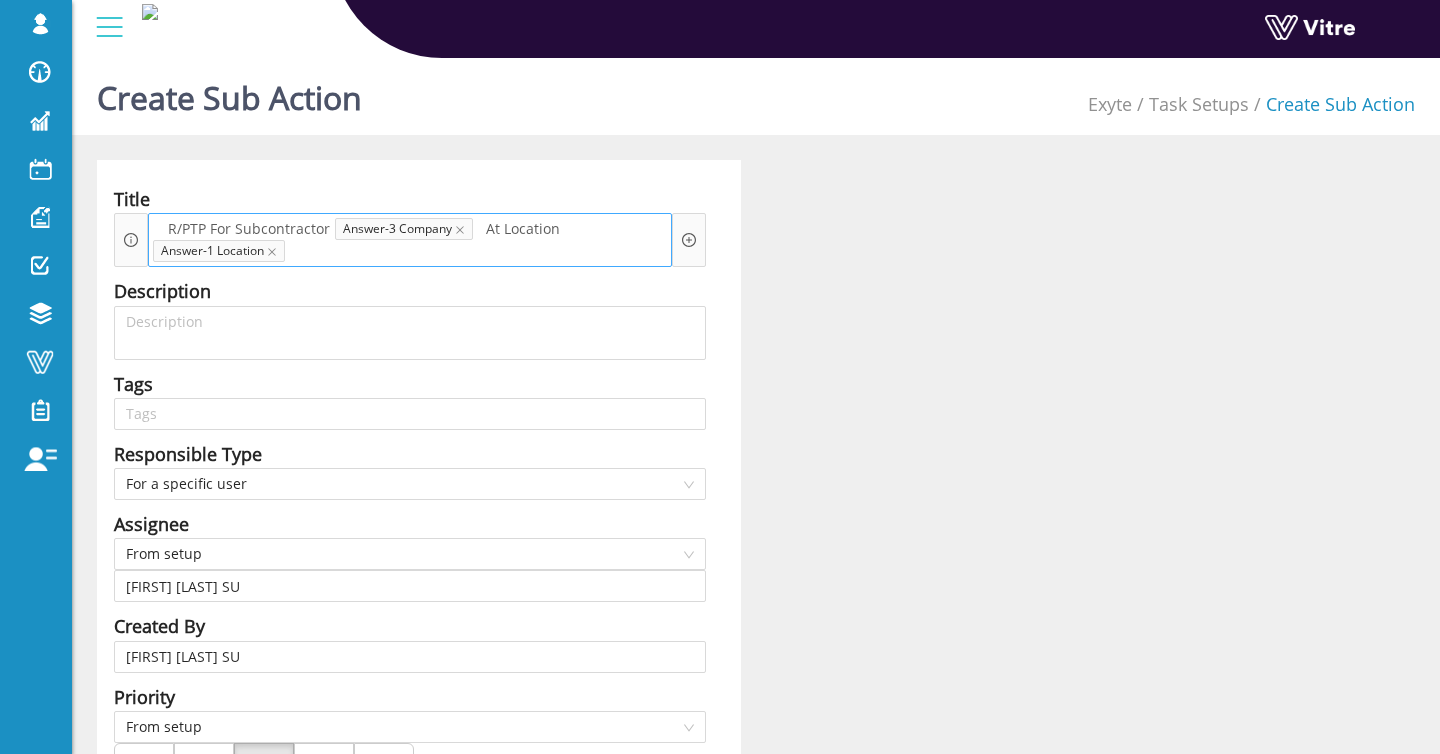 click on "R/PTP For Subcontractor  Answer-3 Company At Location  Answer-1 Location" at bounding box center (410, 240) 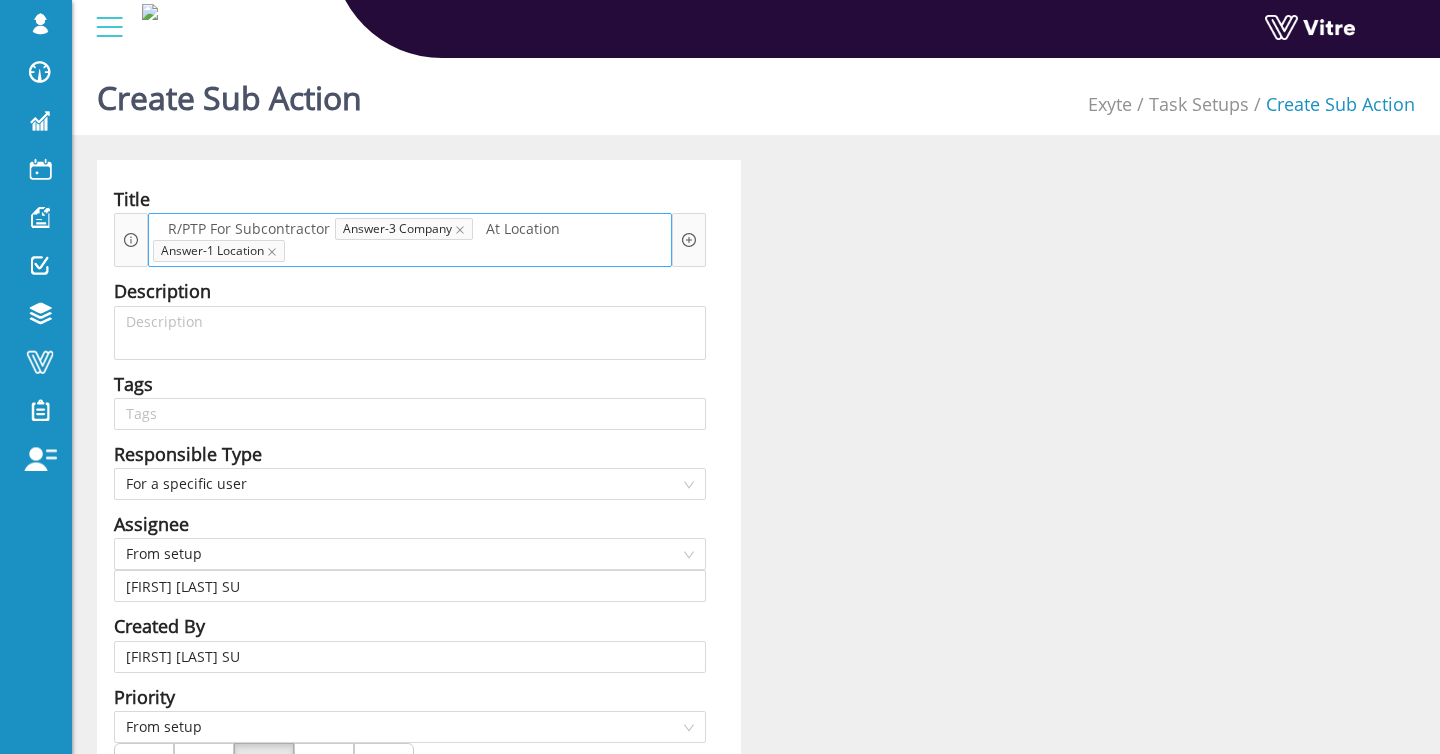 type 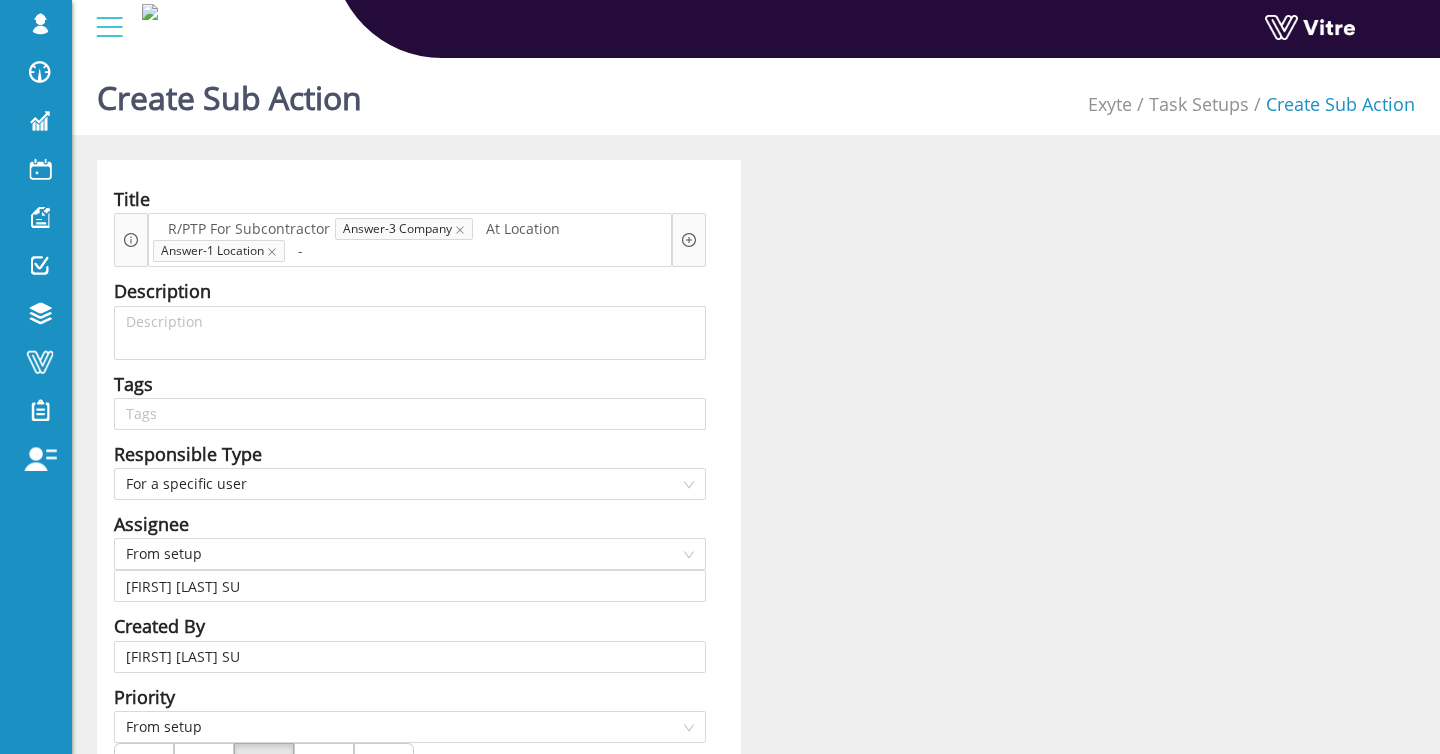 click 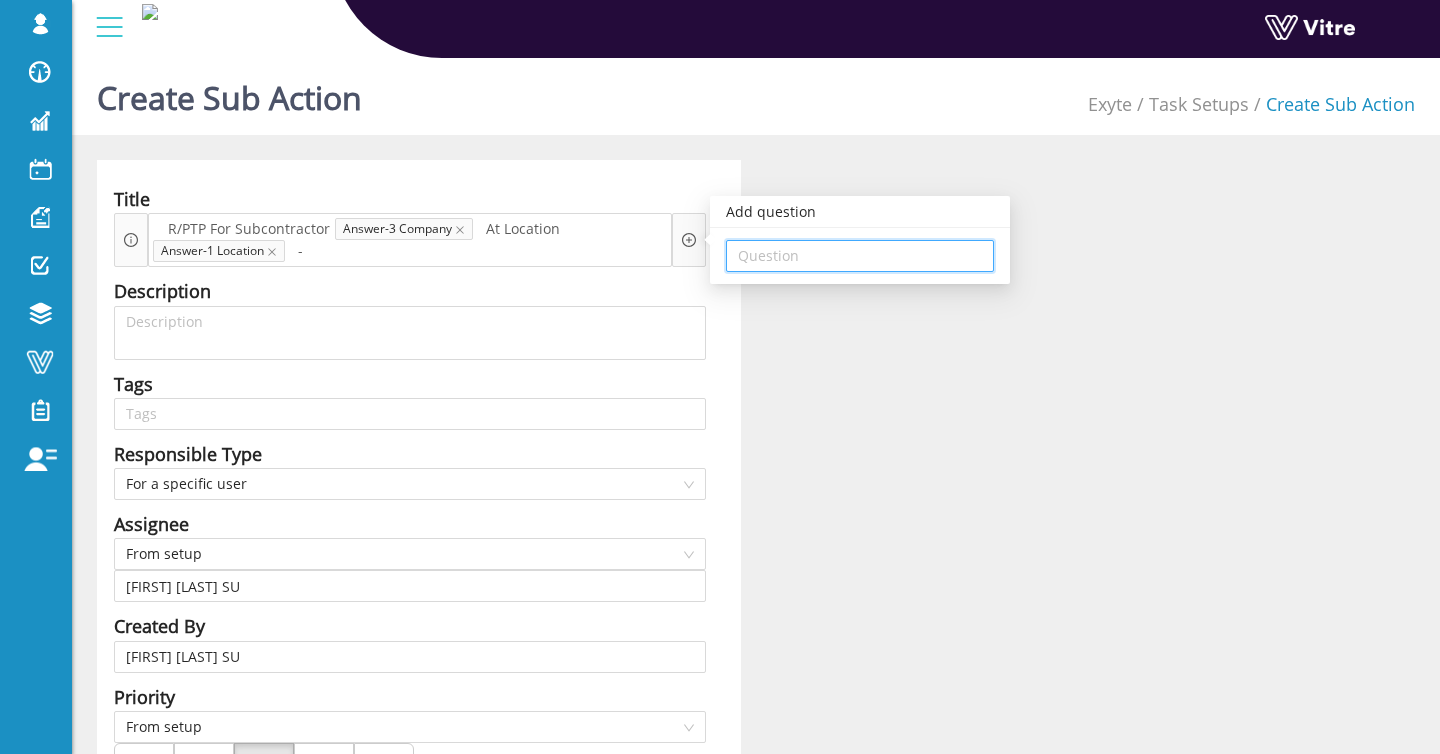 click at bounding box center (860, 256) 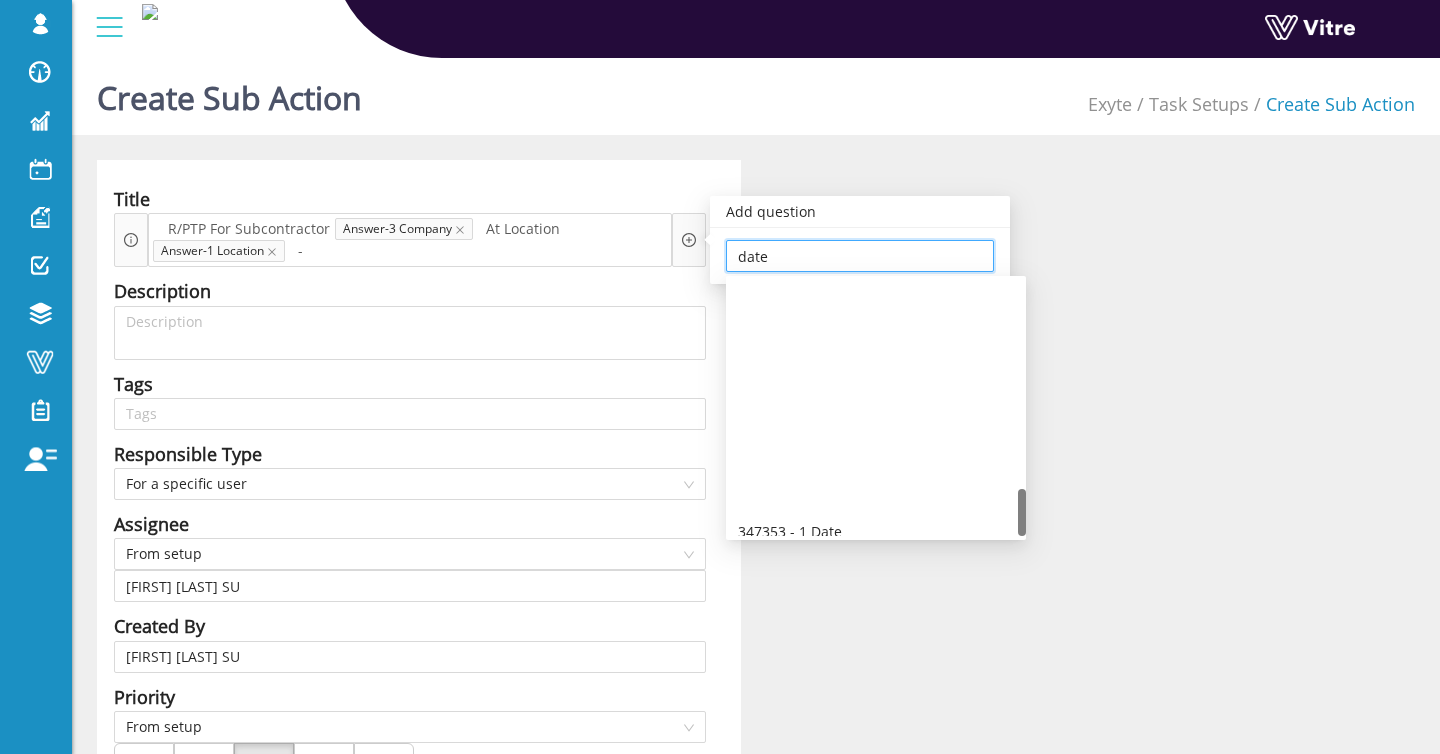 scroll, scrollTop: 1120, scrollLeft: 0, axis: vertical 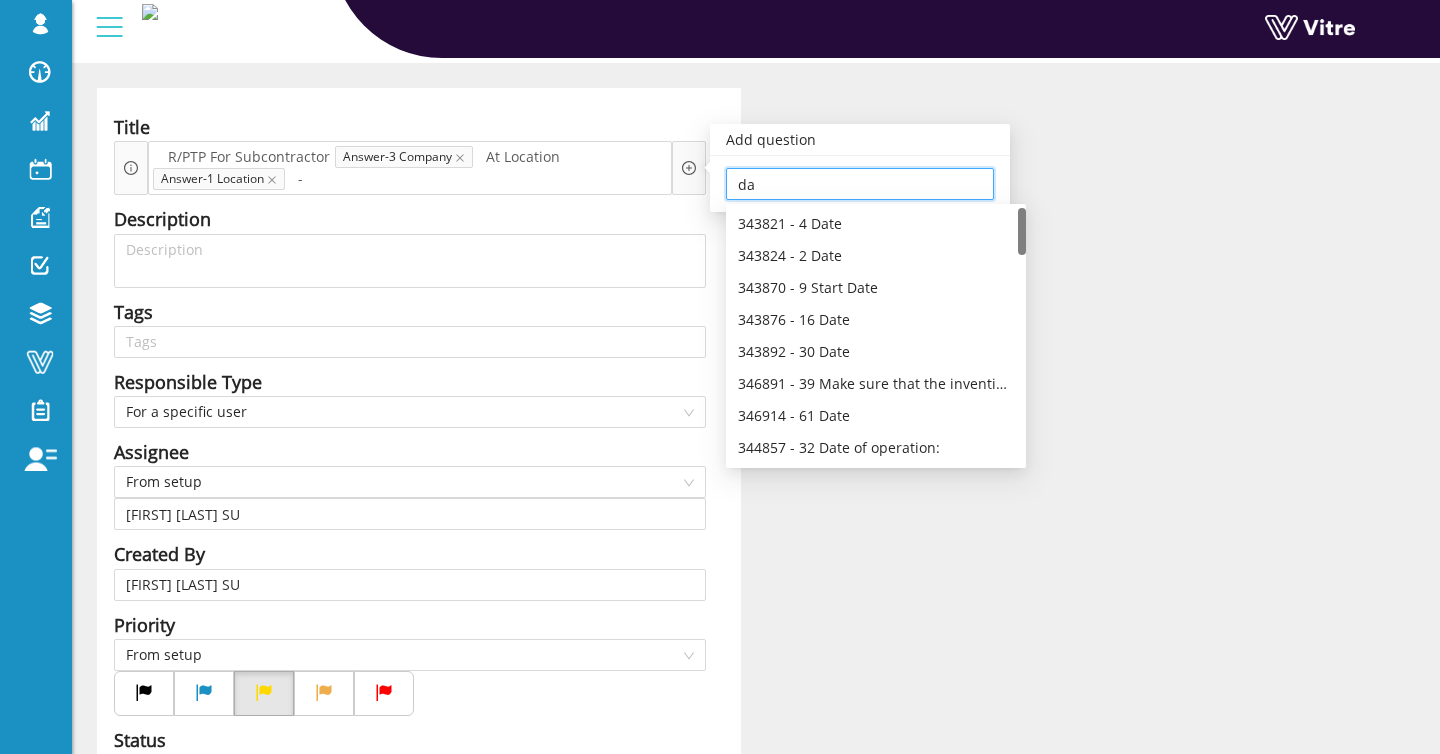 type on "d" 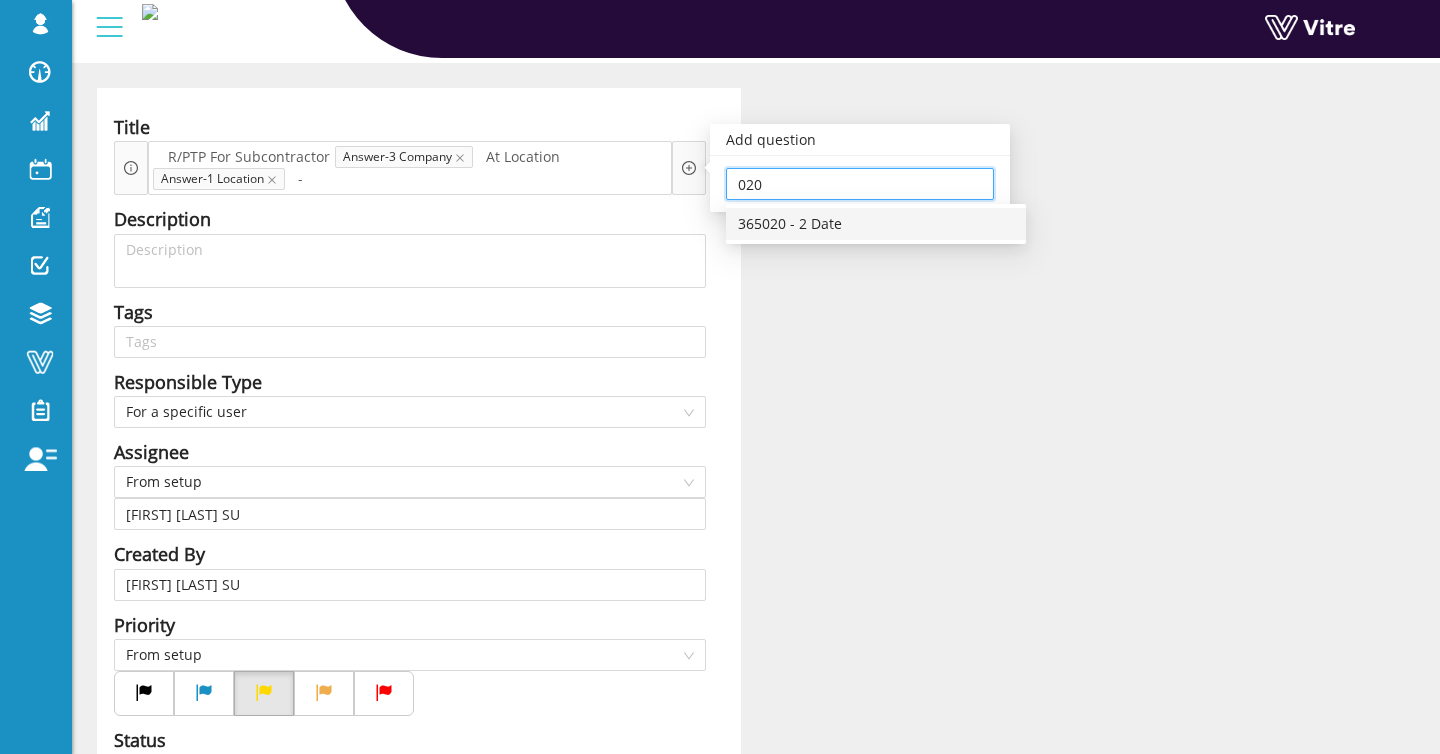 click on "365020 - 2 Date" at bounding box center (876, 224) 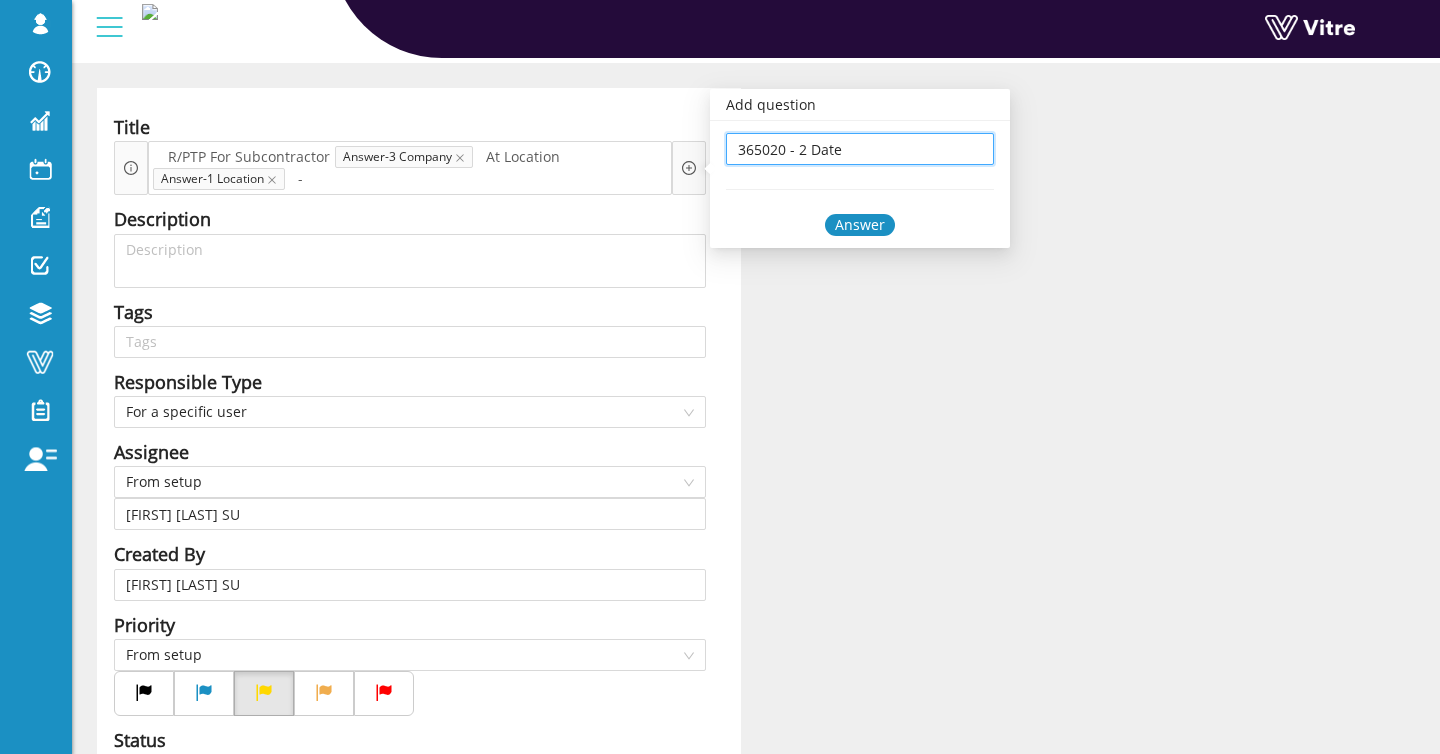 type on "365020 - 2 Date" 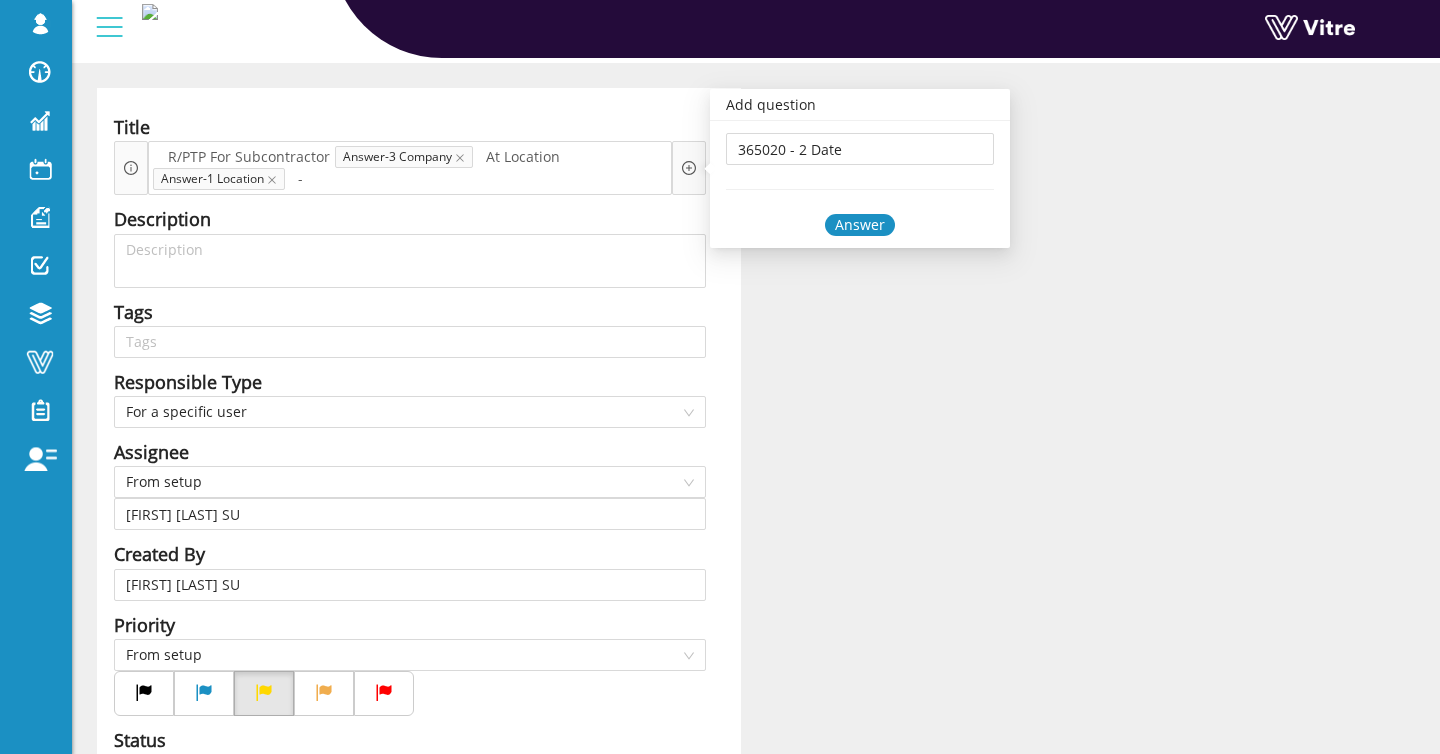 click on "365020 - 2 Date Answer" at bounding box center [860, 184] 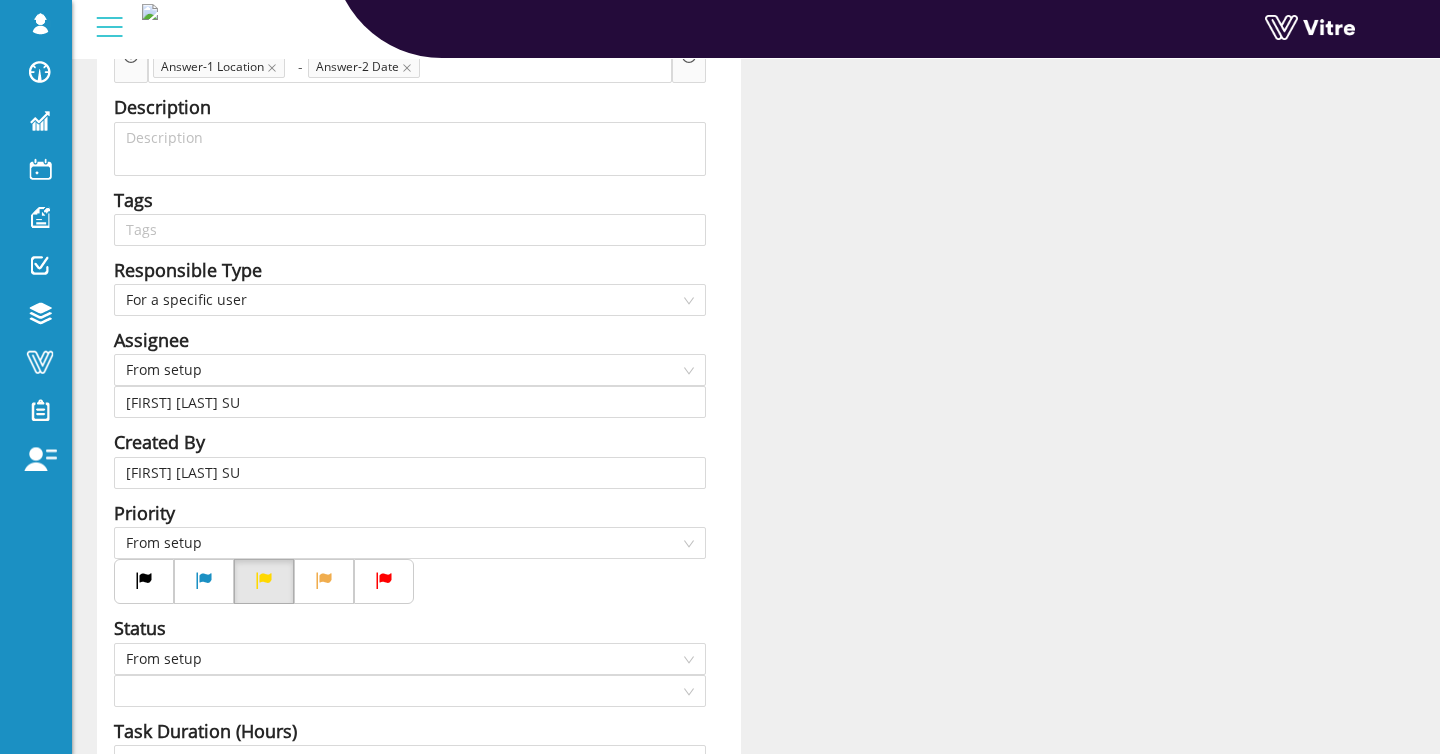 scroll, scrollTop: 196, scrollLeft: 0, axis: vertical 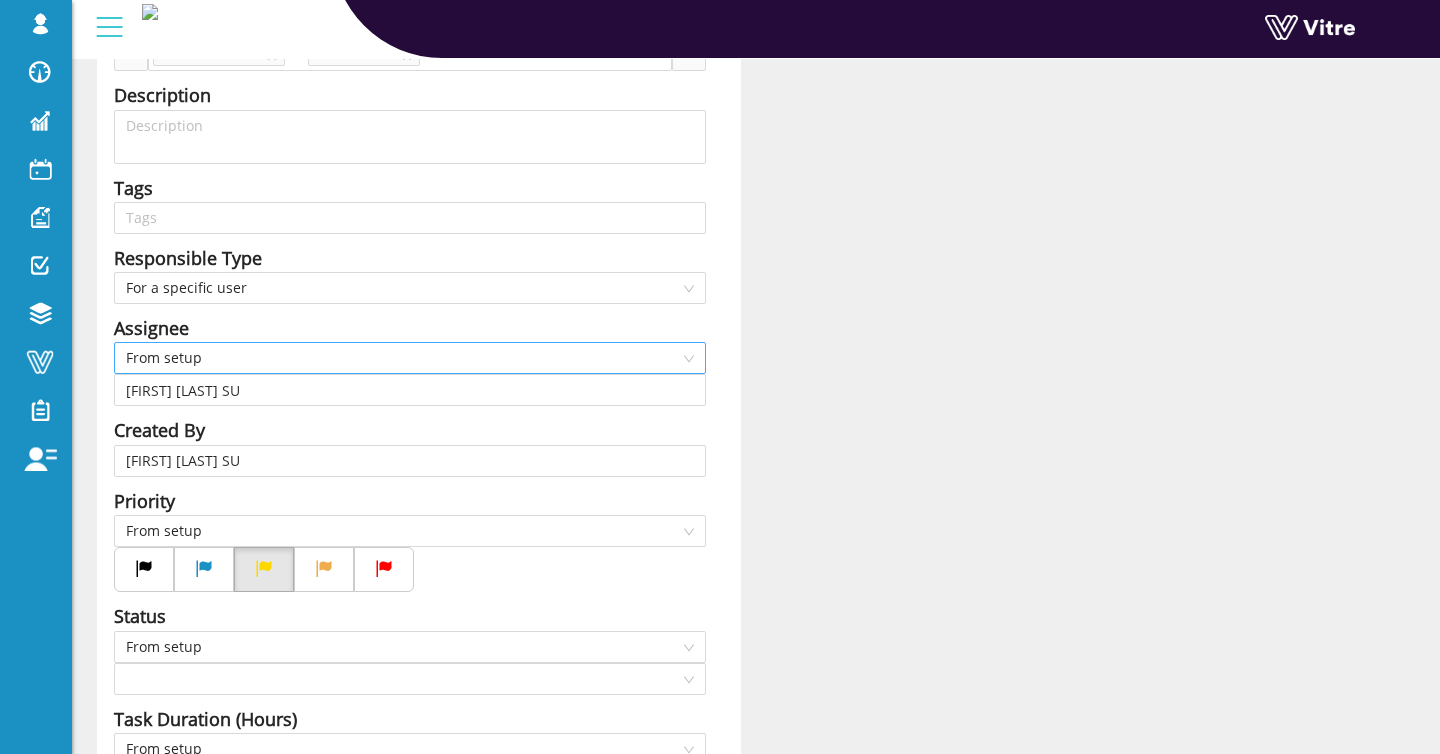 click on "From setup" at bounding box center [410, 358] 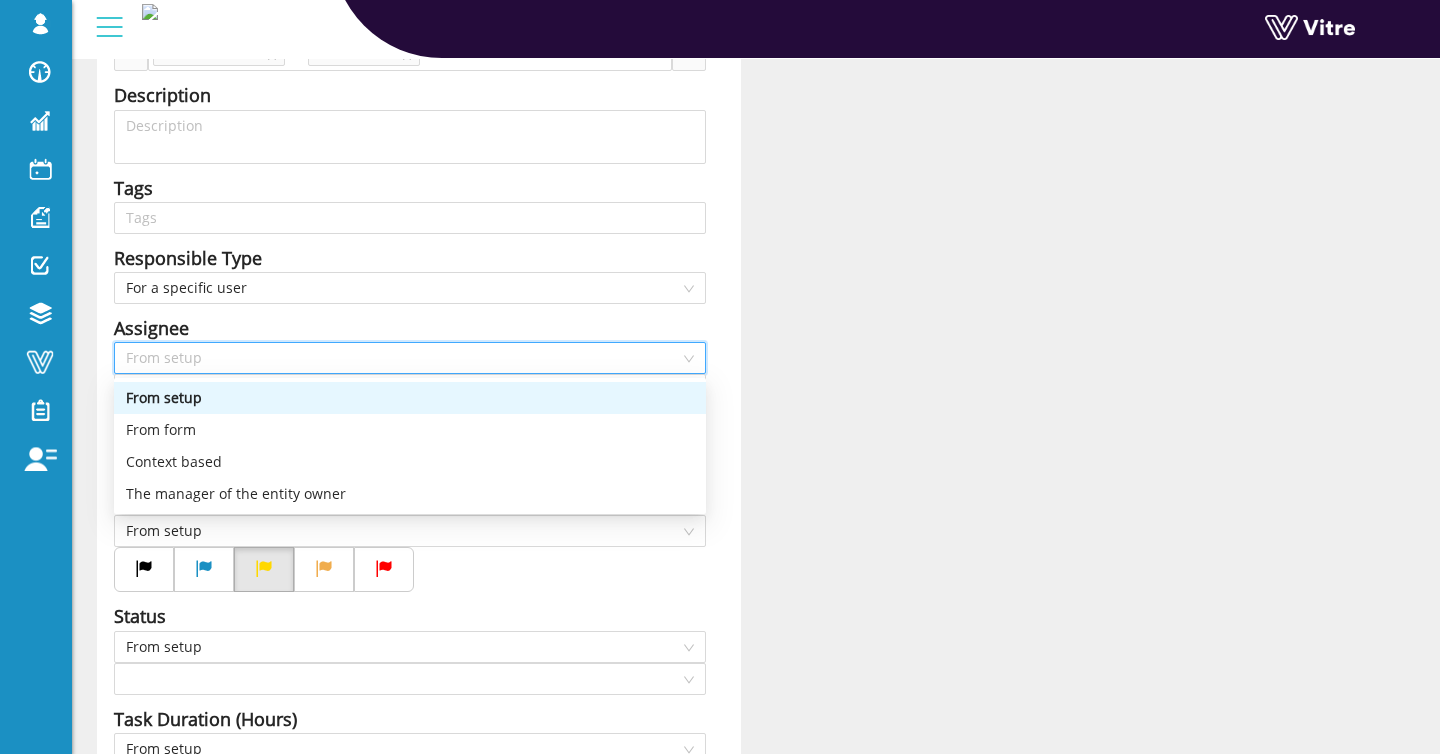click on "Assignee" at bounding box center [410, 328] 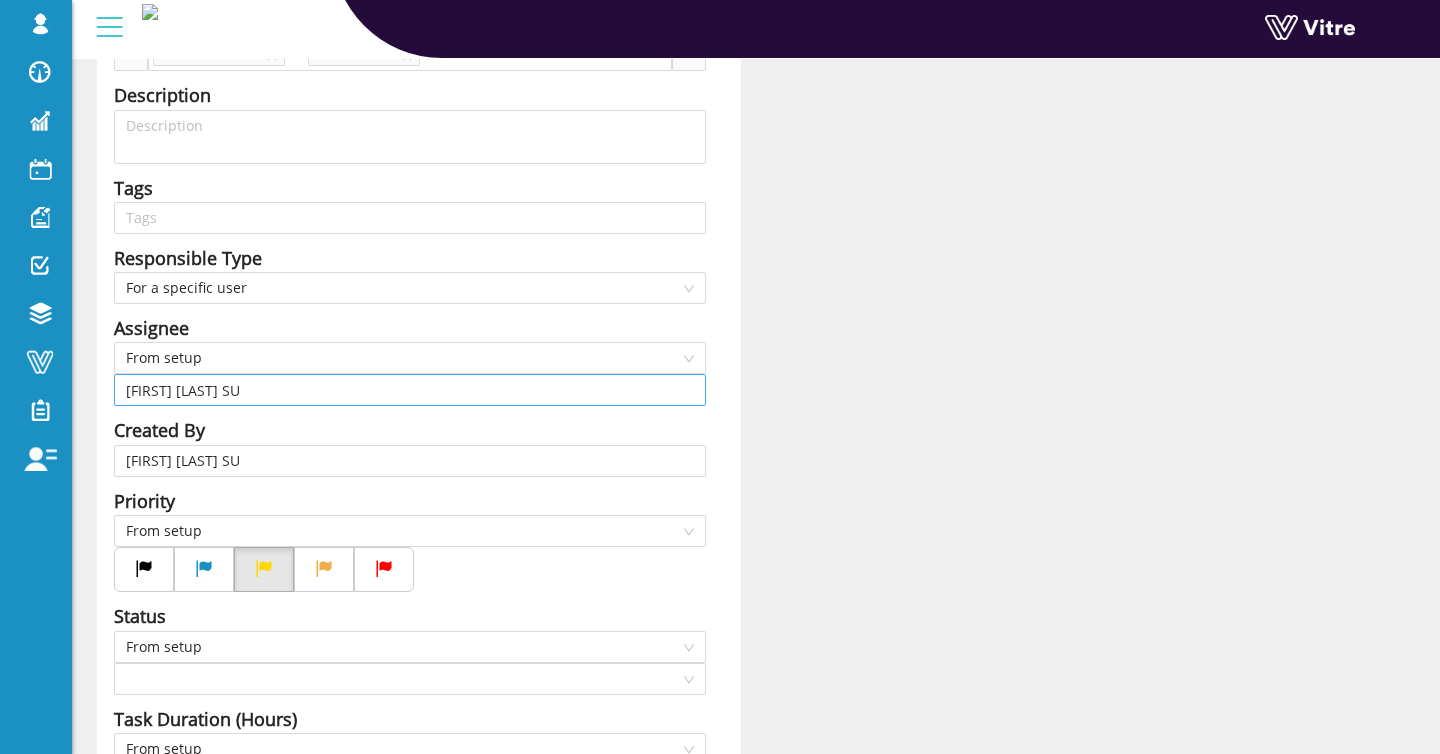 click on "[FIRST] [LAST] SU" at bounding box center (410, 390) 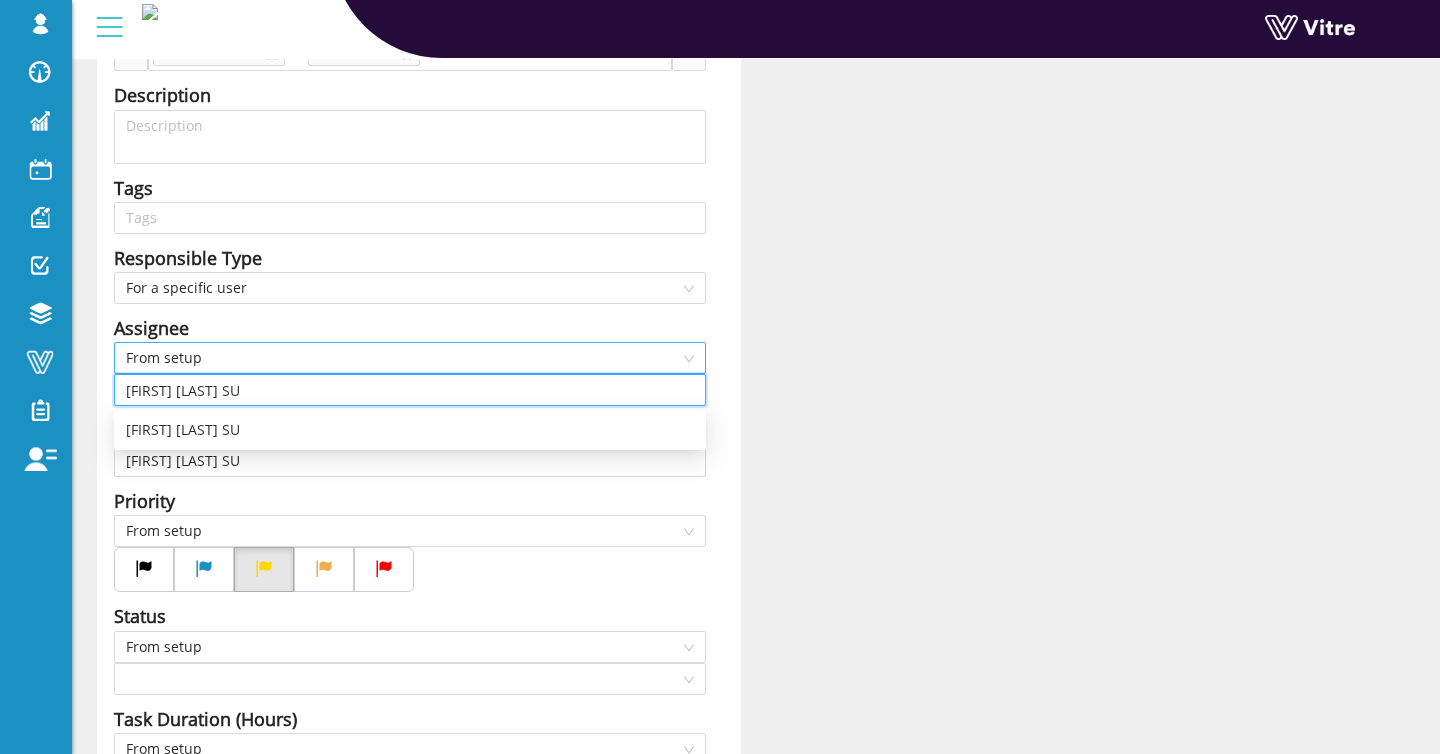 click on "From setup" at bounding box center [410, 358] 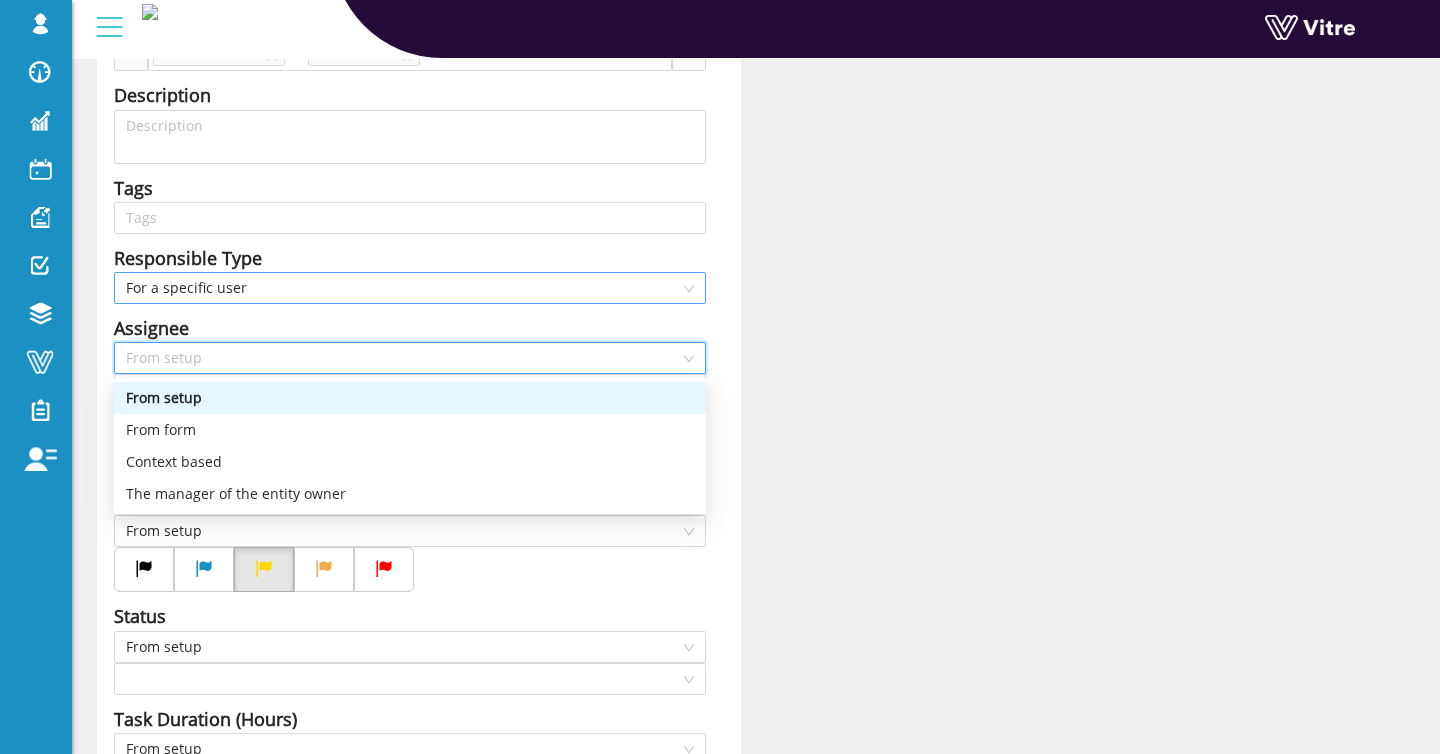 click on "For a specific user" at bounding box center [410, 288] 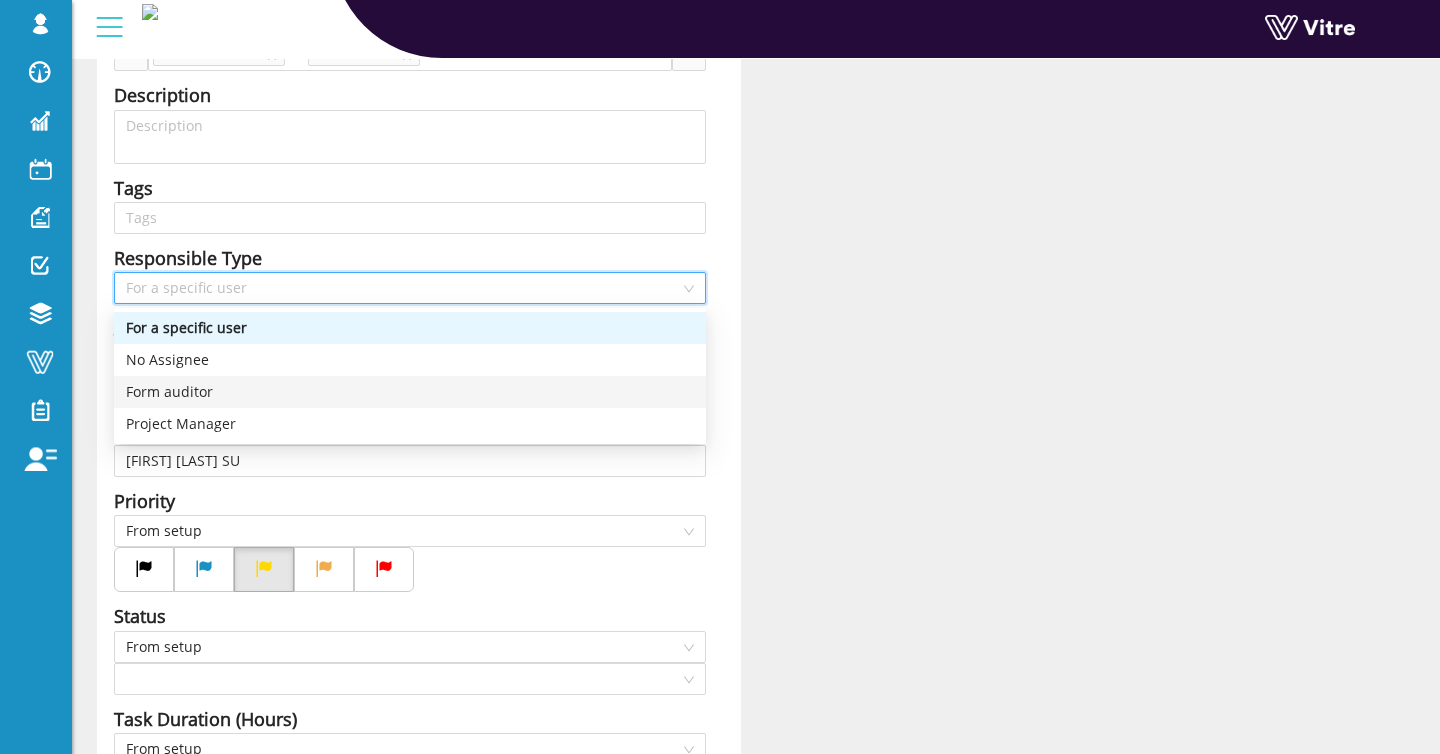 click on "Form auditor" at bounding box center [410, 392] 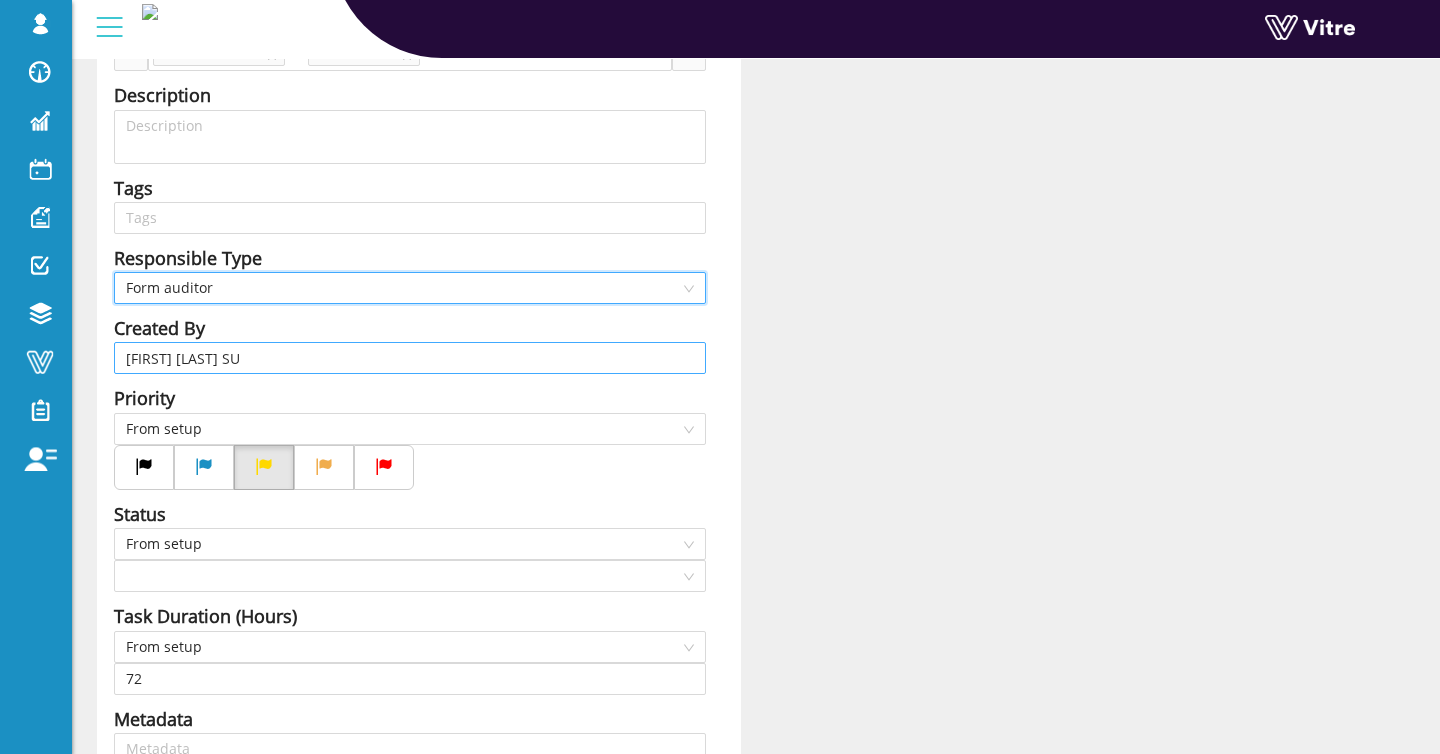 click on "Shir Moreno SU" at bounding box center (410, 358) 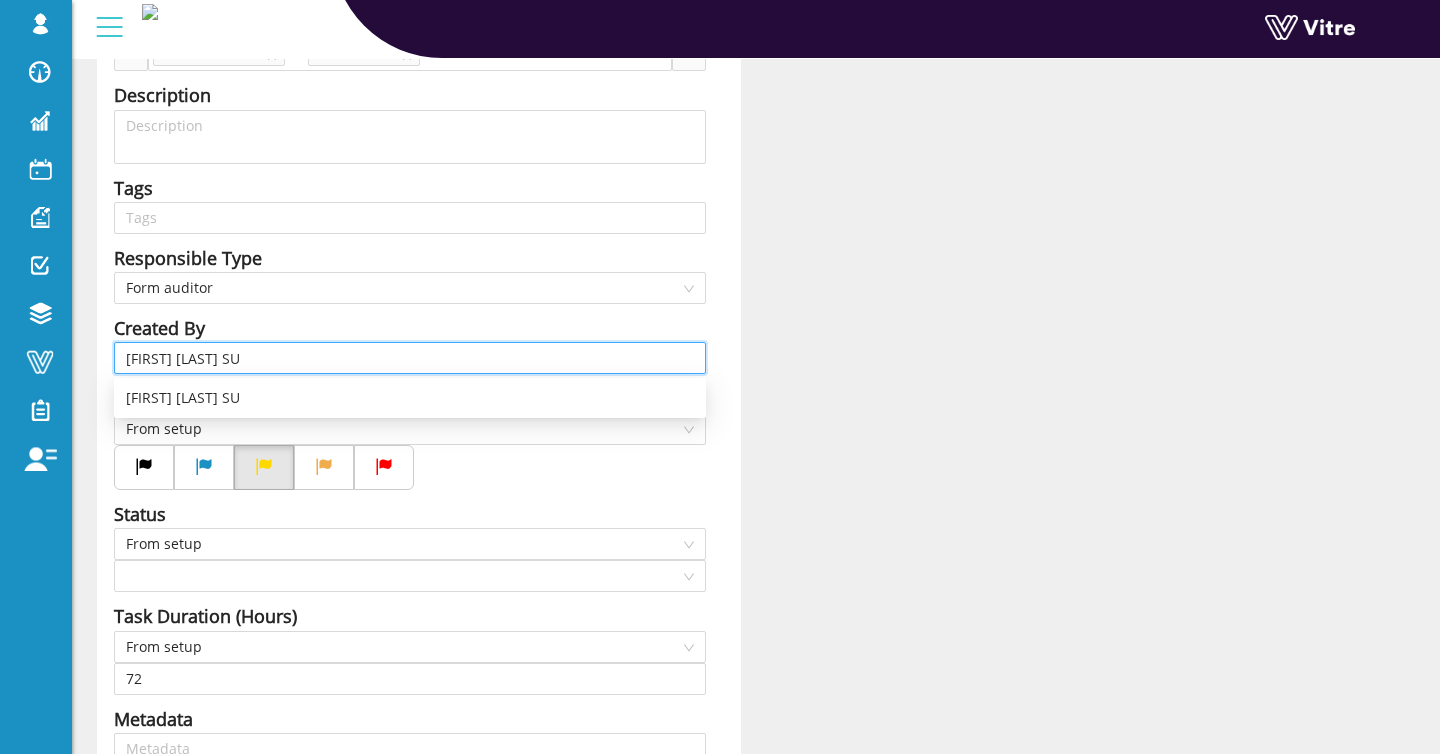 click on "Shir Moreno SU" at bounding box center (410, 358) 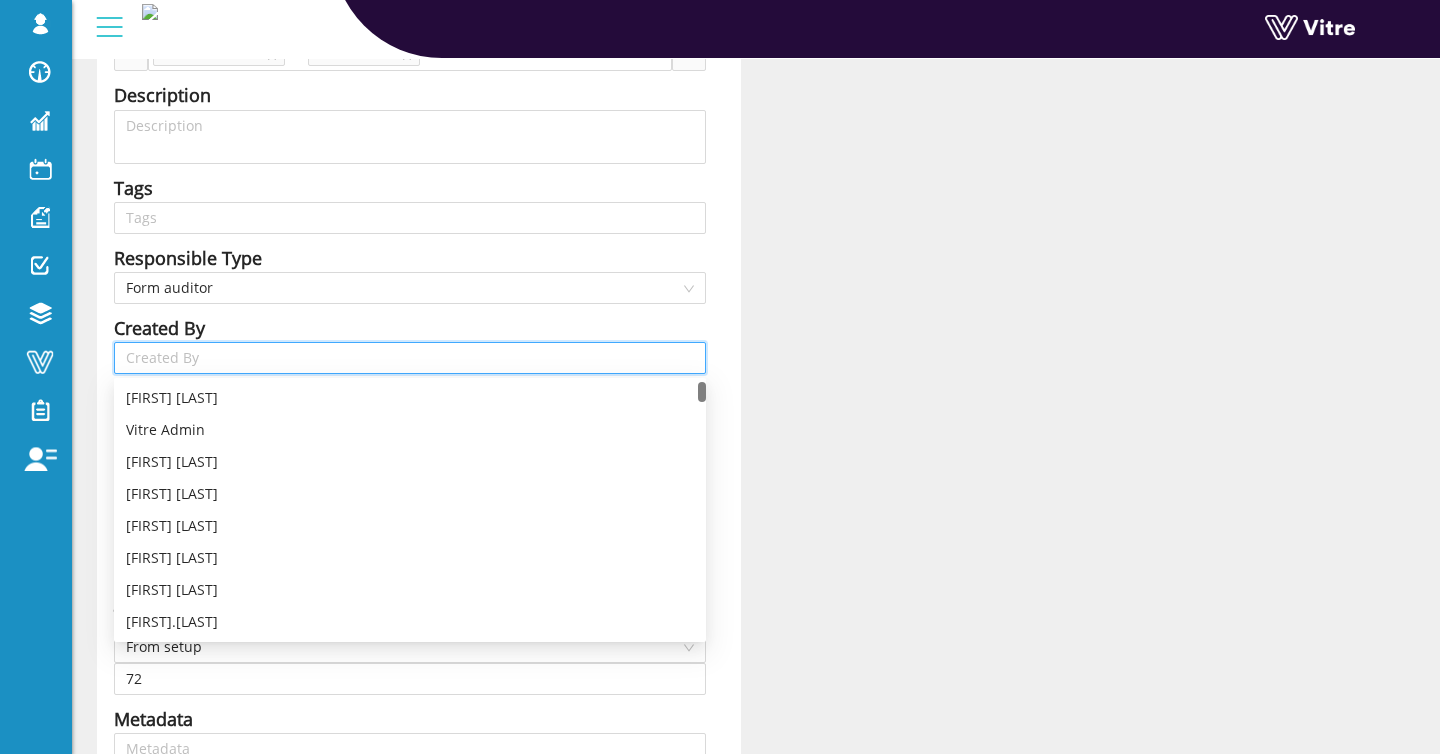 type 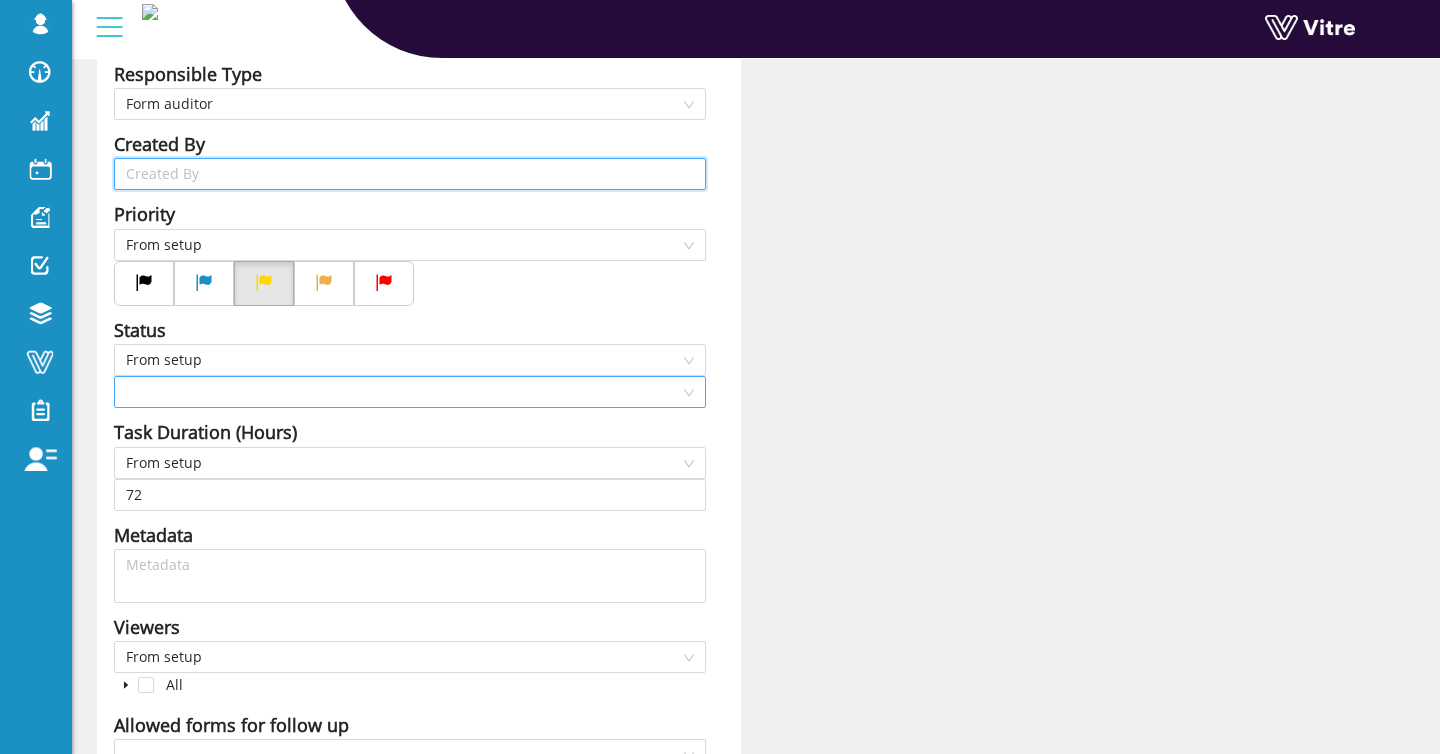 scroll, scrollTop: 482, scrollLeft: 0, axis: vertical 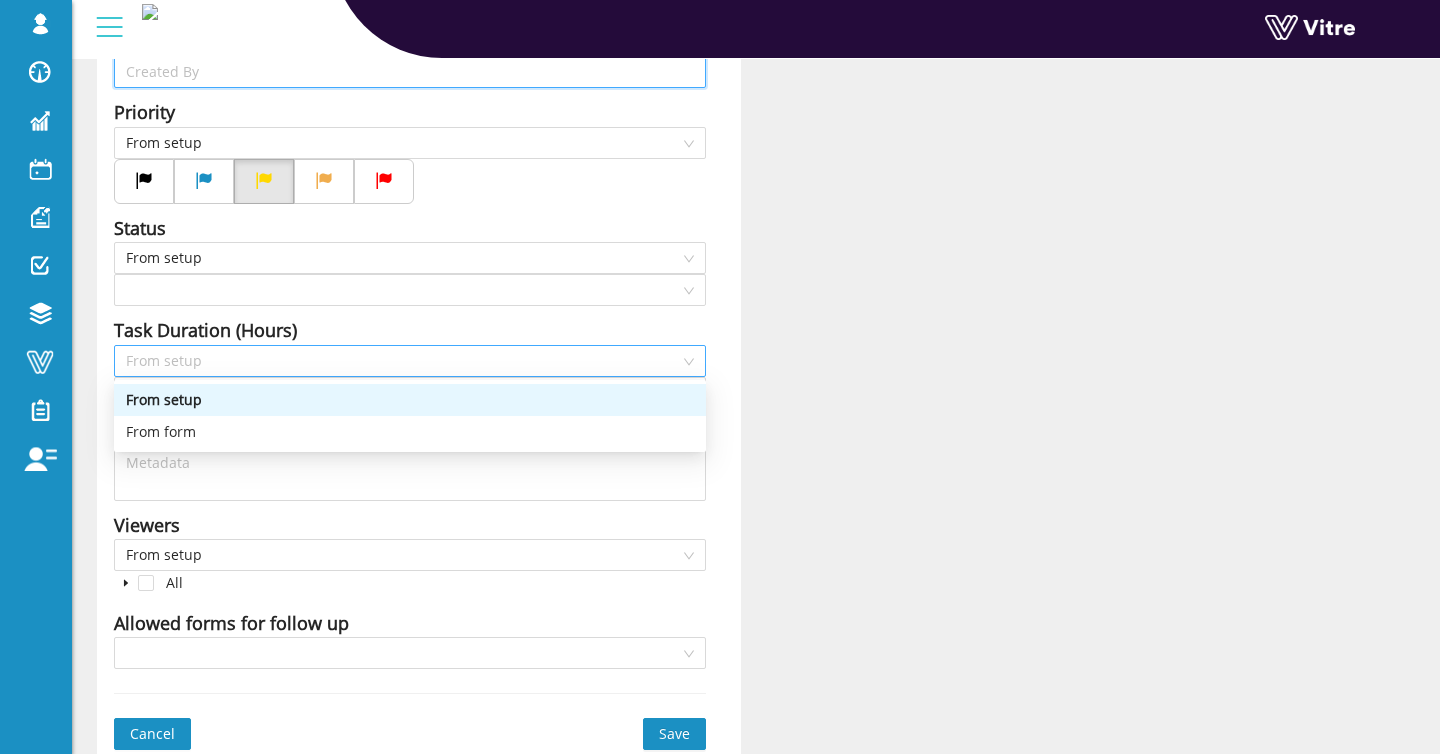 click on "From setup" at bounding box center (410, 361) 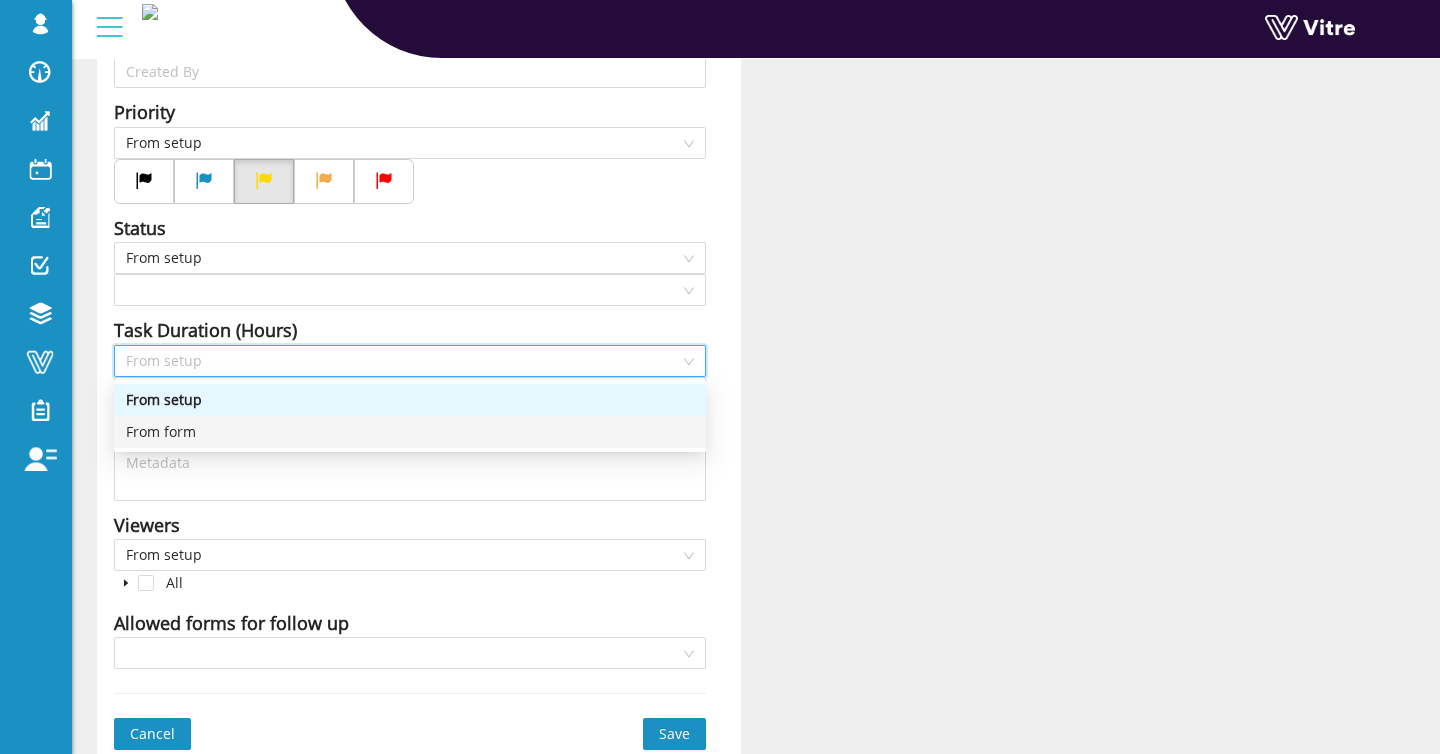 click on "From form" at bounding box center (410, 432) 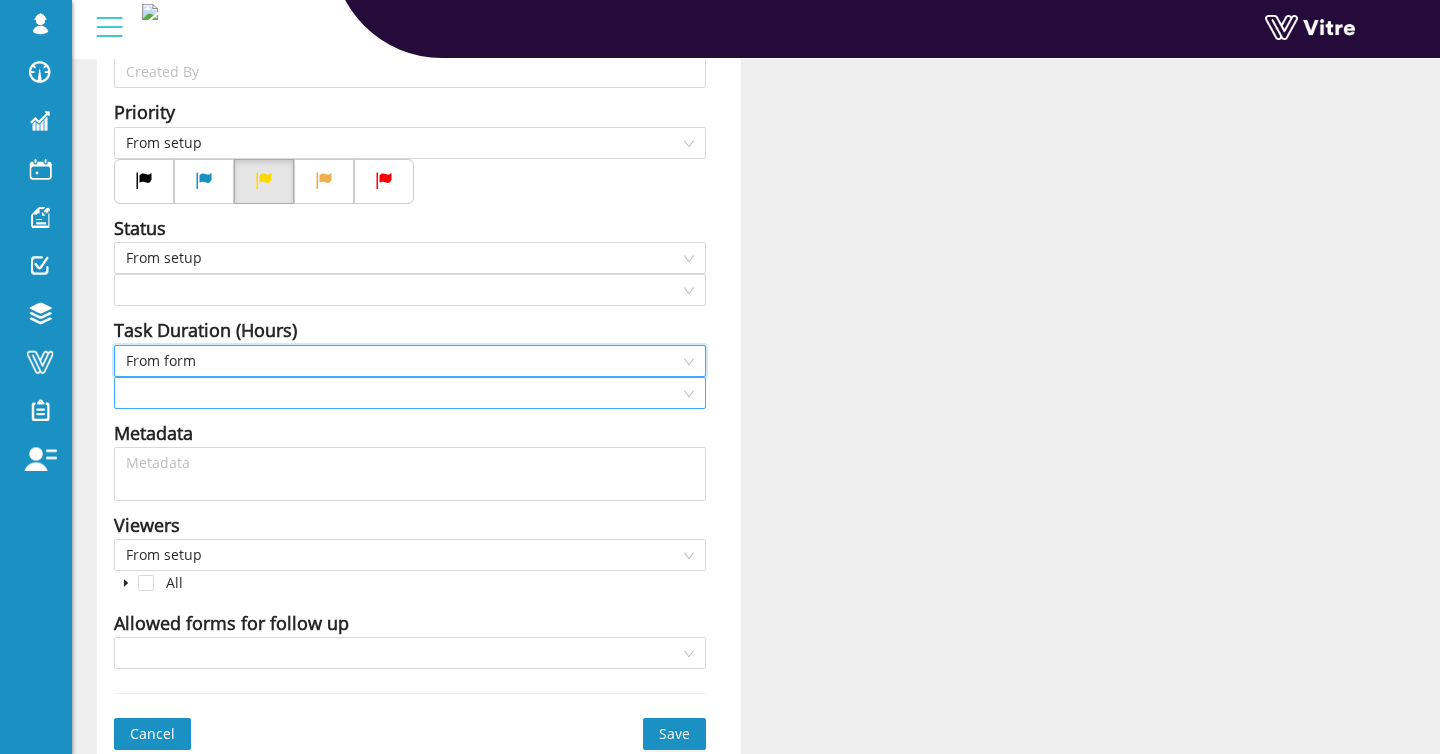 click at bounding box center (403, 393) 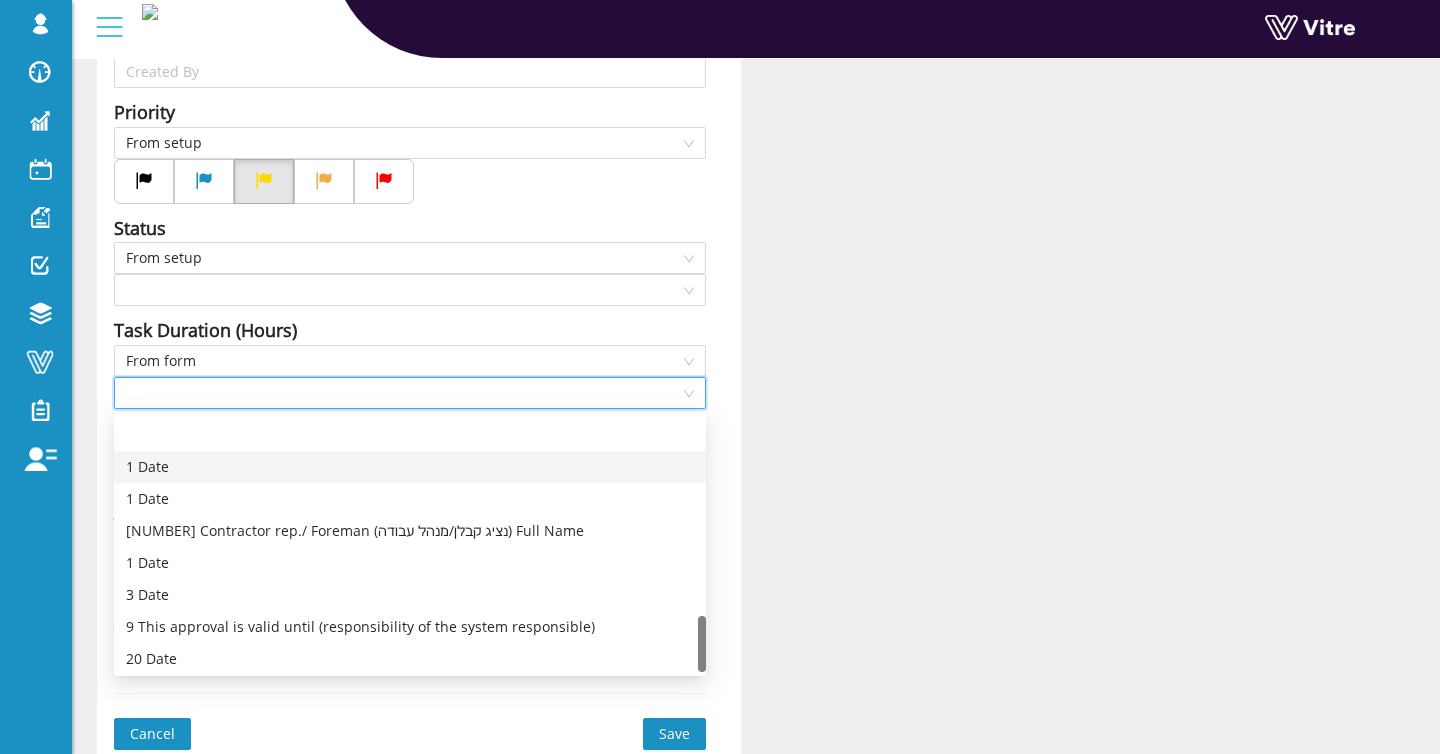 scroll, scrollTop: 896, scrollLeft: 0, axis: vertical 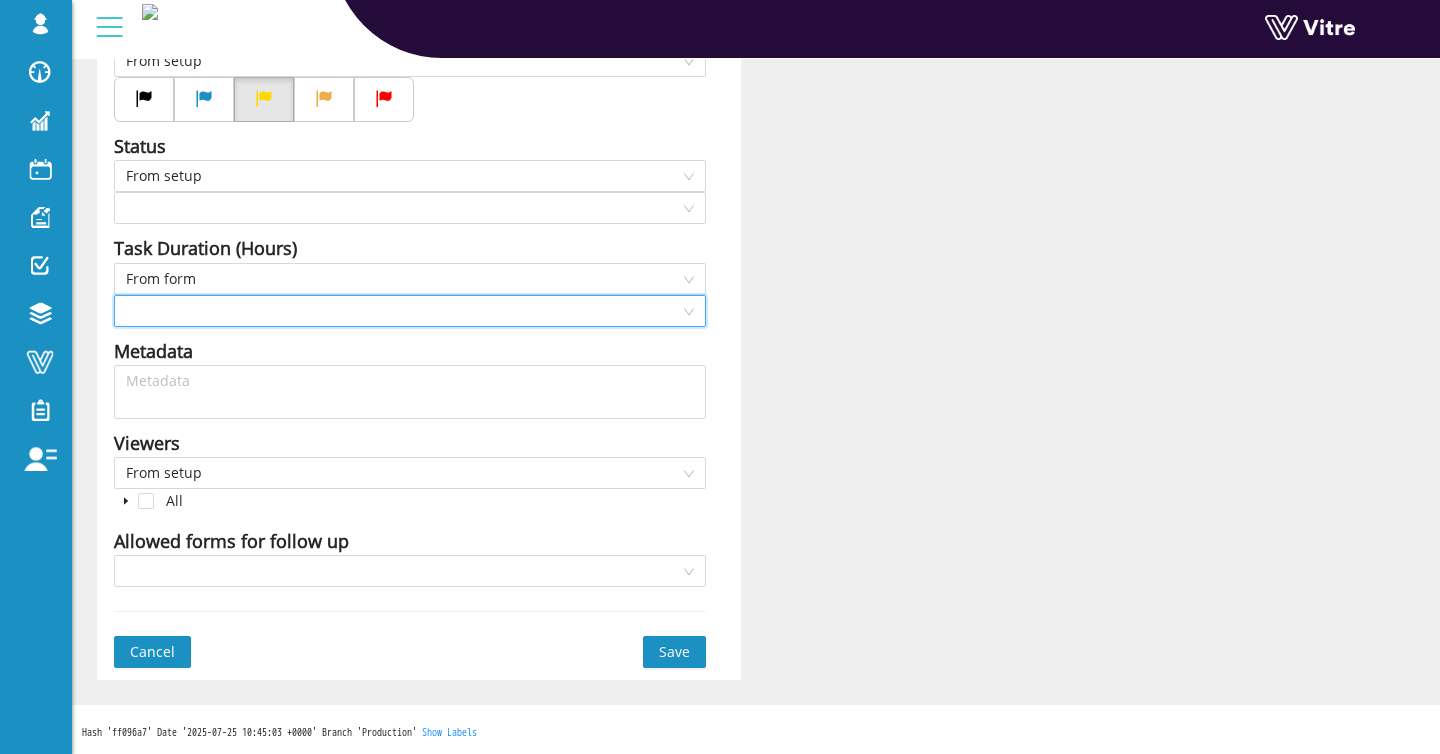 click at bounding box center [403, 311] 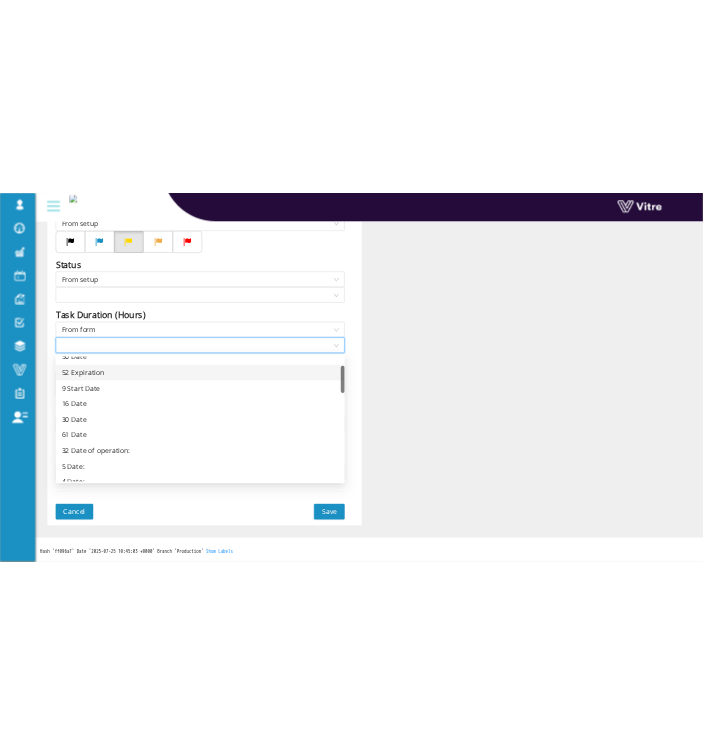 scroll, scrollTop: 84, scrollLeft: 0, axis: vertical 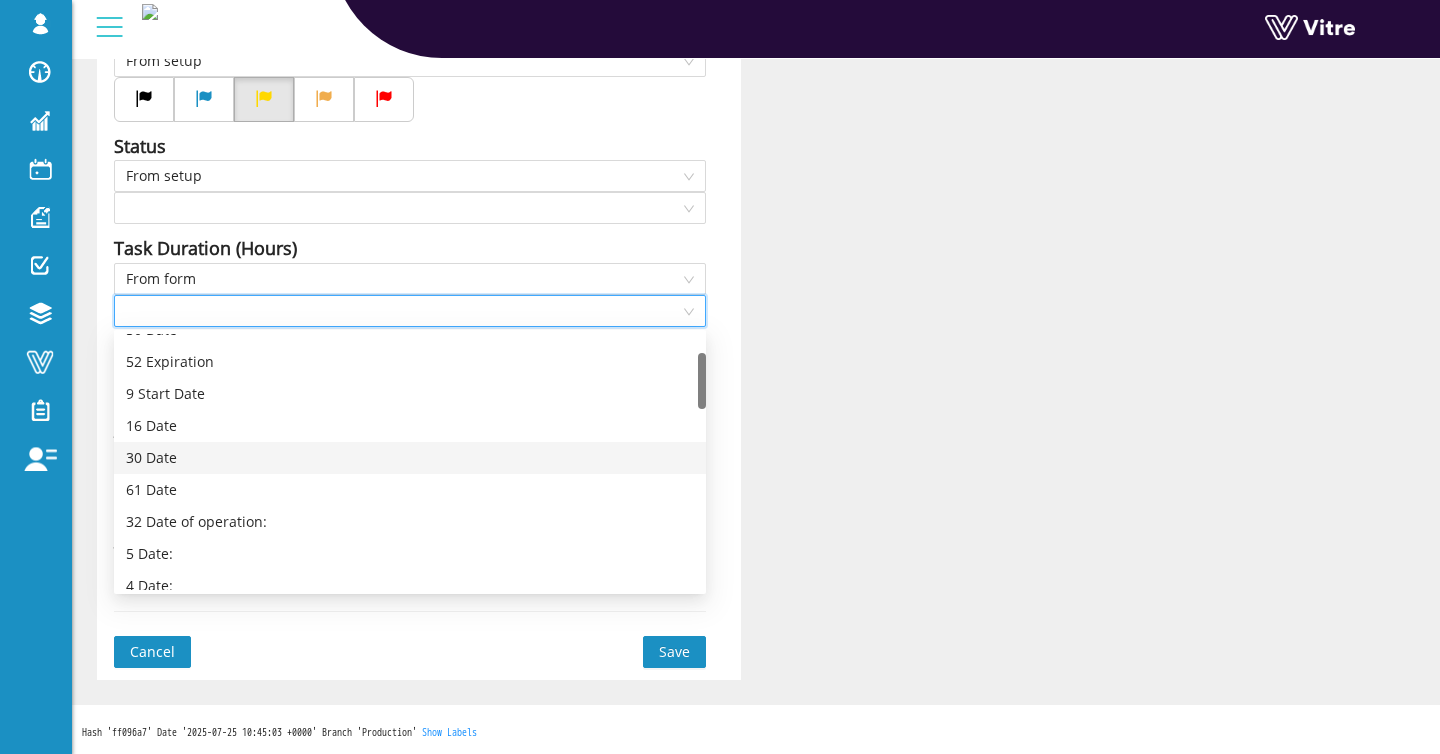 type 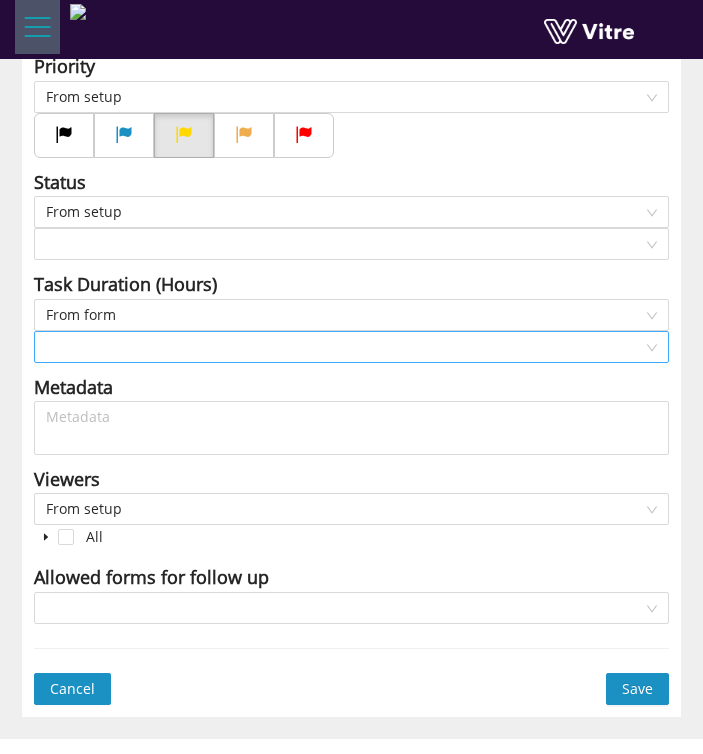 click at bounding box center [344, 347] 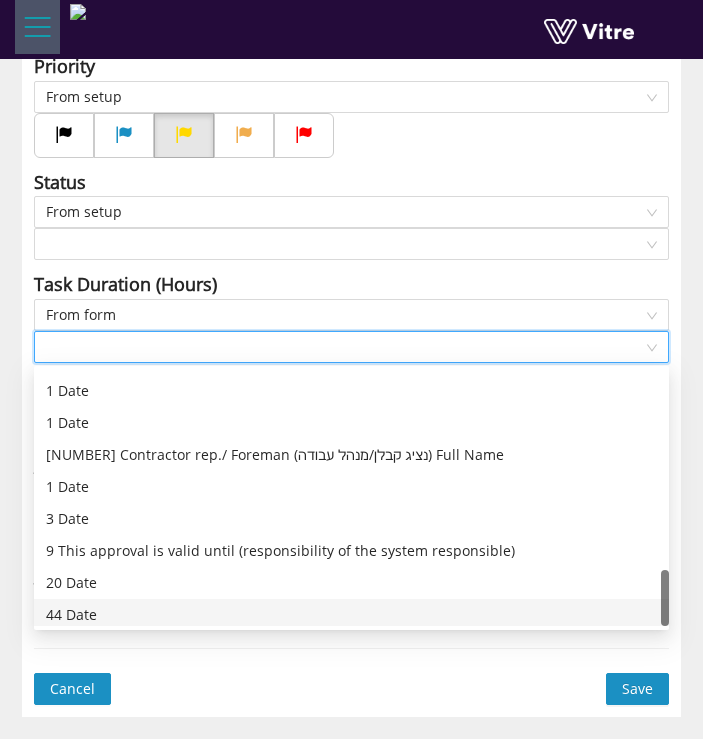 scroll, scrollTop: 896, scrollLeft: 0, axis: vertical 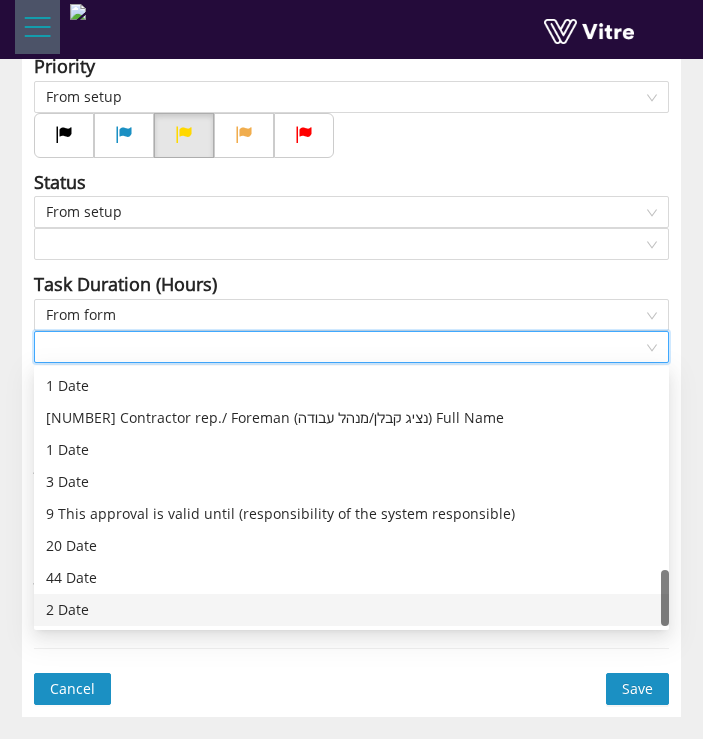 click on "2 Date" at bounding box center [351, 610] 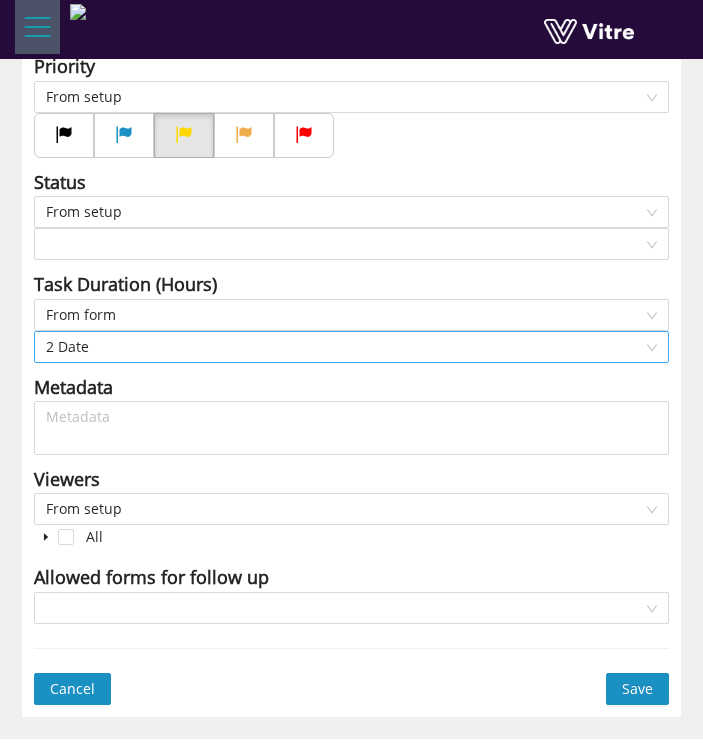 scroll, scrollTop: 597, scrollLeft: 0, axis: vertical 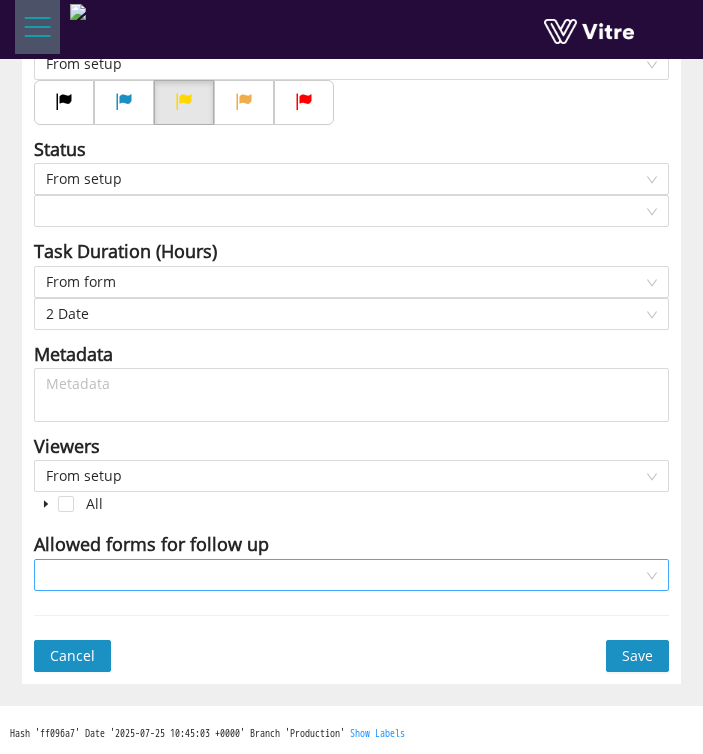 click at bounding box center (344, 575) 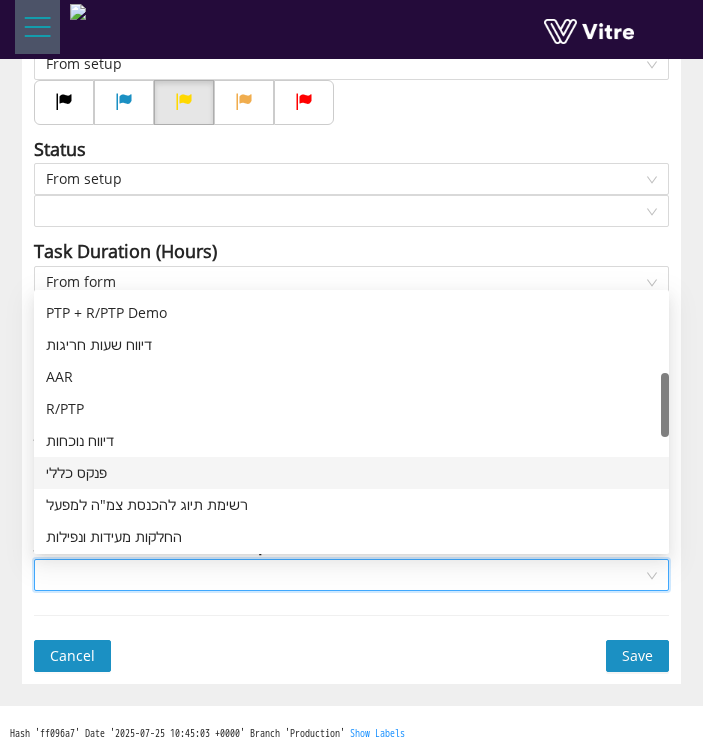 scroll, scrollTop: 314, scrollLeft: 0, axis: vertical 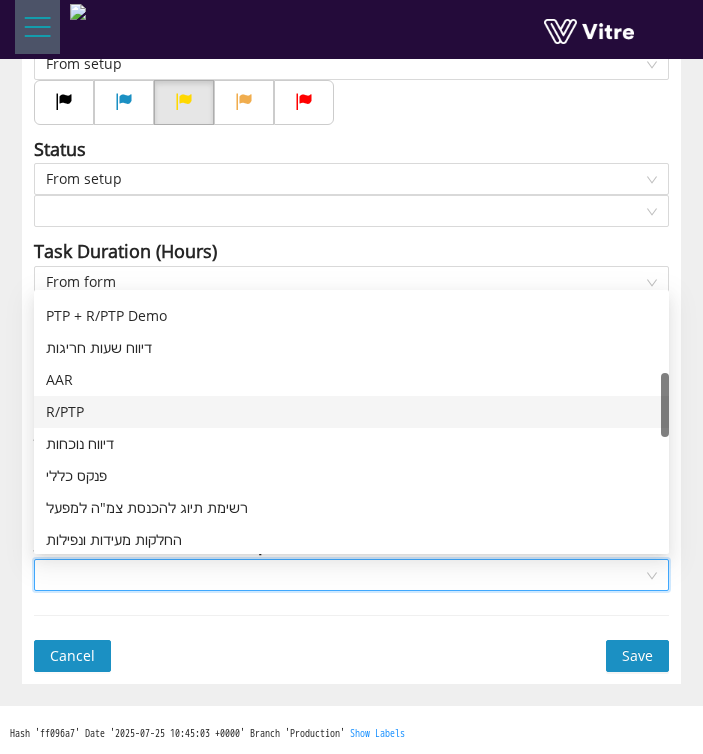 click on "R/PTP" at bounding box center [351, 412] 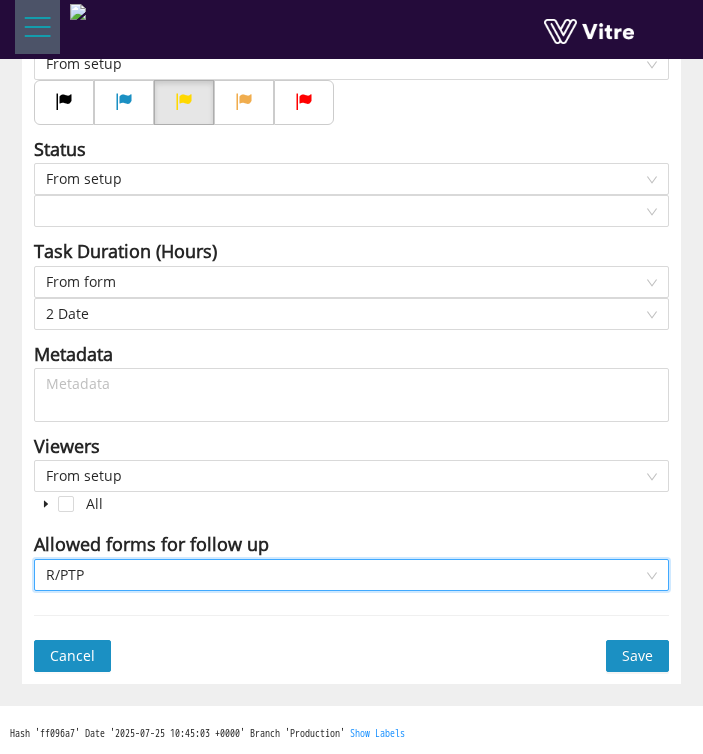 click on "Save" at bounding box center (637, 656) 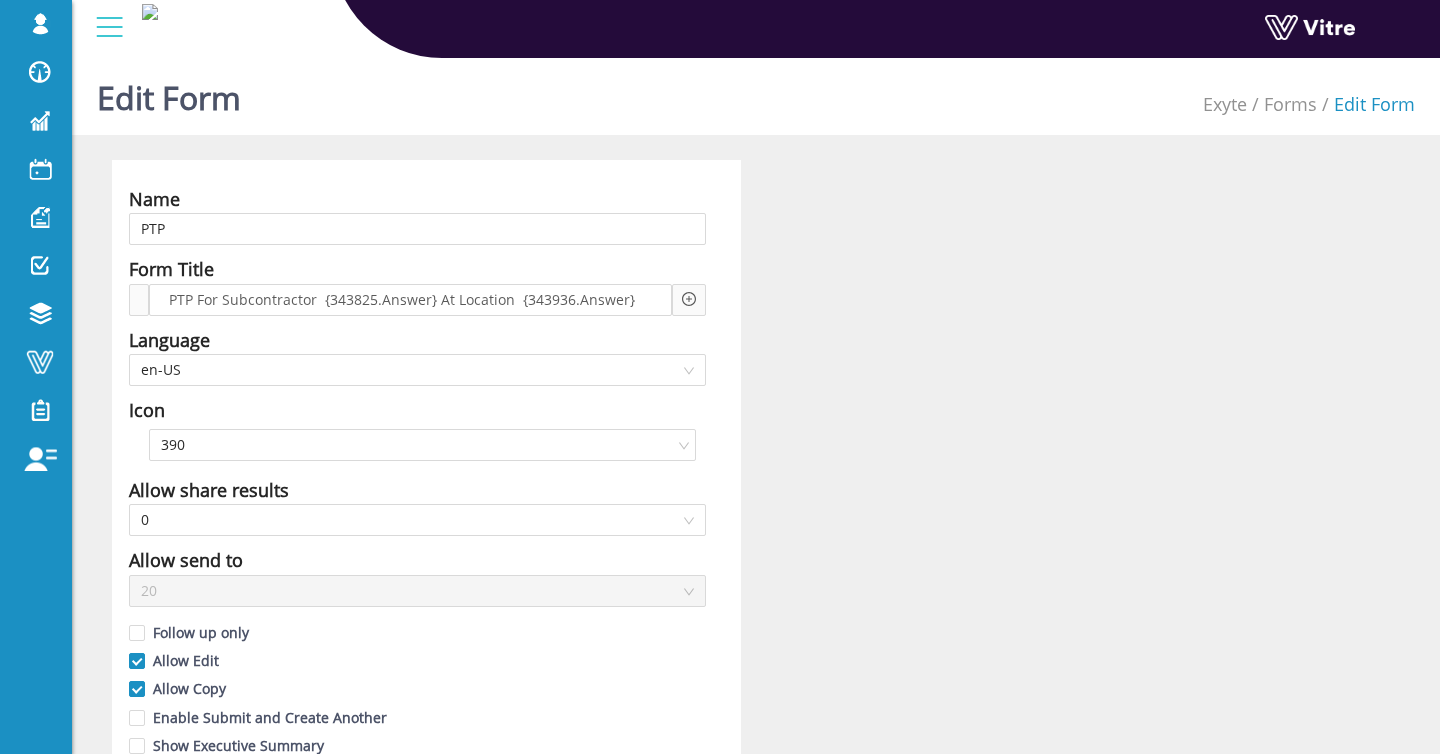 scroll, scrollTop: 0, scrollLeft: 0, axis: both 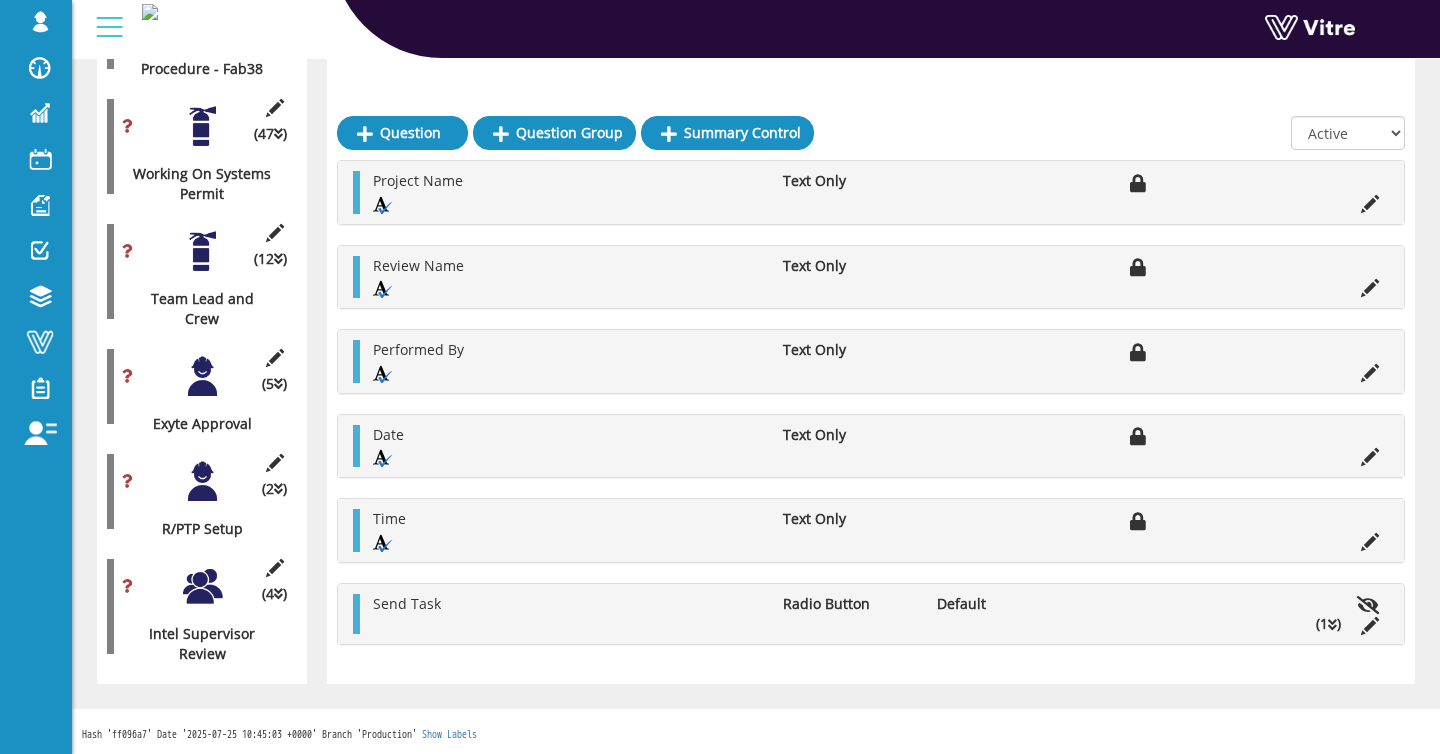 drag, startPoint x: 216, startPoint y: 448, endPoint x: 200, endPoint y: 465, distance: 23.345236 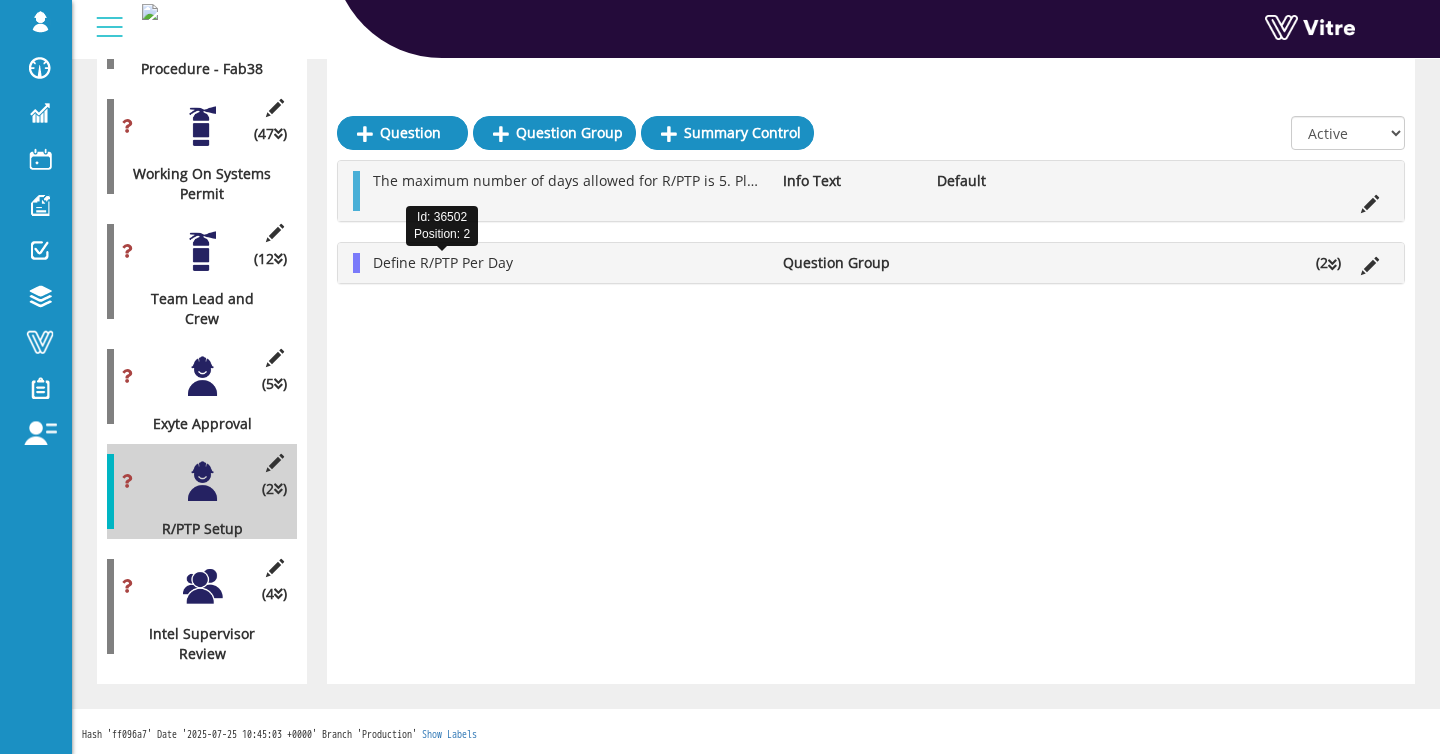 click on "Define R/PTP Per Day" at bounding box center [443, 262] 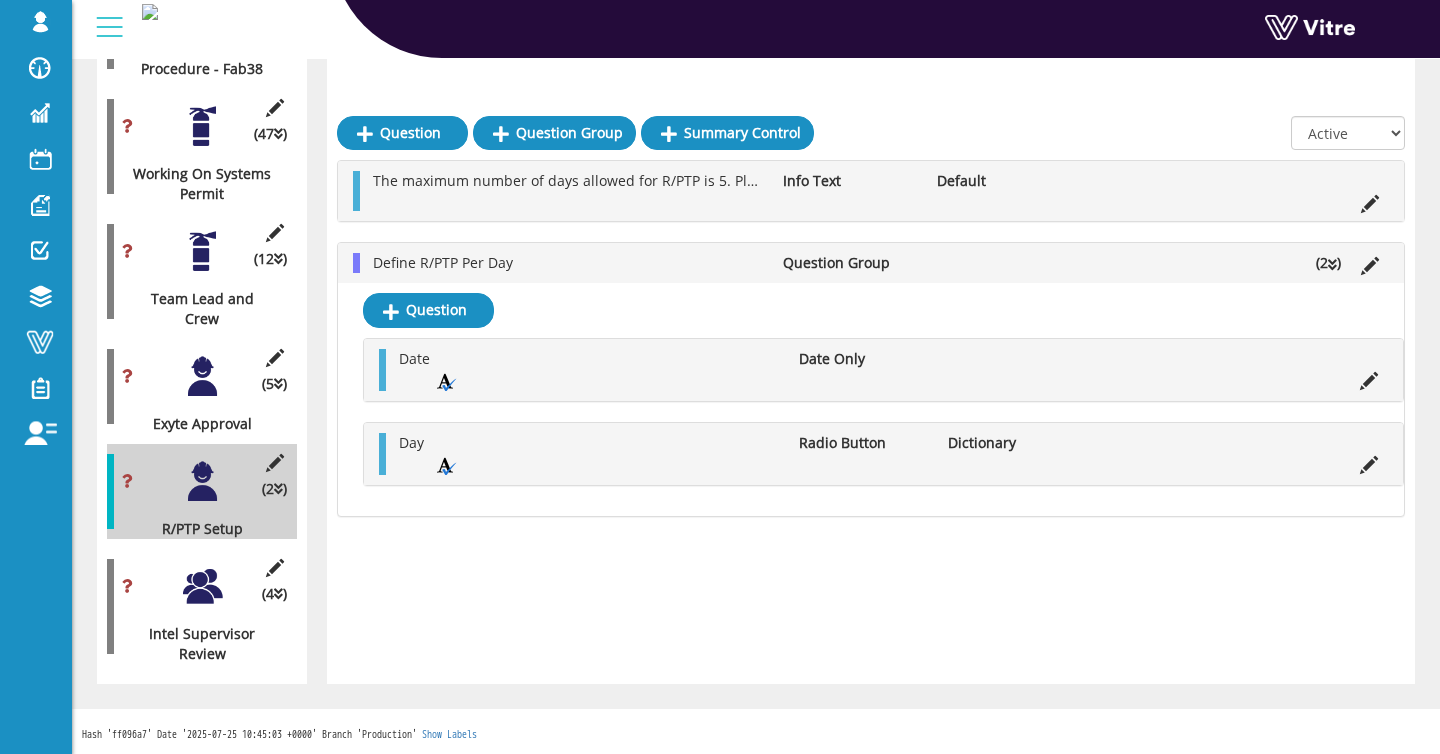 click on "(4 ) Intel Supervisor Review" at bounding box center [202, 606] 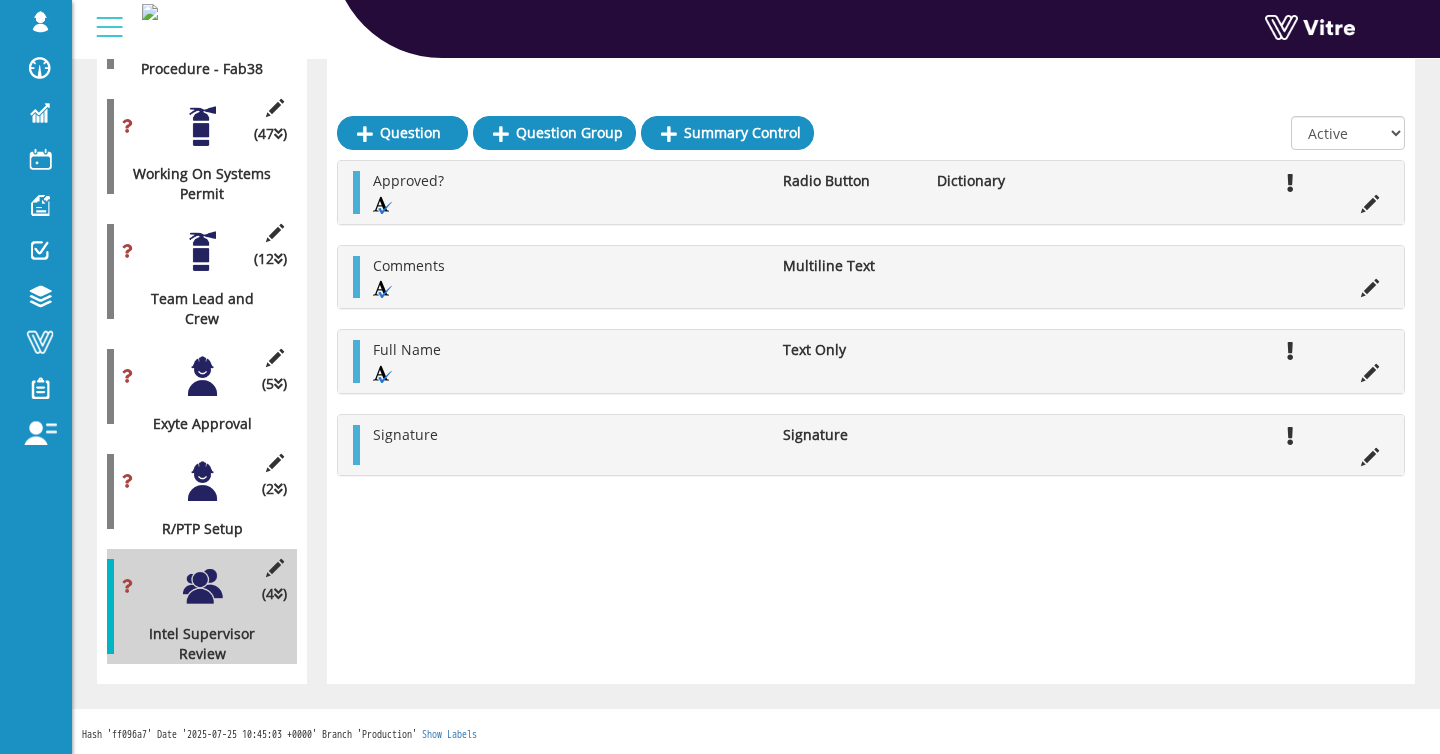 click at bounding box center (202, 481) 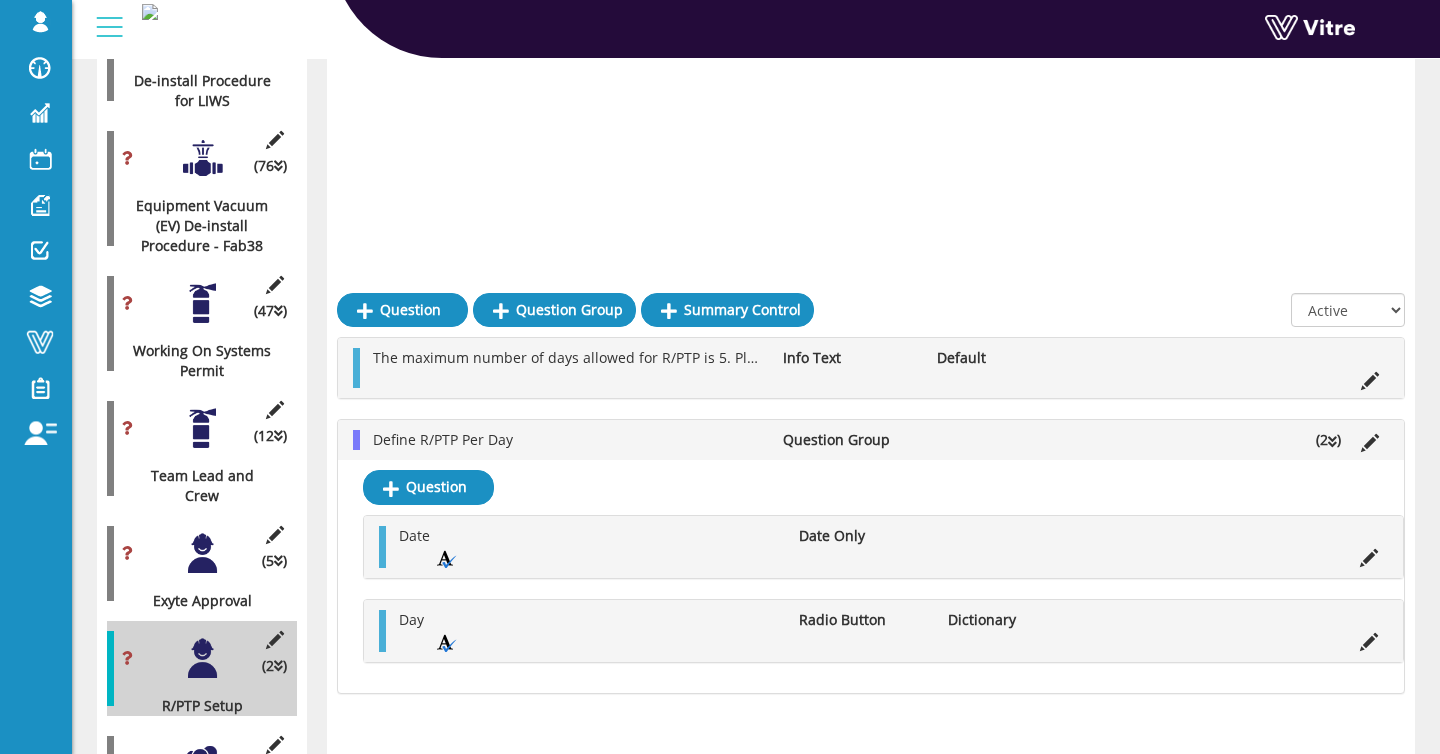 scroll, scrollTop: 3569, scrollLeft: 0, axis: vertical 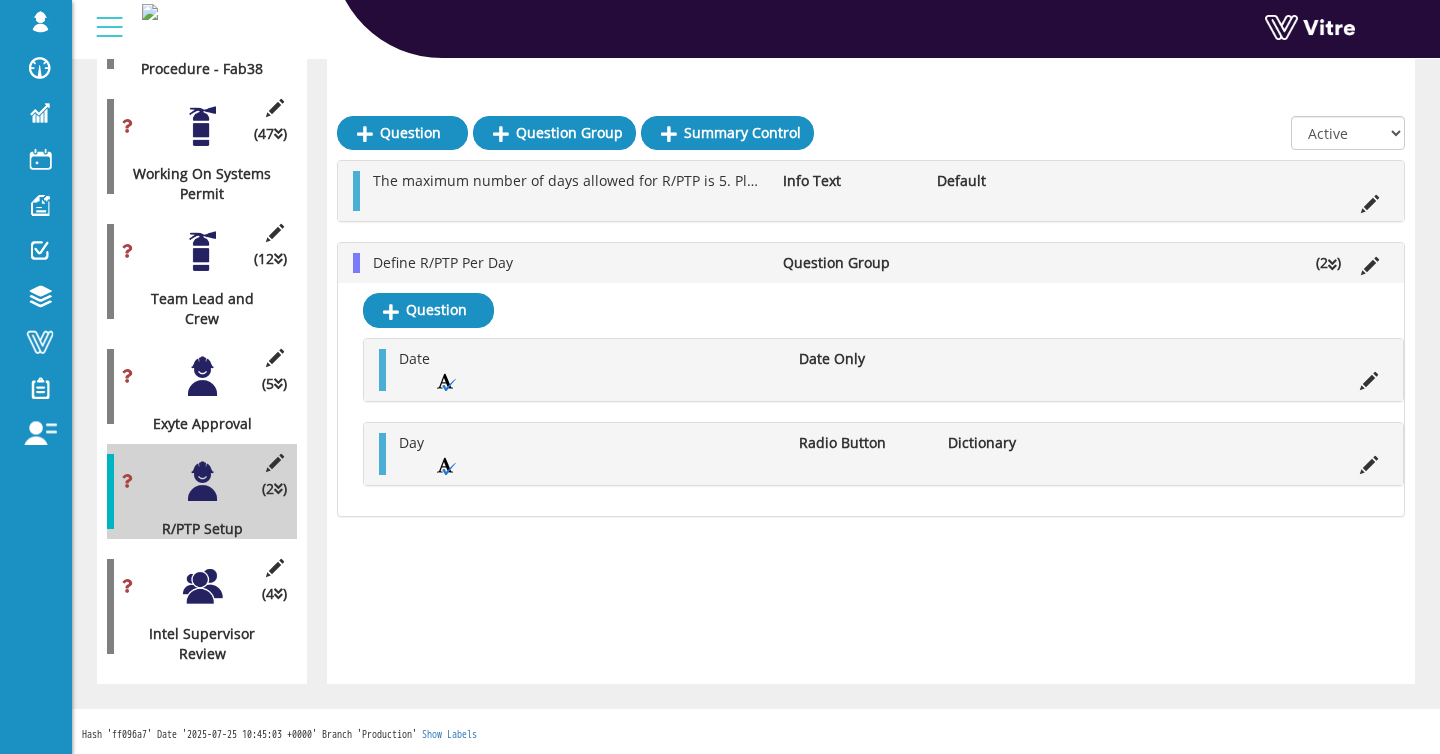 click at bounding box center [202, 376] 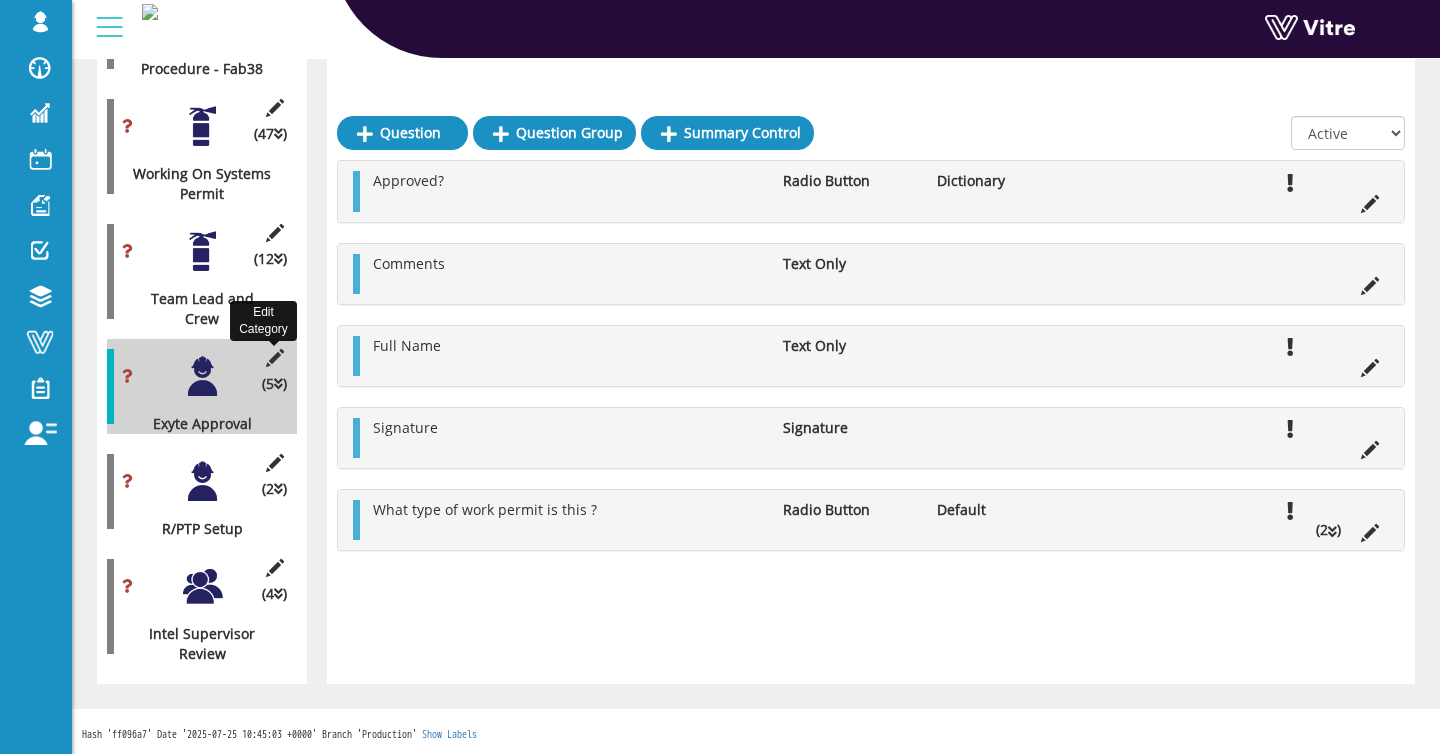 click at bounding box center (274, 358) 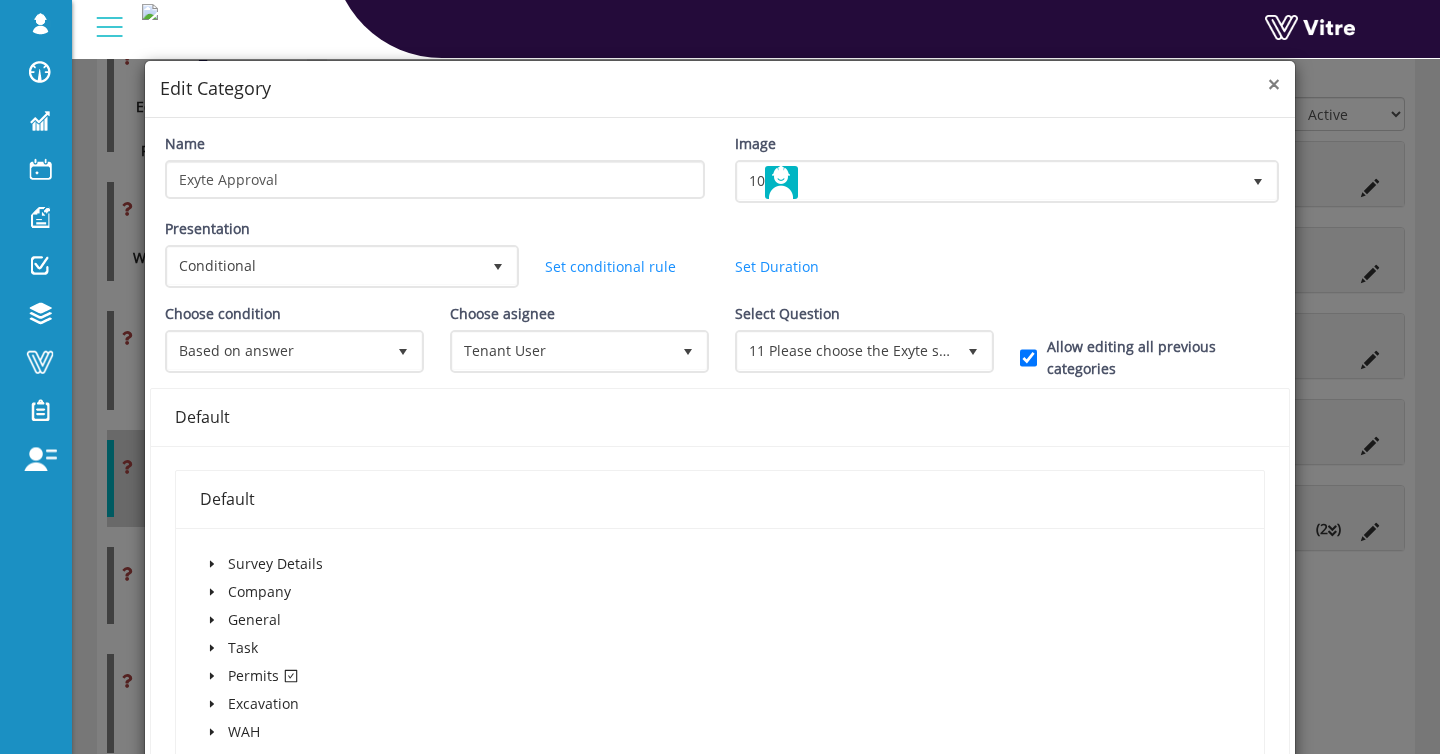 click on "×" at bounding box center [1274, 84] 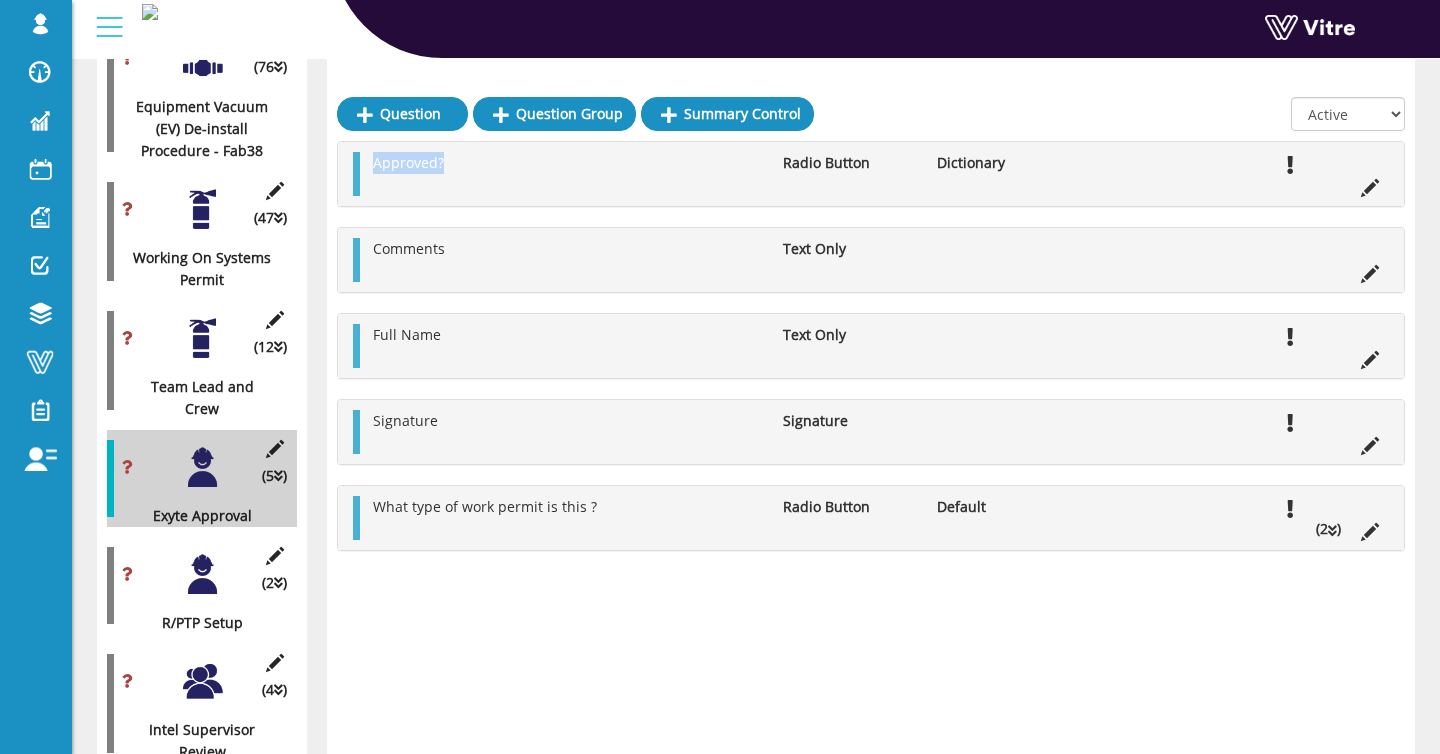 drag, startPoint x: 482, startPoint y: 170, endPoint x: 365, endPoint y: 165, distance: 117.10679 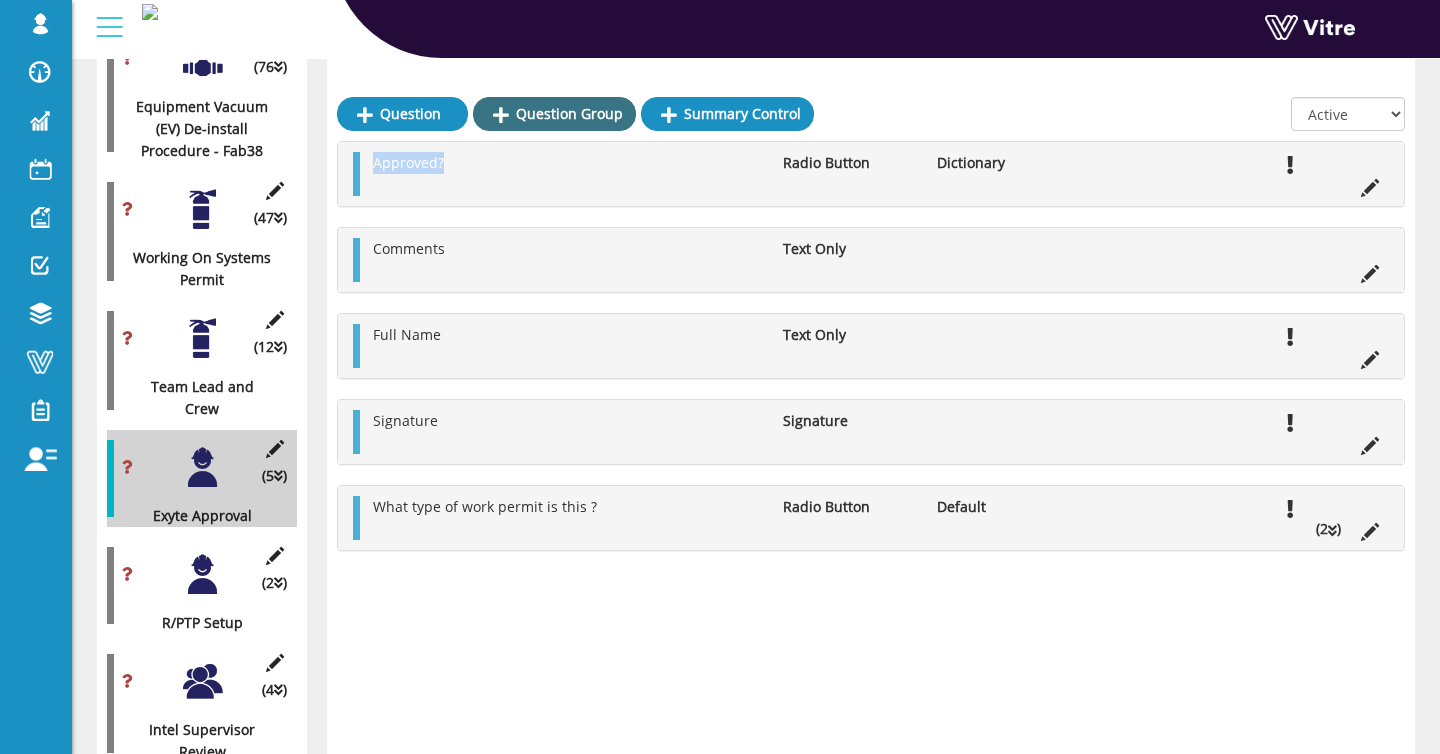 copy on "Approved?" 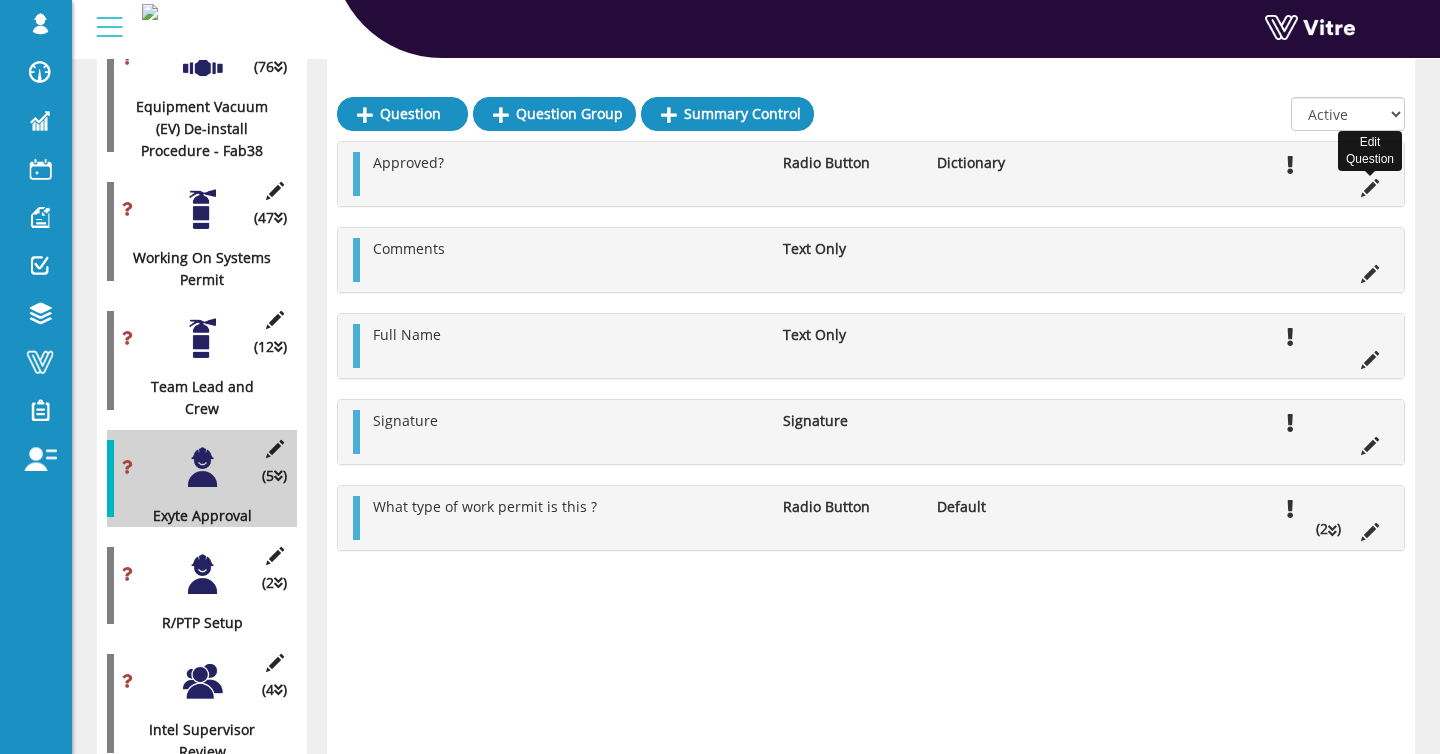 click at bounding box center (1370, 188) 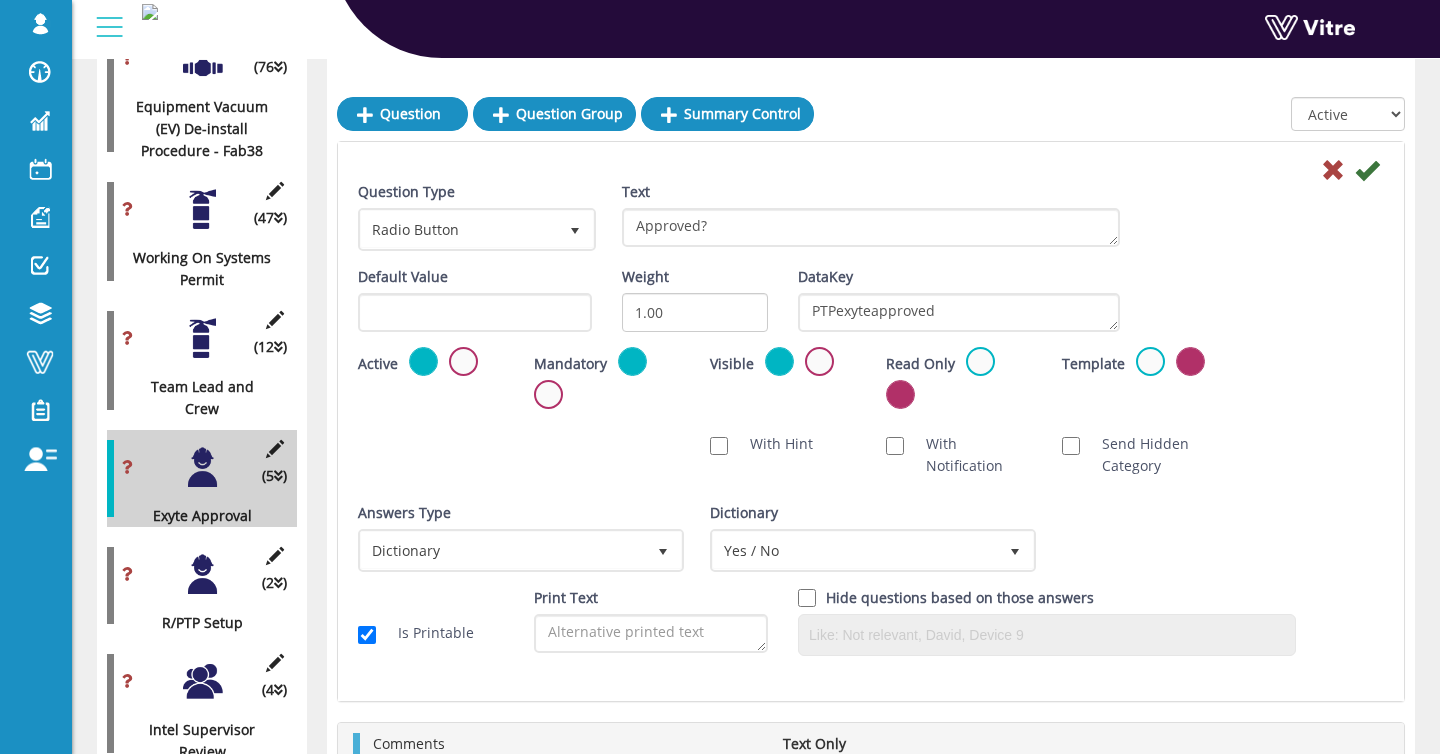 click at bounding box center (871, 169) 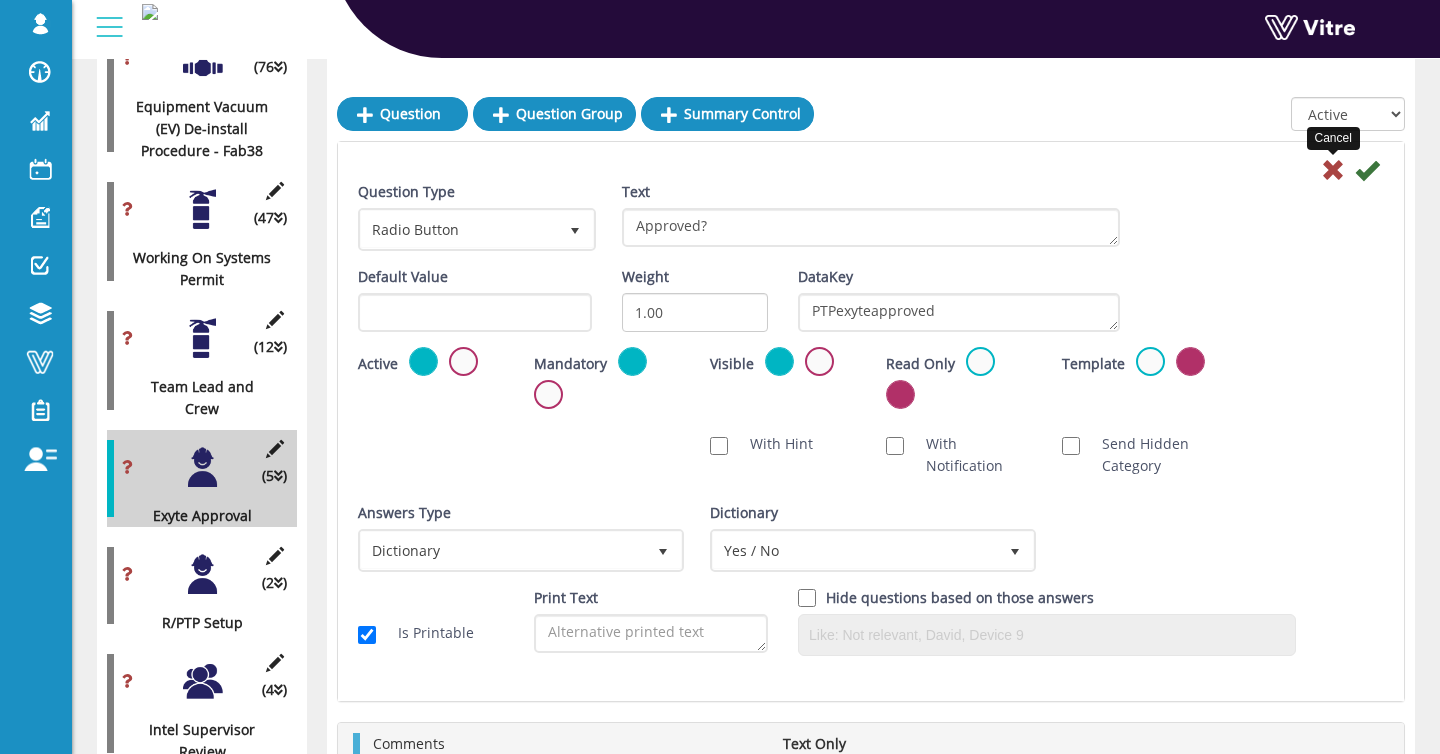 click at bounding box center [1333, 170] 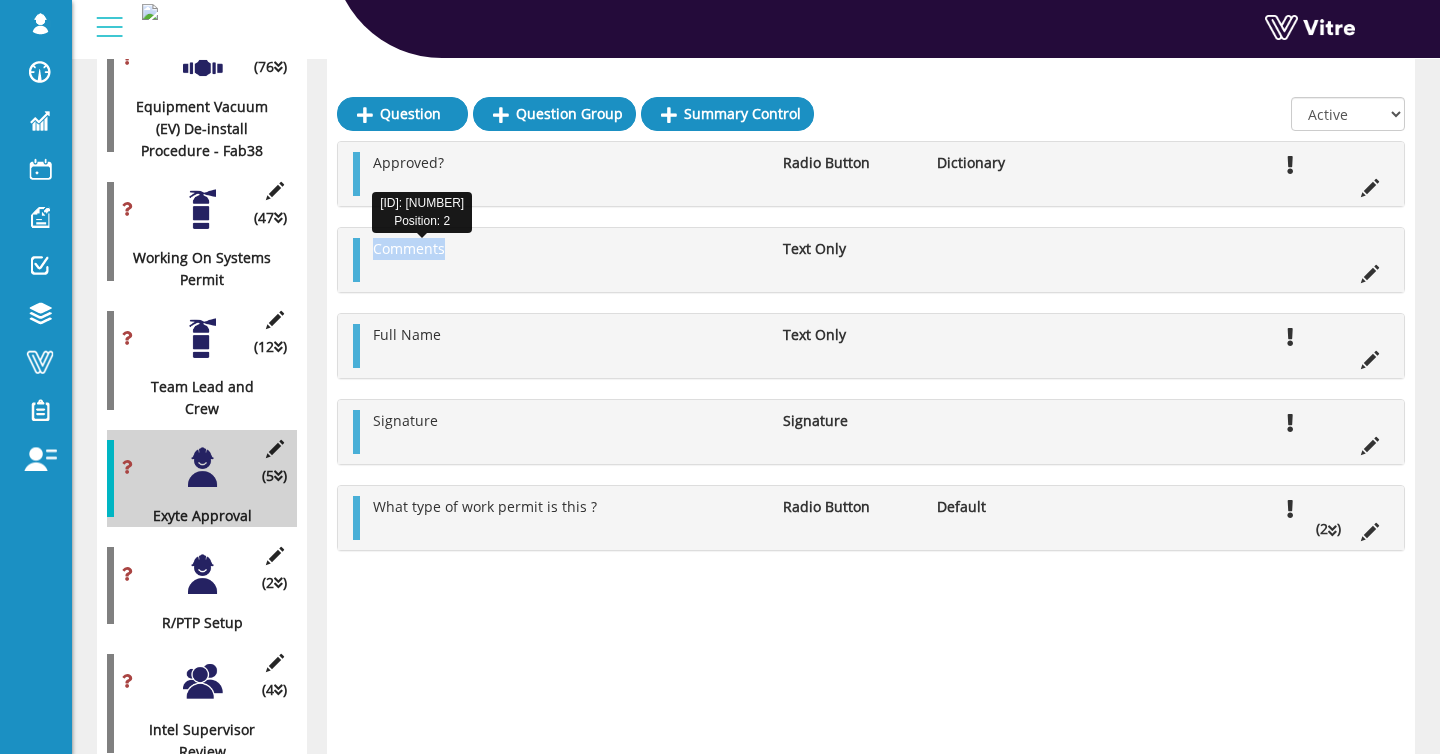 drag, startPoint x: 516, startPoint y: 245, endPoint x: 374, endPoint y: 252, distance: 142.17242 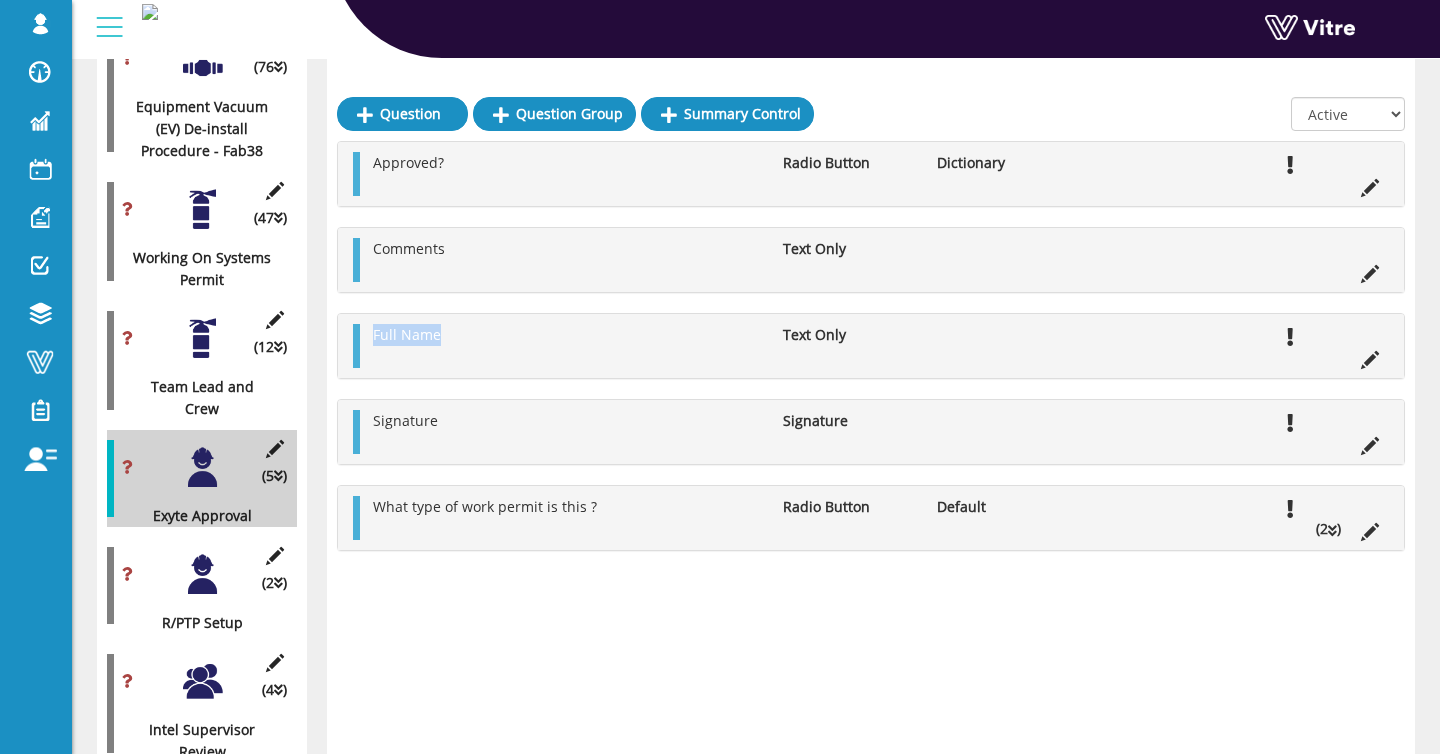 drag, startPoint x: 480, startPoint y: 345, endPoint x: 369, endPoint y: 340, distance: 111.11256 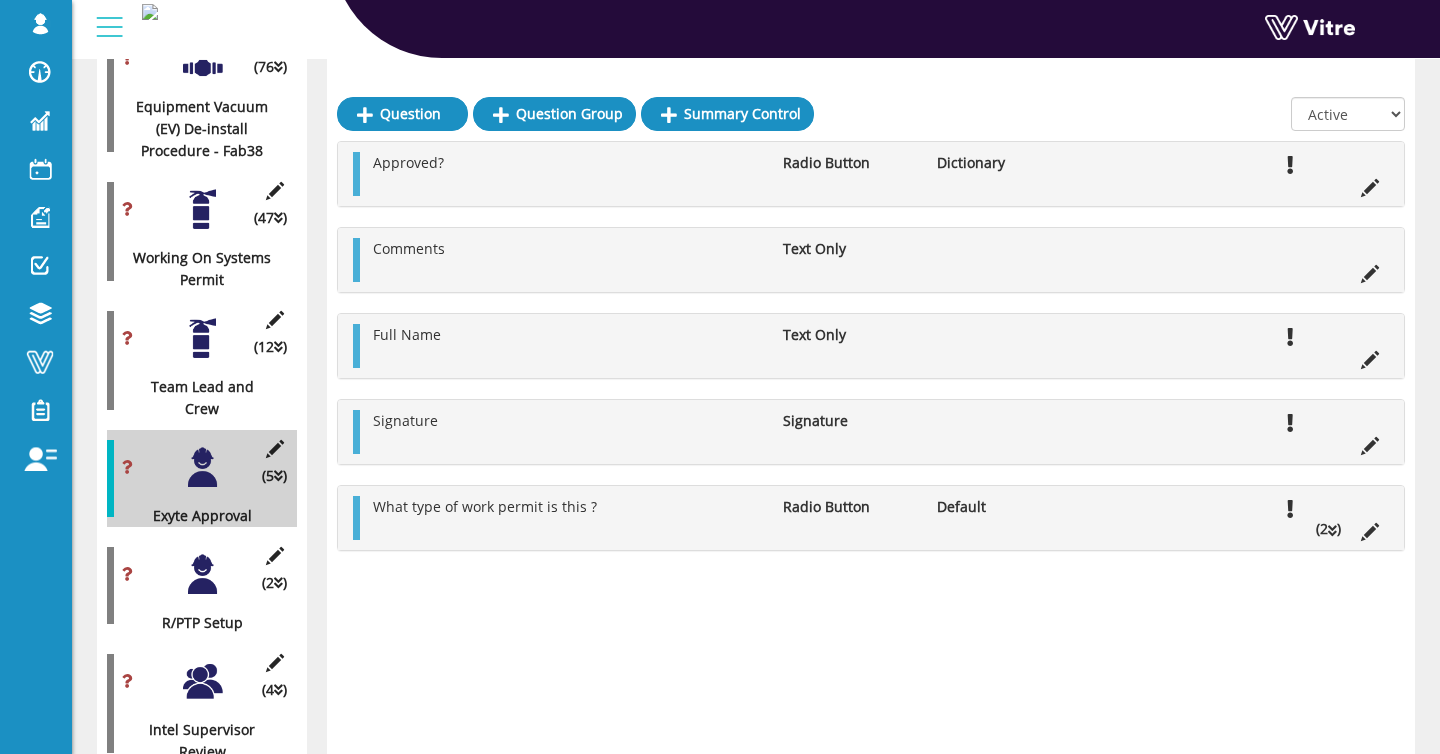 click on "[FIRST] [LAST]" at bounding box center [871, 432] 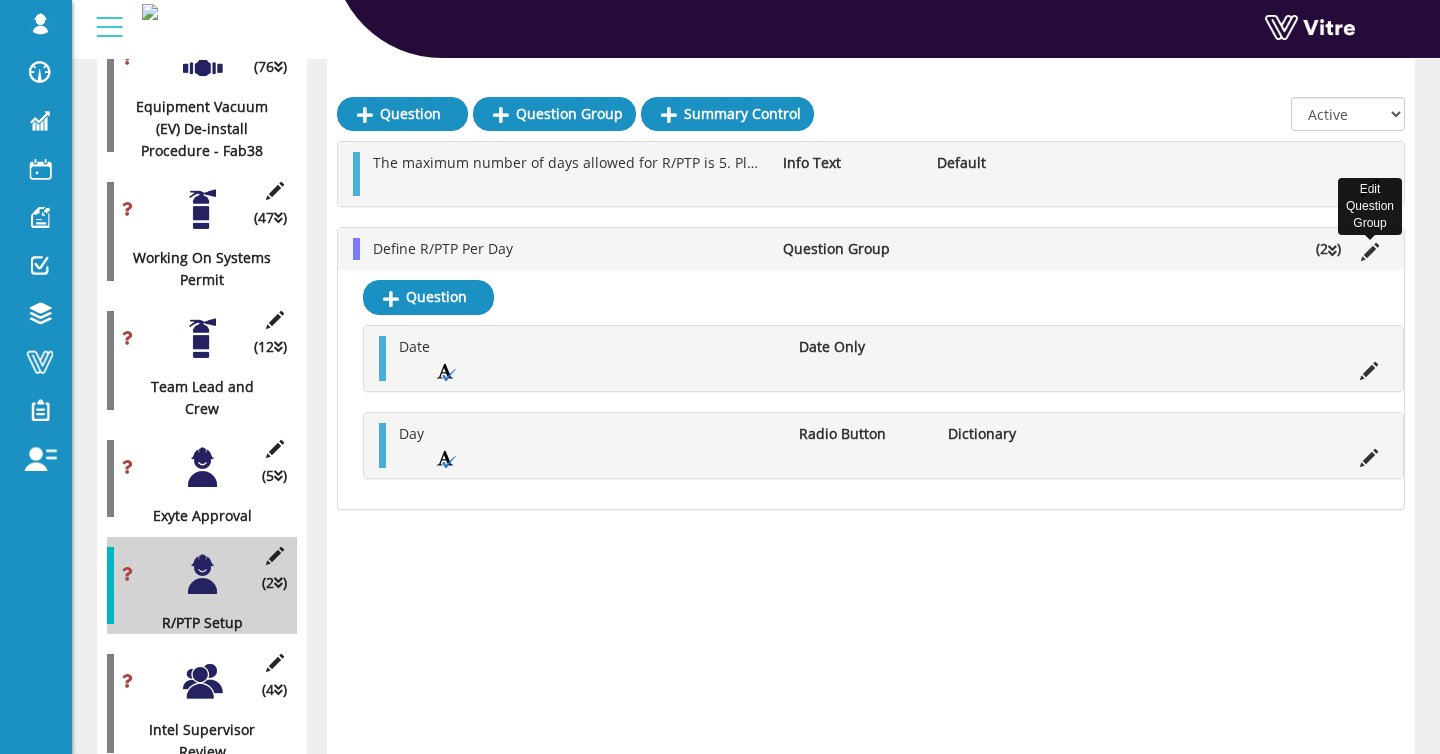 click at bounding box center [1370, 252] 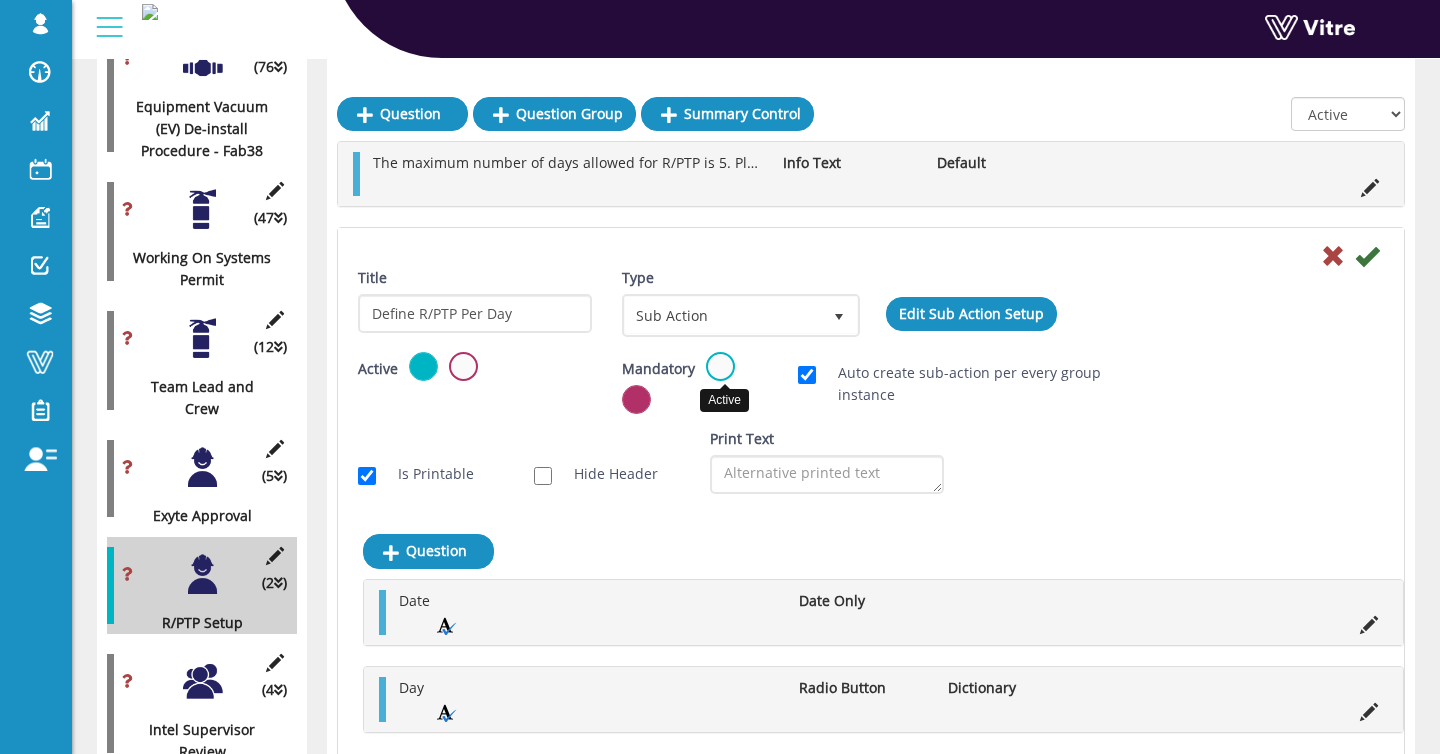 drag, startPoint x: 710, startPoint y: 366, endPoint x: 739, endPoint y: 361, distance: 29.427877 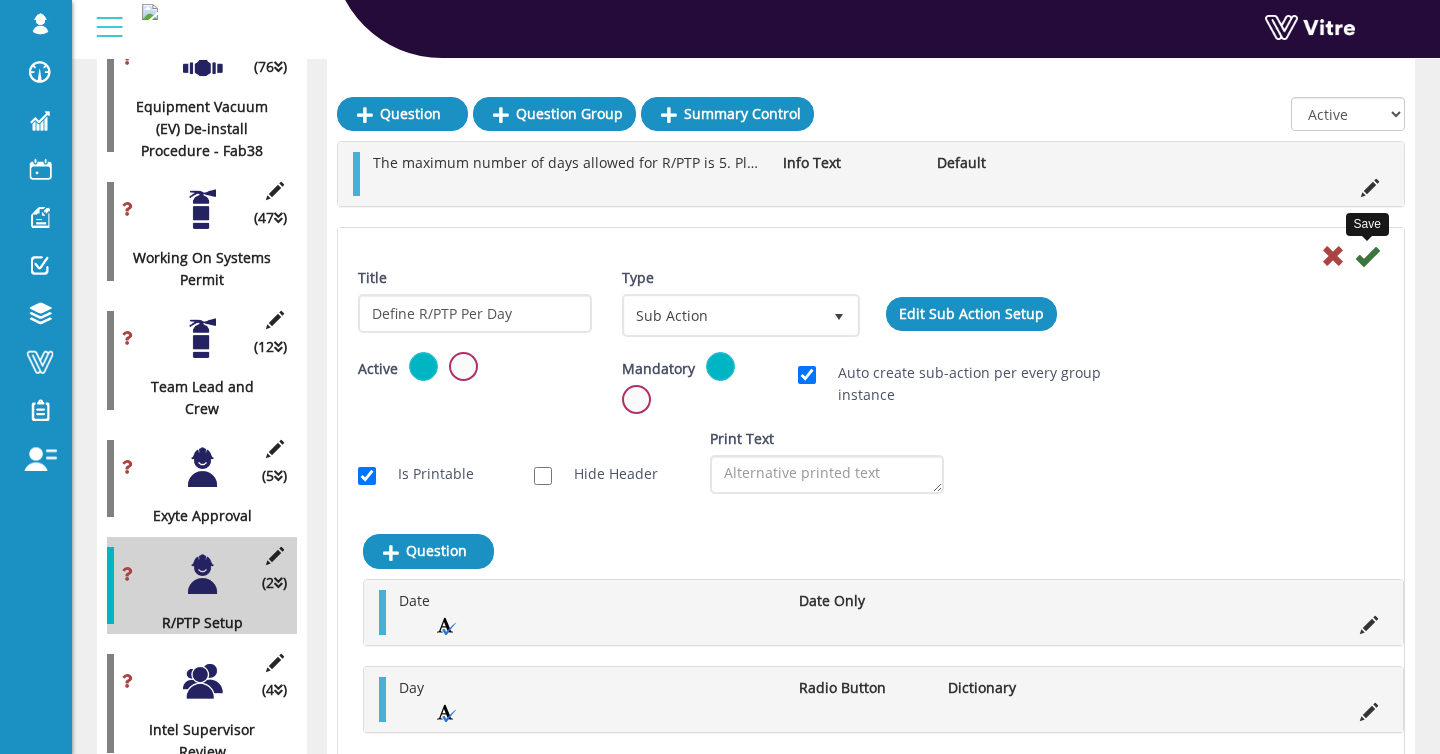 click at bounding box center (1367, 256) 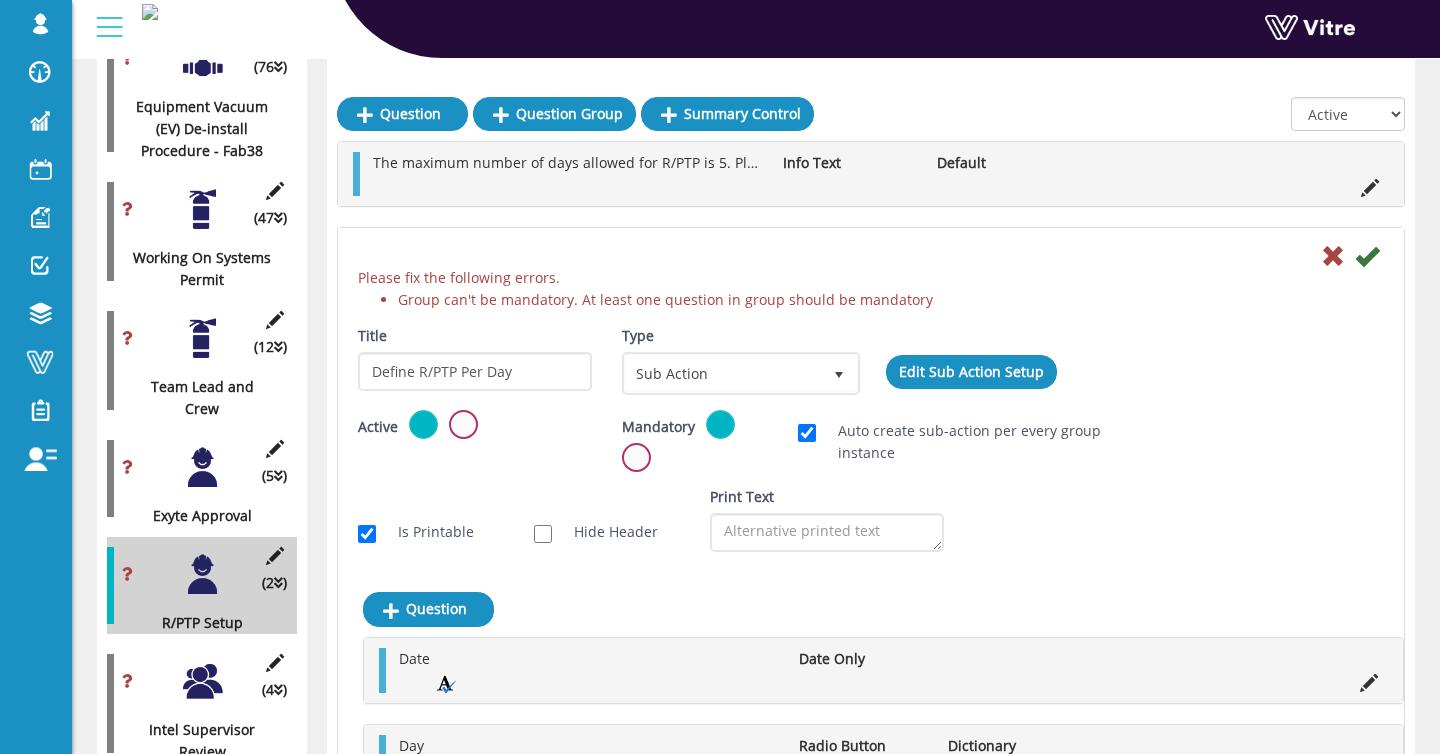 click at bounding box center (1333, 256) 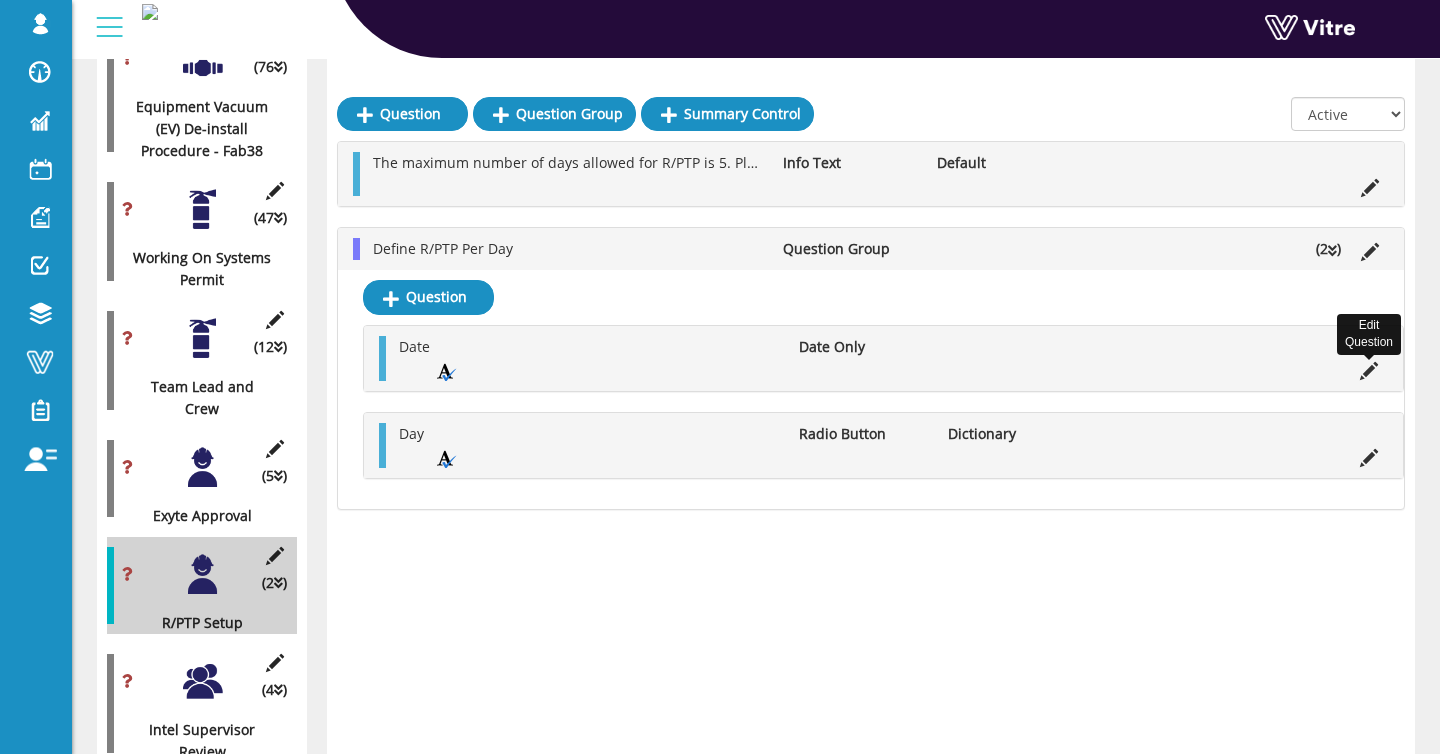 click at bounding box center (1369, 371) 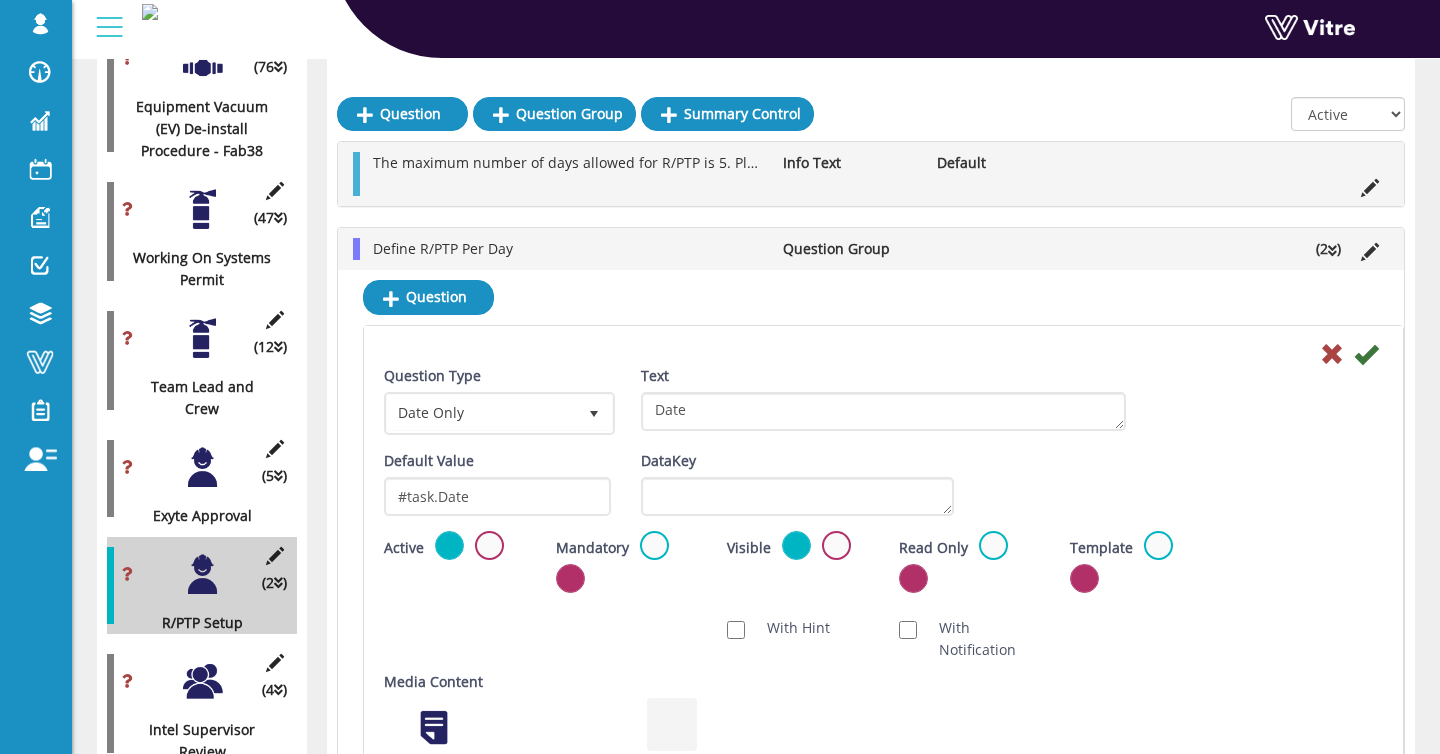 click on "Mandatory" at bounding box center (627, 561) 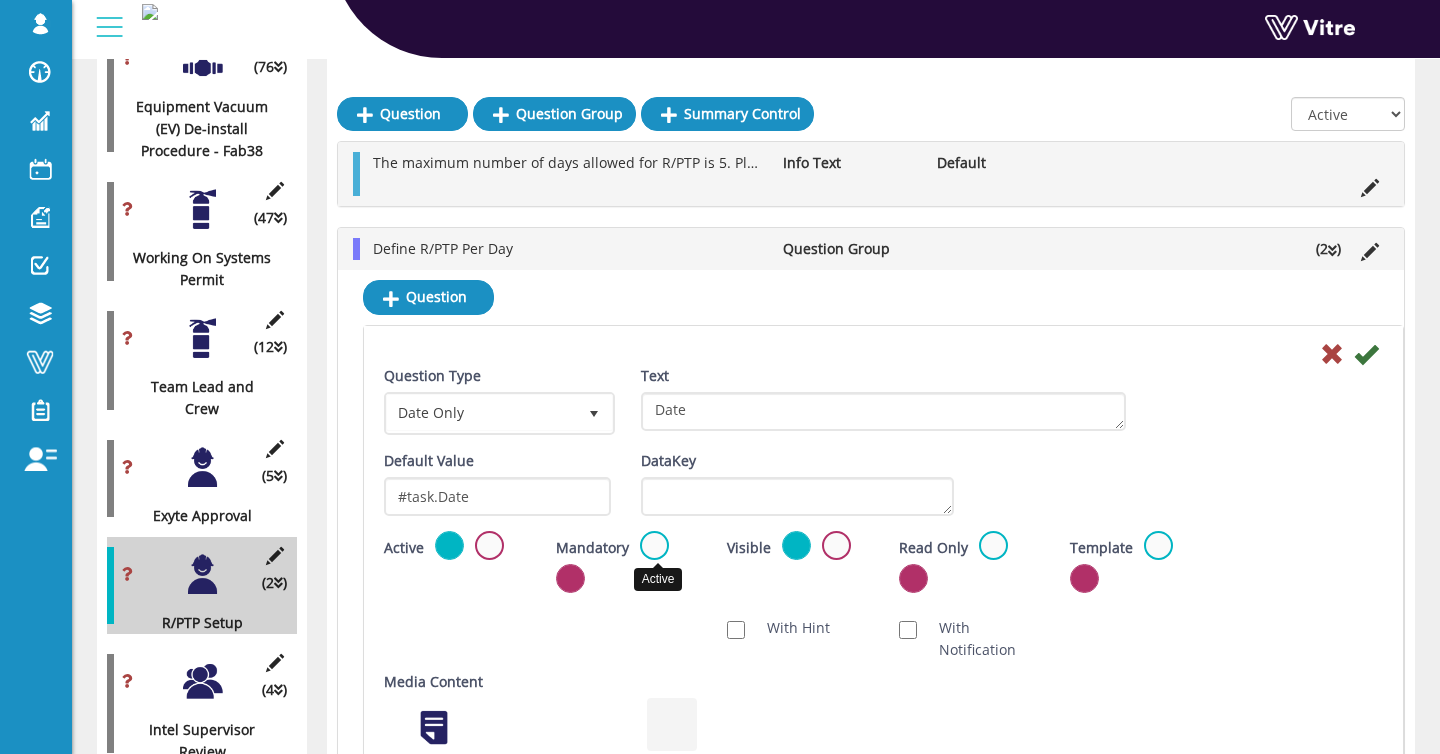 click at bounding box center [654, 545] 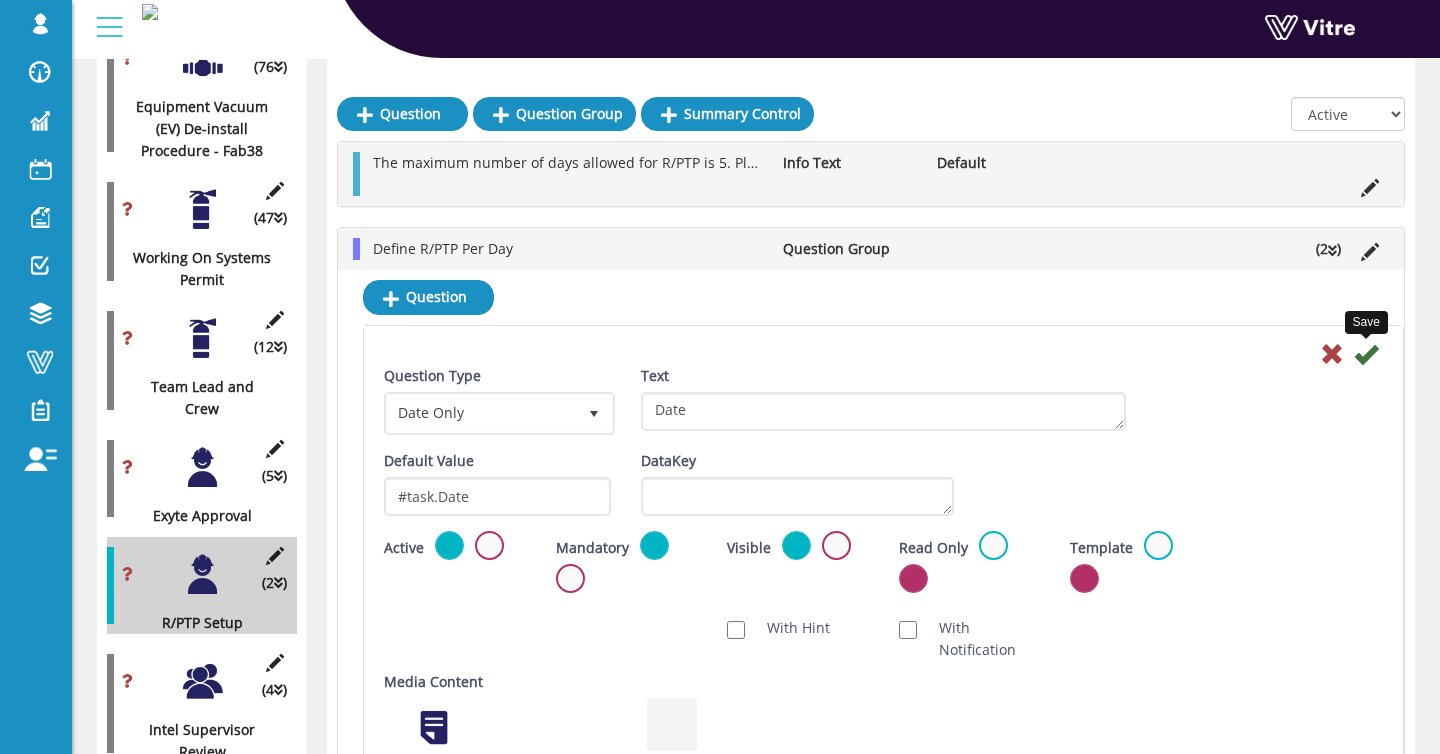 click at bounding box center [1366, 354] 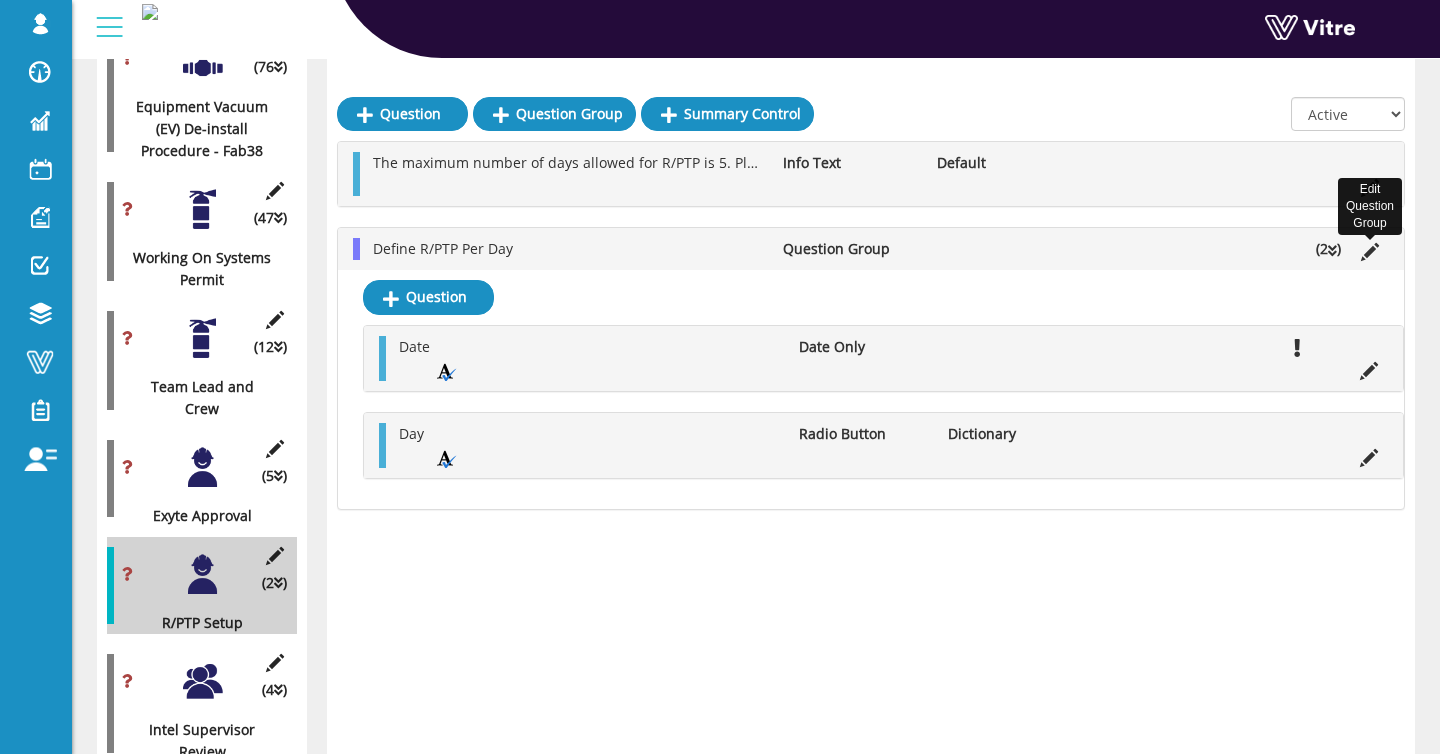 click at bounding box center [1370, 252] 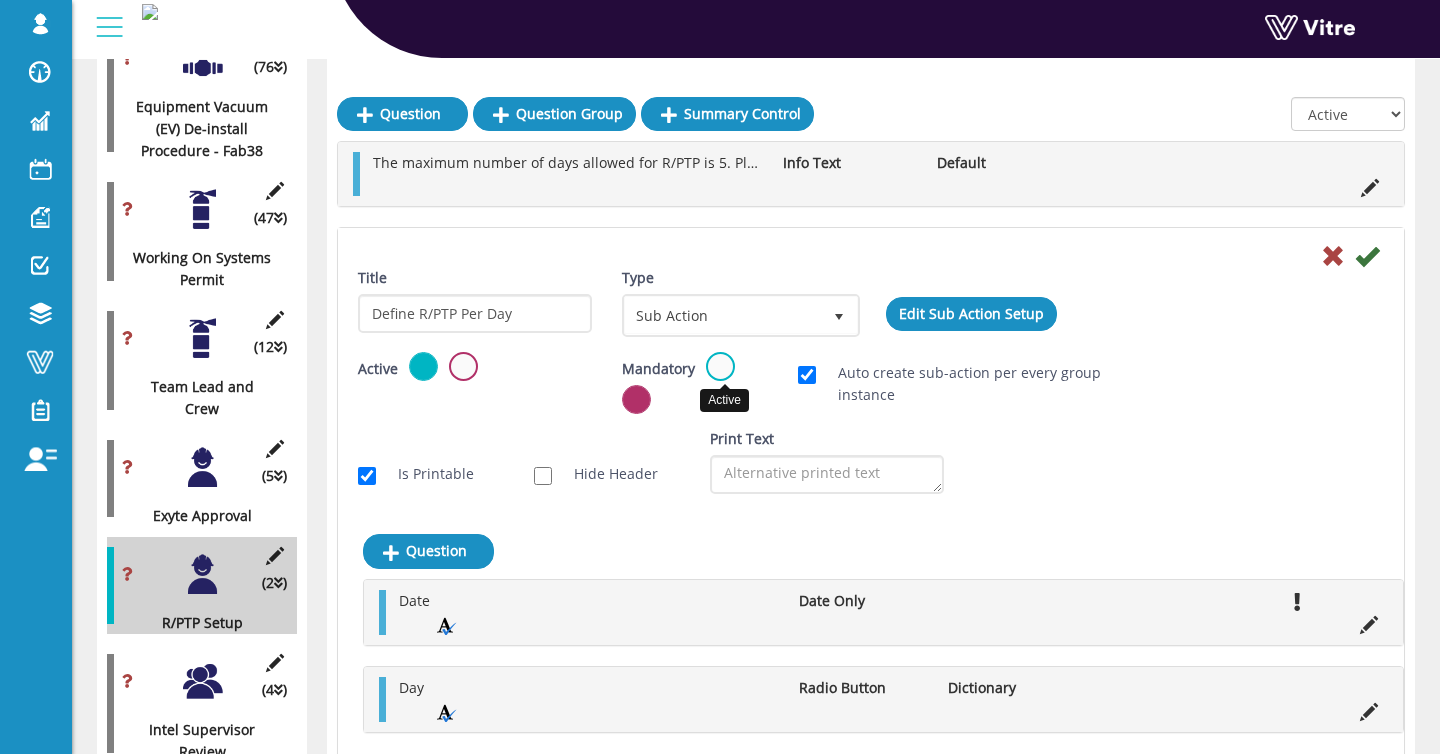 click at bounding box center (720, 366) 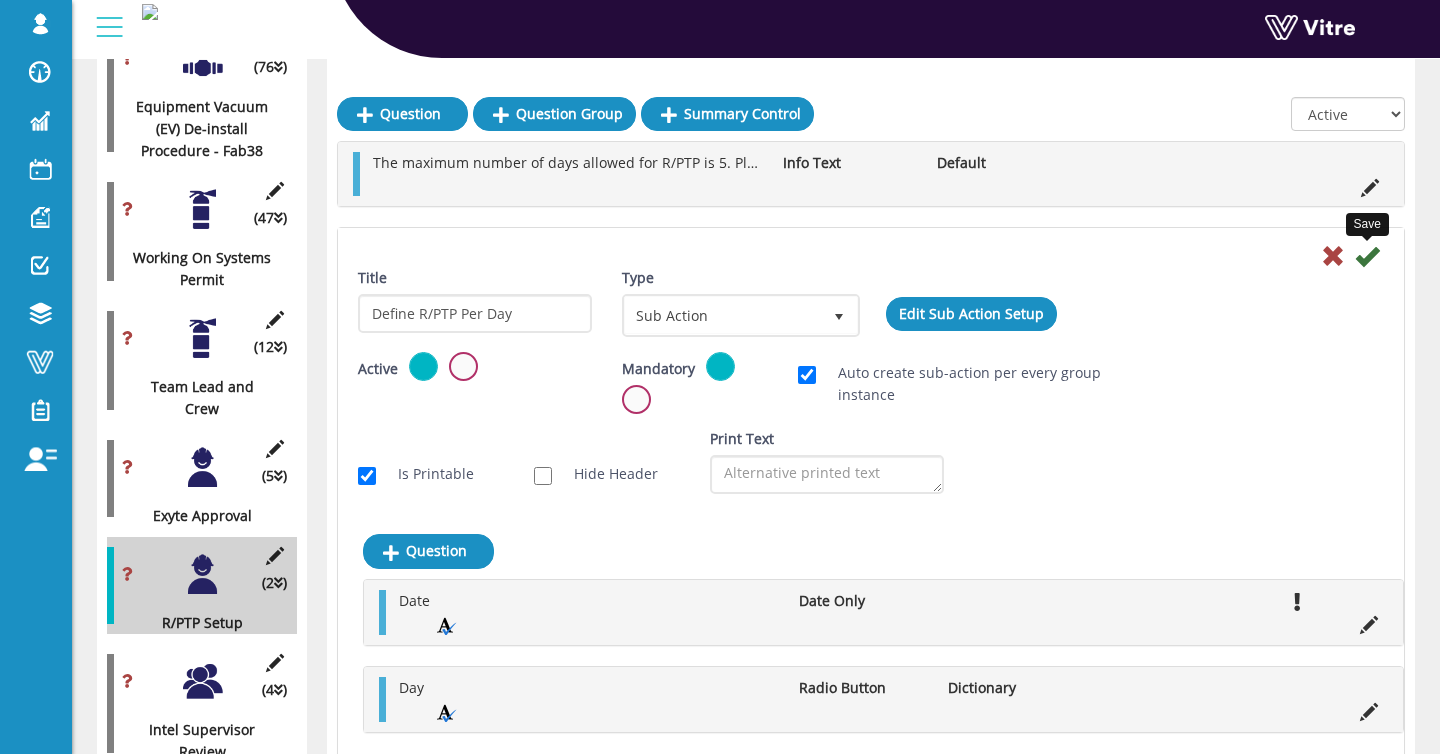 click at bounding box center (1367, 256) 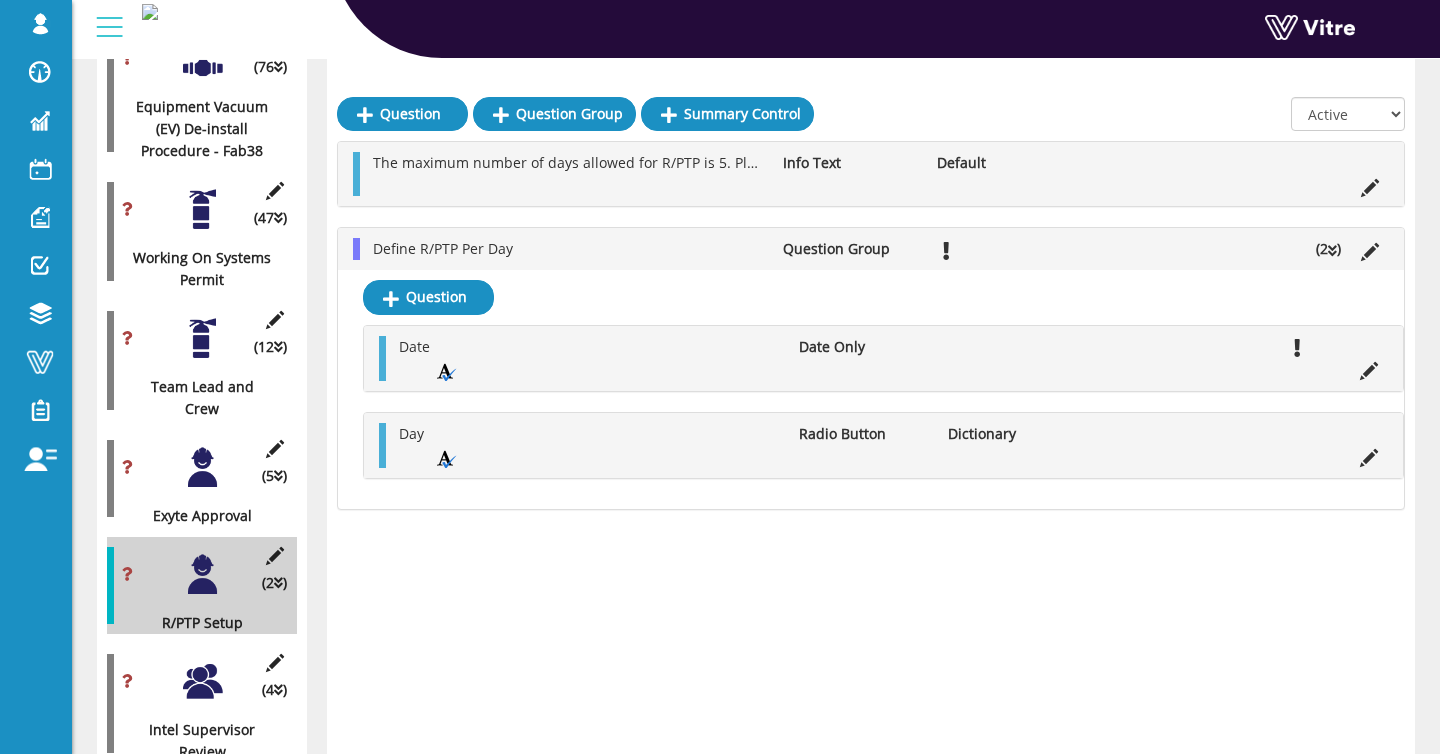 click at bounding box center (202, 467) 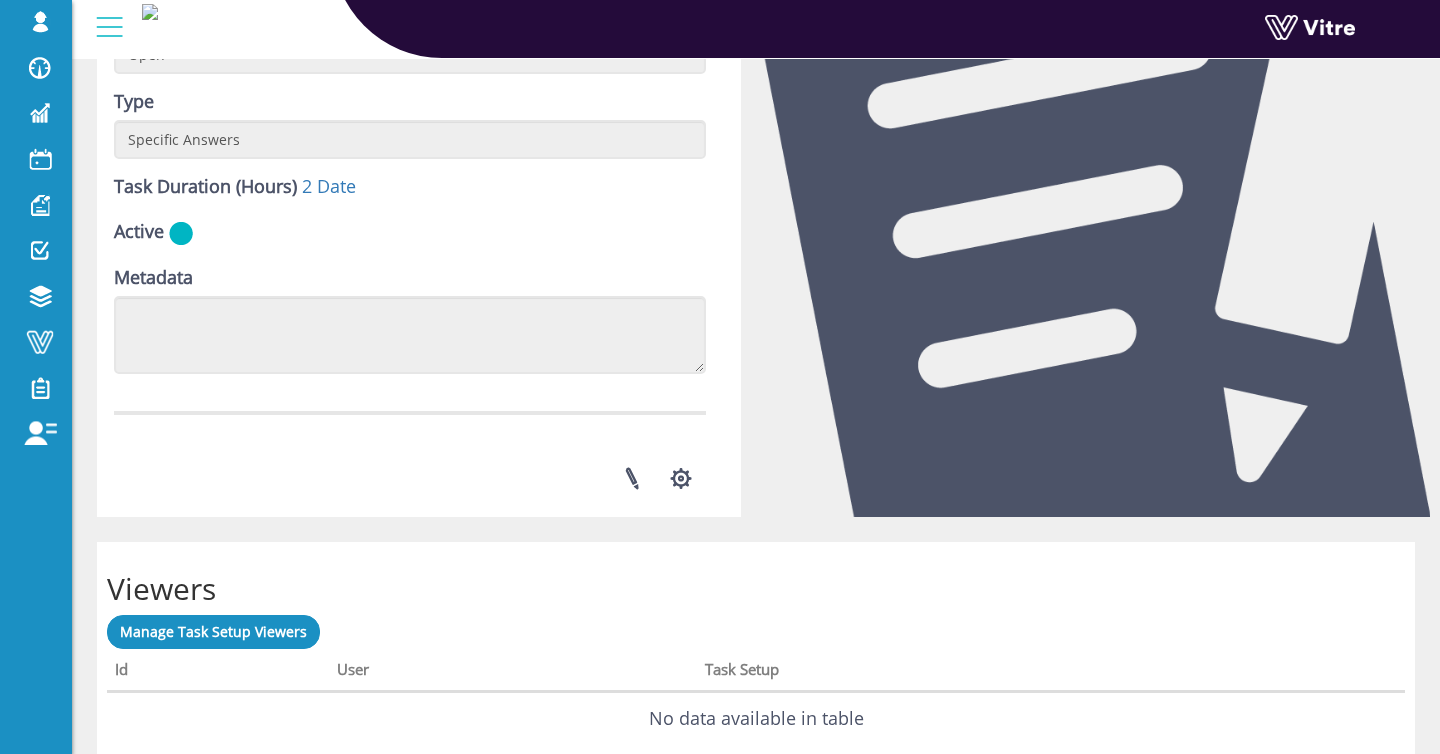 scroll, scrollTop: 707, scrollLeft: 0, axis: vertical 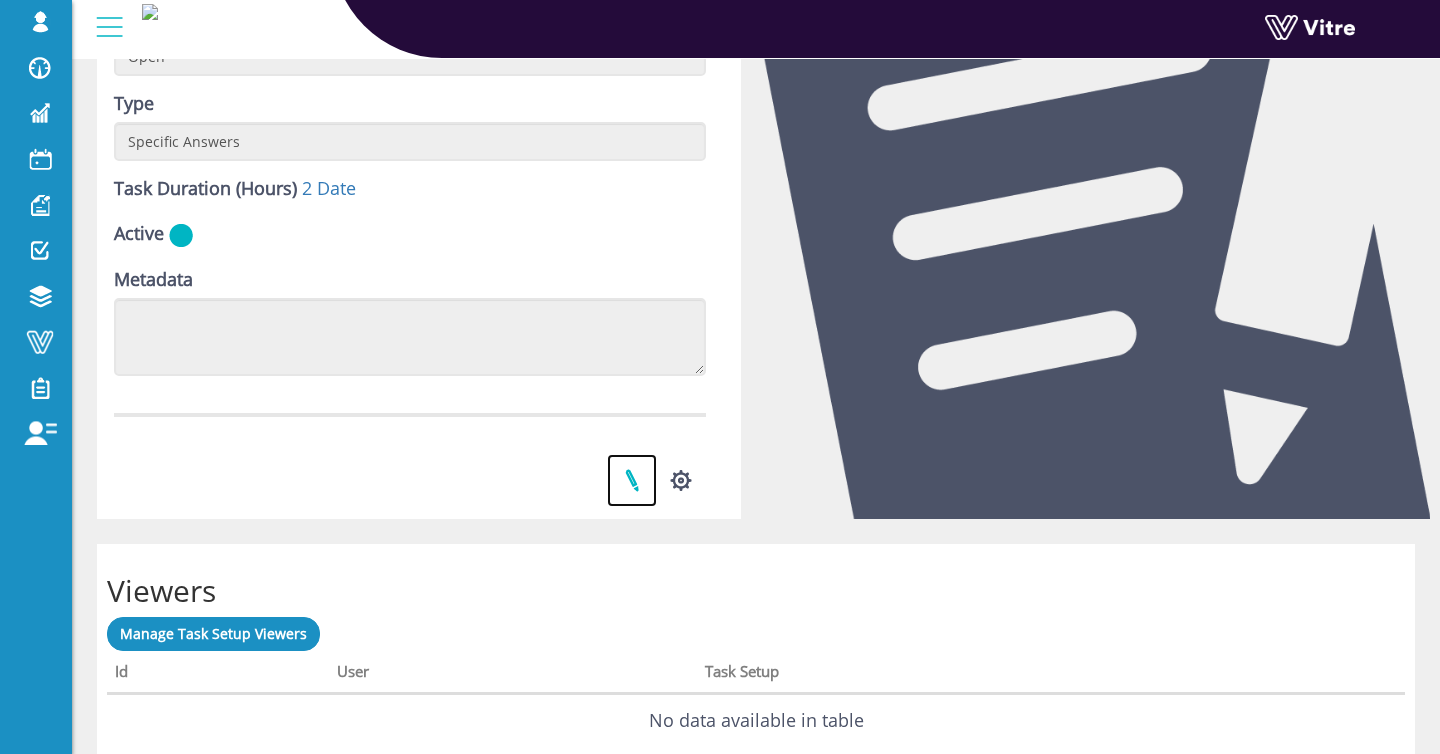 click at bounding box center [632, 480] 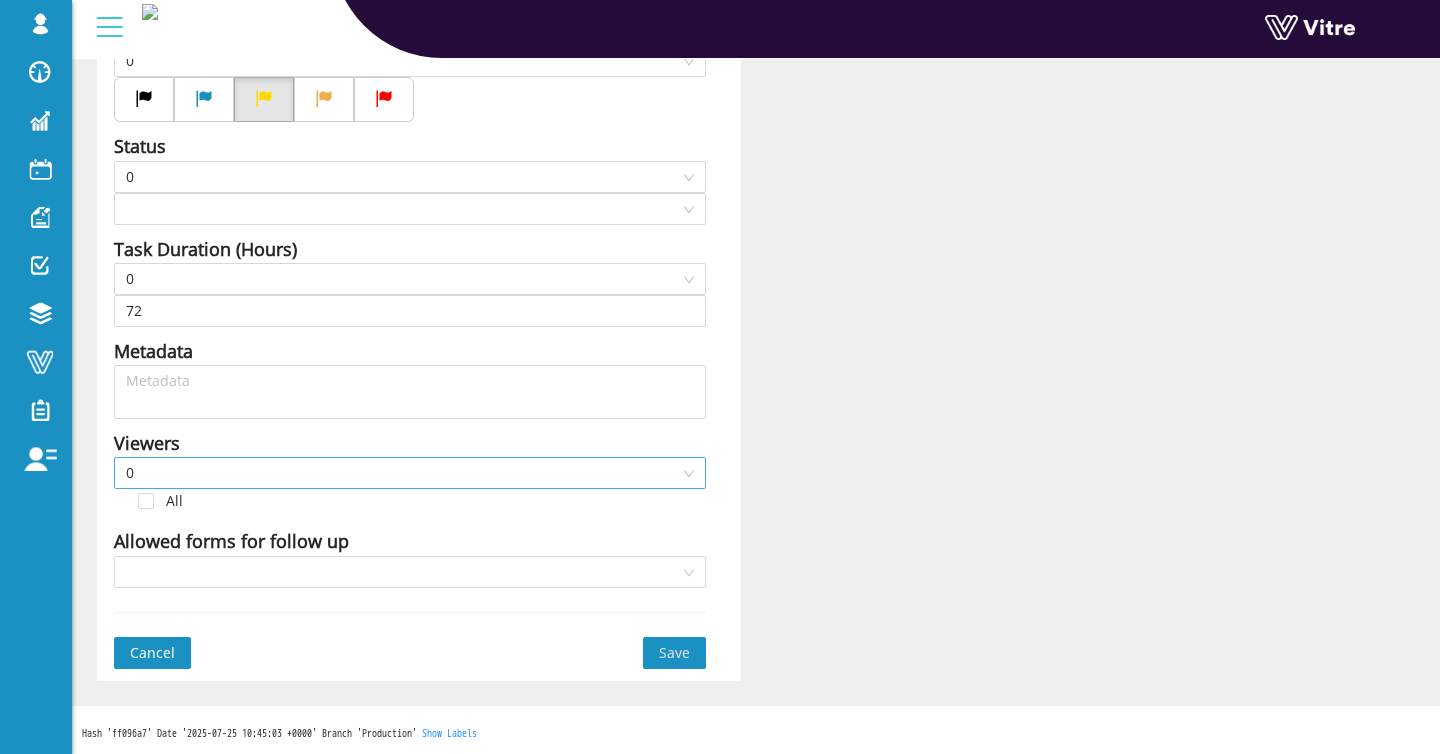 type on "[FIRST] [LAST] SU" 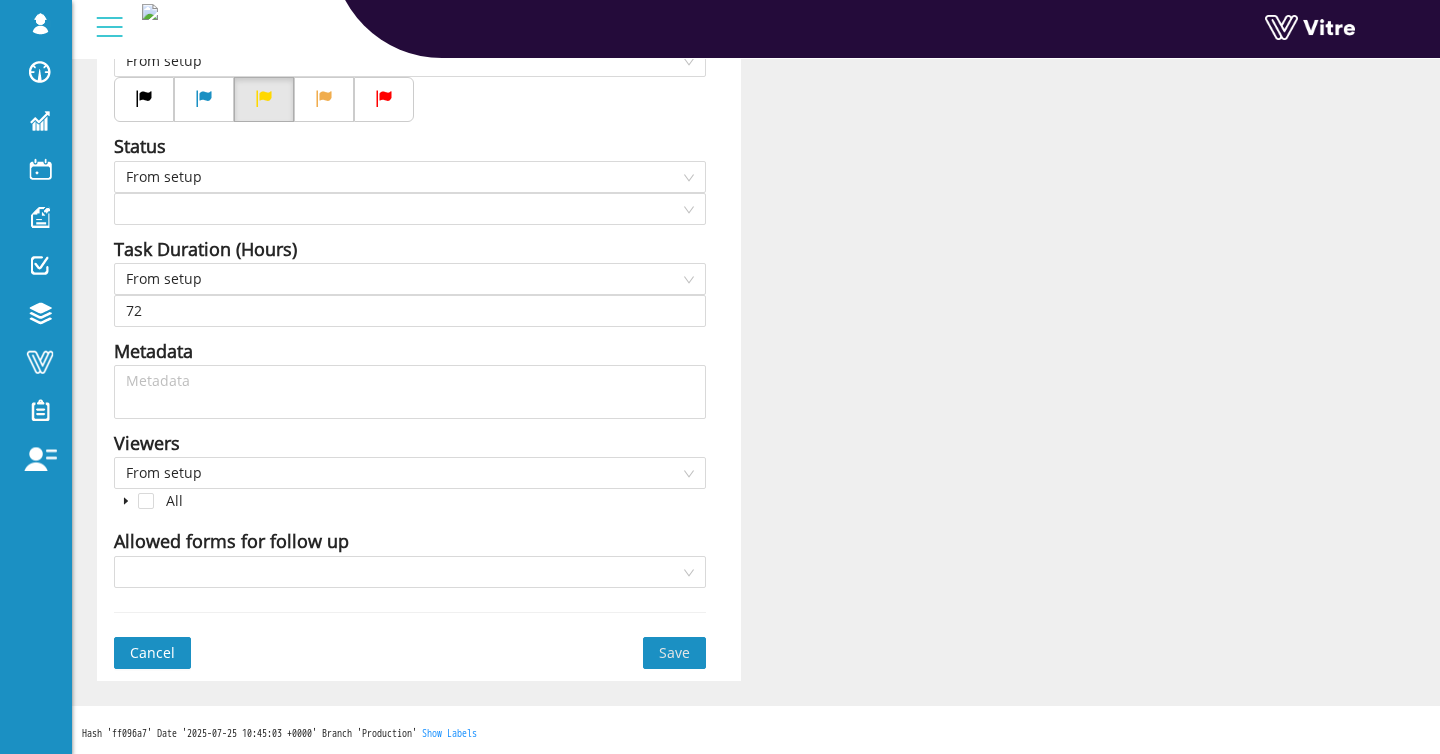 type 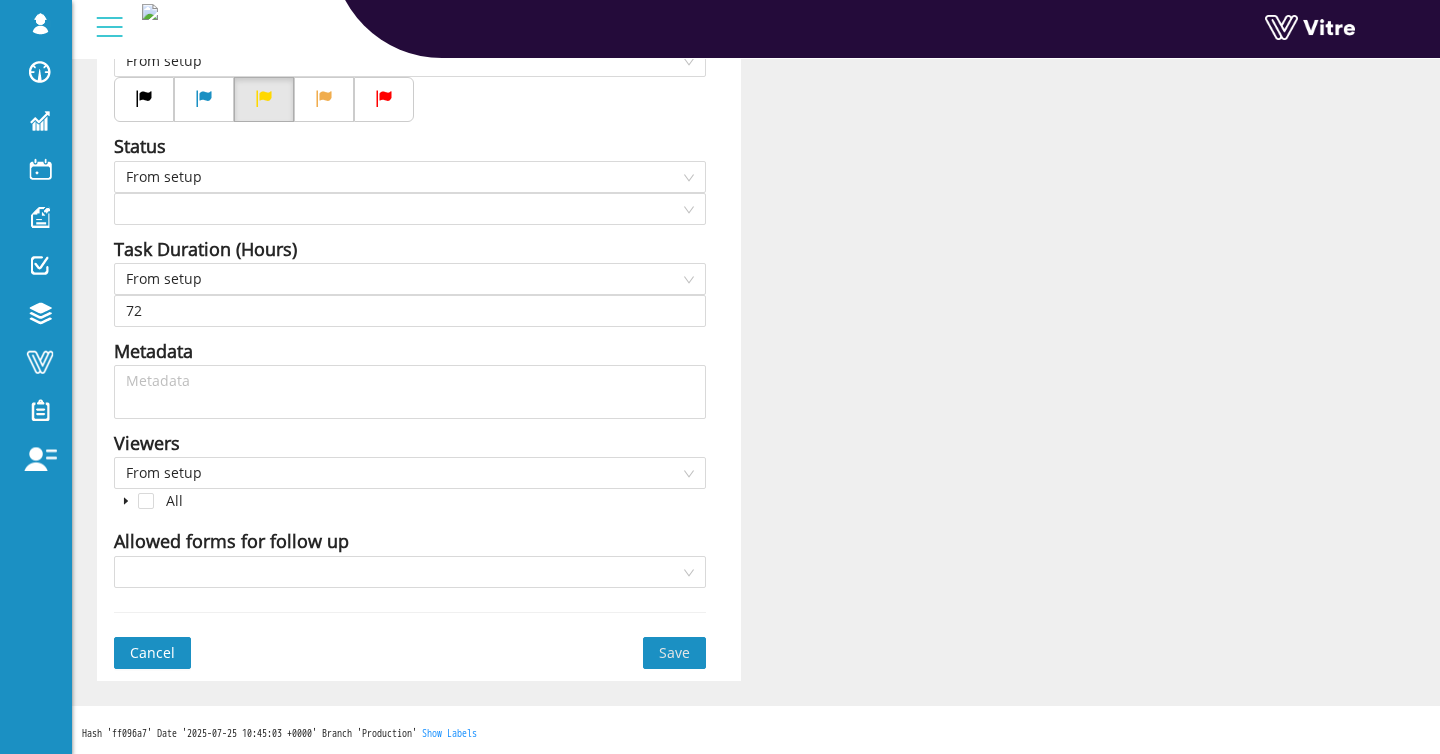 scroll, scrollTop: 564, scrollLeft: 0, axis: vertical 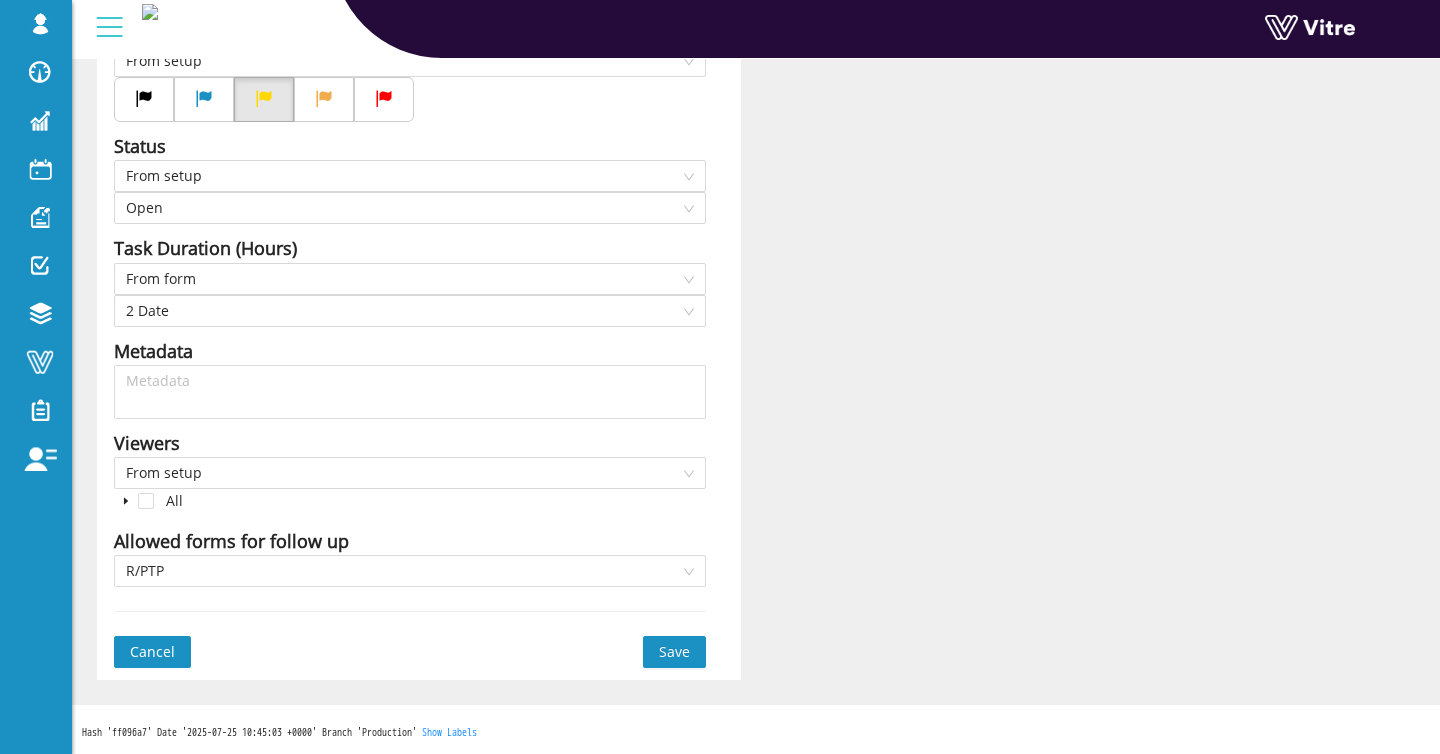 drag, startPoint x: 128, startPoint y: 652, endPoint x: 143, endPoint y: 647, distance: 15.811388 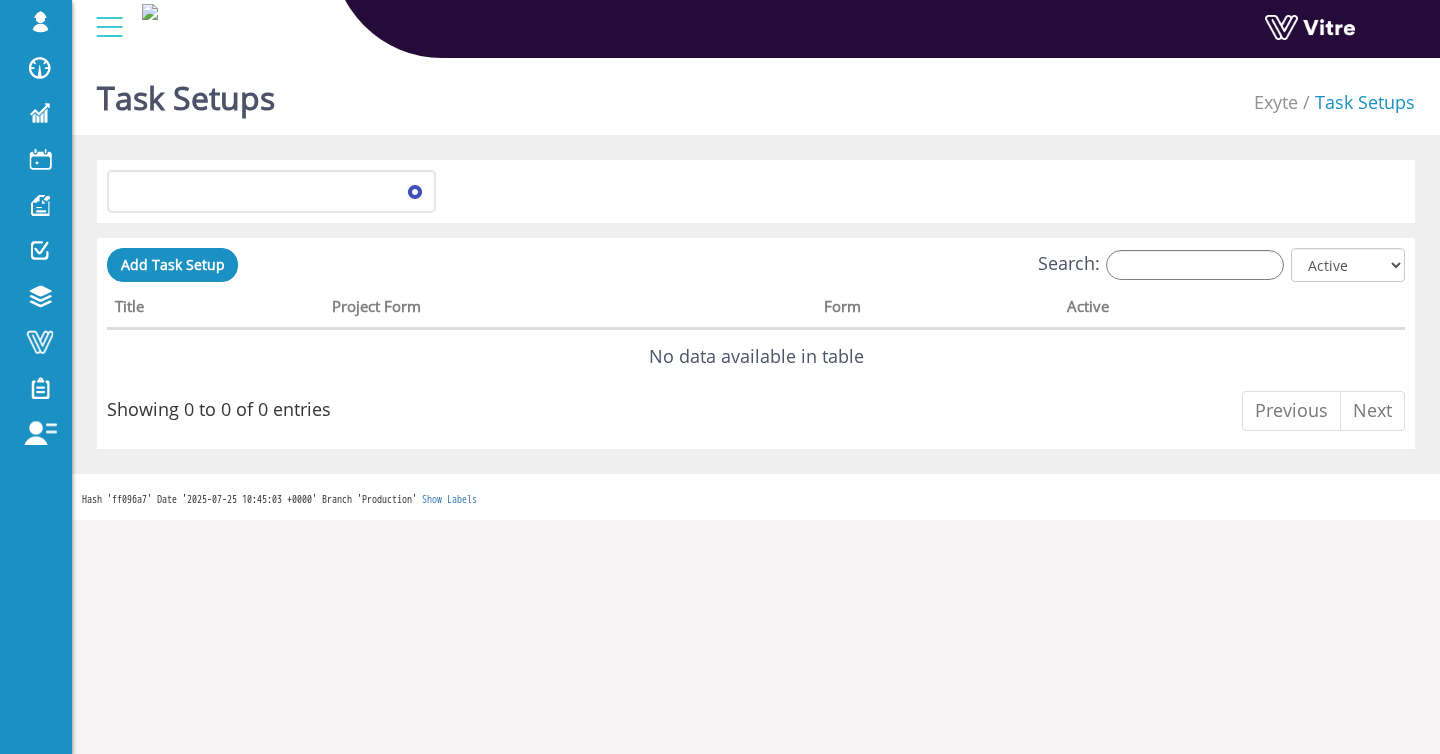 scroll, scrollTop: 0, scrollLeft: 0, axis: both 